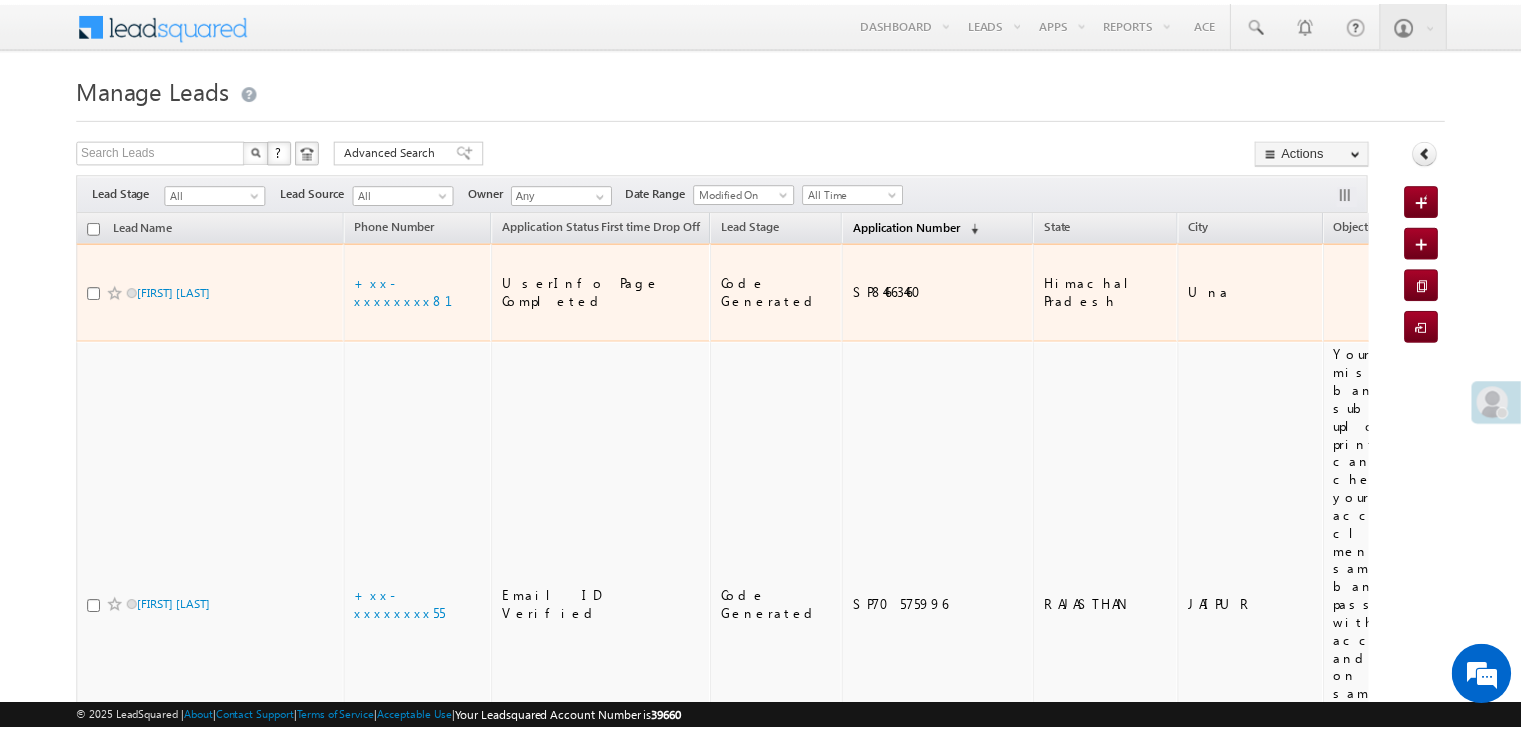 scroll, scrollTop: 0, scrollLeft: 0, axis: both 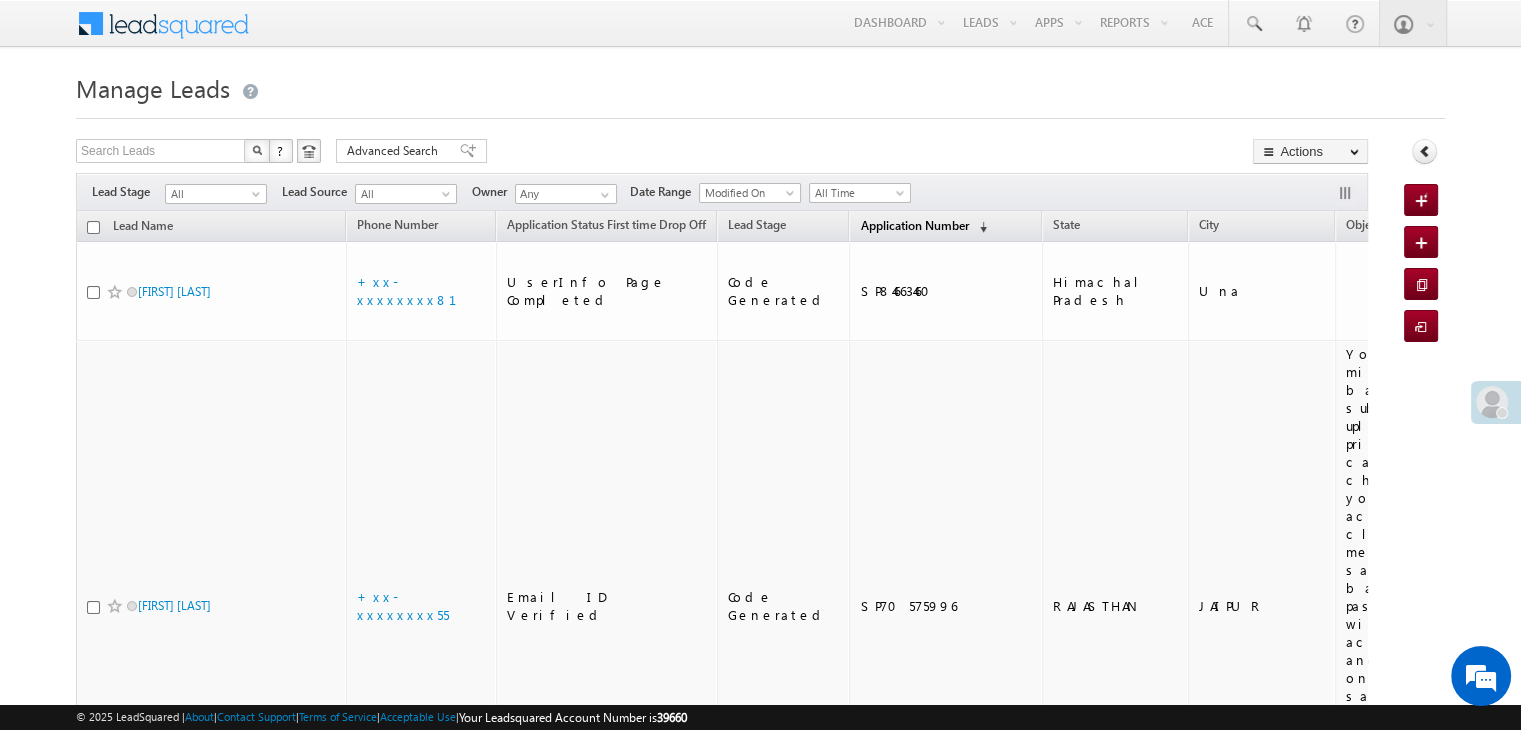 click on "Application Number" at bounding box center [914, 225] 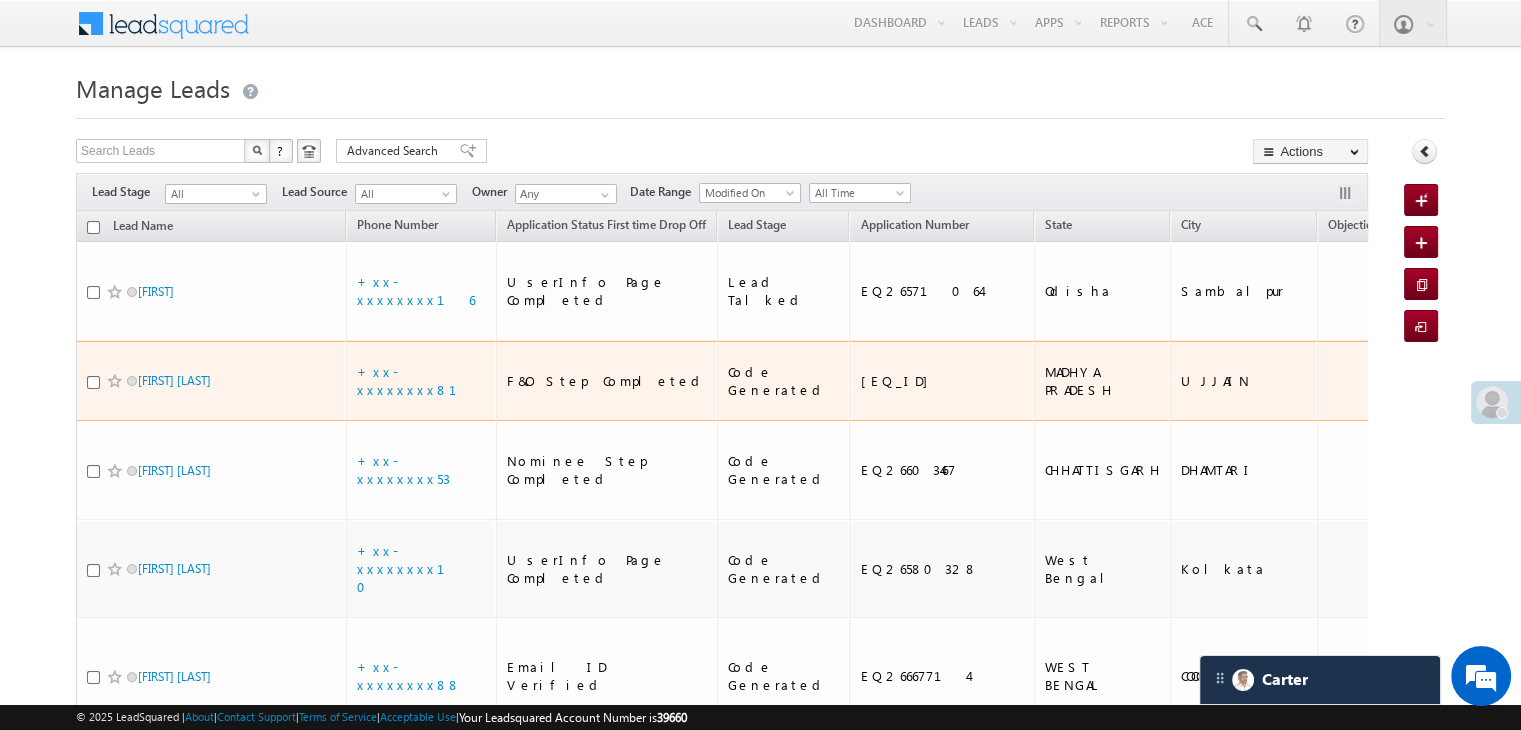 scroll, scrollTop: 0, scrollLeft: 0, axis: both 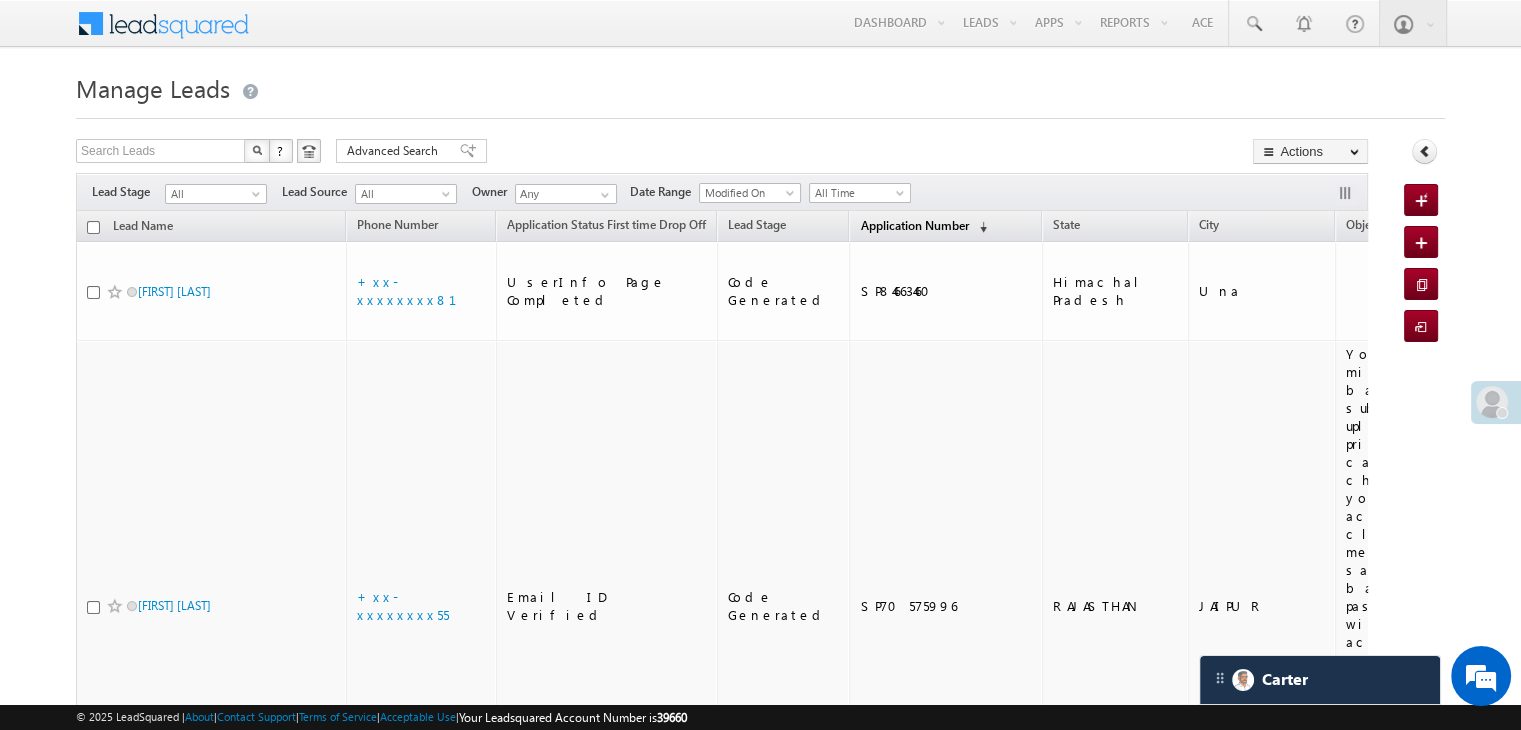 click on "Application Number" at bounding box center (914, 225) 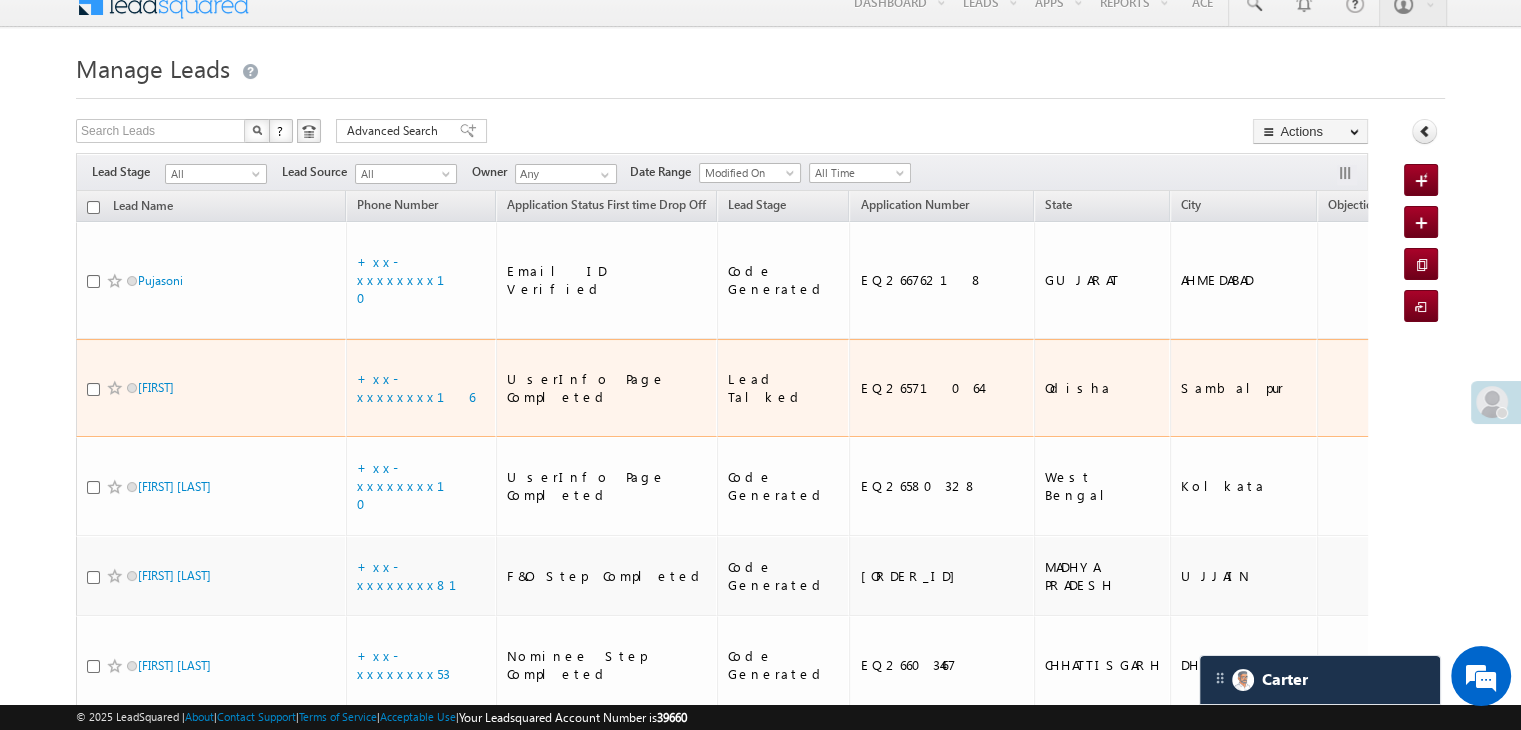scroll, scrollTop: 0, scrollLeft: 0, axis: both 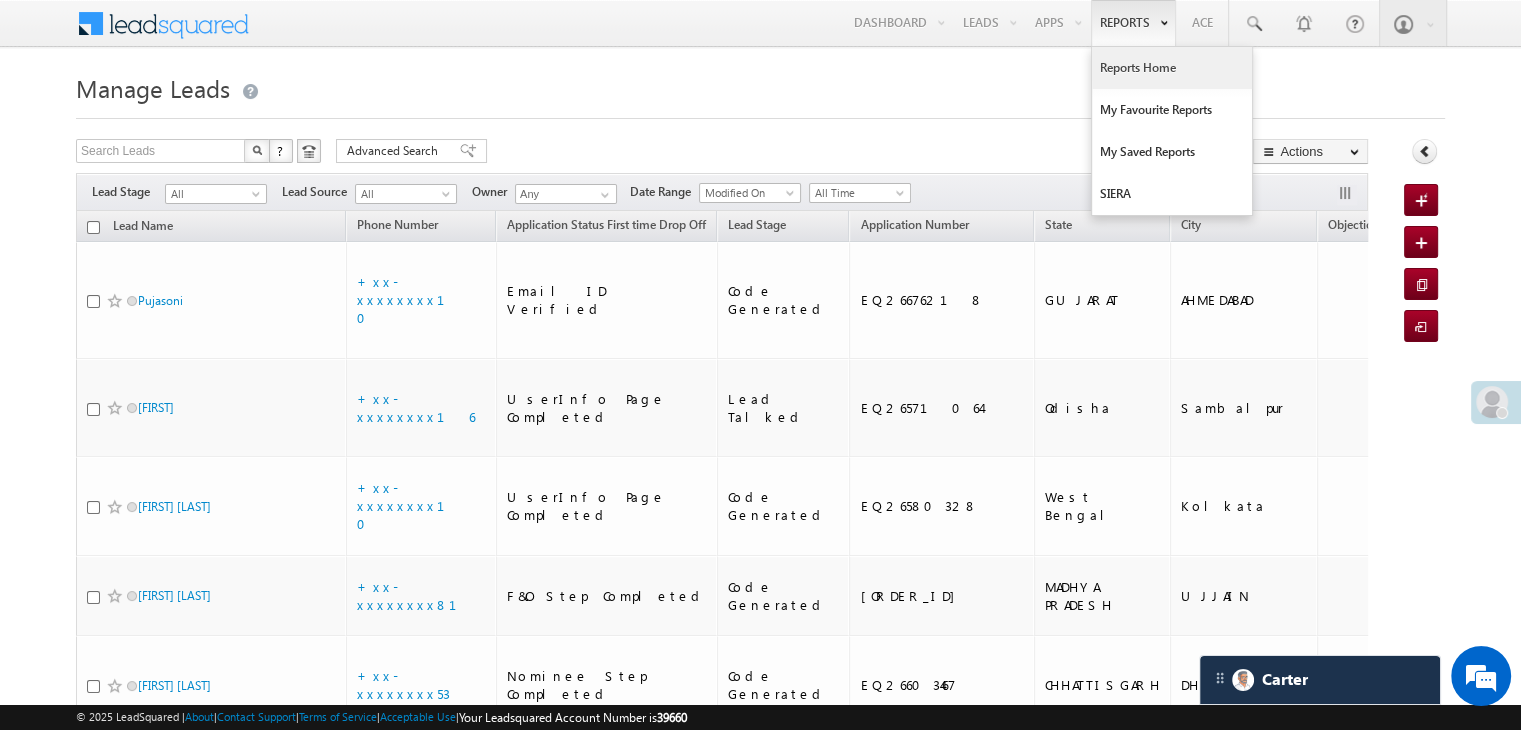 click on "Reports Home" at bounding box center (1172, 68) 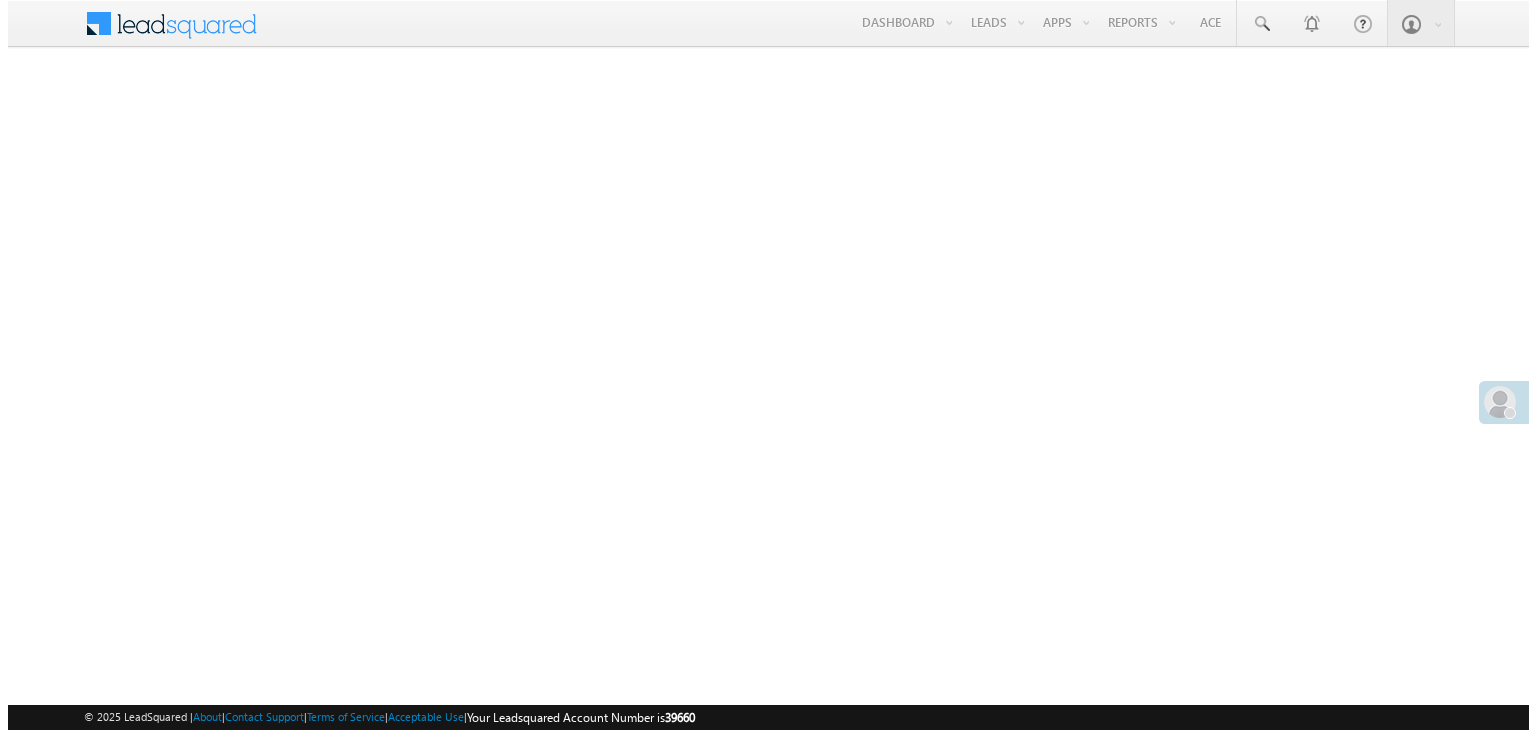 scroll, scrollTop: 0, scrollLeft: 0, axis: both 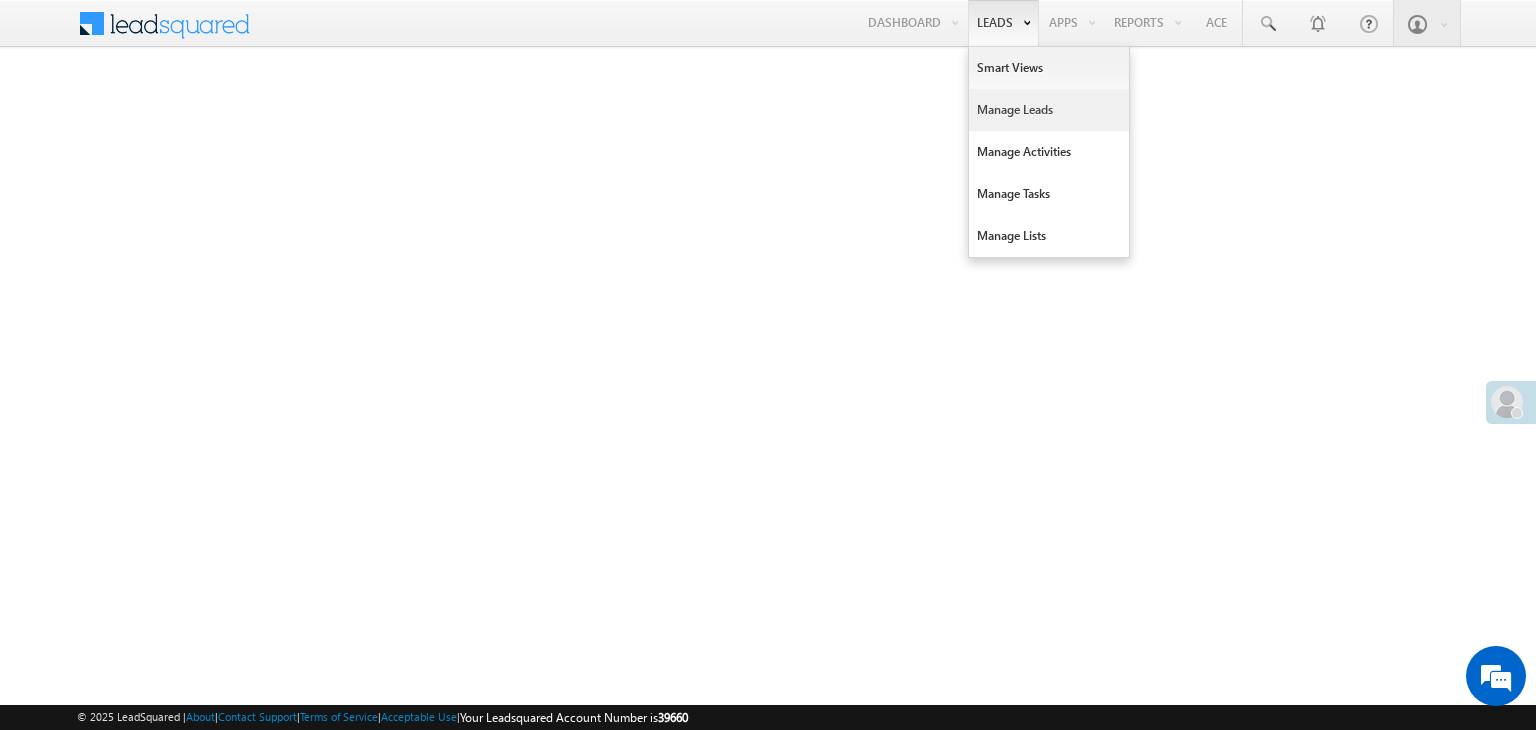 click on "Manage Leads" at bounding box center (1049, 110) 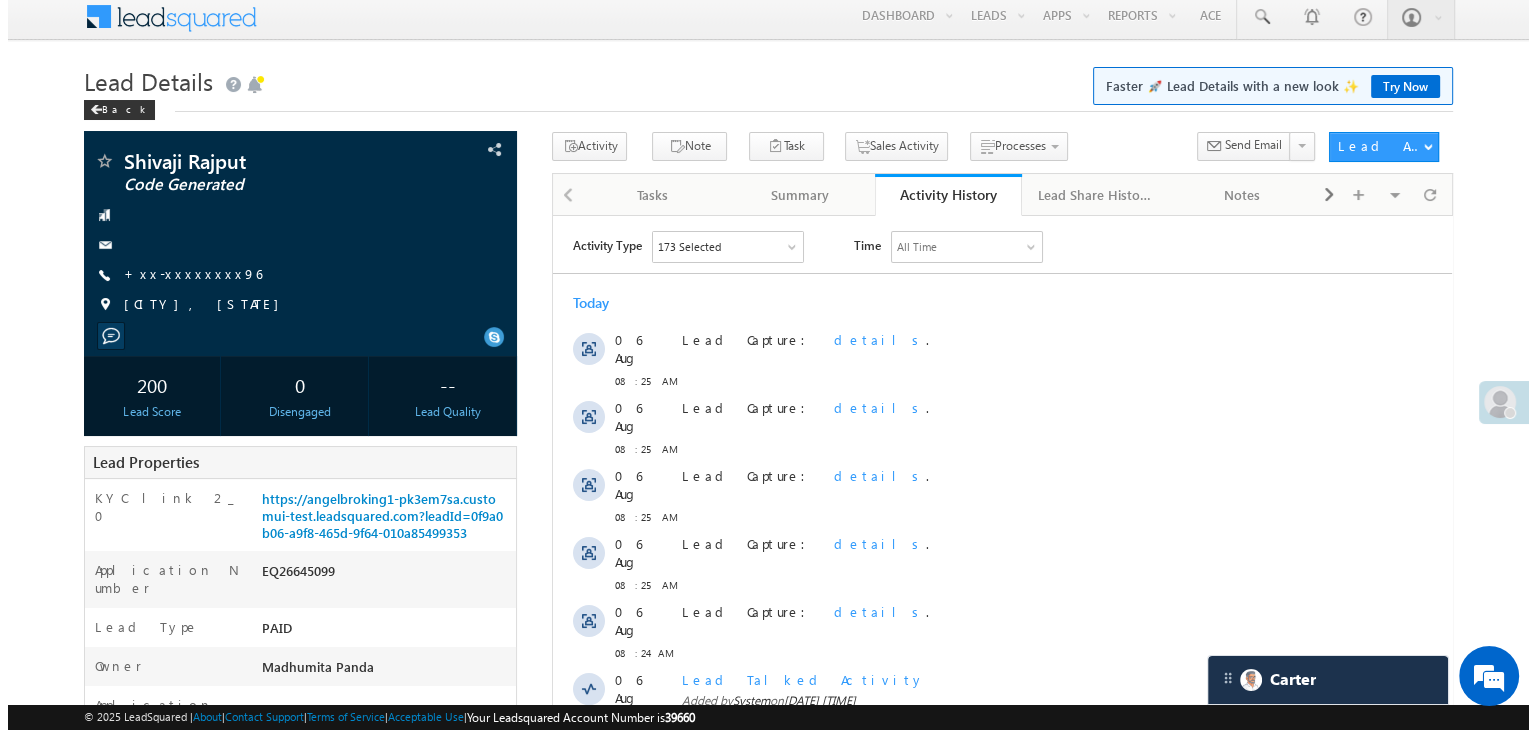 scroll, scrollTop: 0, scrollLeft: 0, axis: both 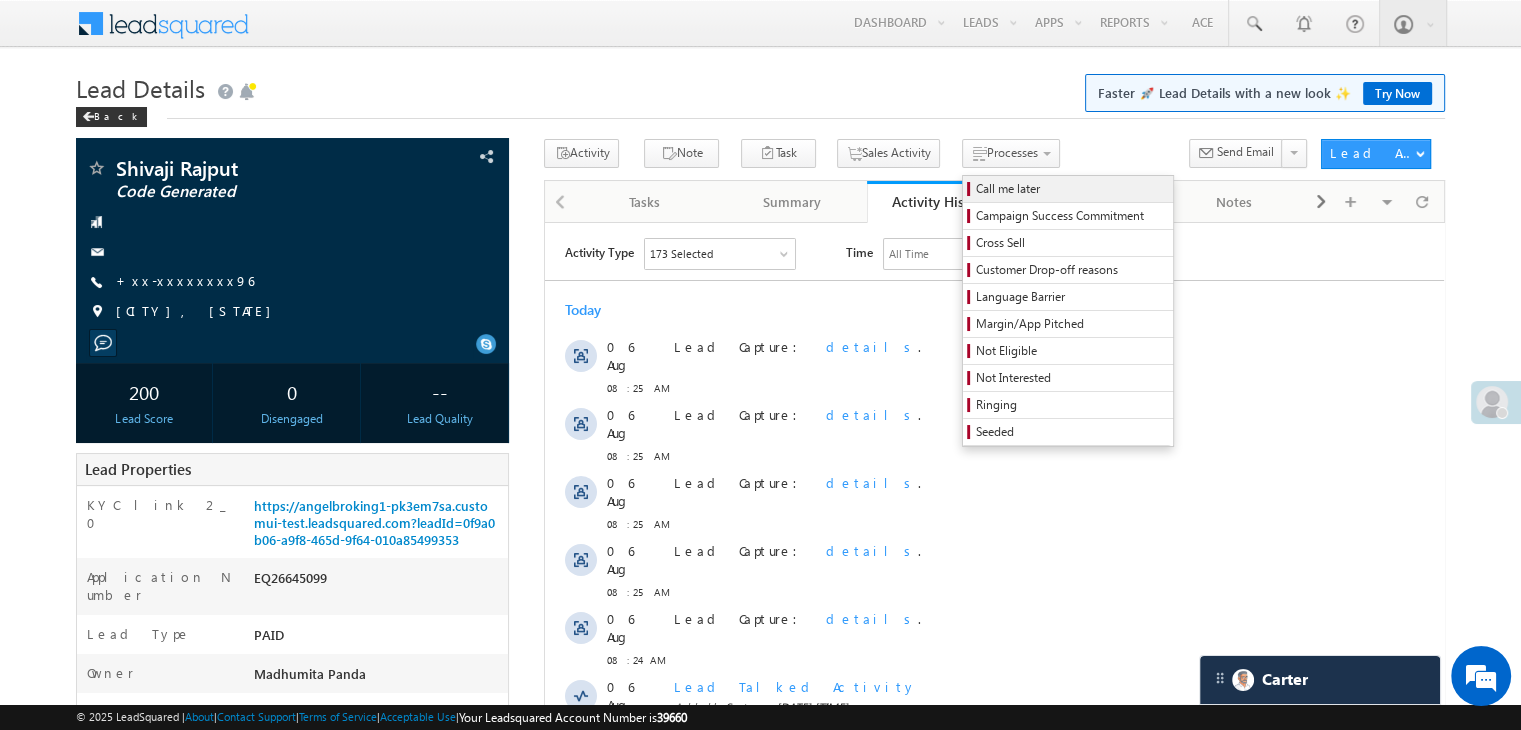 click on "Call me later" at bounding box center [1071, 189] 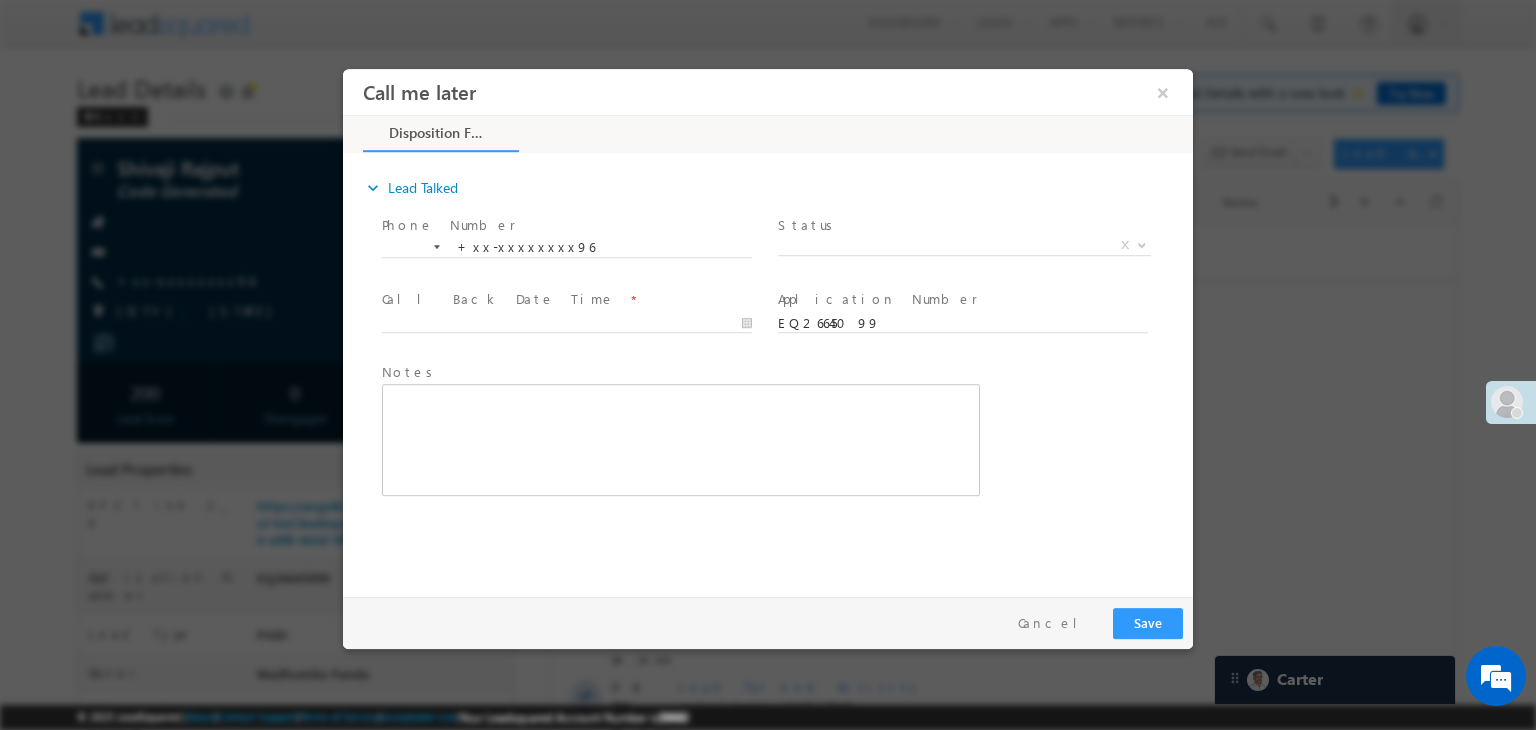 scroll, scrollTop: 0, scrollLeft: 0, axis: both 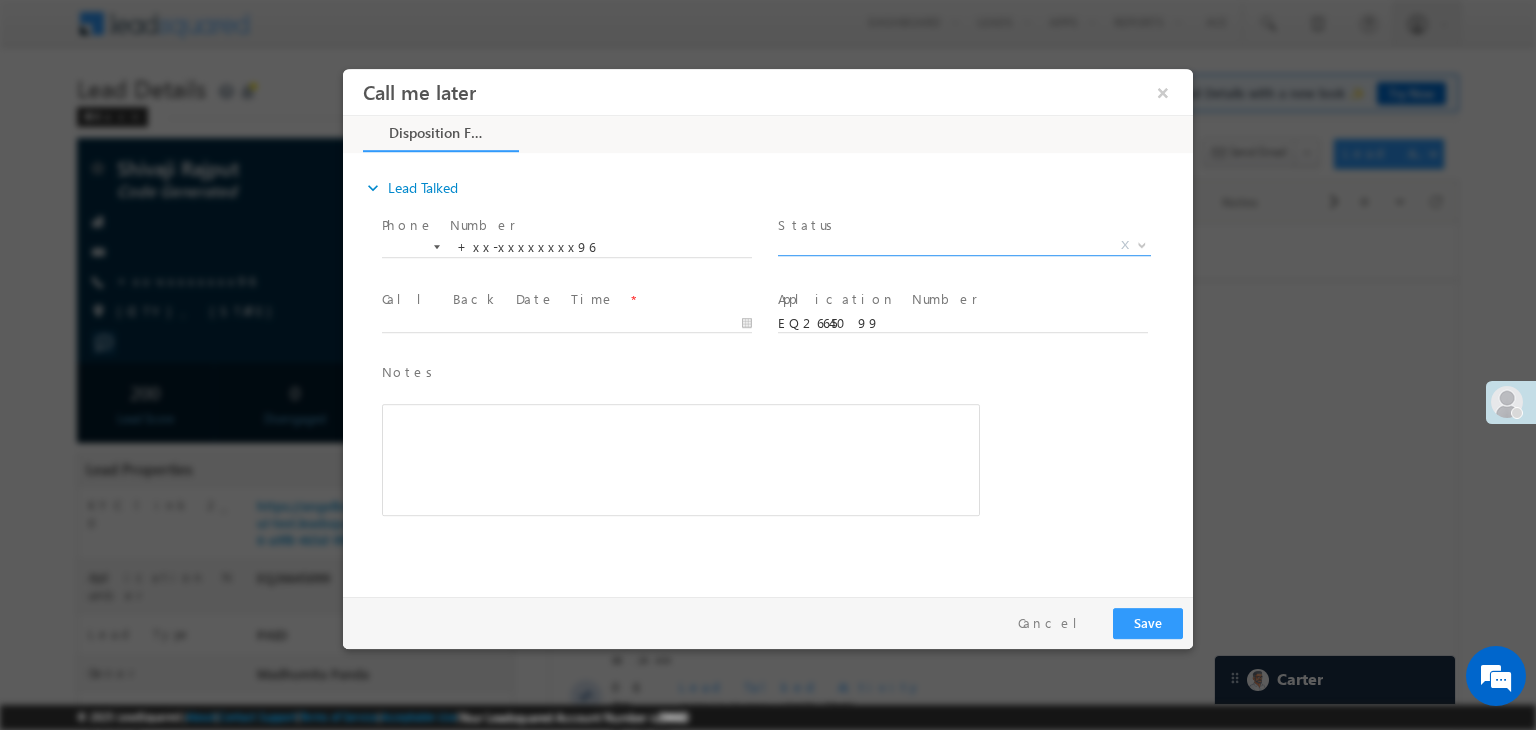 click on "X" at bounding box center [964, 246] 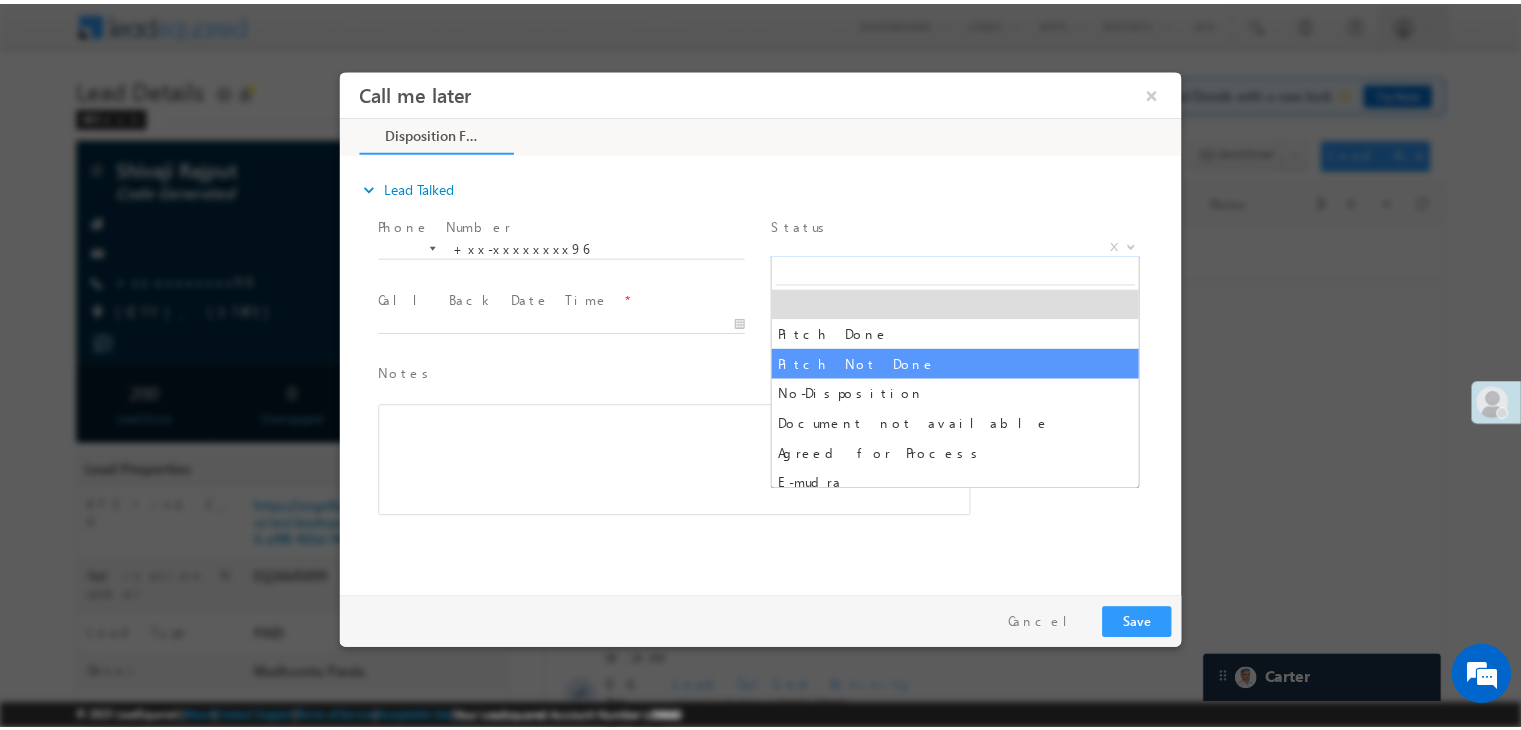 scroll, scrollTop: 0, scrollLeft: 0, axis: both 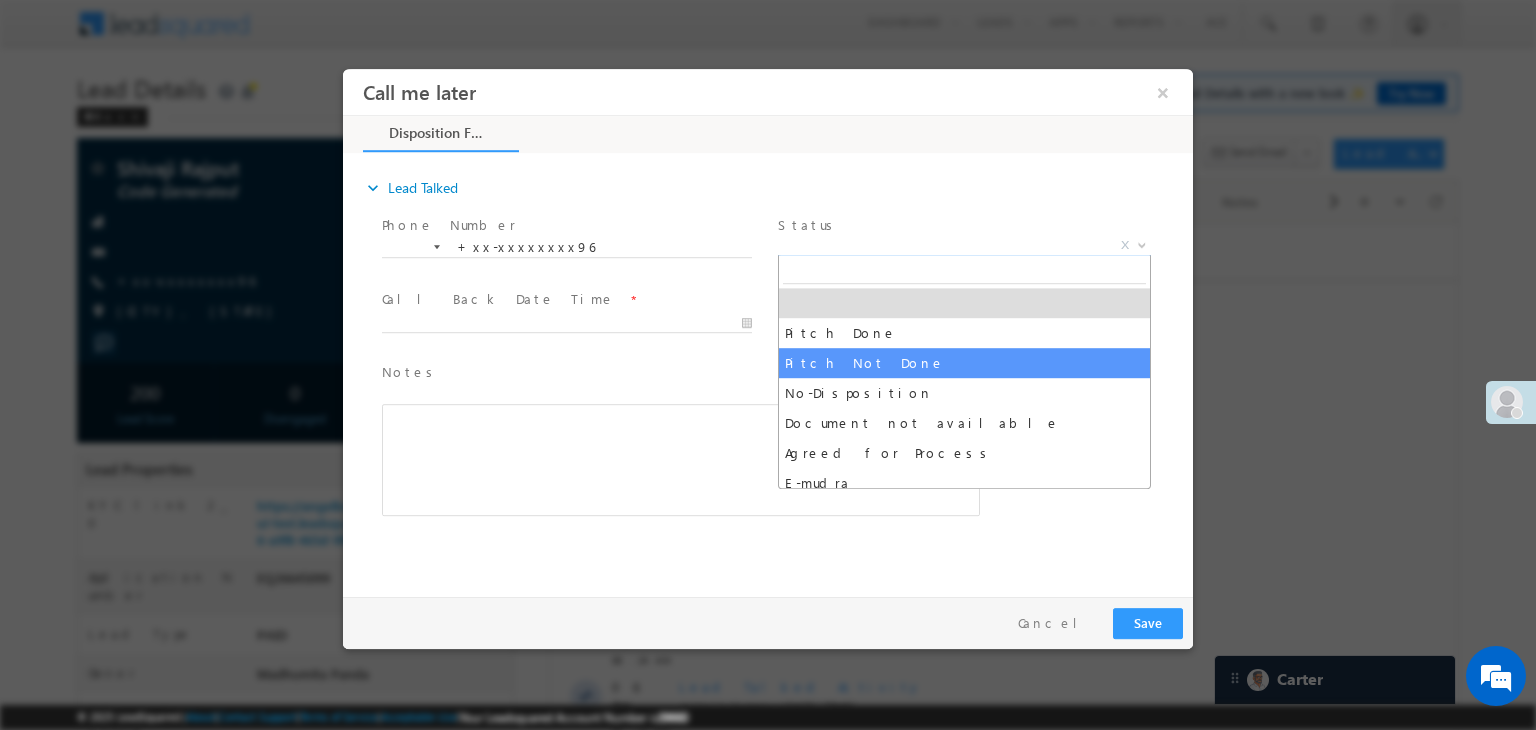 drag, startPoint x: 877, startPoint y: 360, endPoint x: 777, endPoint y: 360, distance: 100 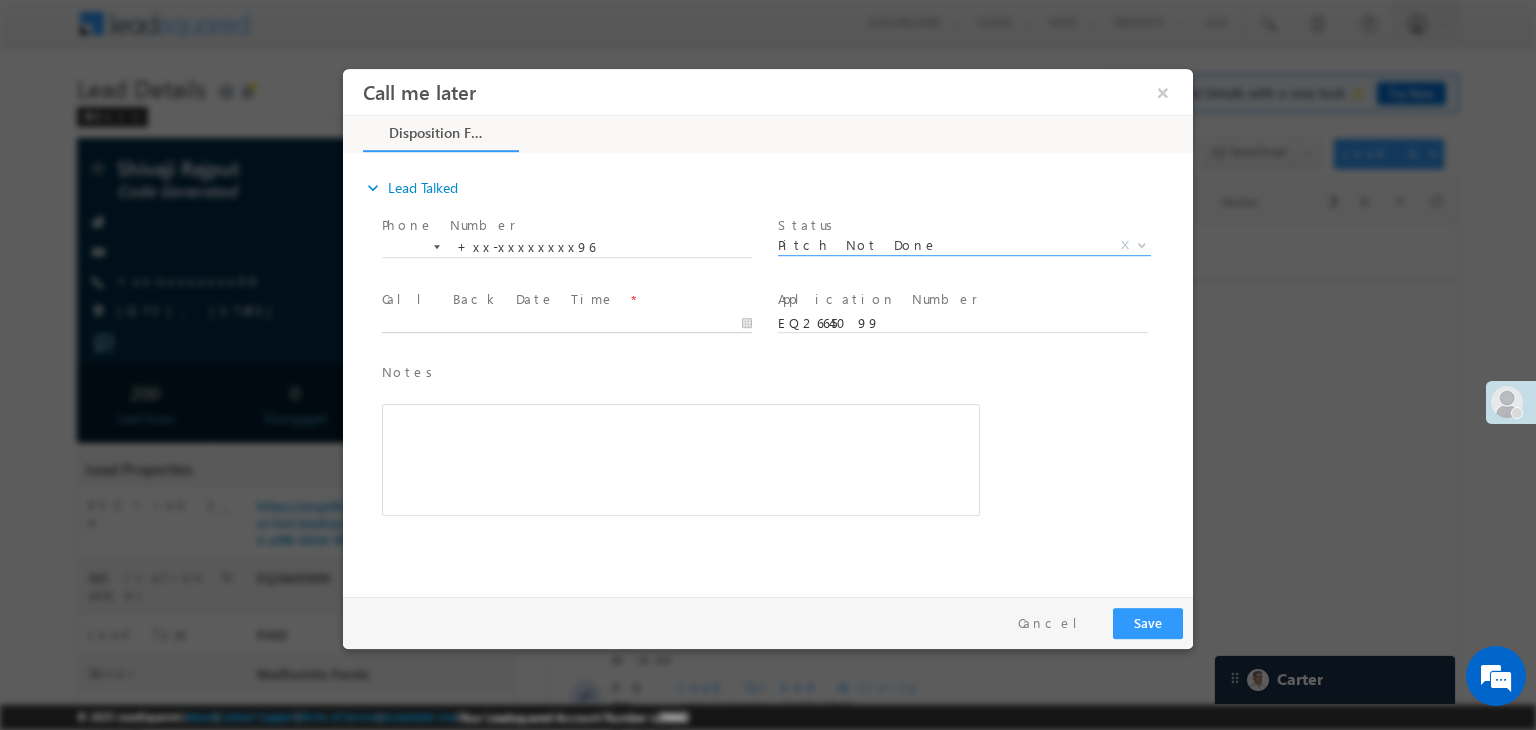 type on "08/06/25 9:22 AM" 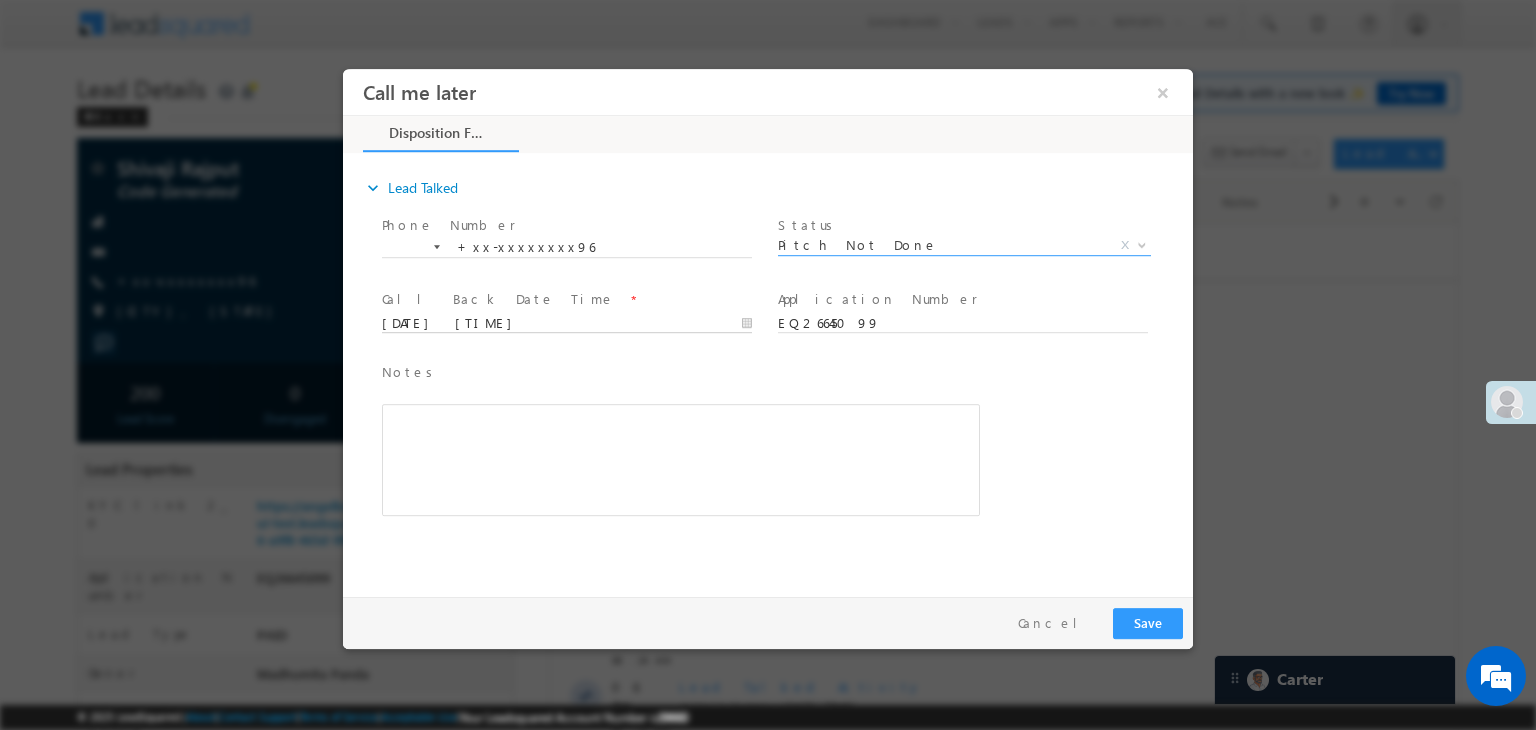 click on "08/06/25 9:22 AM" at bounding box center (567, 324) 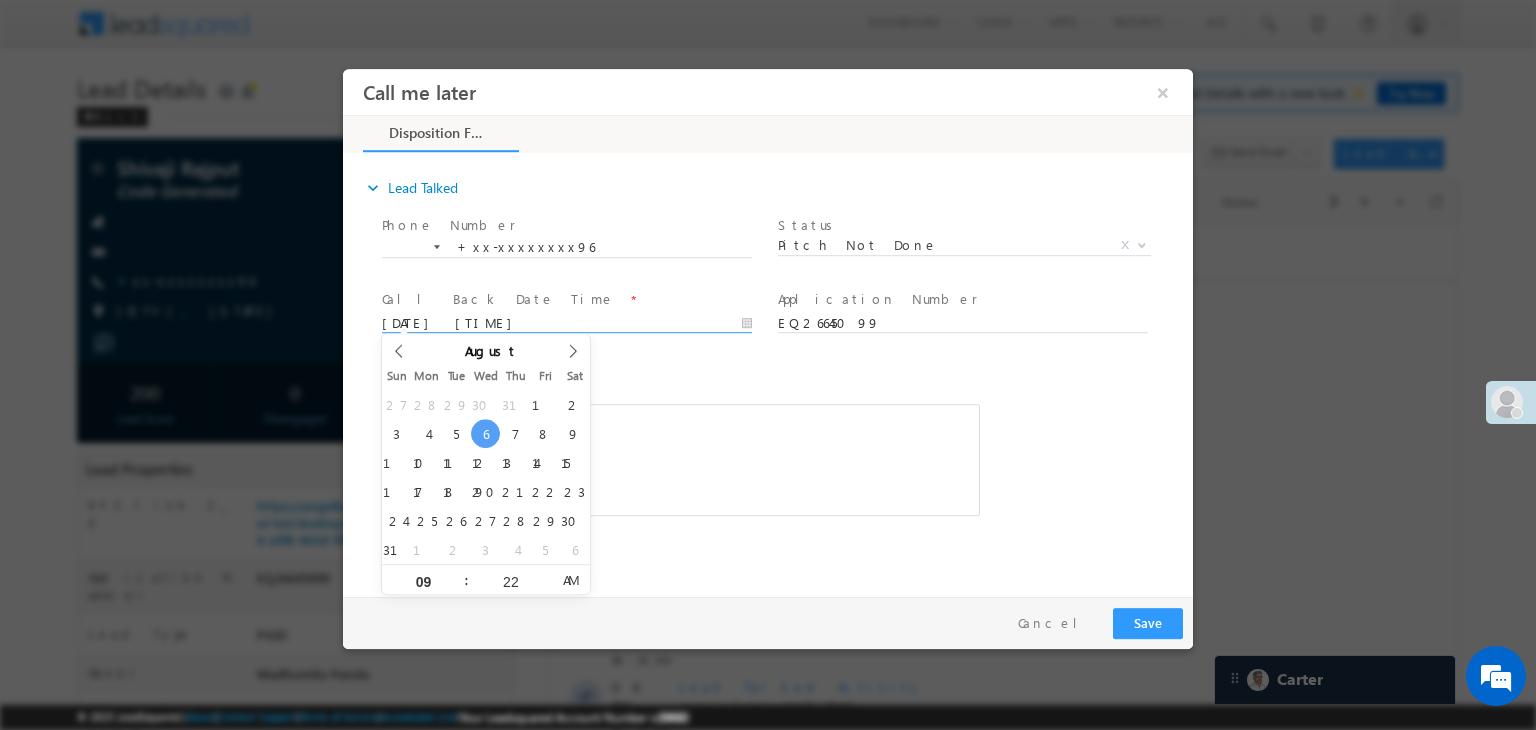 click on "Notes
*
Editor toolbars Basic Styles   Bold   Italic   Underline Paragraph   Insert/Remove Numbered List   Insert/Remove Bulleted List expandable   More Options Press ALT 0 for help" at bounding box center [785, 449] 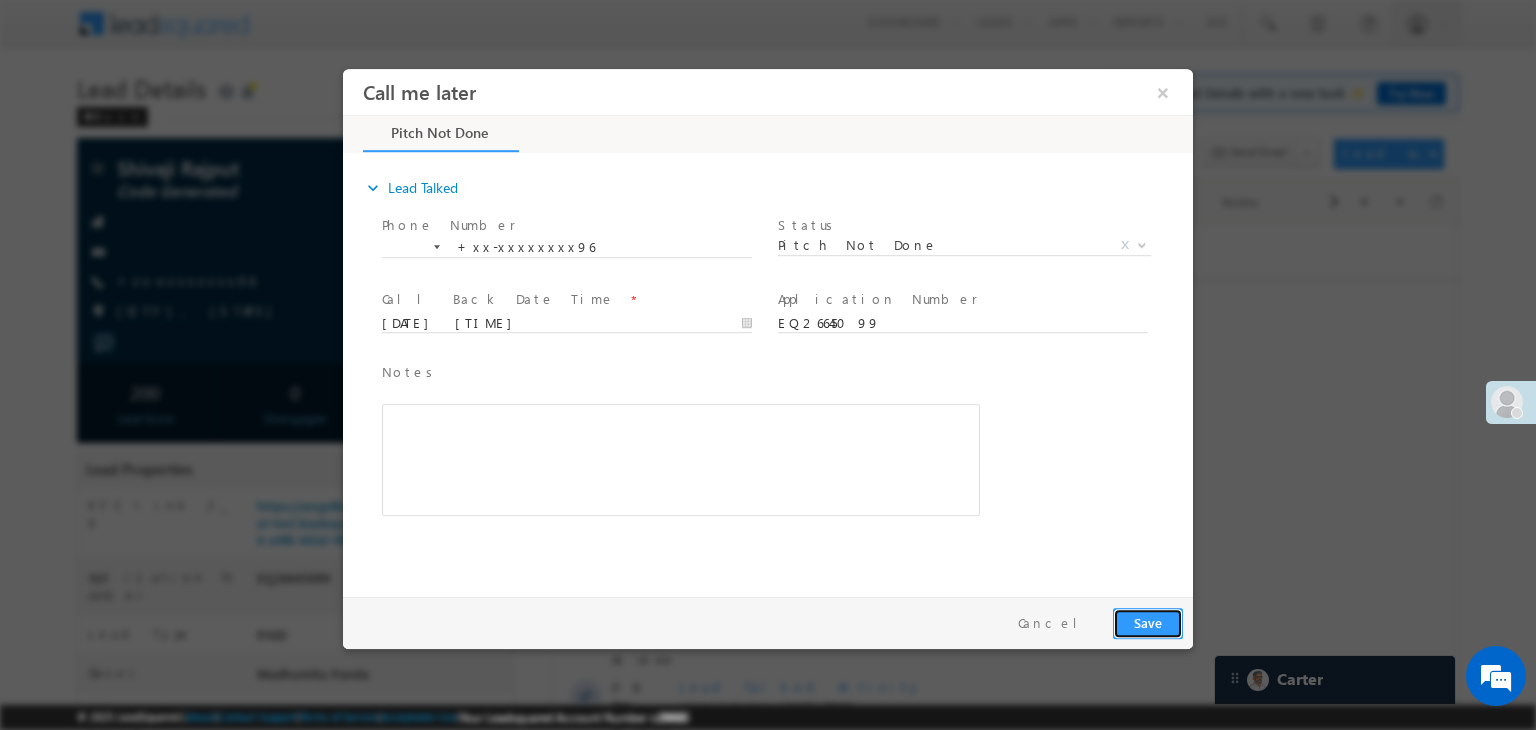 click on "Save" at bounding box center (1148, 623) 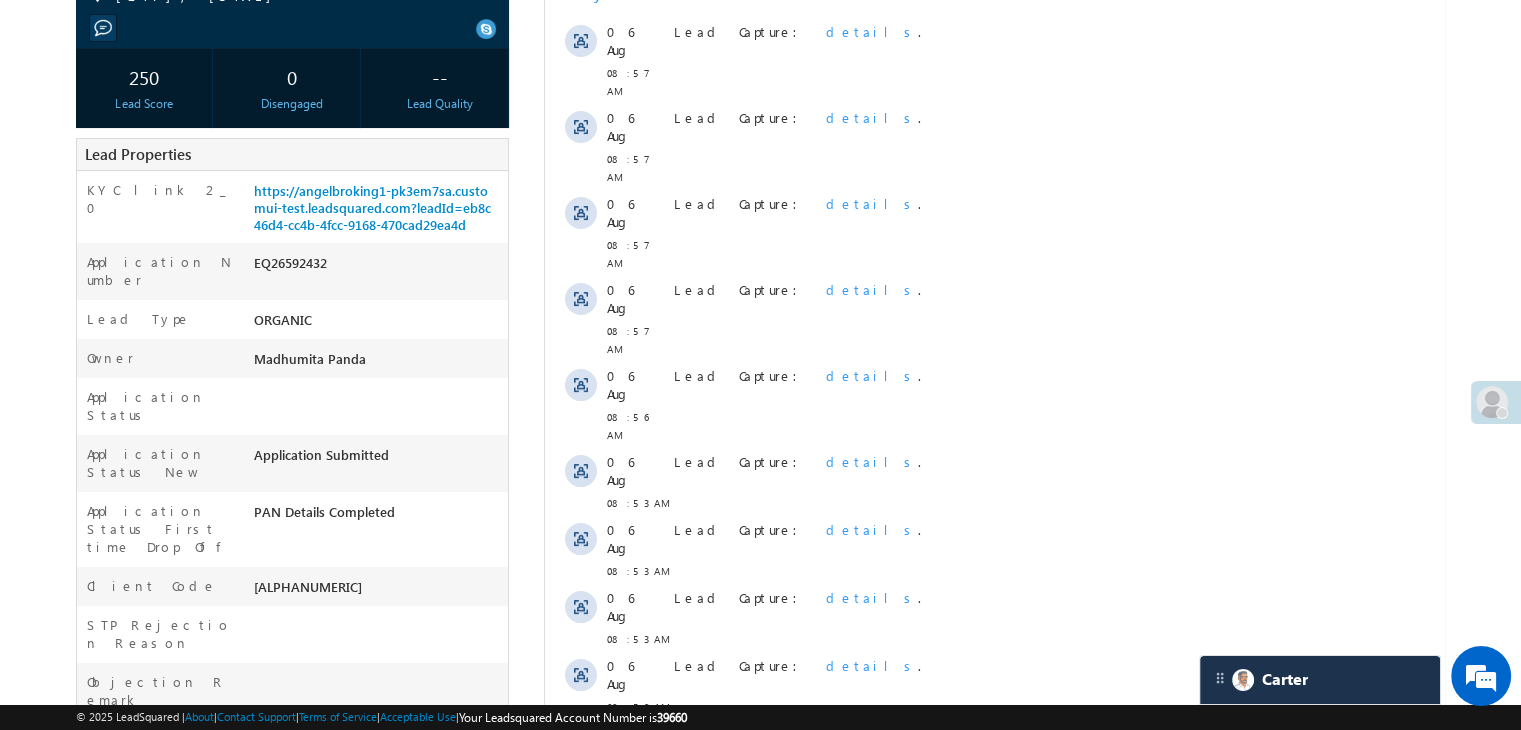 scroll, scrollTop: 500, scrollLeft: 0, axis: vertical 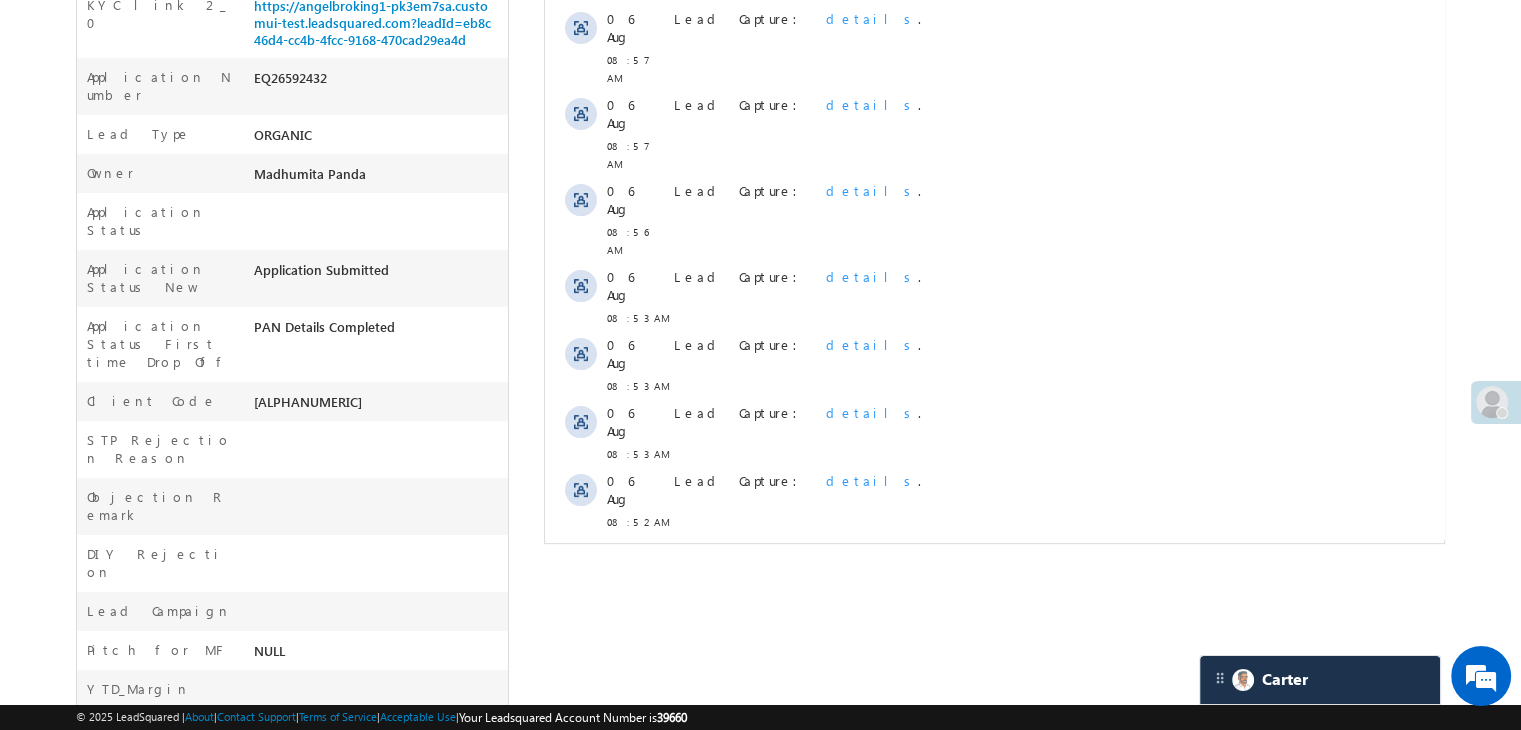 click on "Show More" at bounding box center (1004, 634) 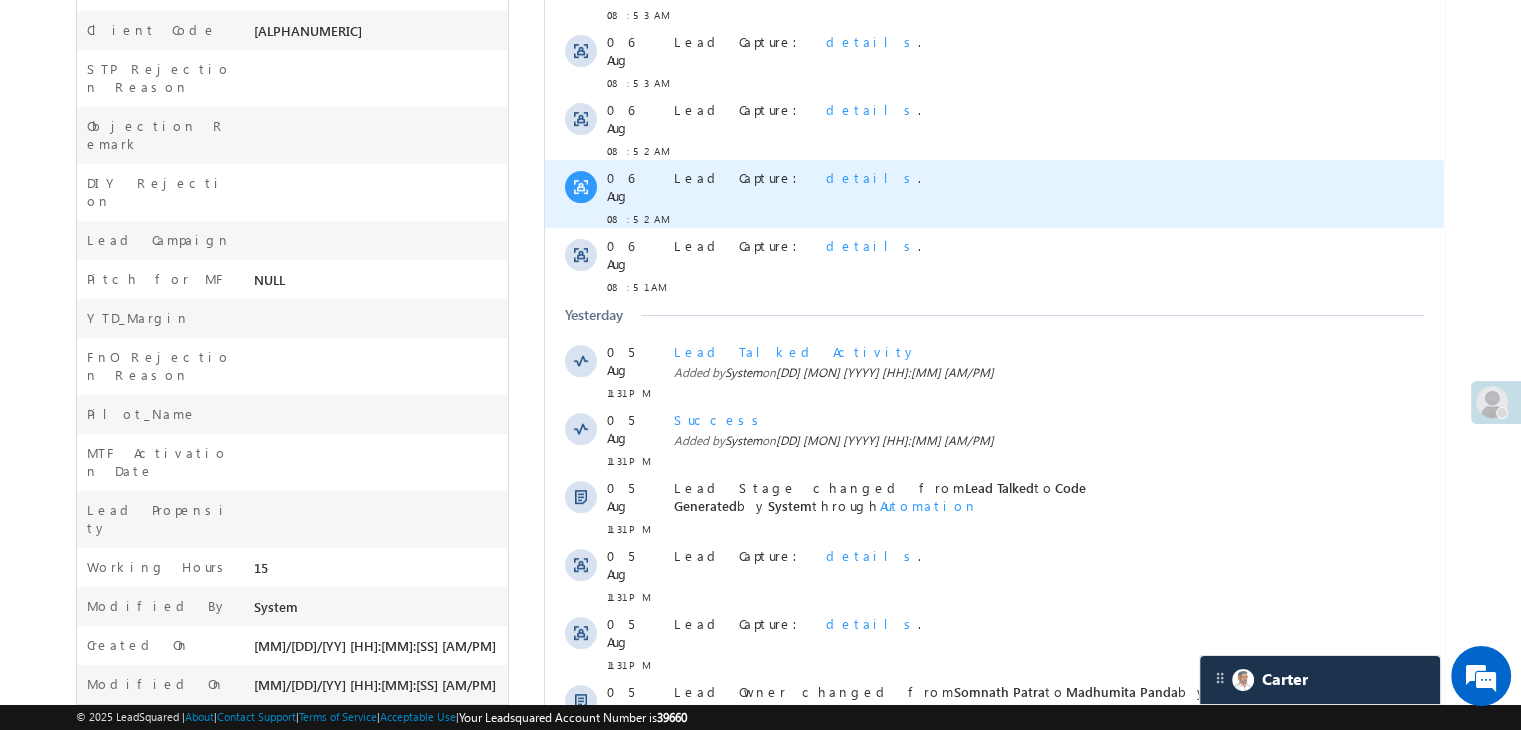 scroll, scrollTop: 1012, scrollLeft: 0, axis: vertical 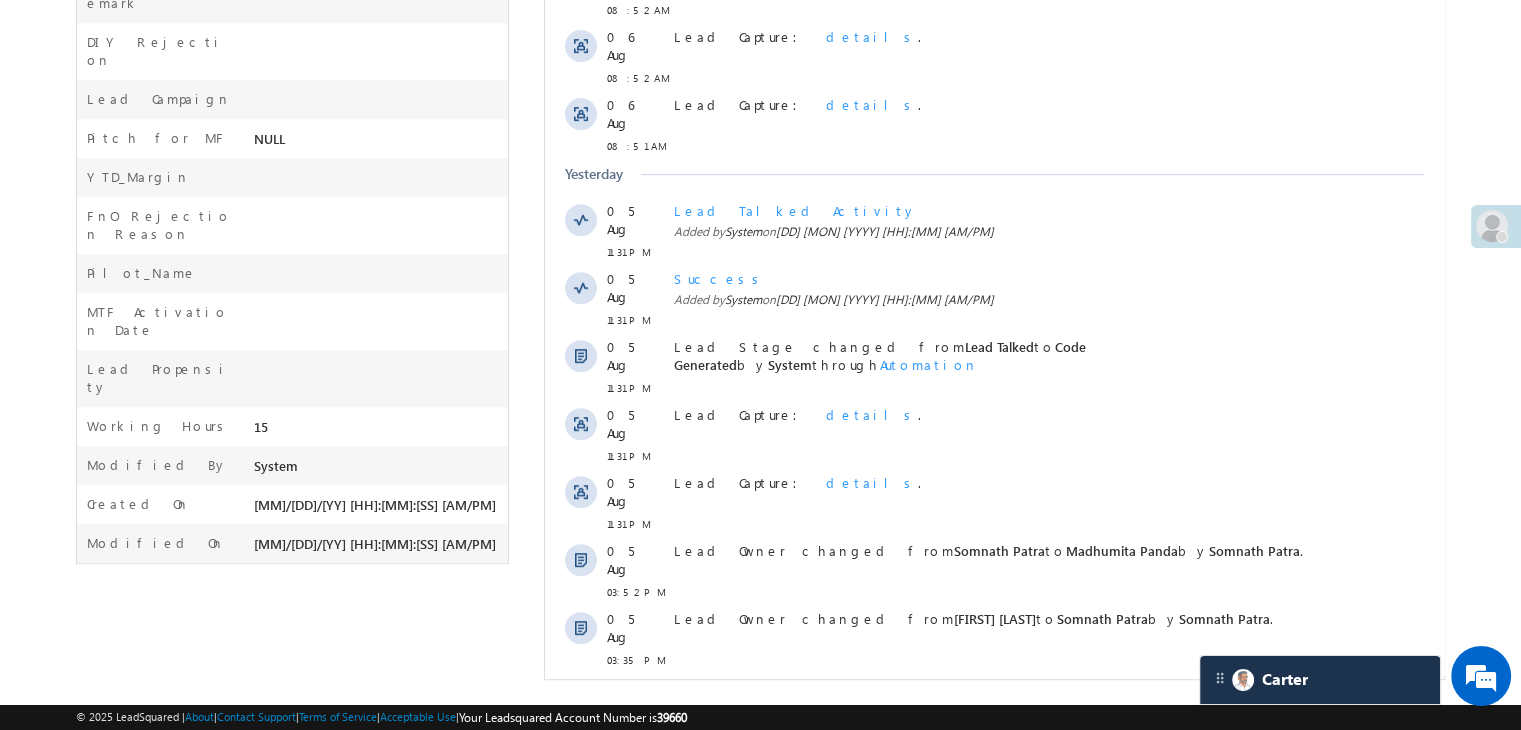 drag, startPoint x: 1508, startPoint y: 393, endPoint x: 726, endPoint y: 1191, distance: 1117.286 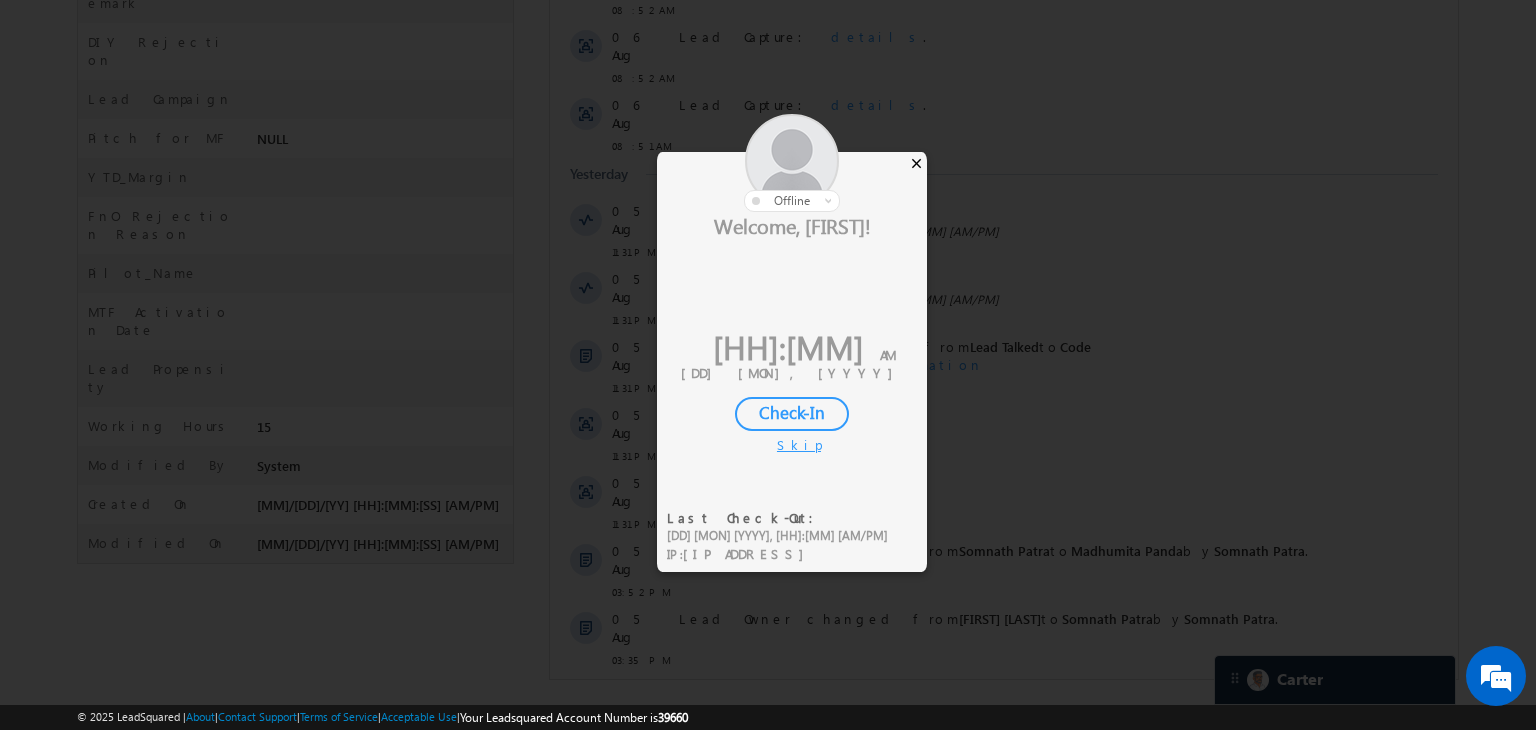 click on "×" at bounding box center (916, 163) 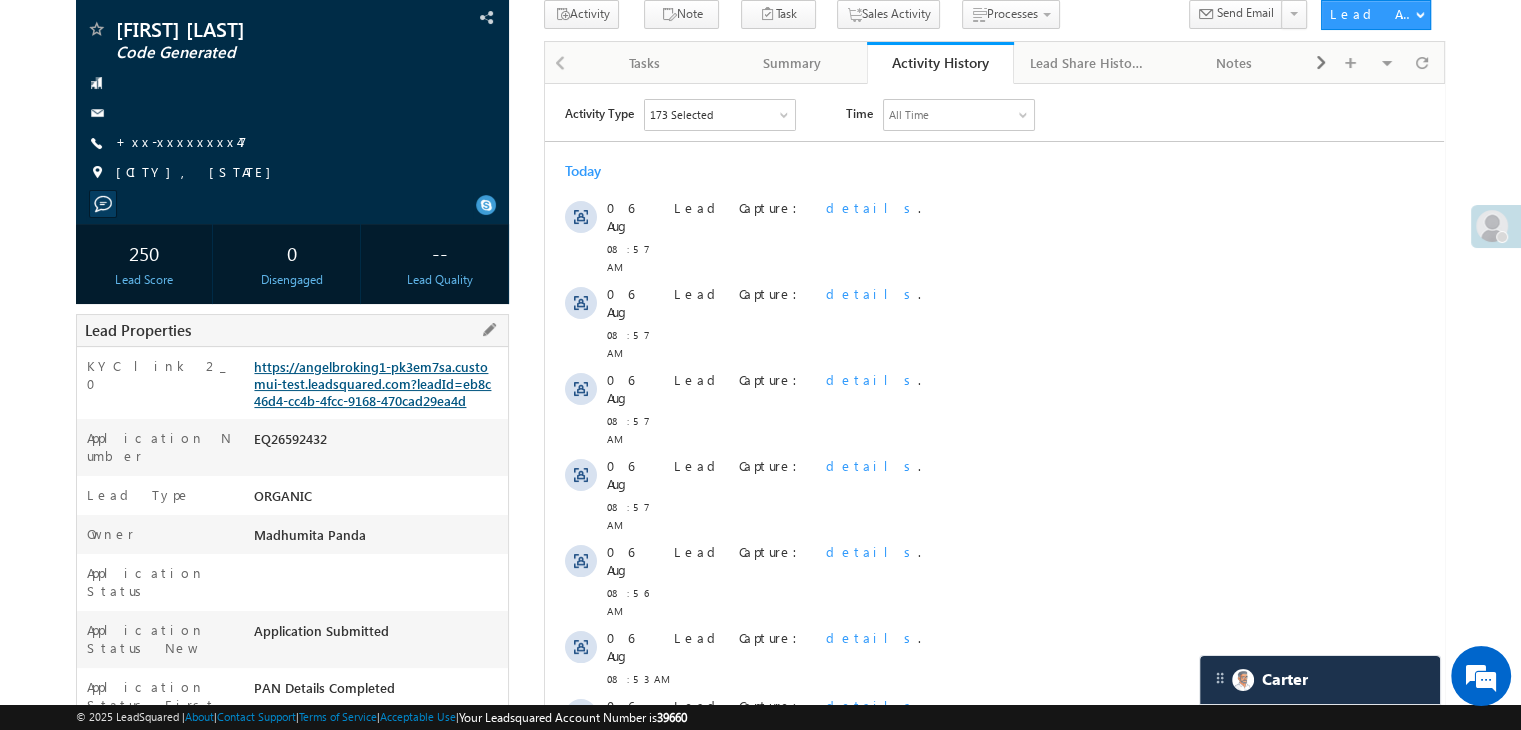 scroll, scrollTop: 0, scrollLeft: 0, axis: both 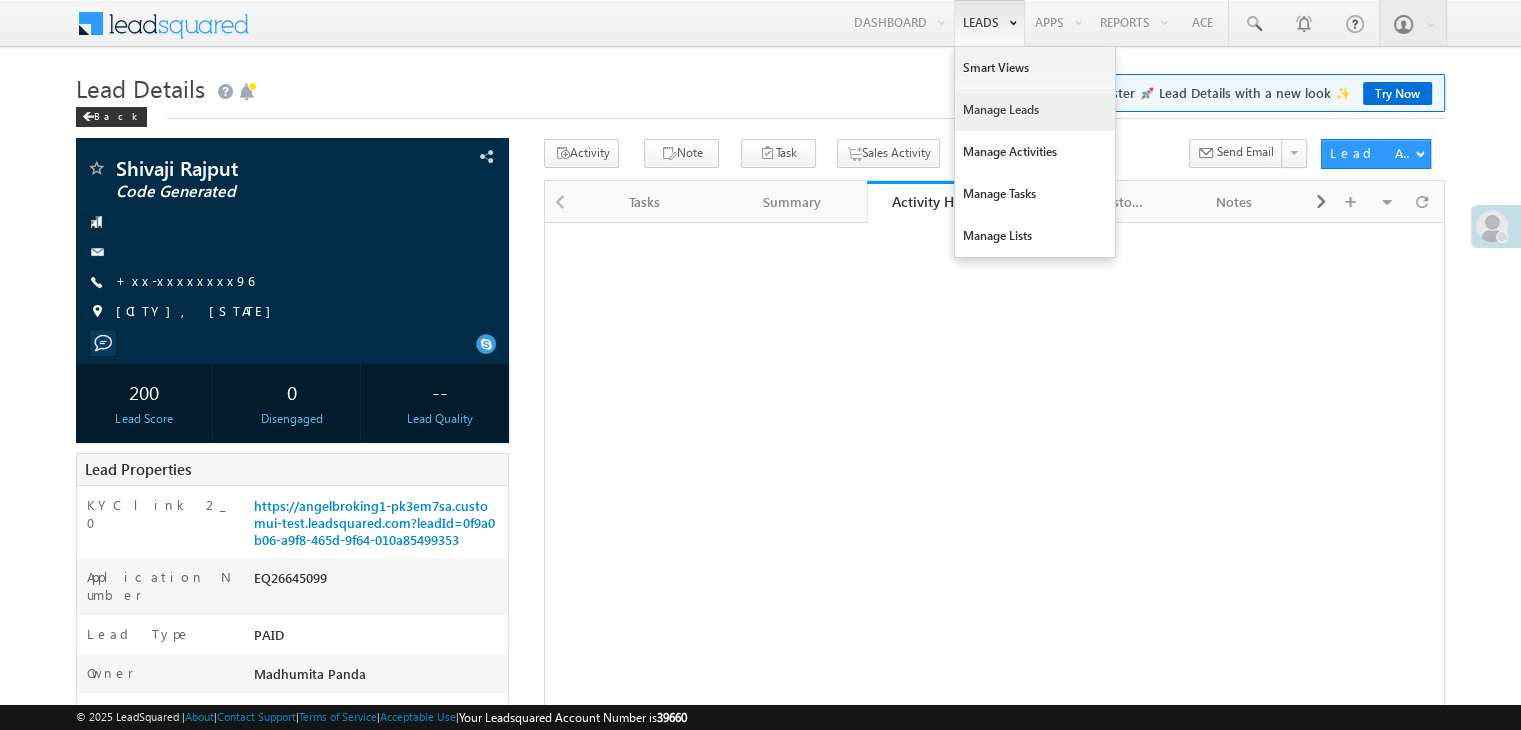 click on "Manage Leads" at bounding box center (1035, 110) 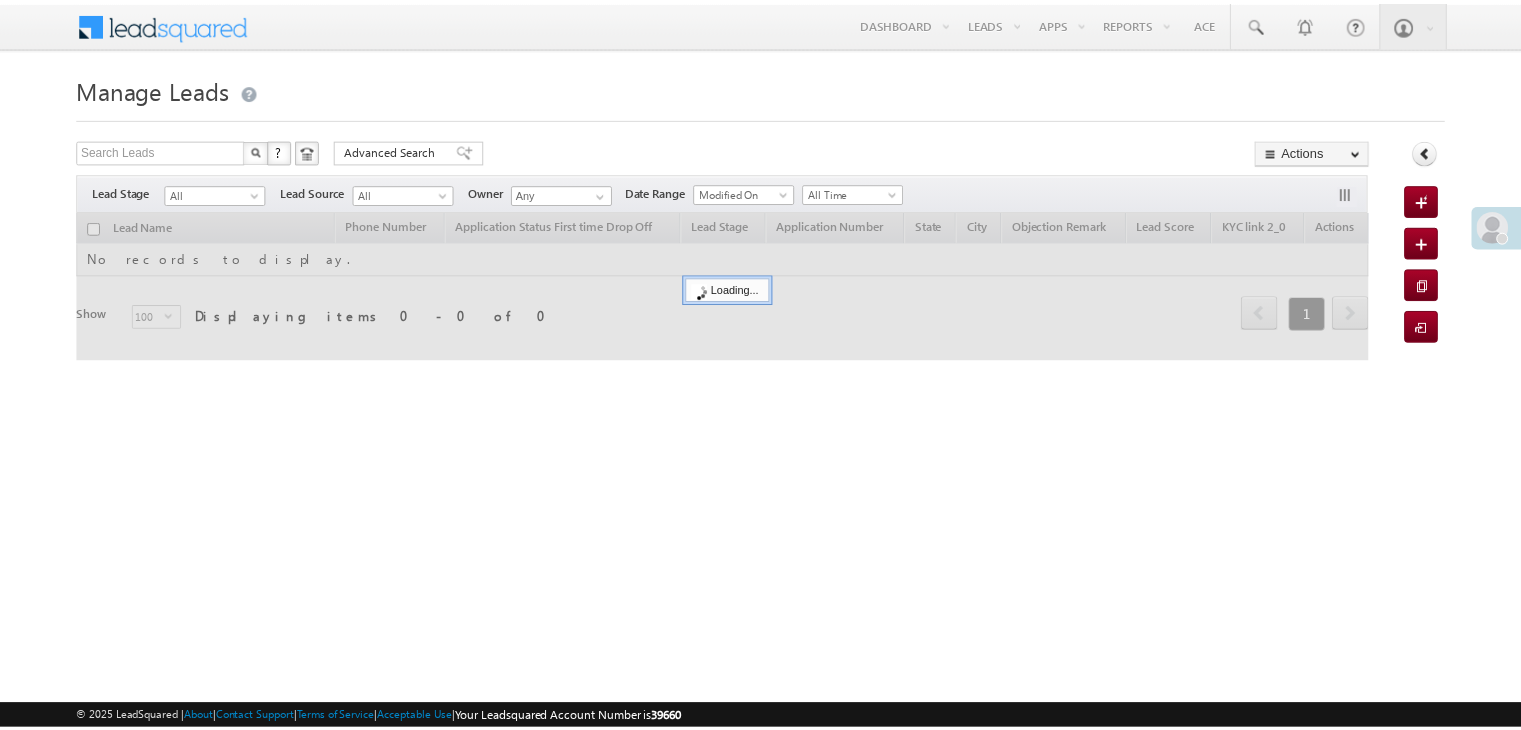 scroll, scrollTop: 0, scrollLeft: 0, axis: both 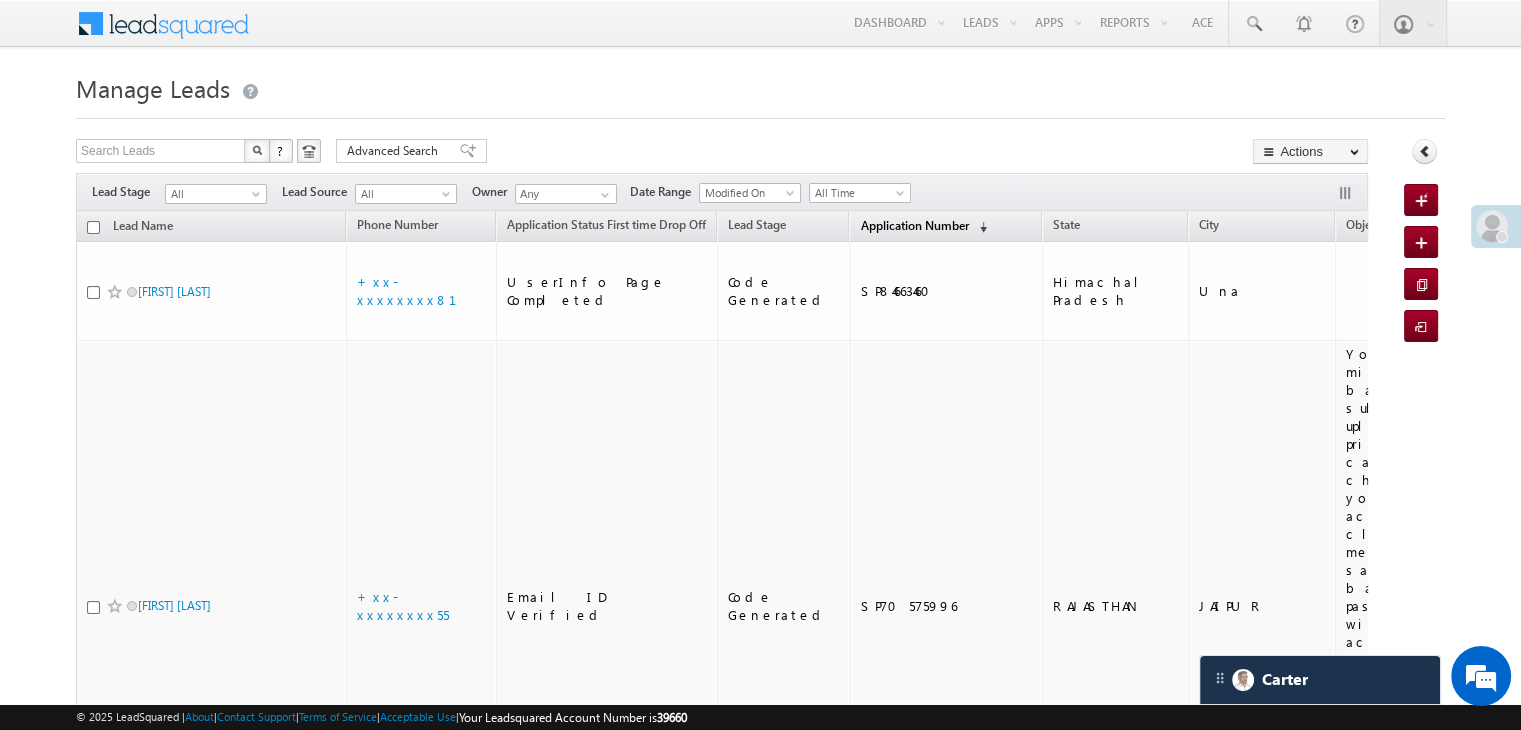 click on "Application Number" at bounding box center (914, 225) 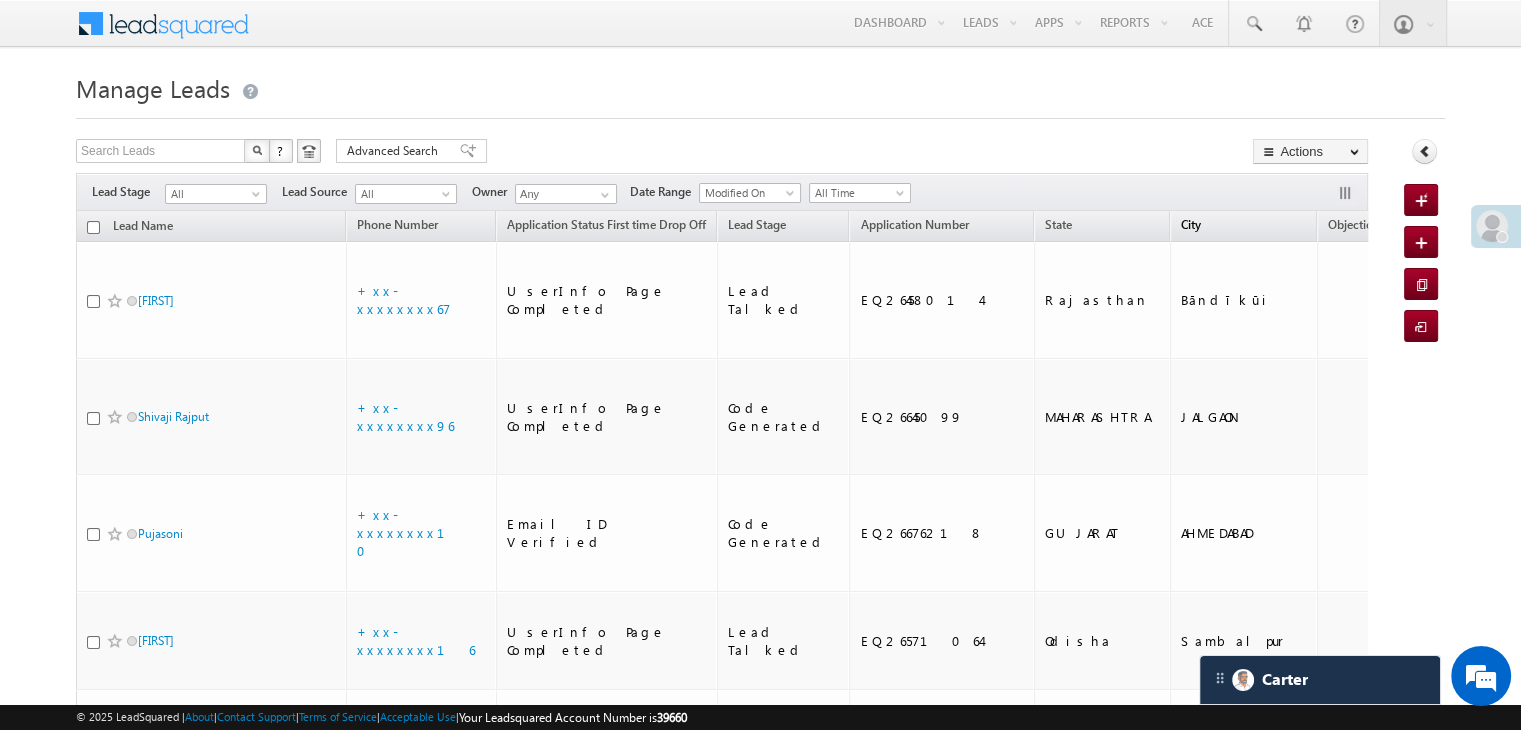 scroll, scrollTop: 0, scrollLeft: 0, axis: both 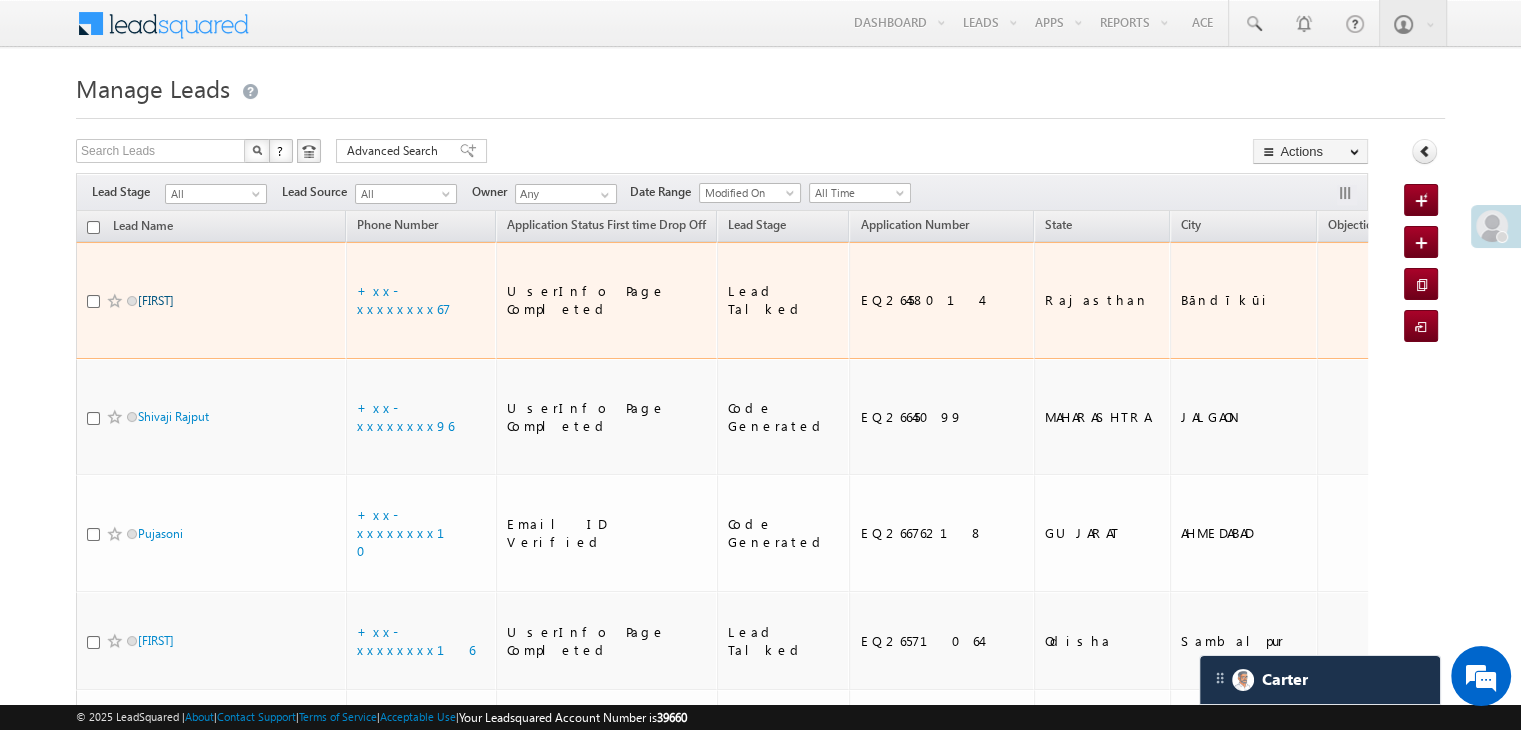click on "[FIRST]" at bounding box center [156, 300] 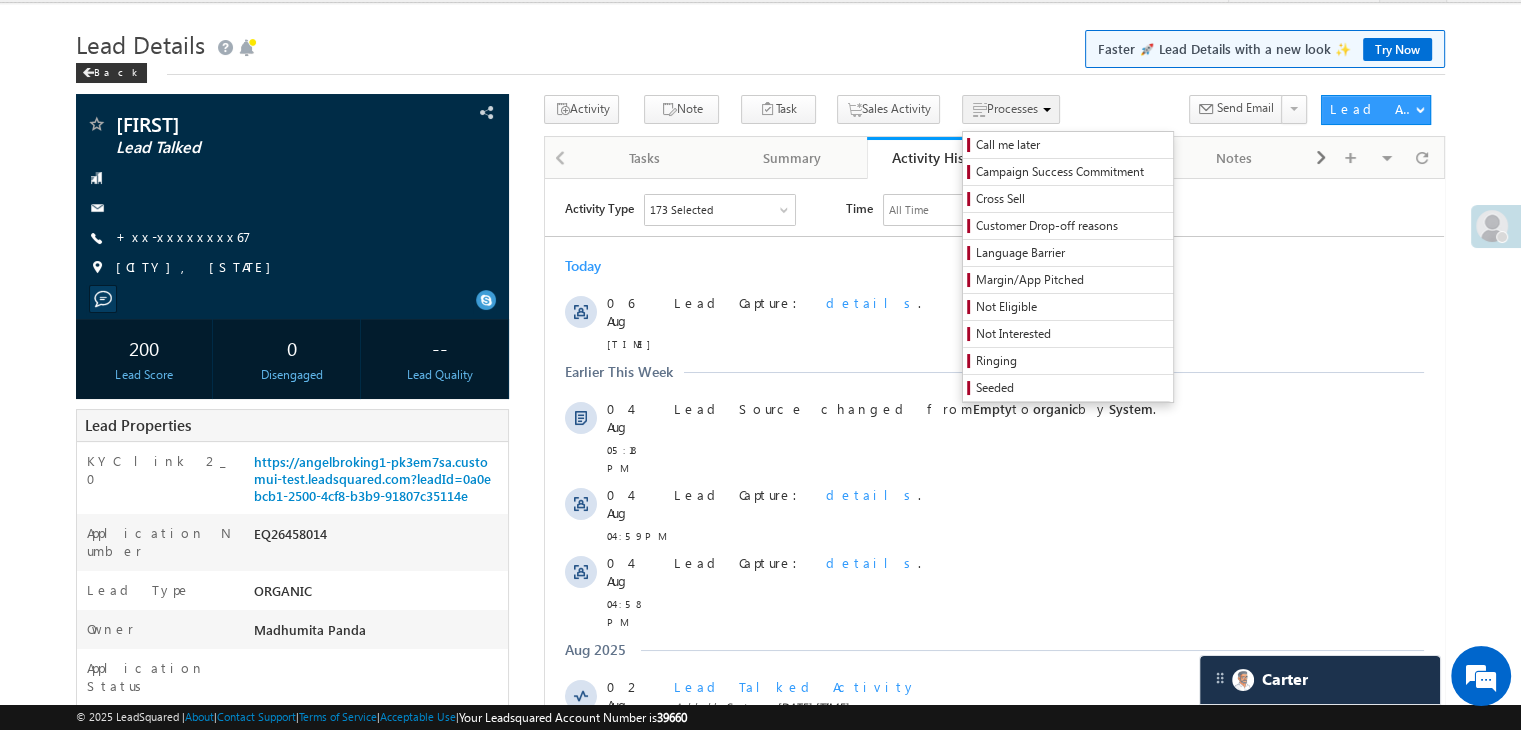 scroll, scrollTop: 0, scrollLeft: 0, axis: both 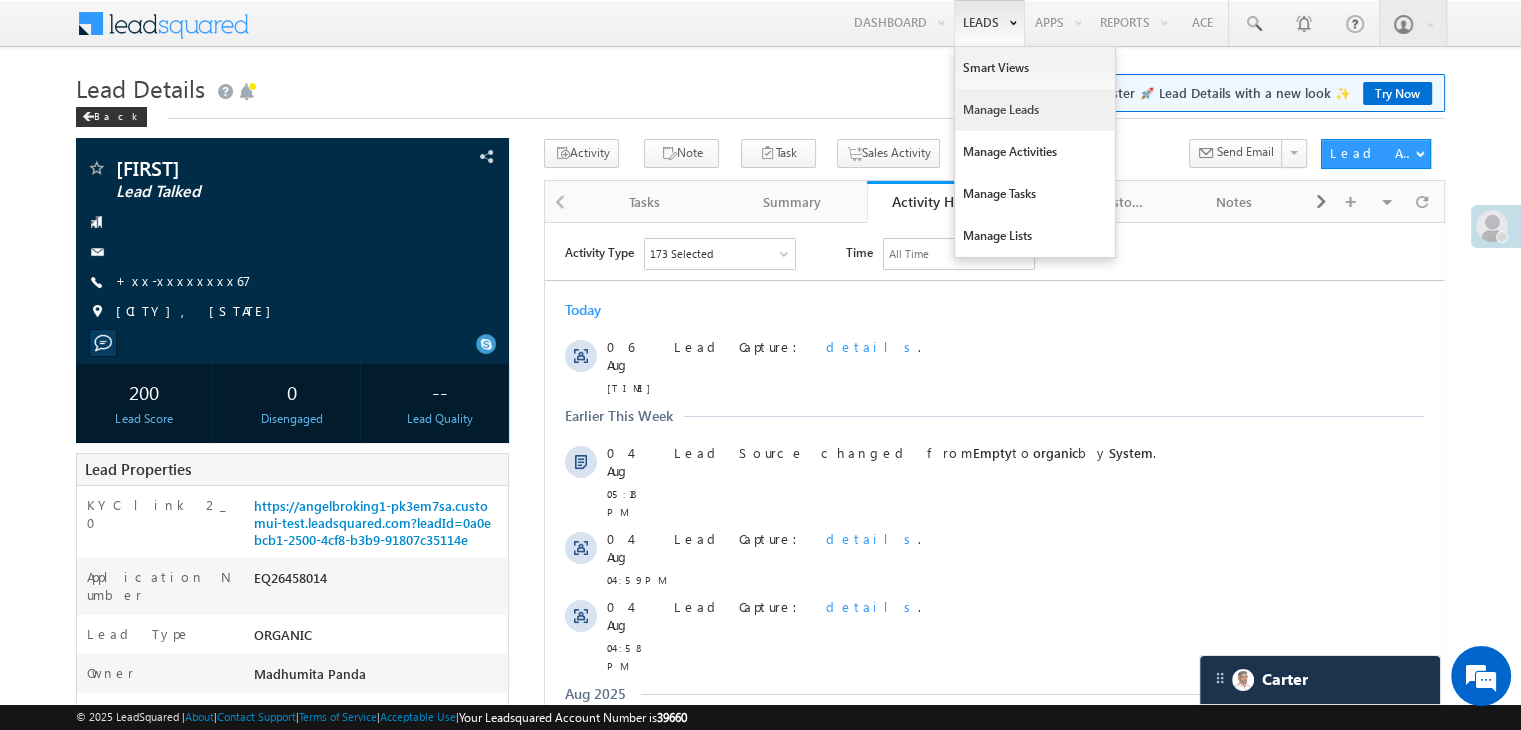 click on "Manage Leads" at bounding box center [1035, 110] 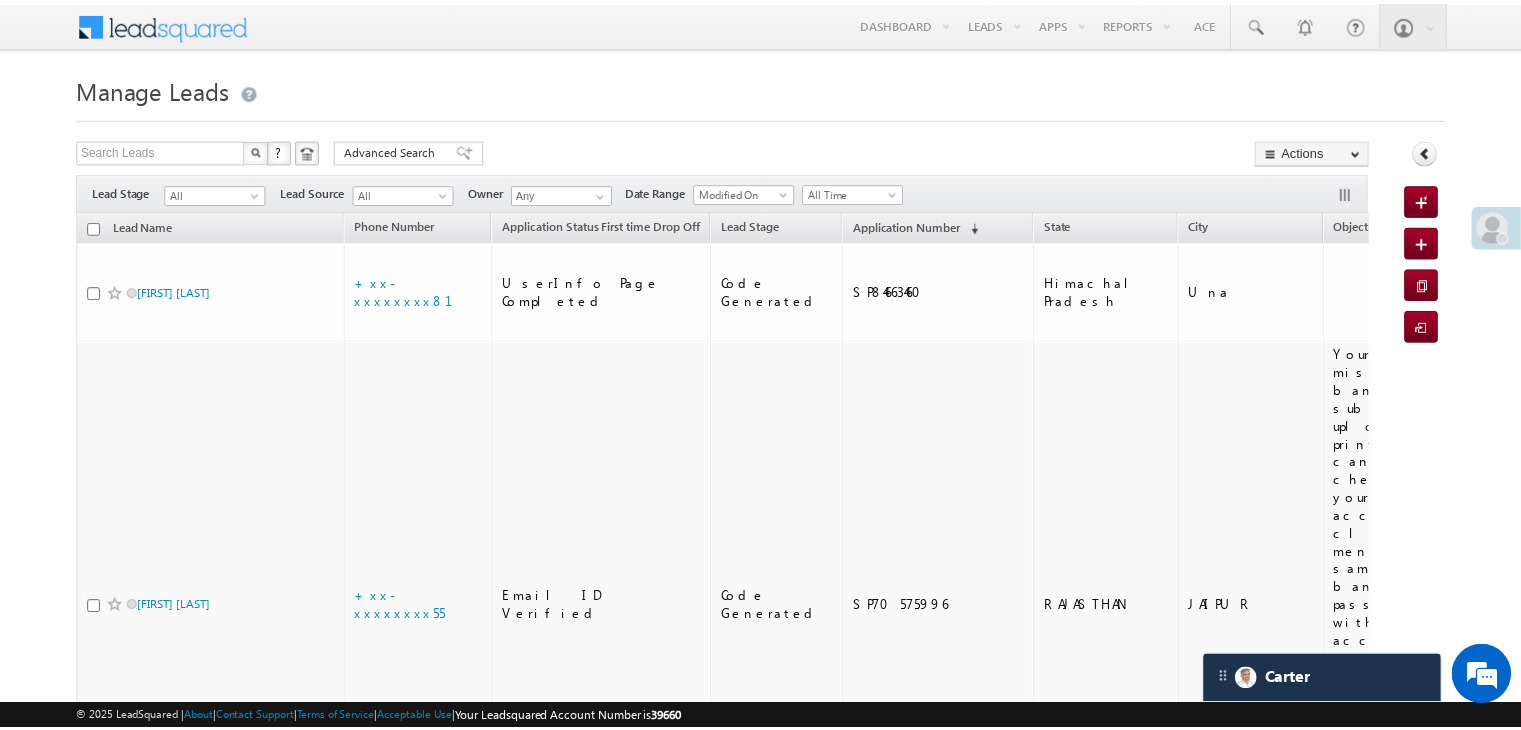 scroll, scrollTop: 0, scrollLeft: 0, axis: both 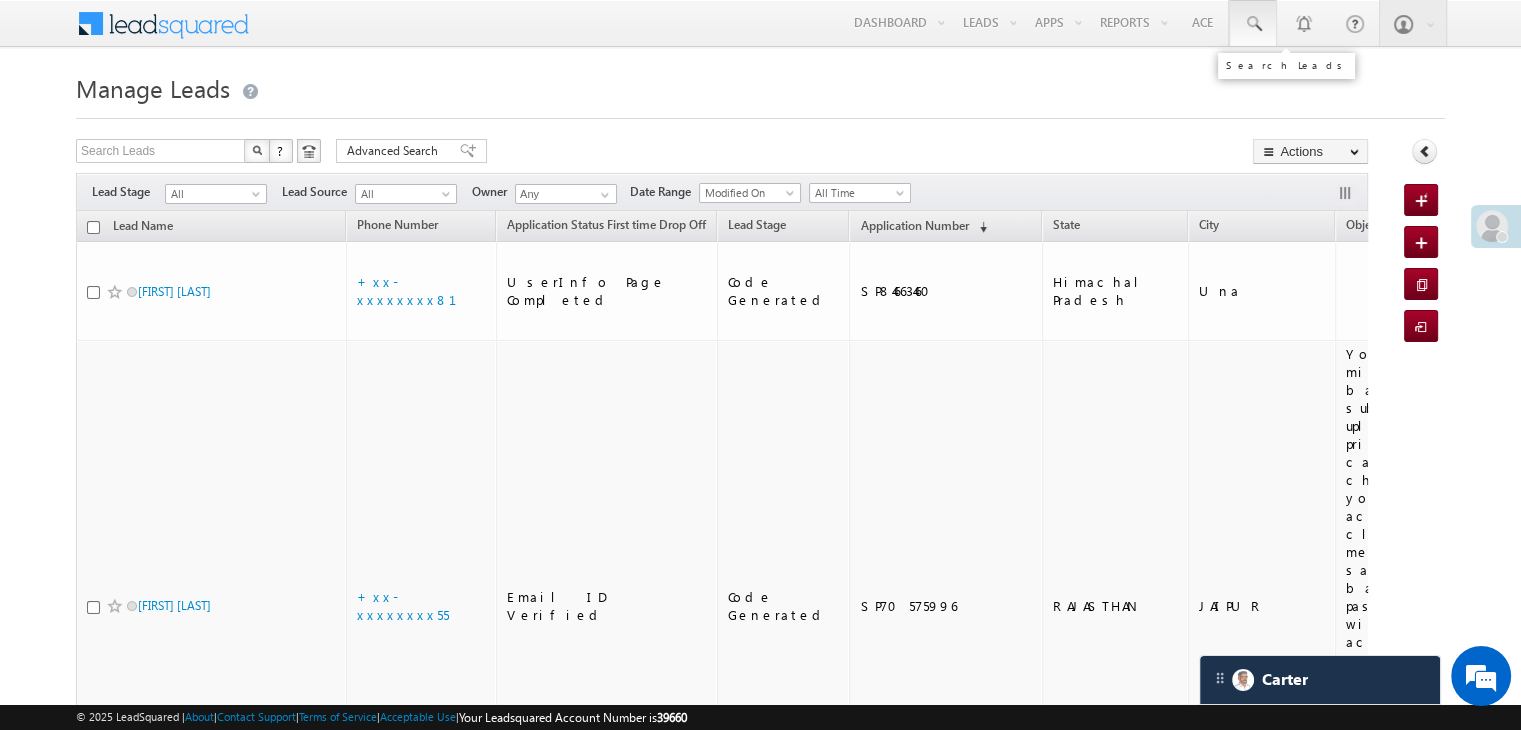 click at bounding box center [1253, 24] 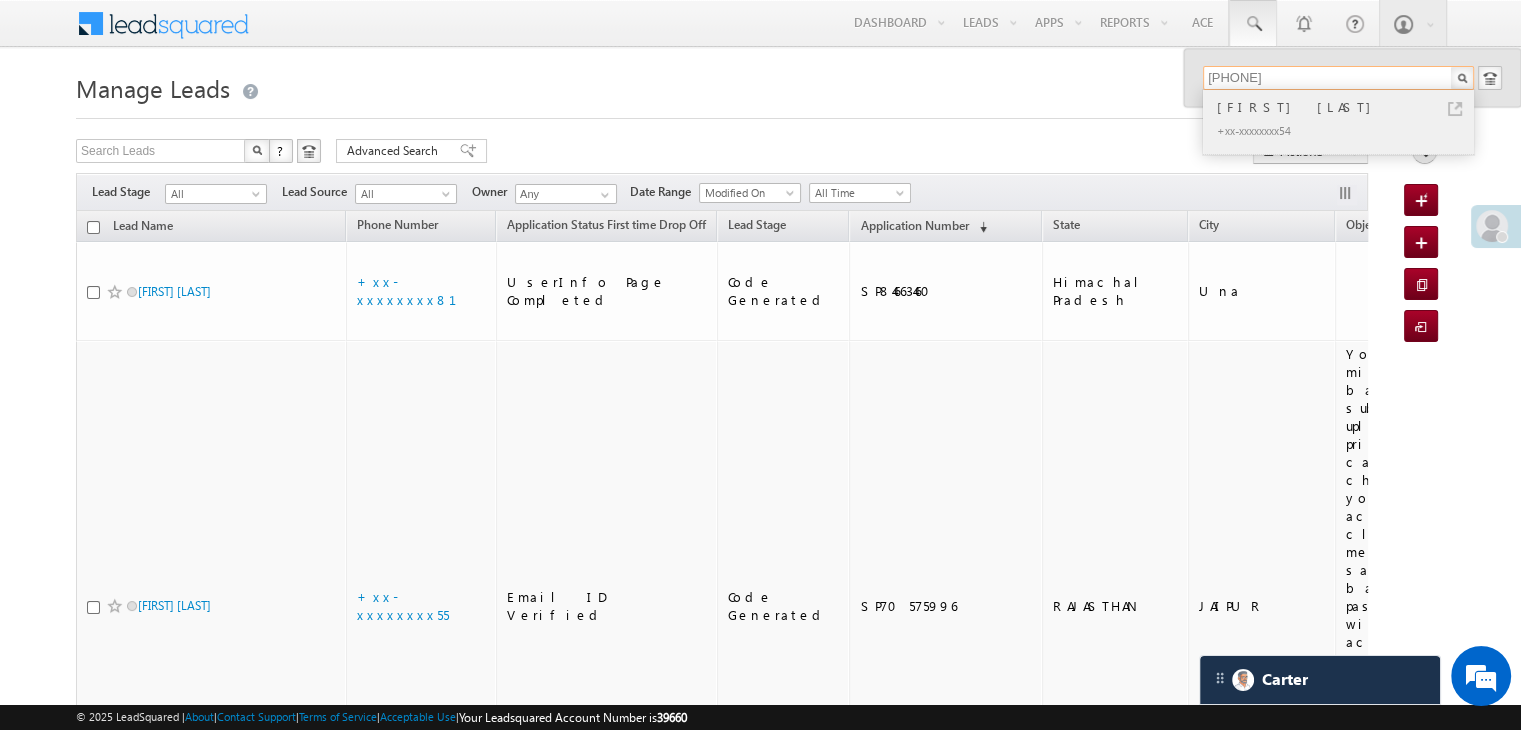 type on "8860104454" 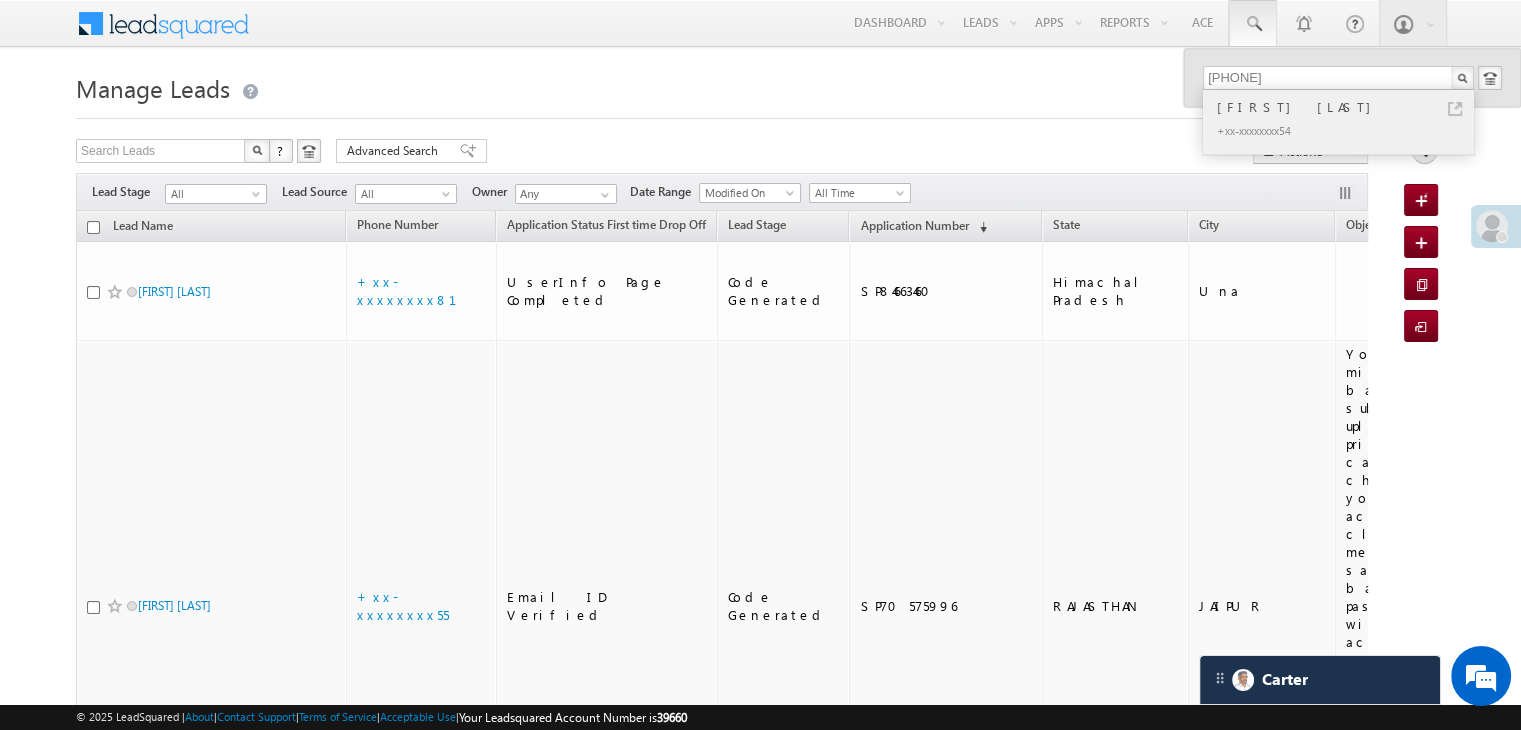click on "[NAME] [NAME]" at bounding box center (1347, 107) 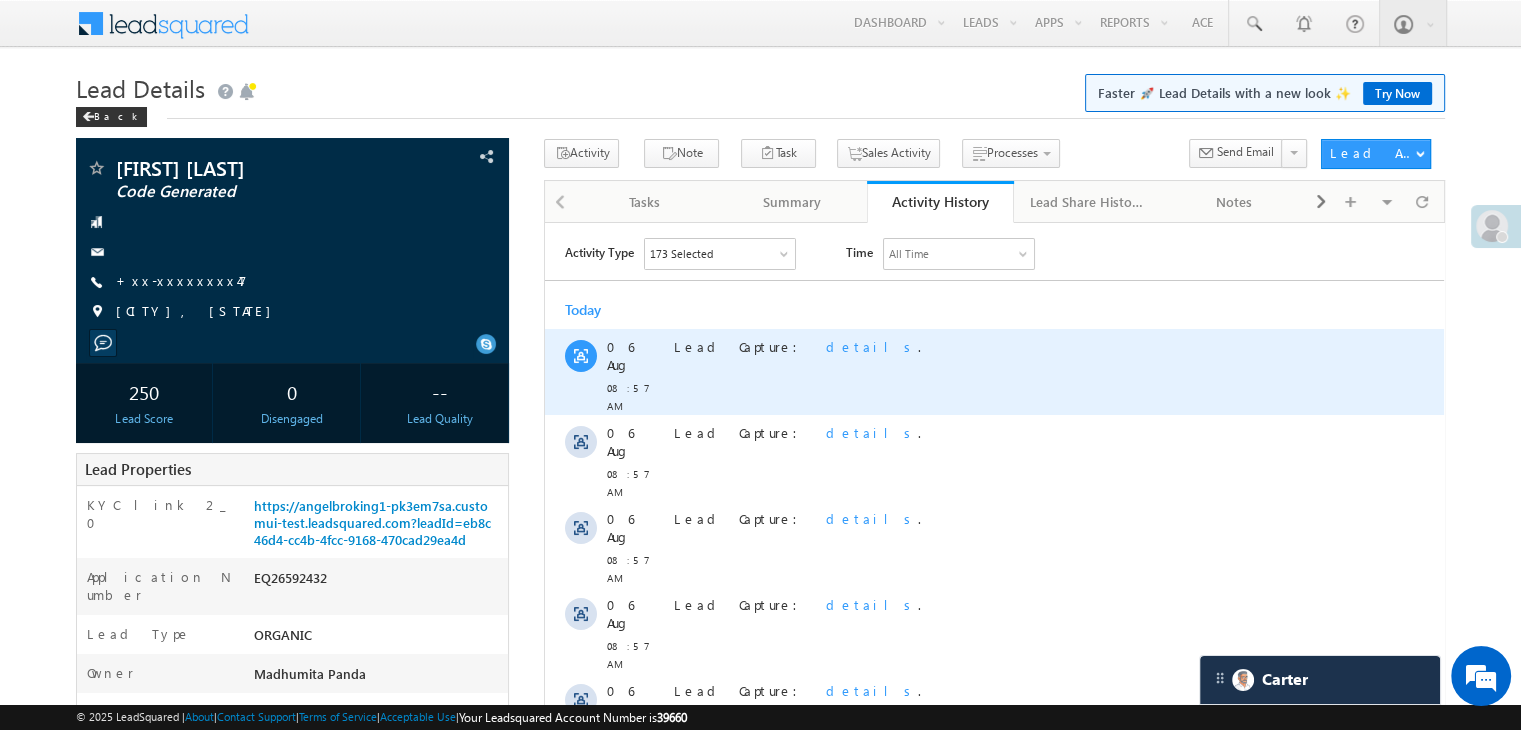 scroll, scrollTop: 0, scrollLeft: 0, axis: both 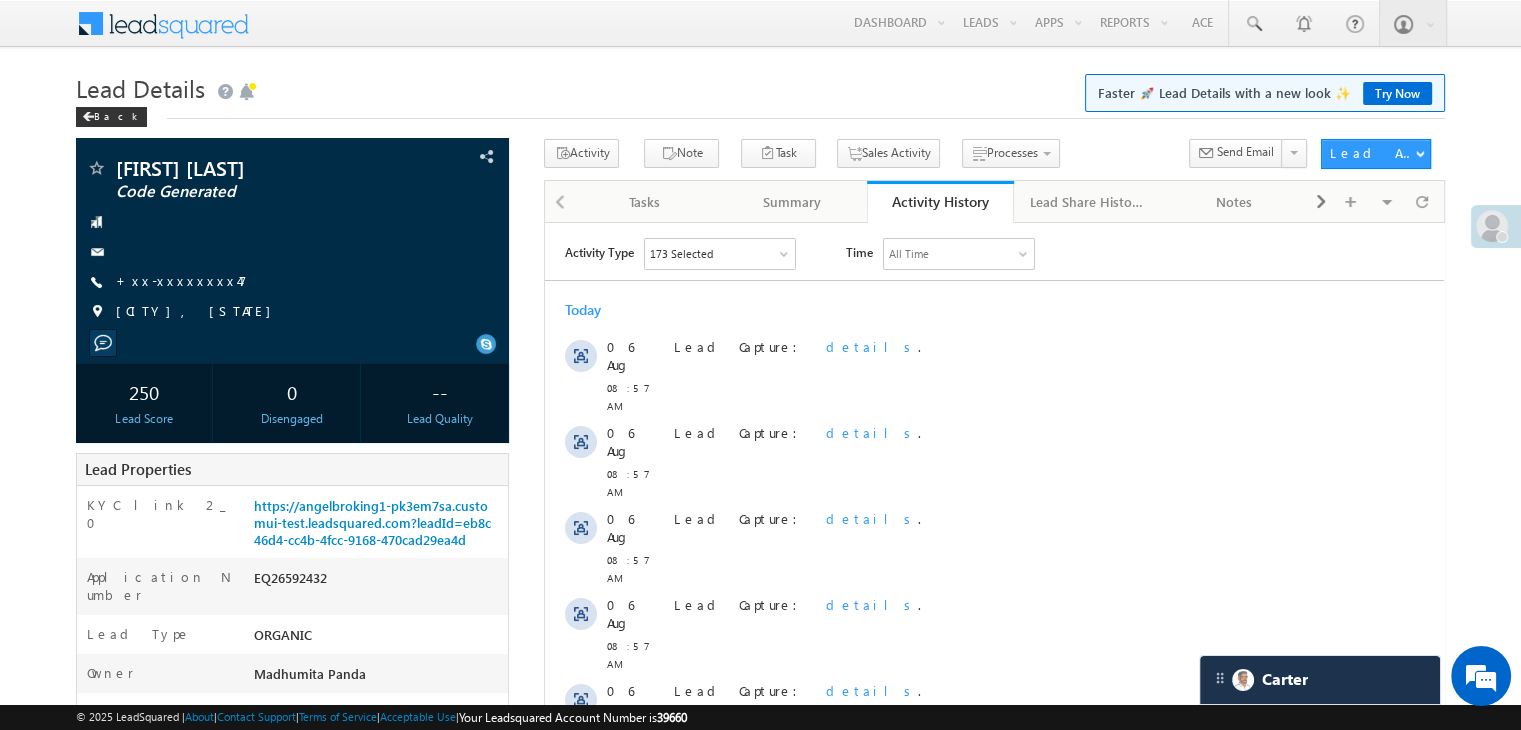 click at bounding box center (1492, 226) 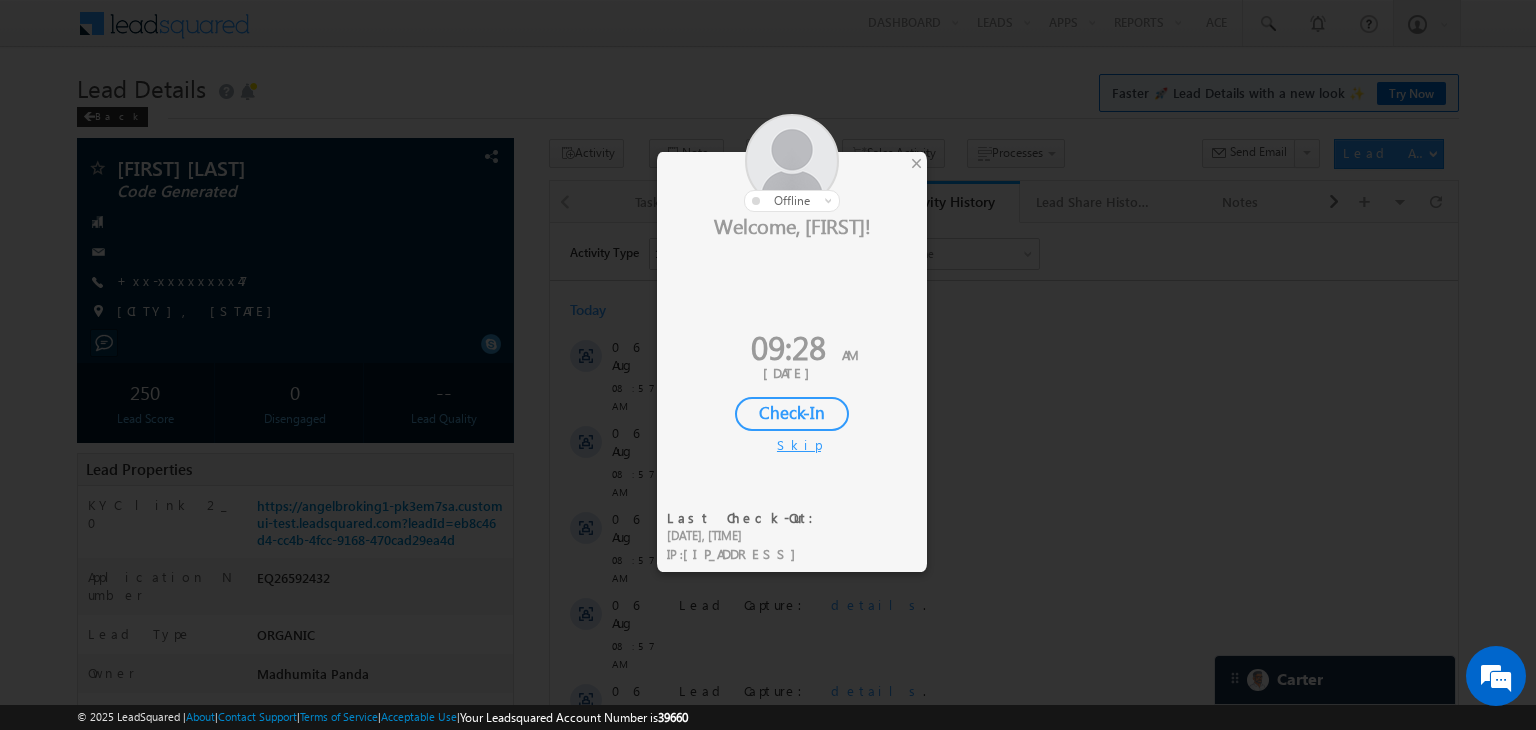 click on "Check-In" at bounding box center (792, 414) 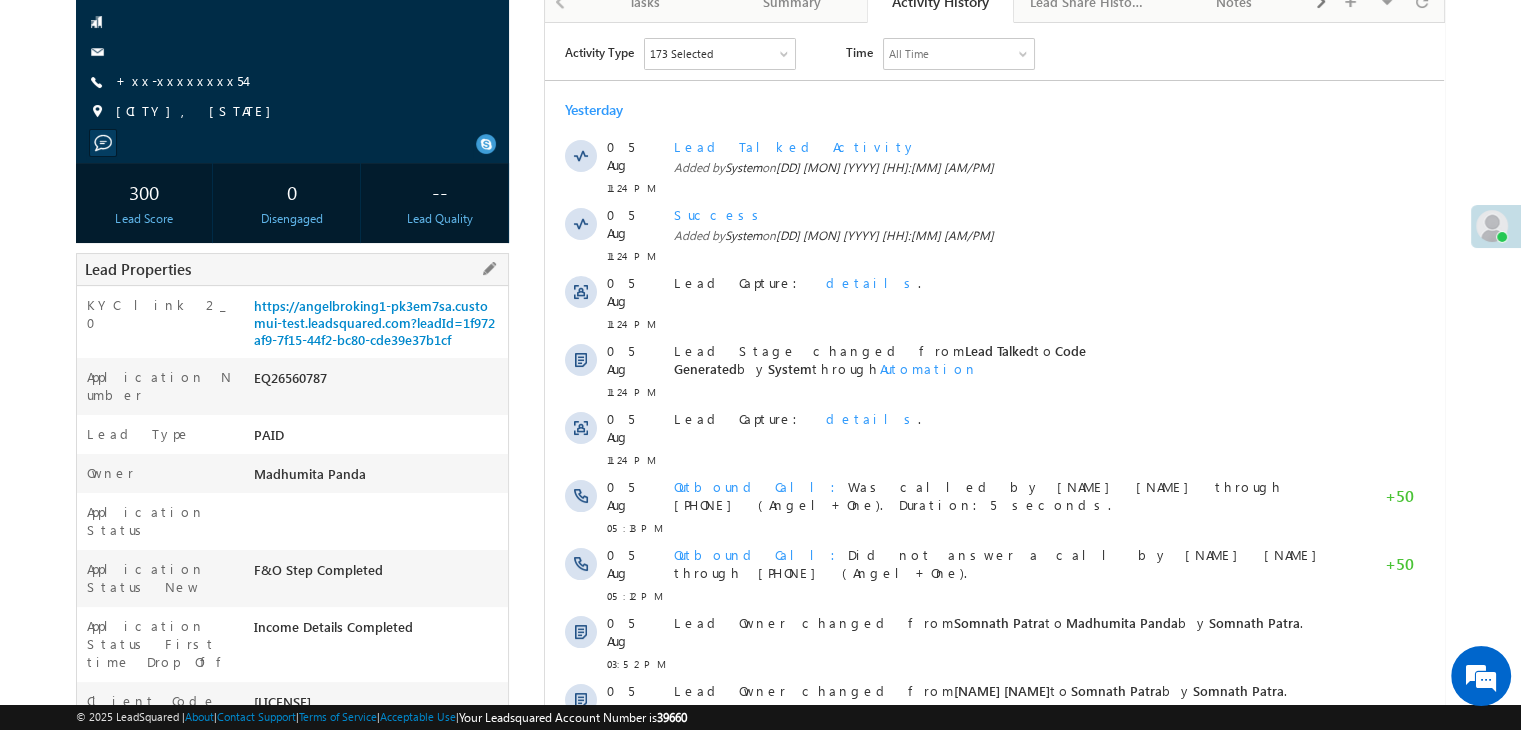scroll, scrollTop: 0, scrollLeft: 0, axis: both 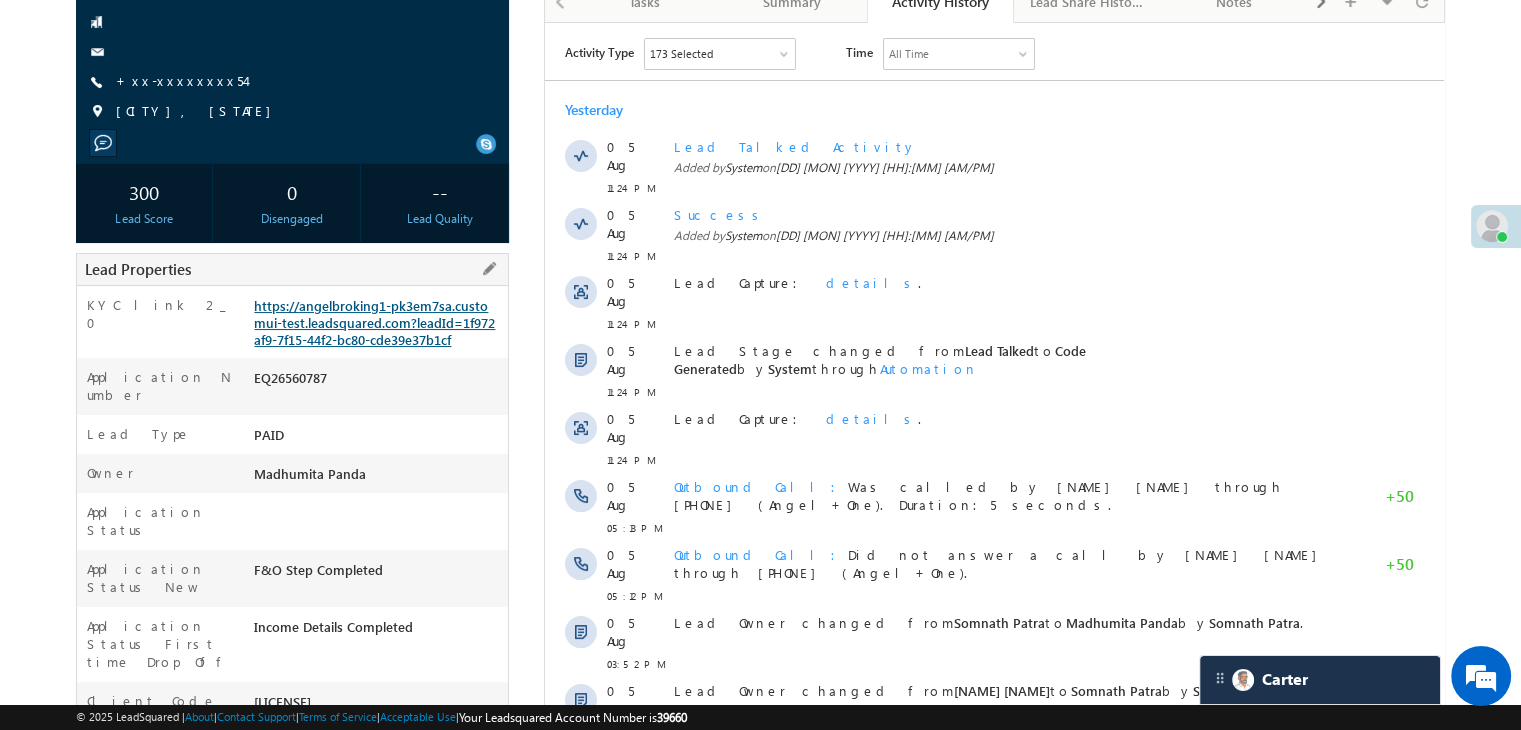 click on "https://angelbroking1-pk3em7sa.customui-test.leadsquared.com?leadId=1f972af9-7f15-44f2-bc80-cde39e37b1cf" at bounding box center [374, 322] 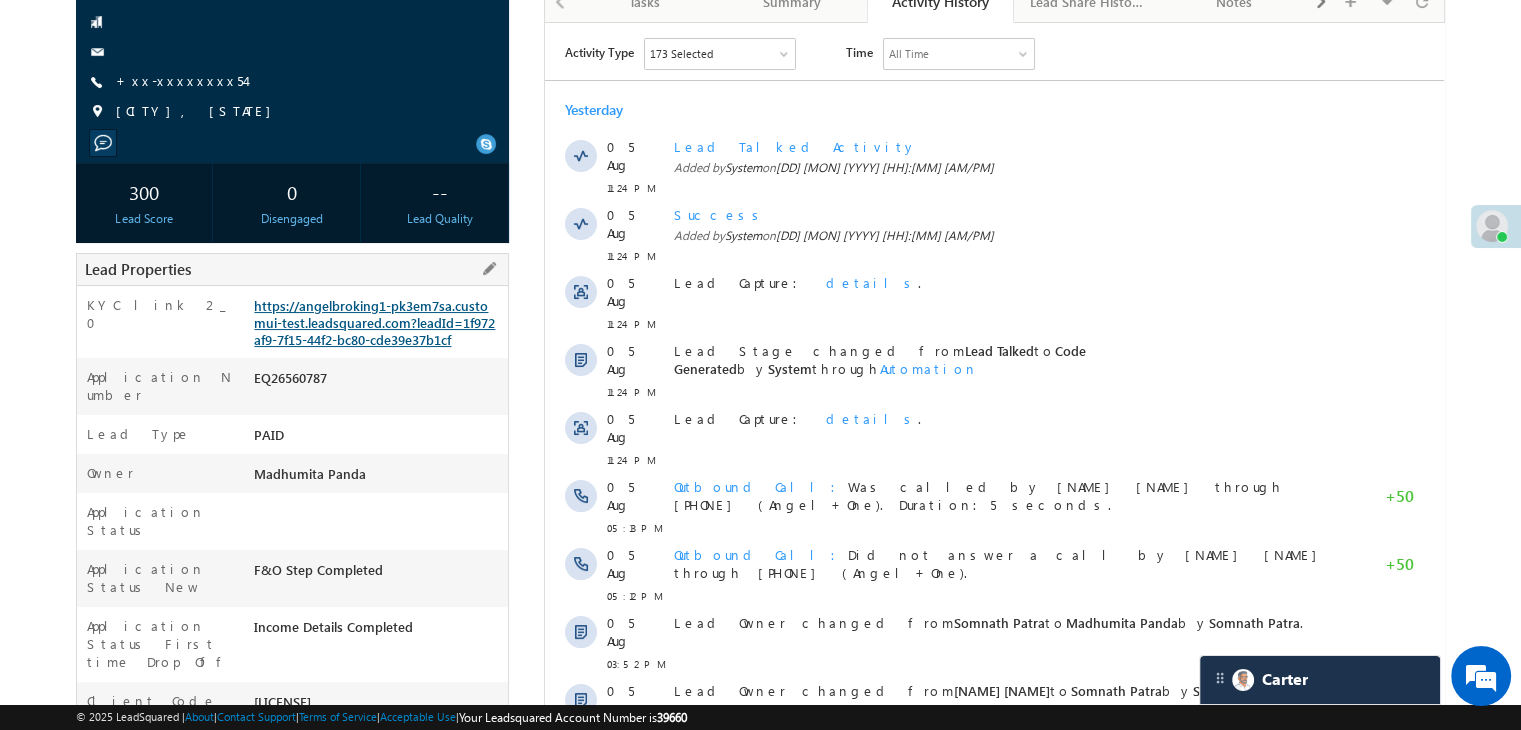 scroll, scrollTop: 0, scrollLeft: 0, axis: both 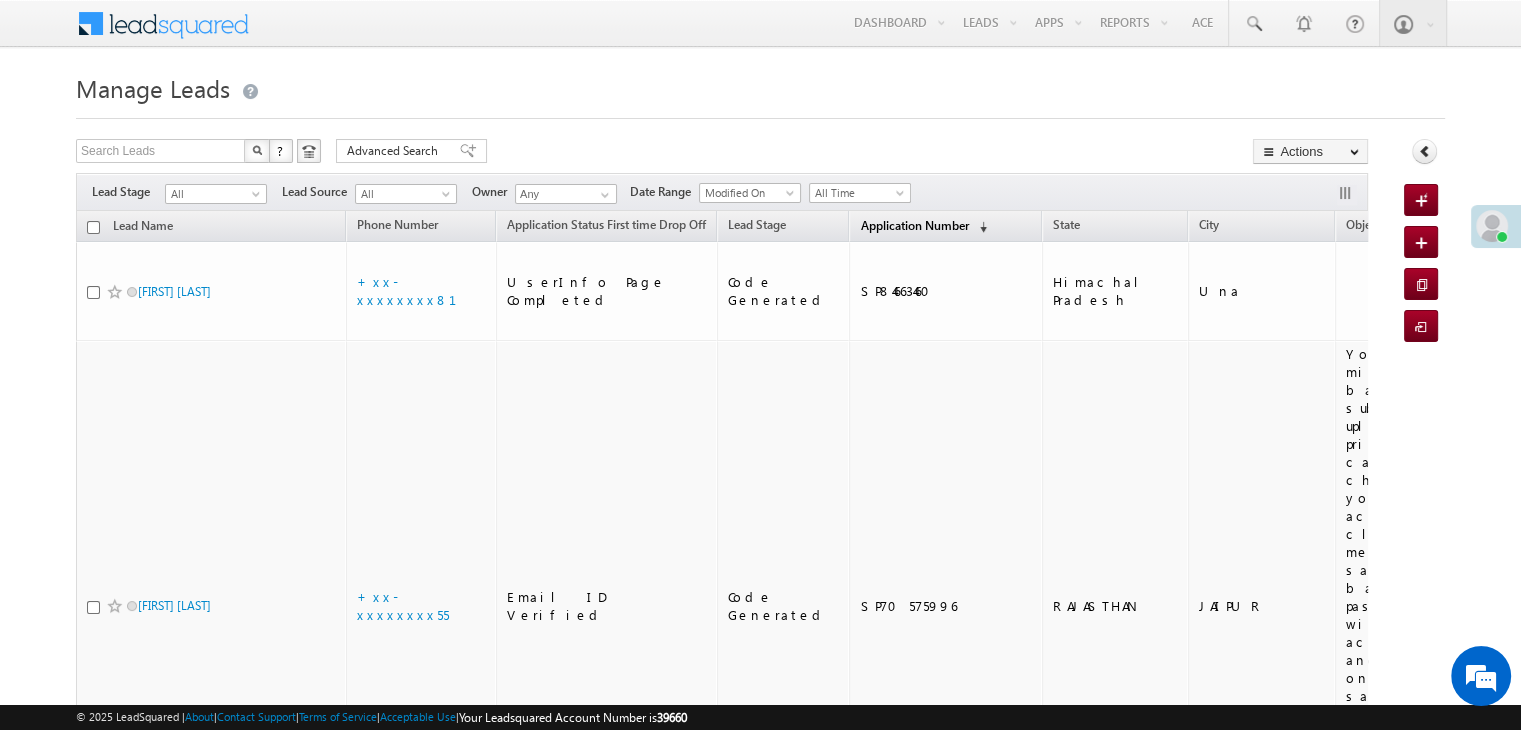 click on "Application Number" at bounding box center [914, 225] 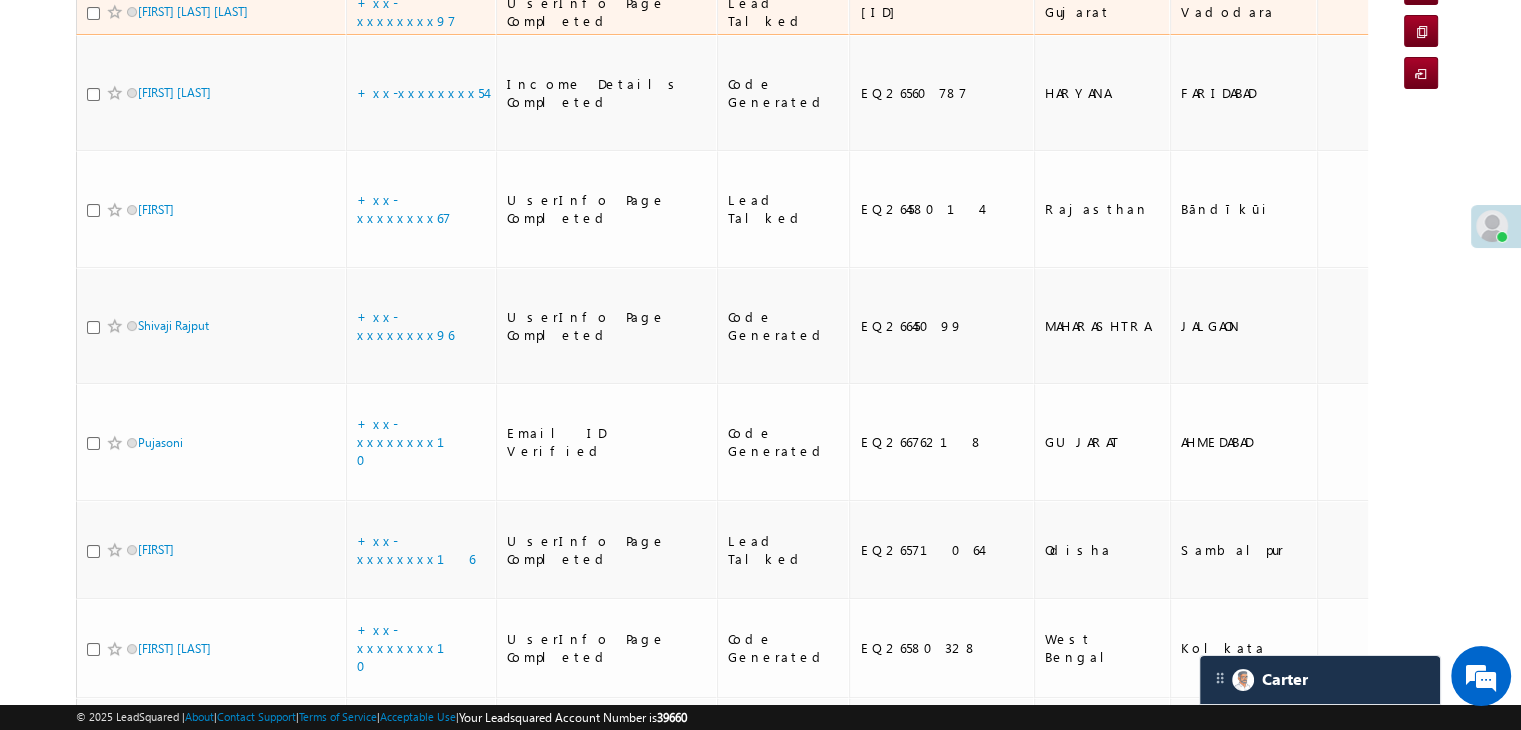 scroll, scrollTop: 300, scrollLeft: 0, axis: vertical 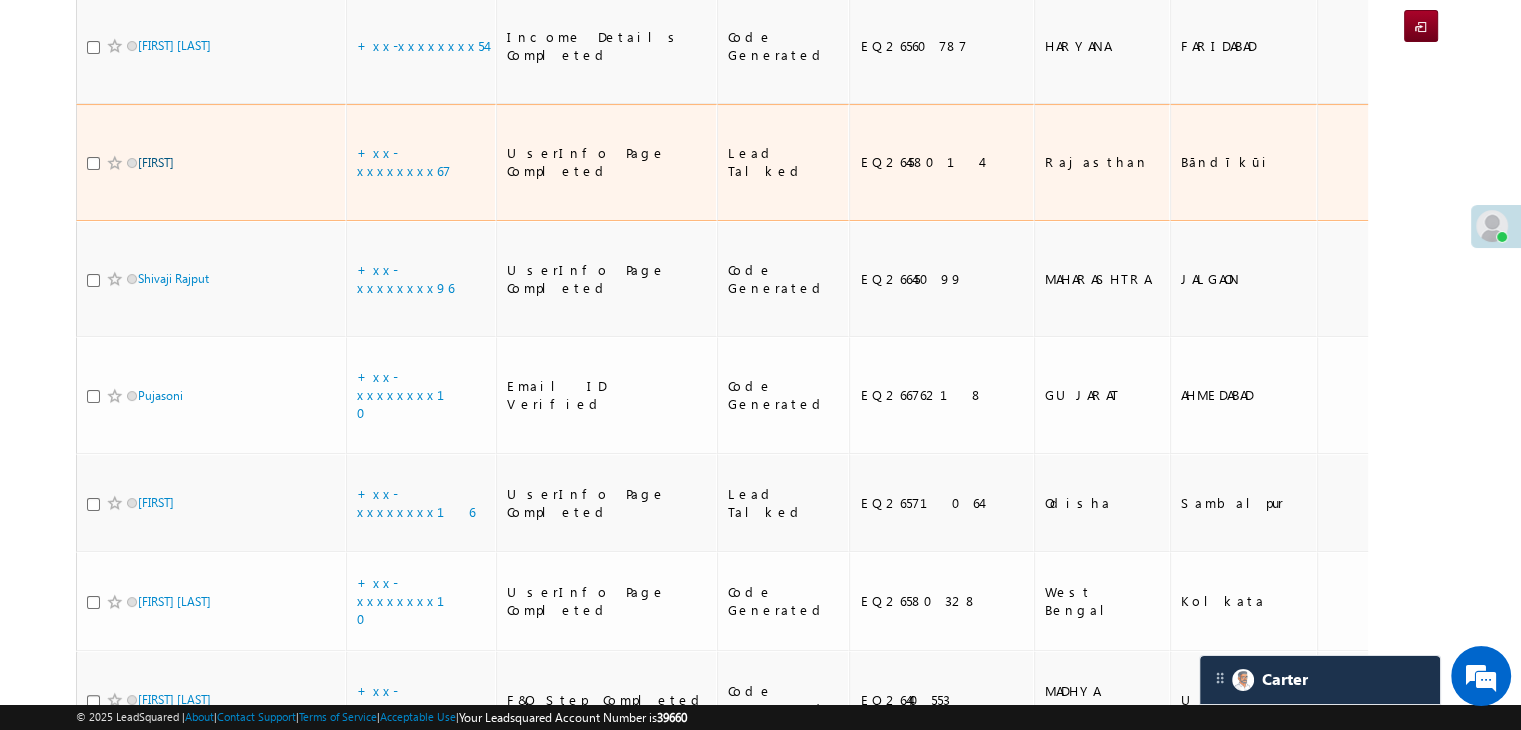 click on "[FIRST]" at bounding box center (156, 162) 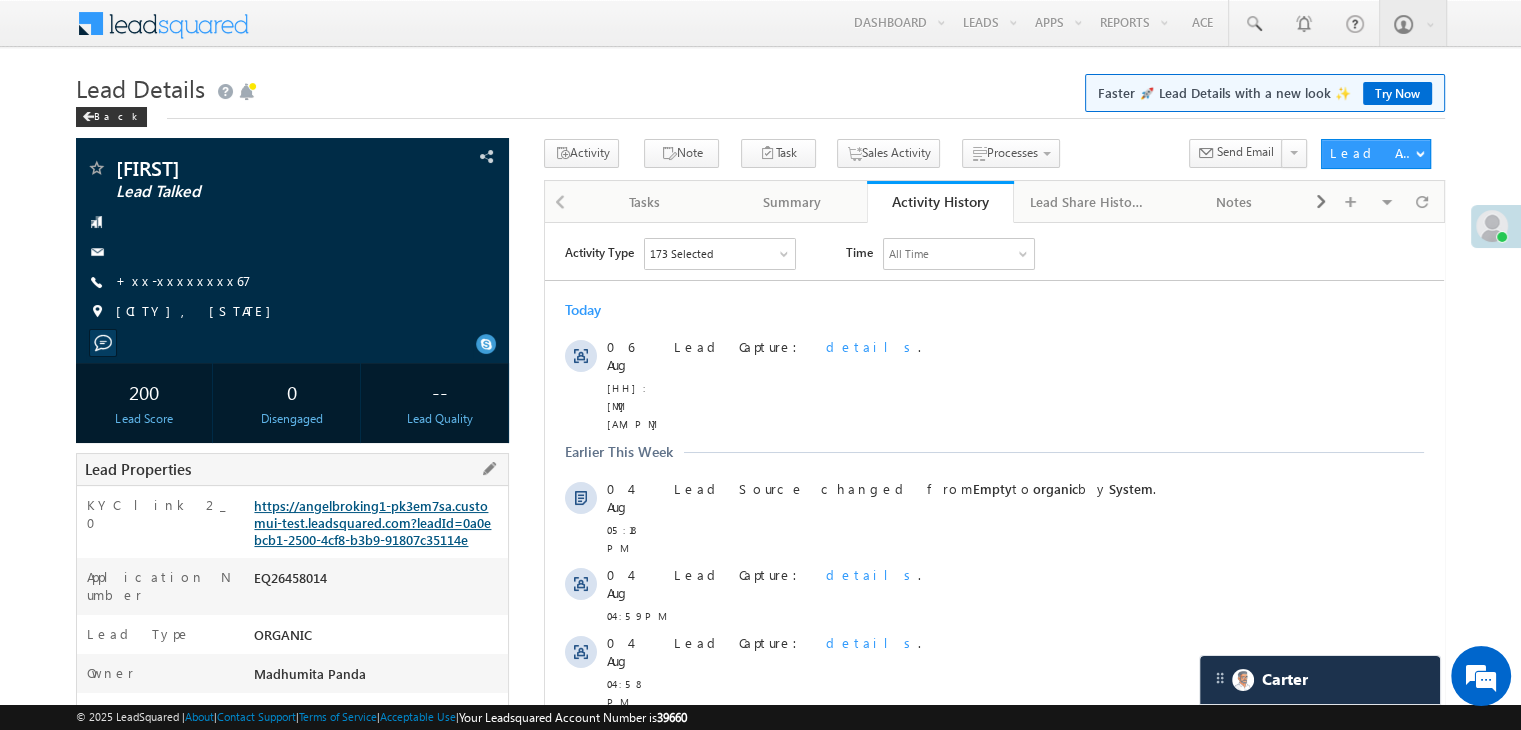 scroll, scrollTop: 0, scrollLeft: 0, axis: both 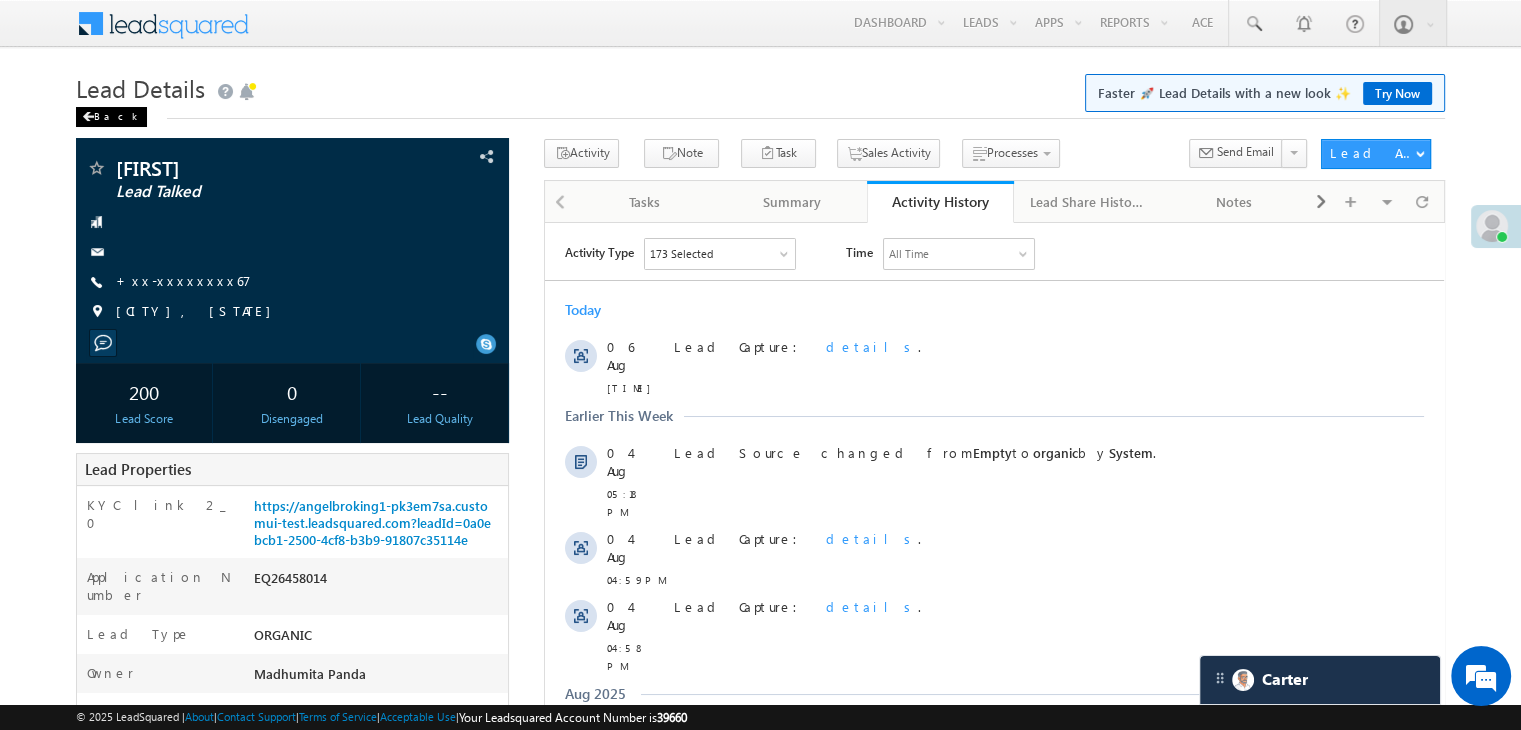 click on "Back" at bounding box center [111, 117] 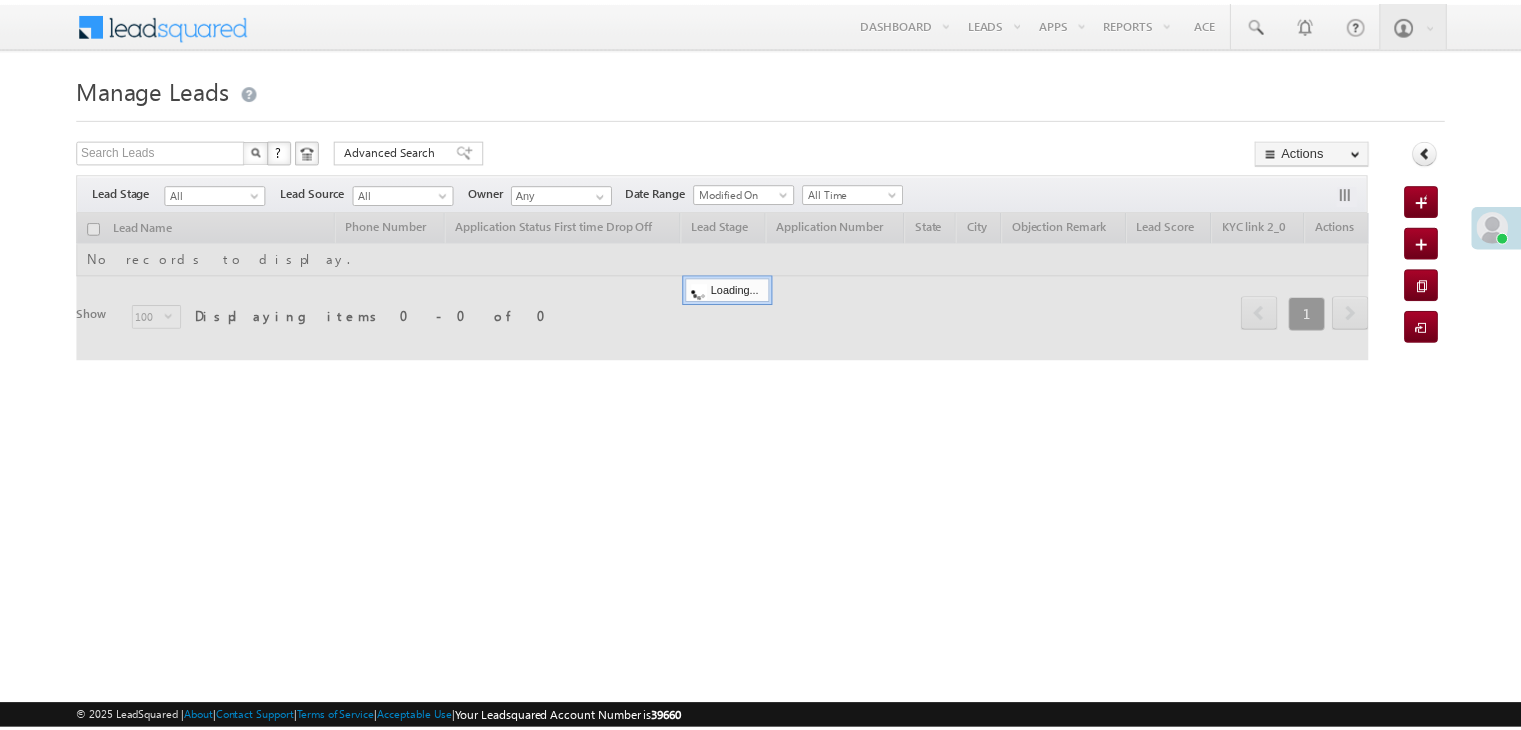 scroll, scrollTop: 0, scrollLeft: 0, axis: both 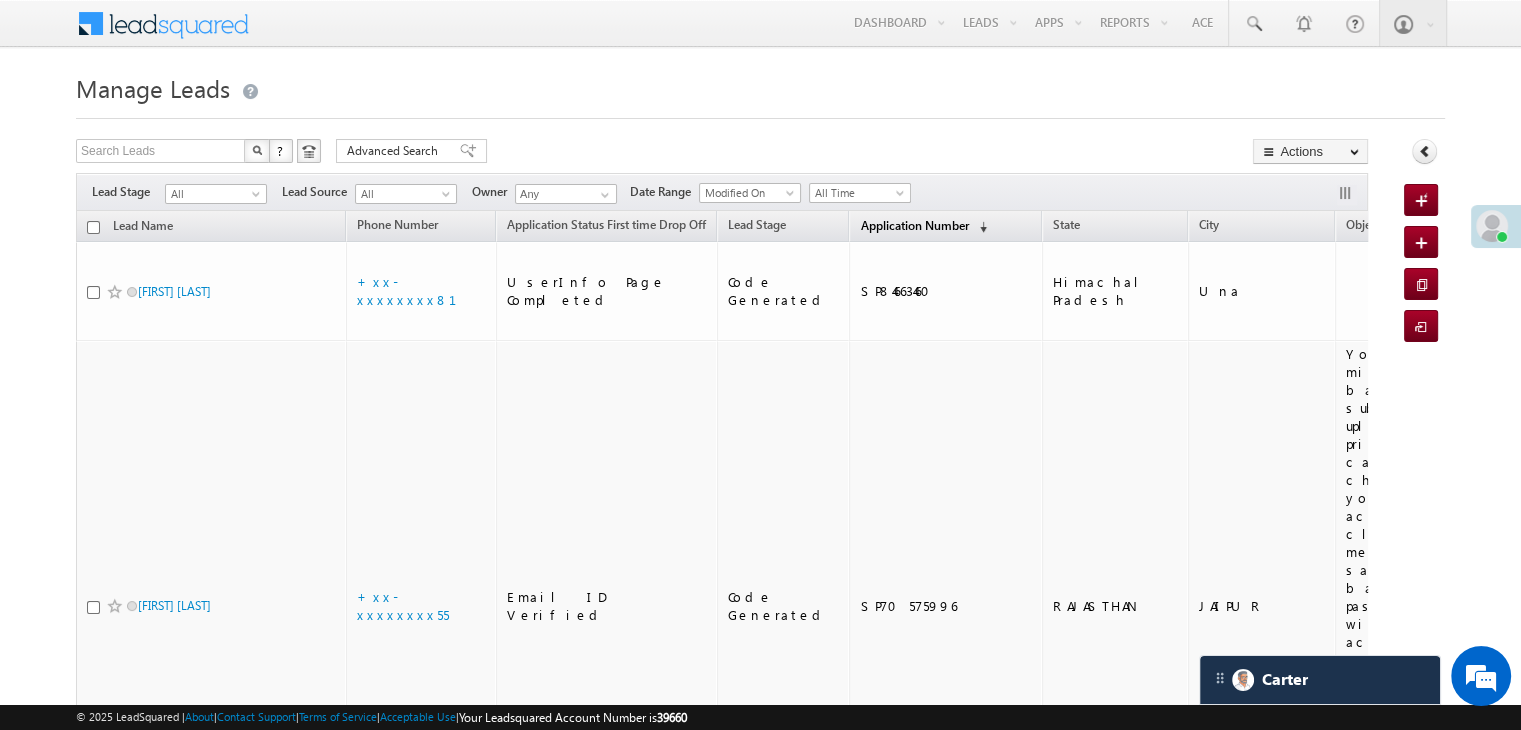 click on "Application Number" at bounding box center (914, 225) 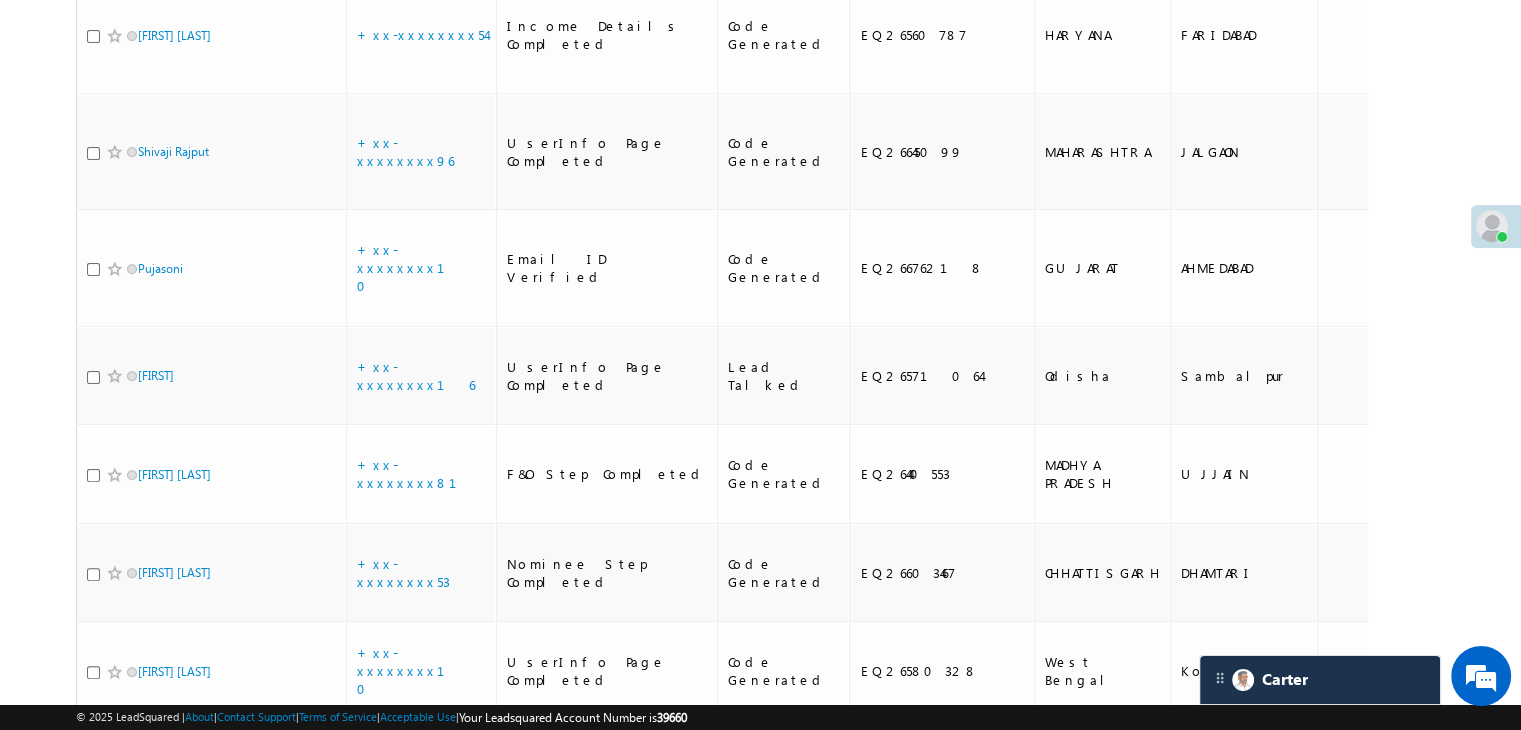 scroll, scrollTop: 500, scrollLeft: 0, axis: vertical 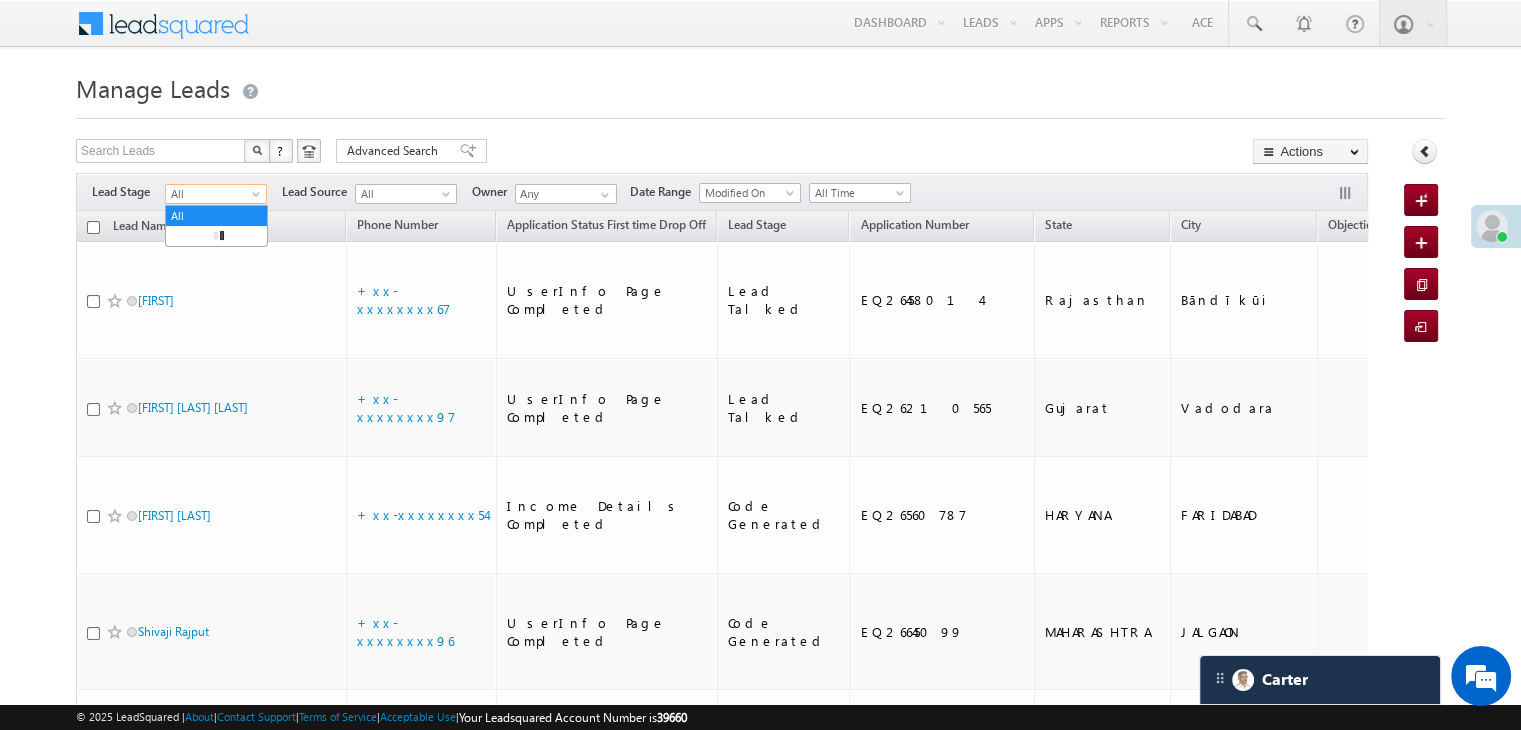 click on "All" at bounding box center (213, 194) 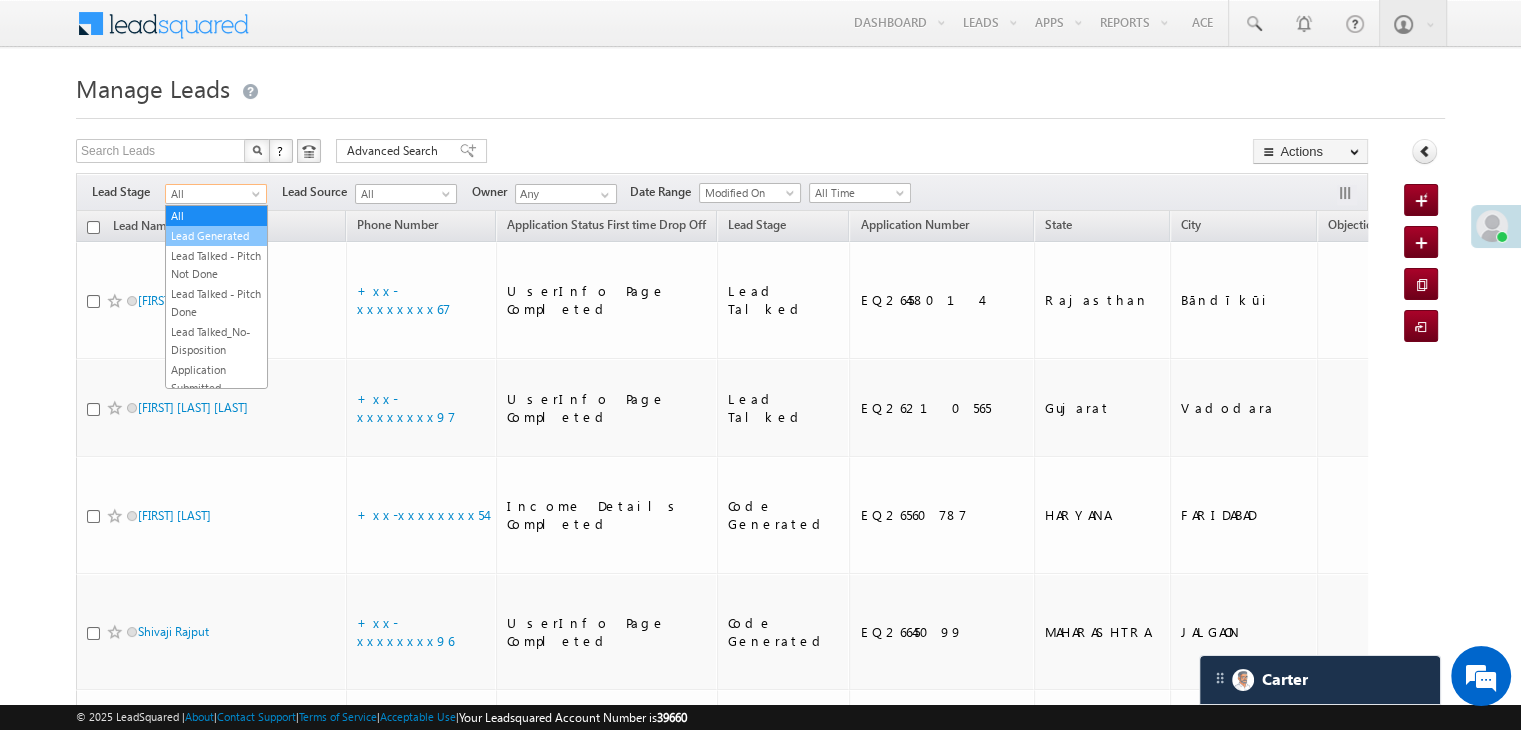 click on "Lead Generated" at bounding box center (216, 236) 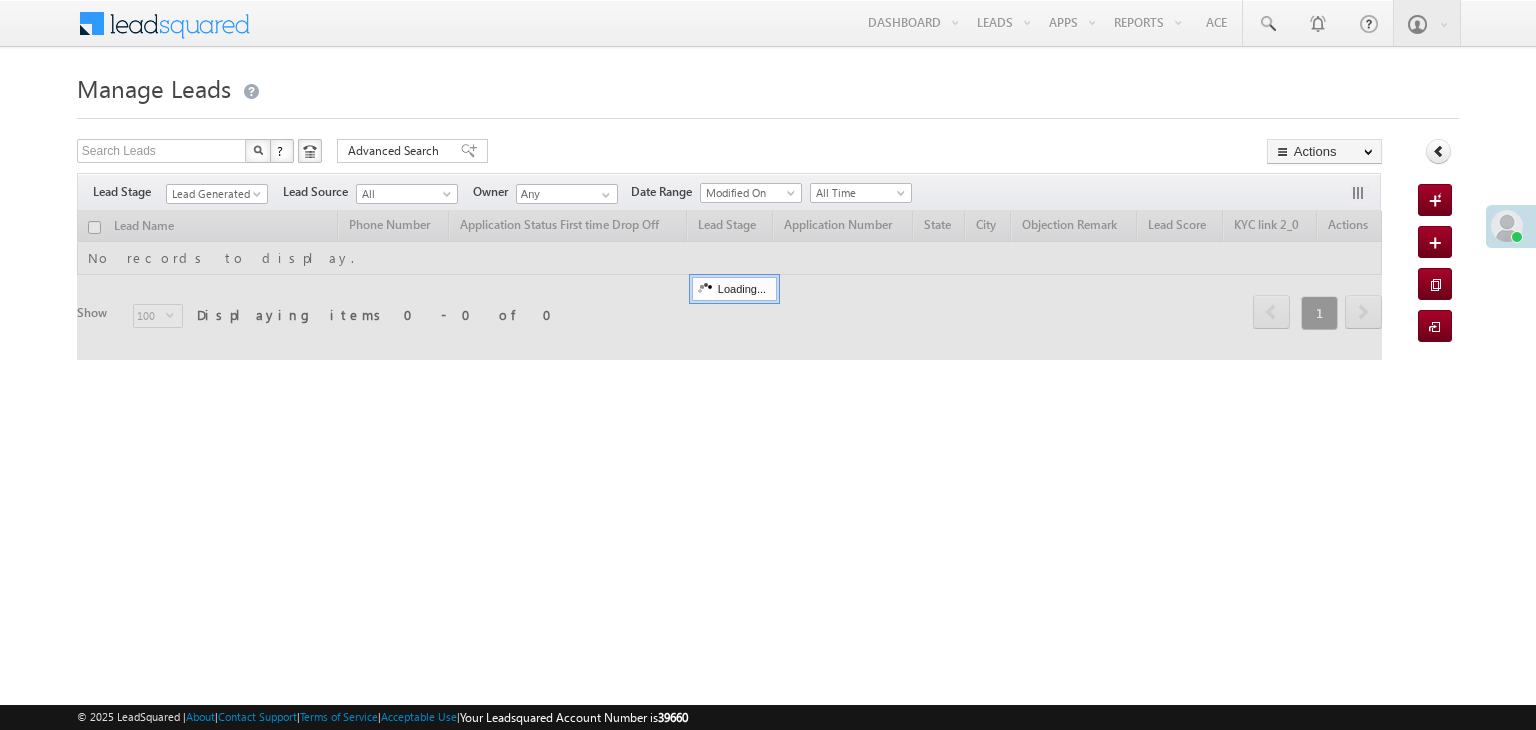 scroll, scrollTop: 0, scrollLeft: 0, axis: both 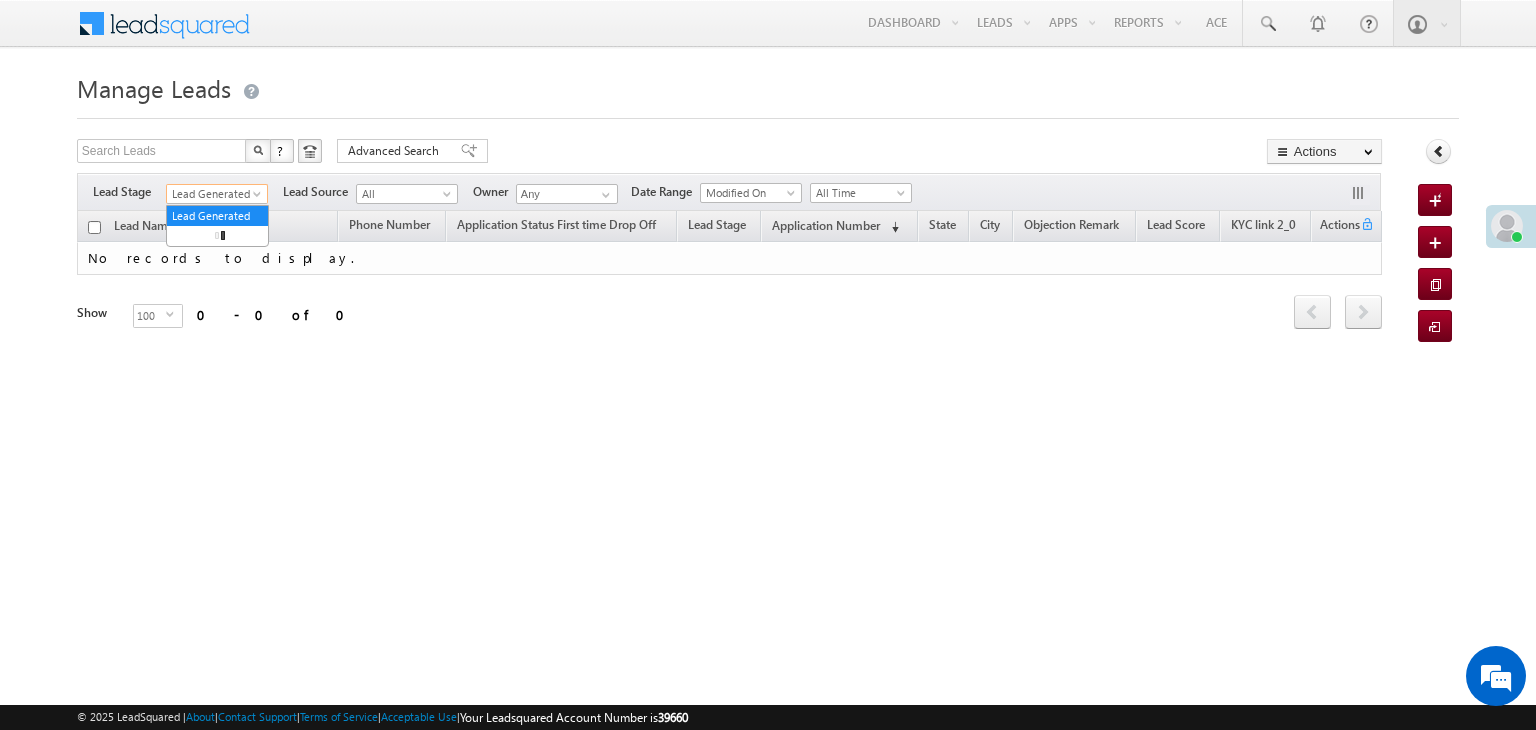 click at bounding box center [259, 198] 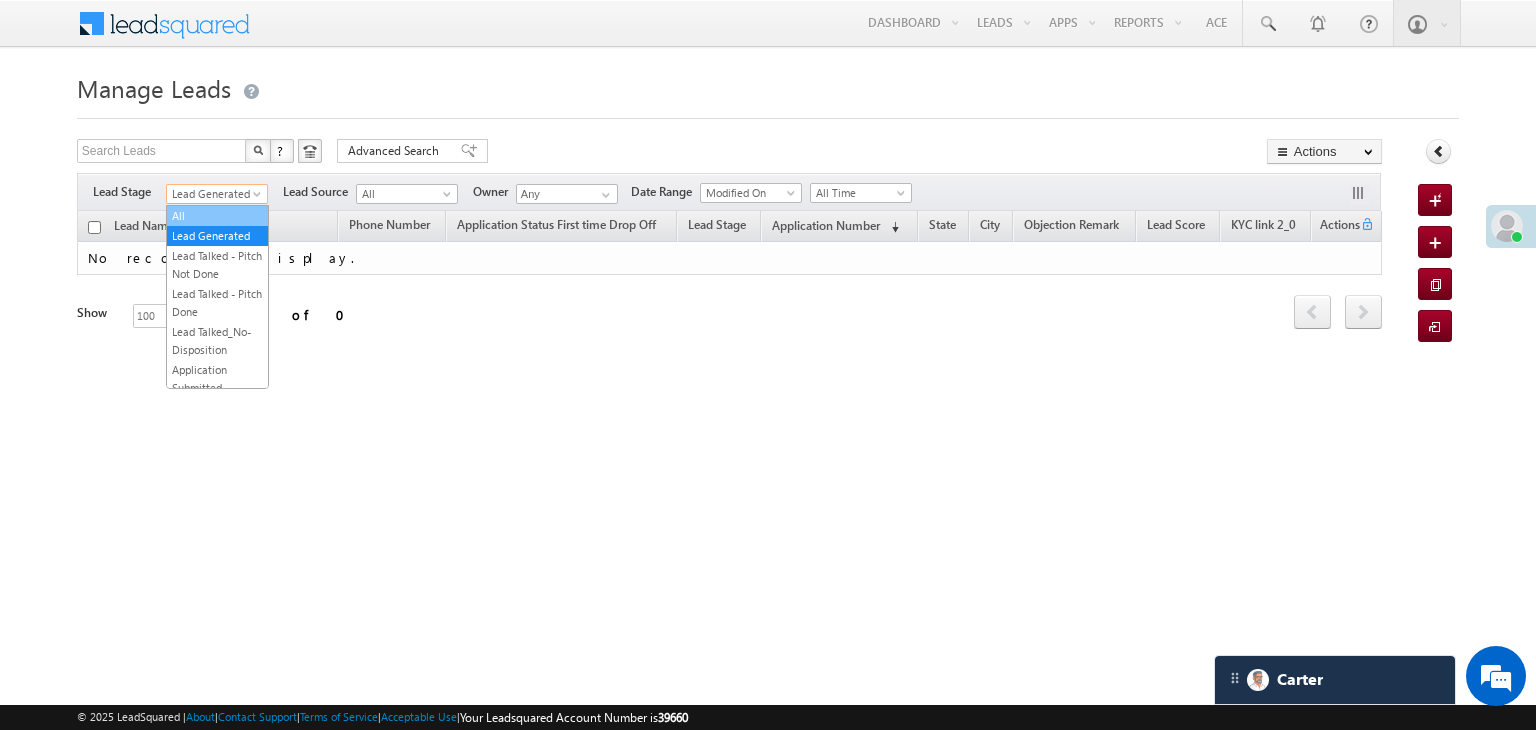 click on "All" at bounding box center (217, 216) 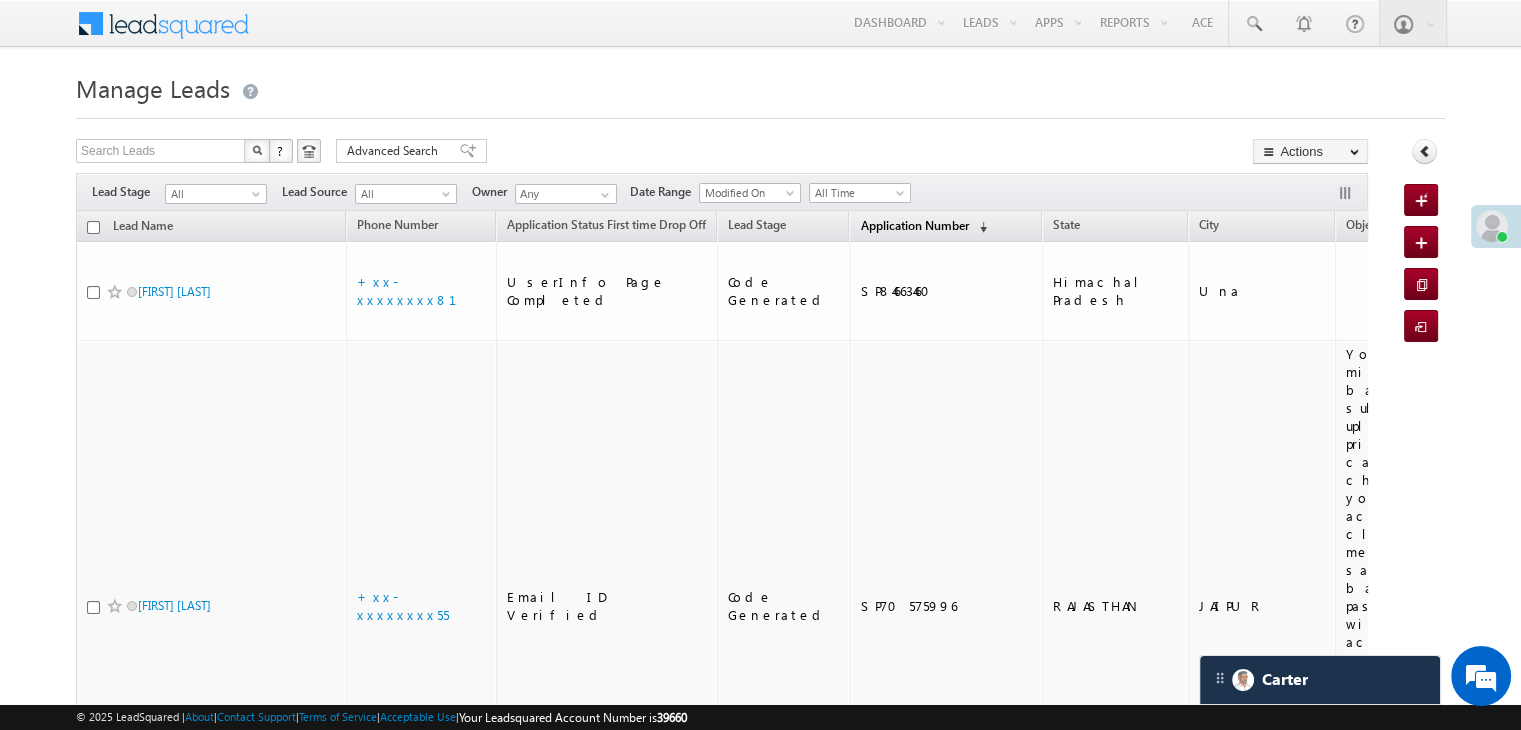 click on "Application Number" at bounding box center (914, 225) 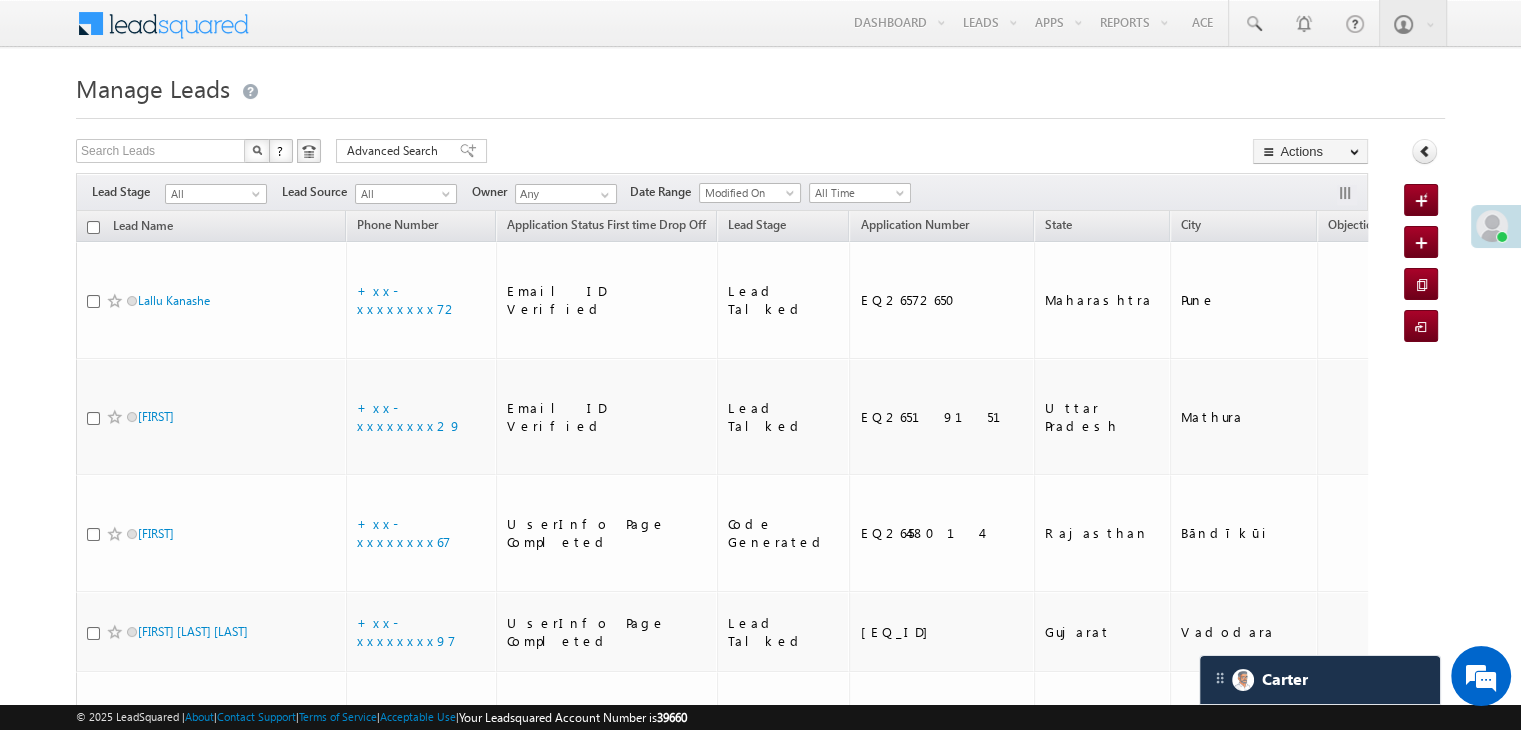 scroll, scrollTop: 0, scrollLeft: 0, axis: both 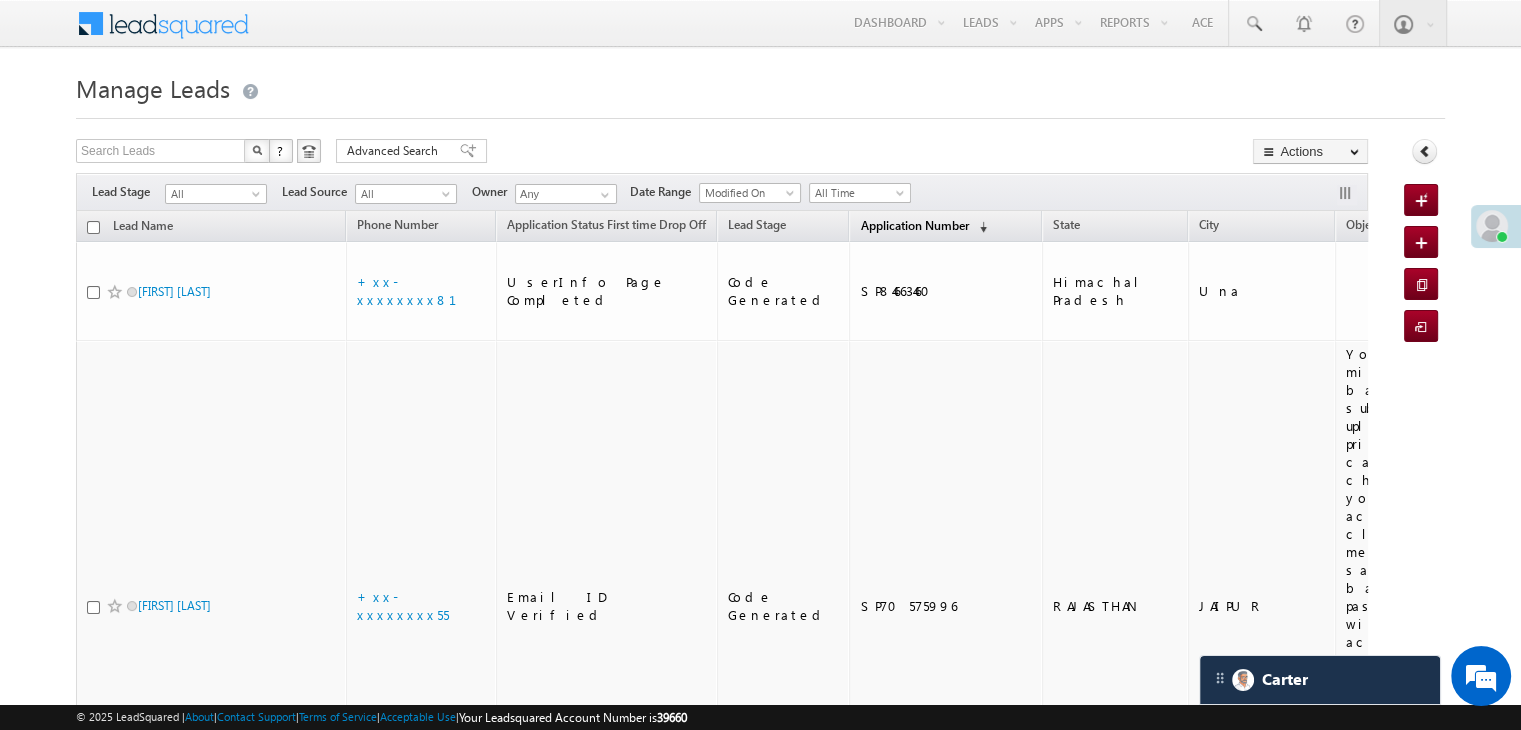 click on "Application Number" at bounding box center (914, 225) 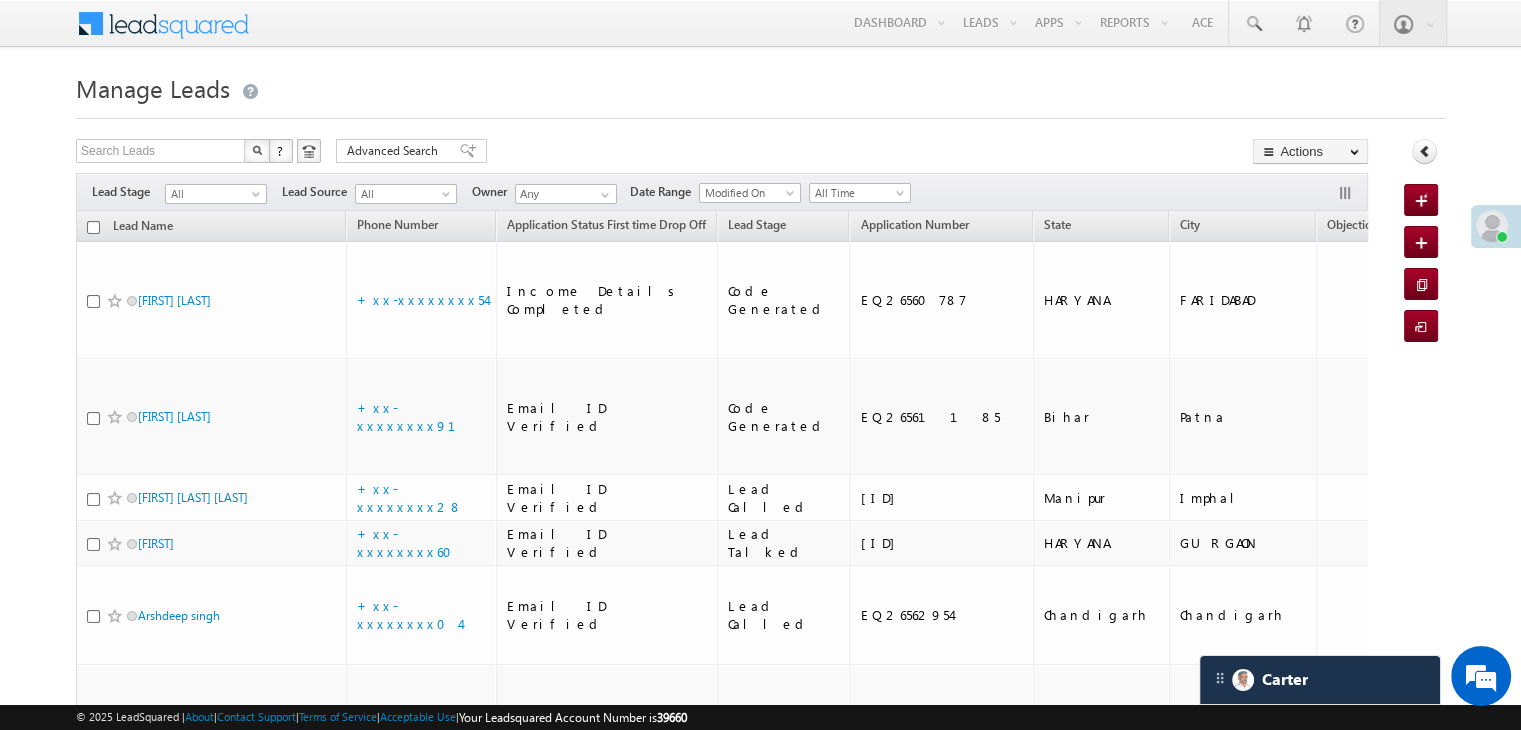 scroll, scrollTop: 0, scrollLeft: 0, axis: both 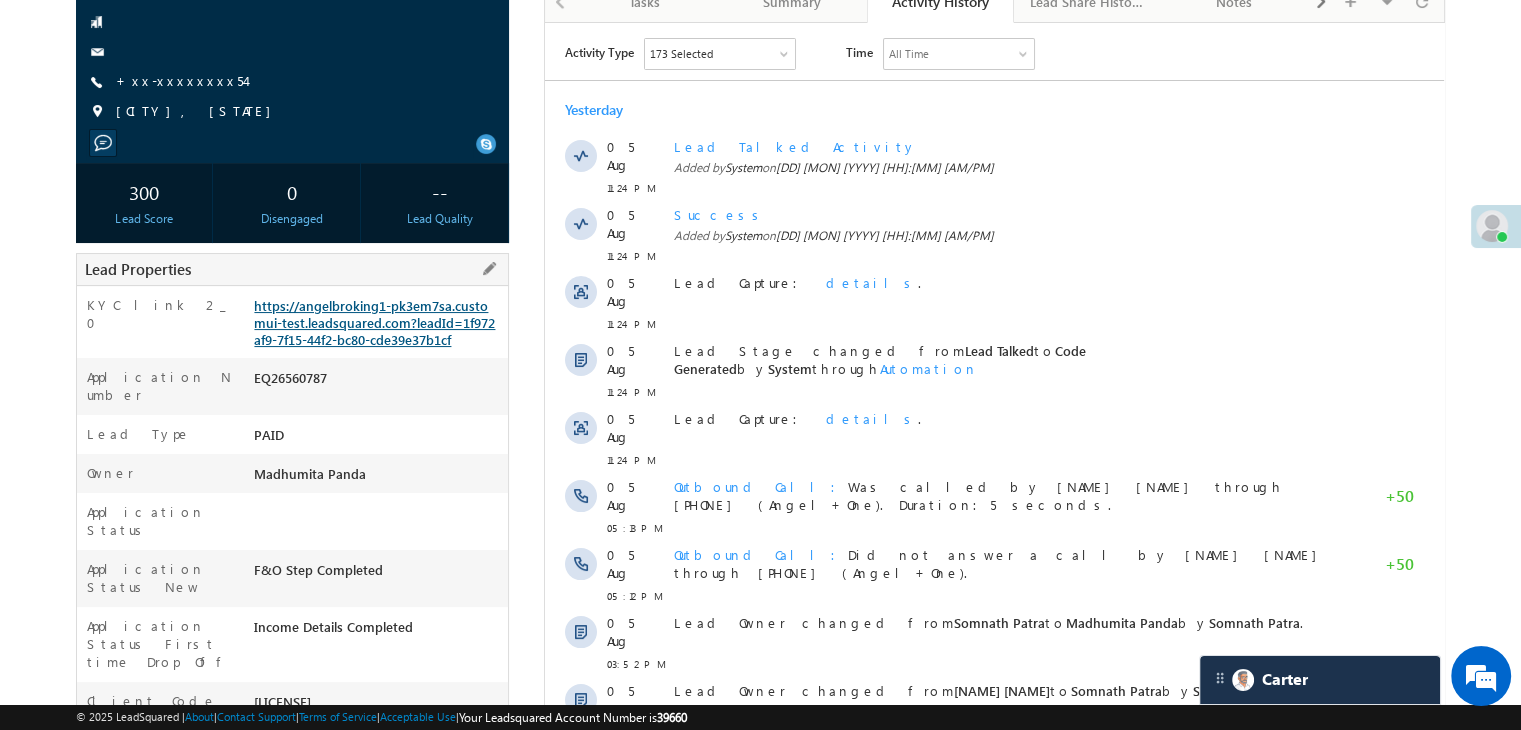click on "https://angelbroking1-pk3em7sa.customui-test.leadsquared.com?leadId=1f972af9-7f15-44f2-bc80-cde39e37b1cf" at bounding box center (374, 322) 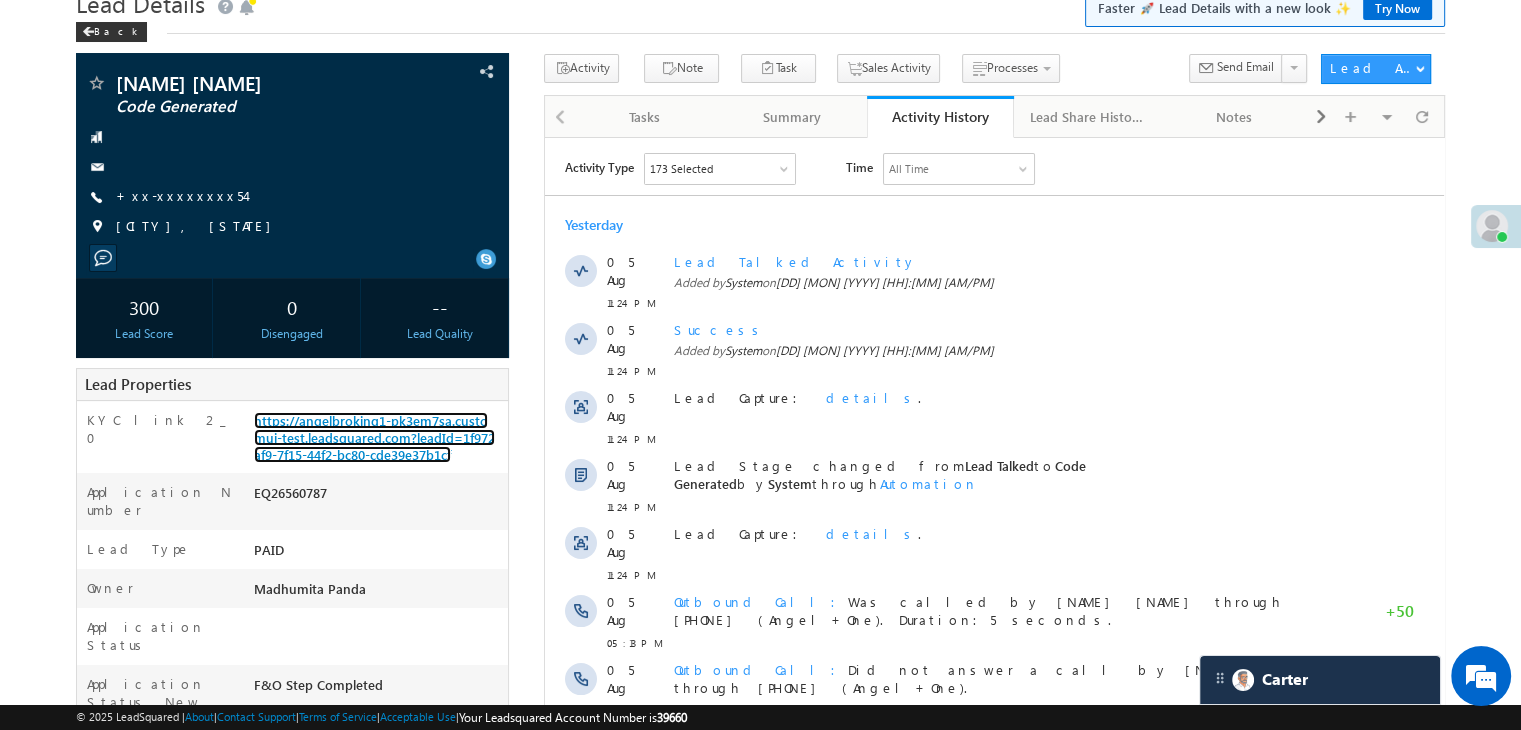 scroll, scrollTop: 0, scrollLeft: 0, axis: both 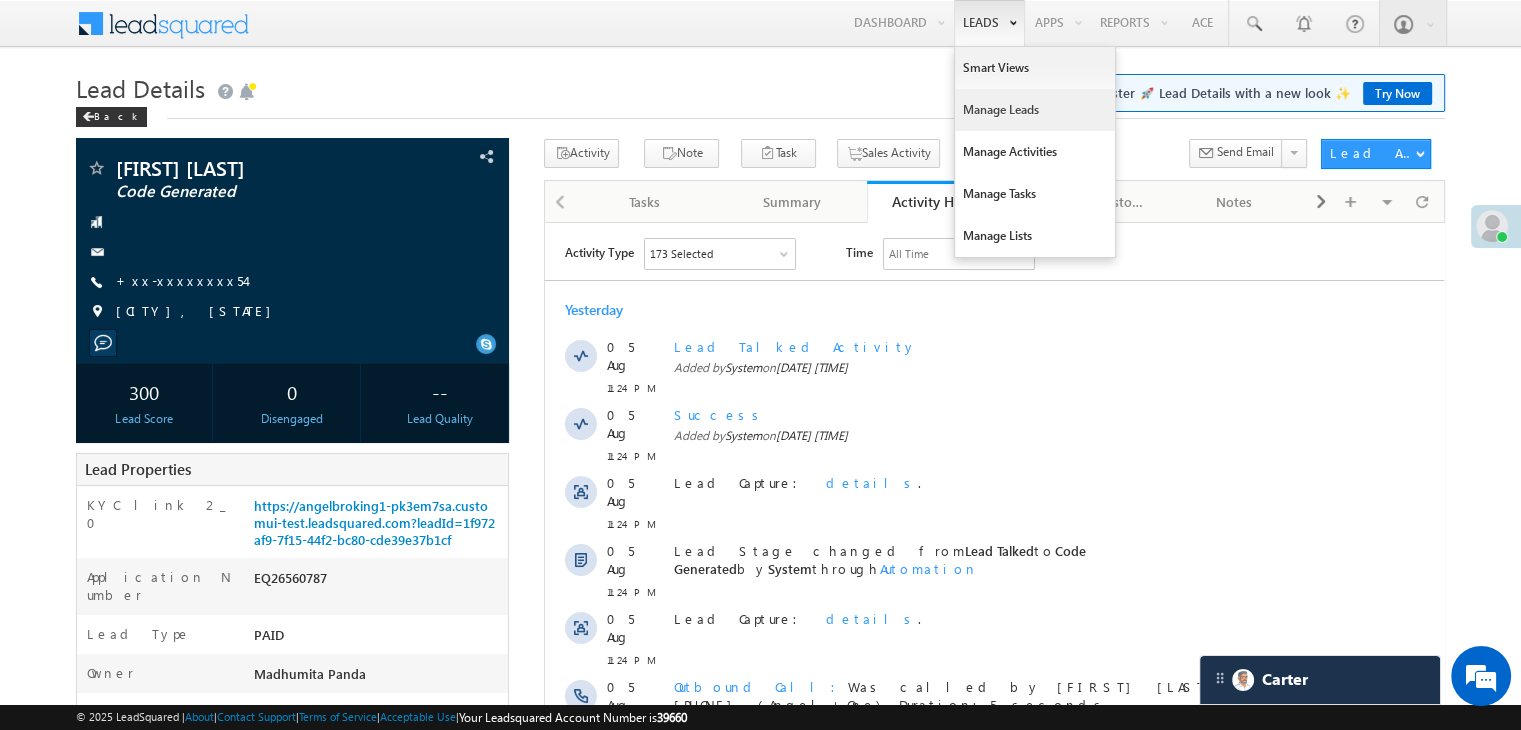 click on "Manage Leads" at bounding box center (1035, 110) 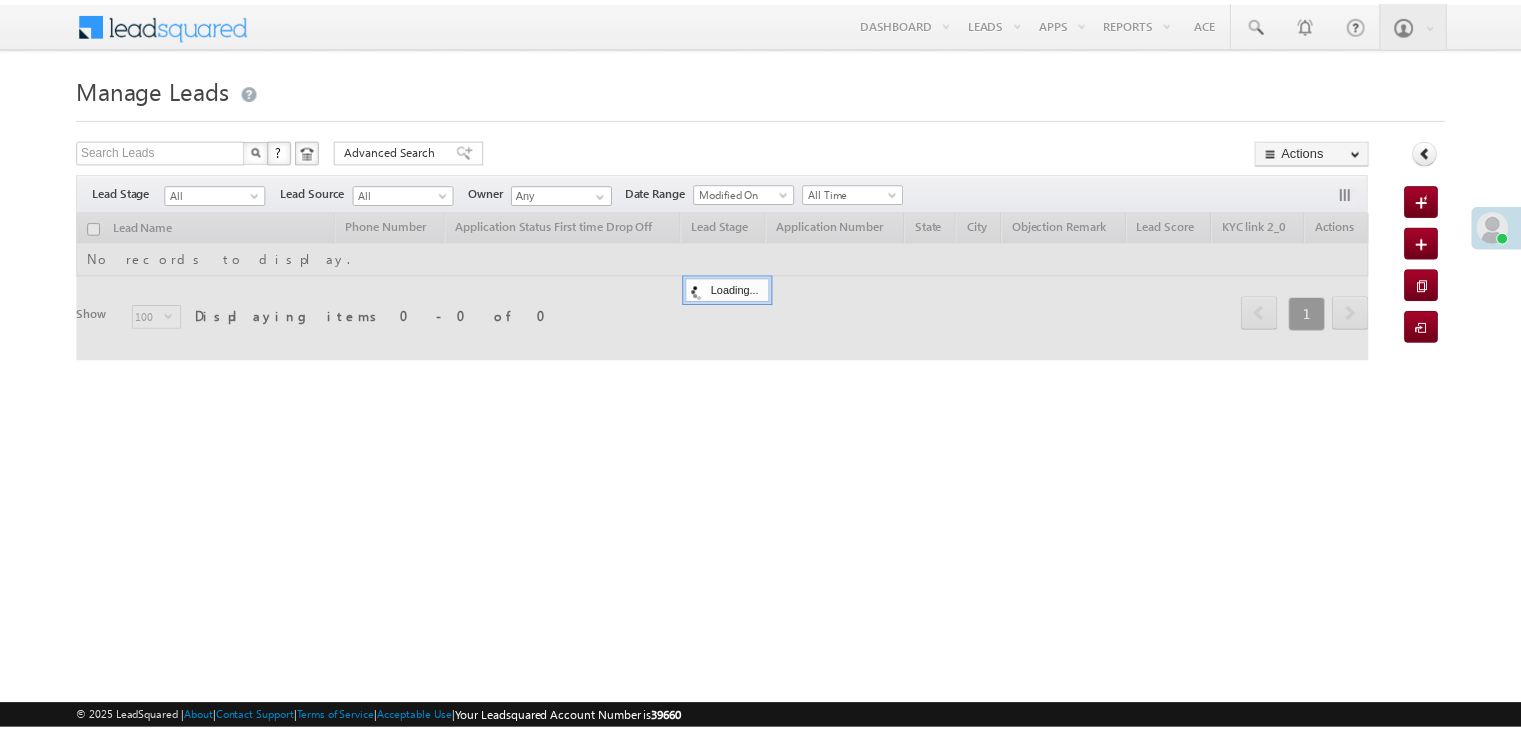 scroll, scrollTop: 0, scrollLeft: 0, axis: both 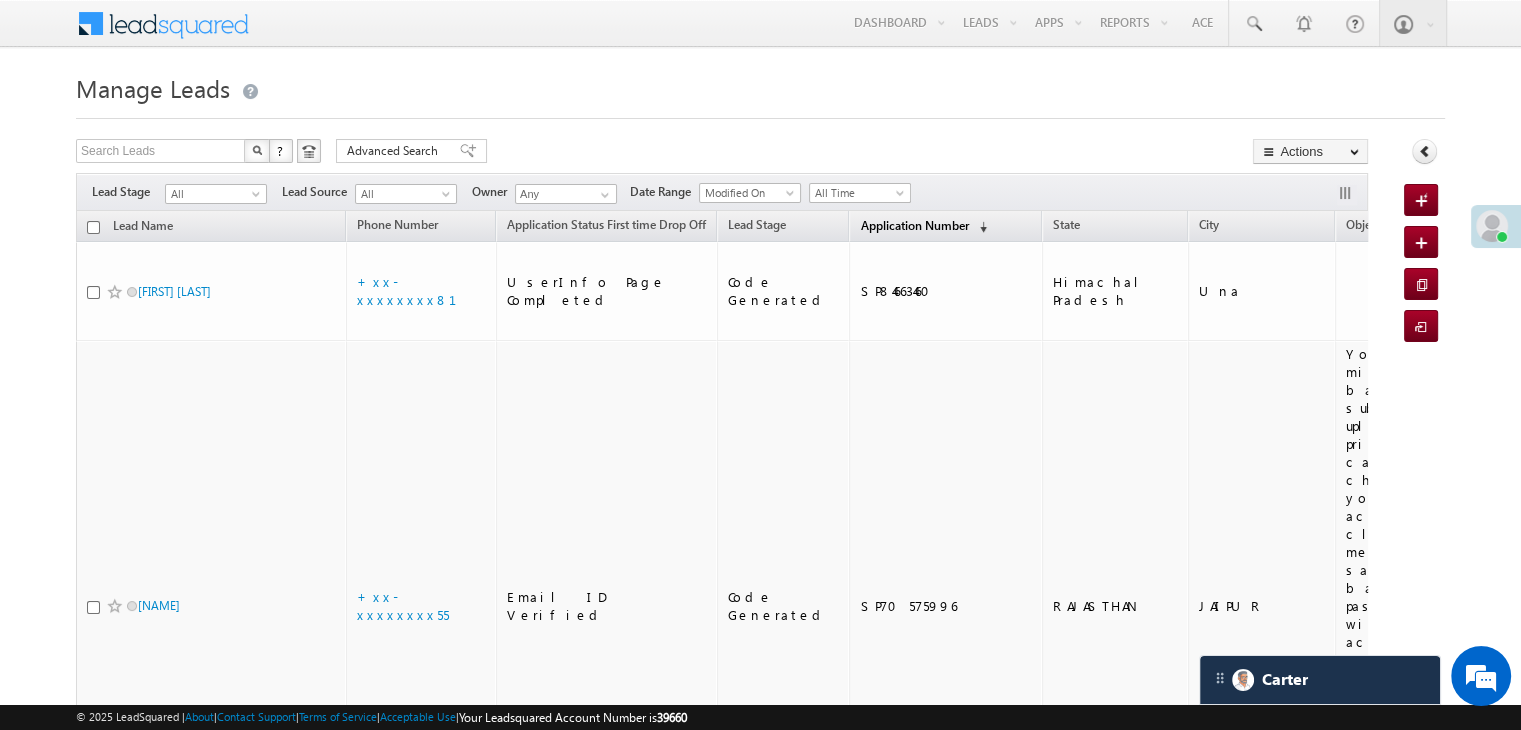 click on "Application Number" at bounding box center (914, 225) 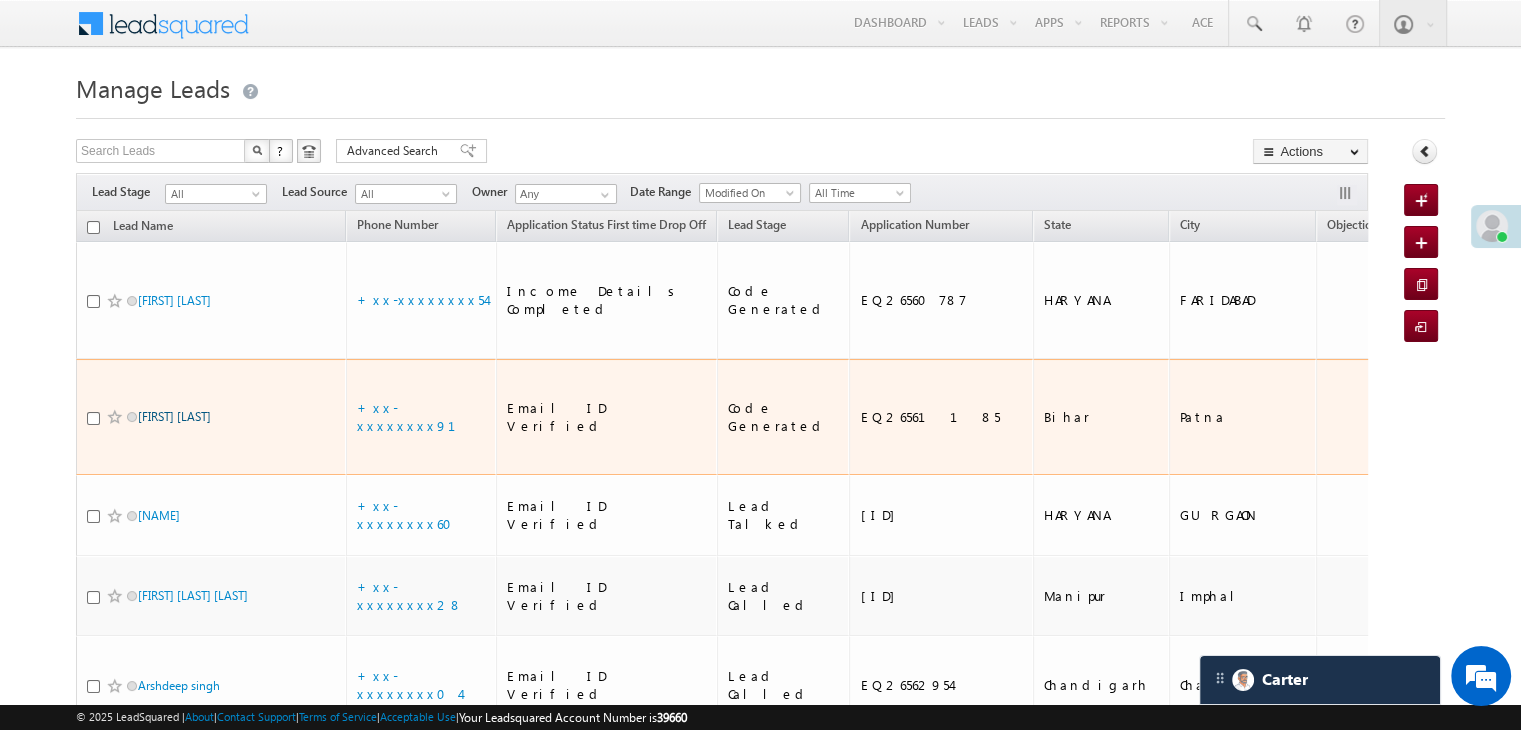scroll, scrollTop: 0, scrollLeft: 0, axis: both 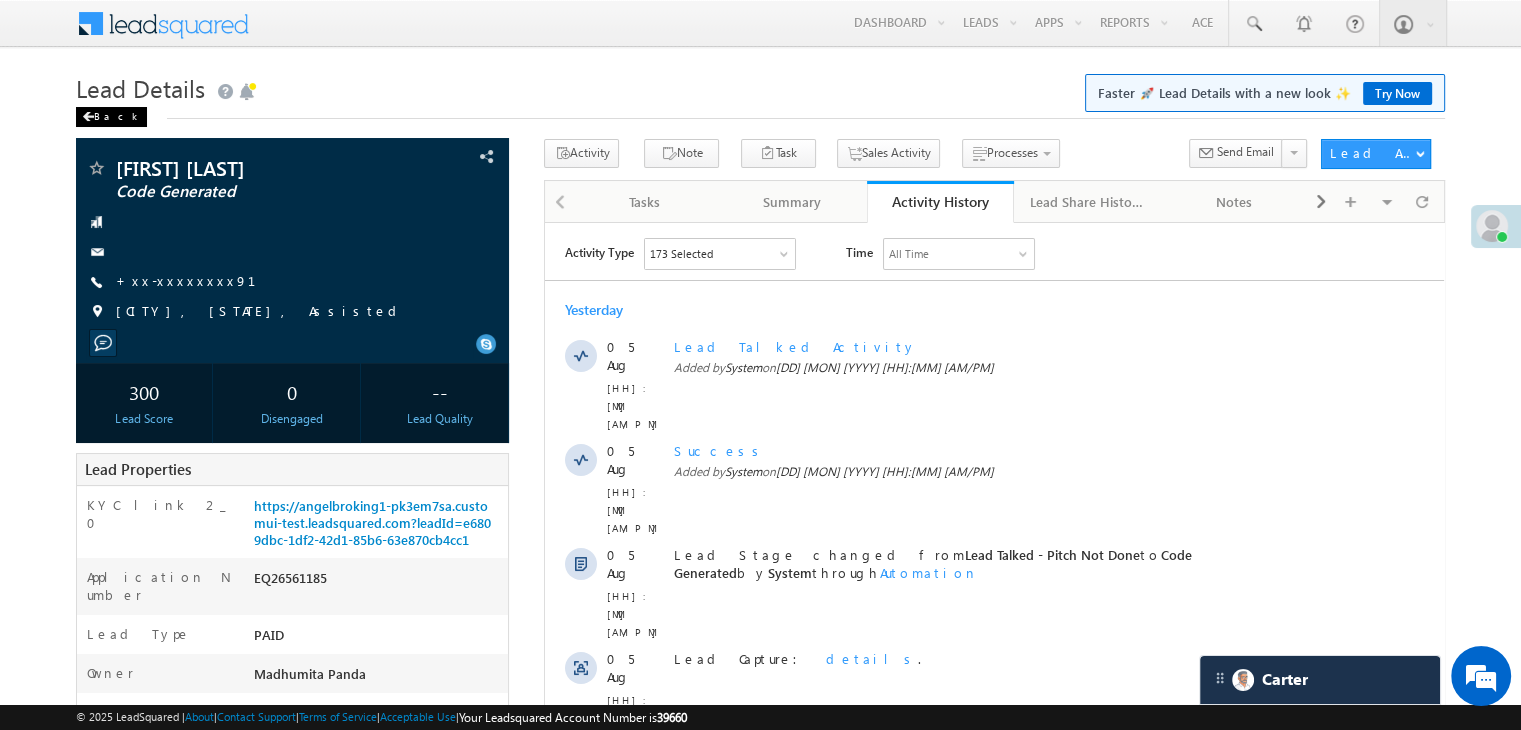 click at bounding box center [88, 117] 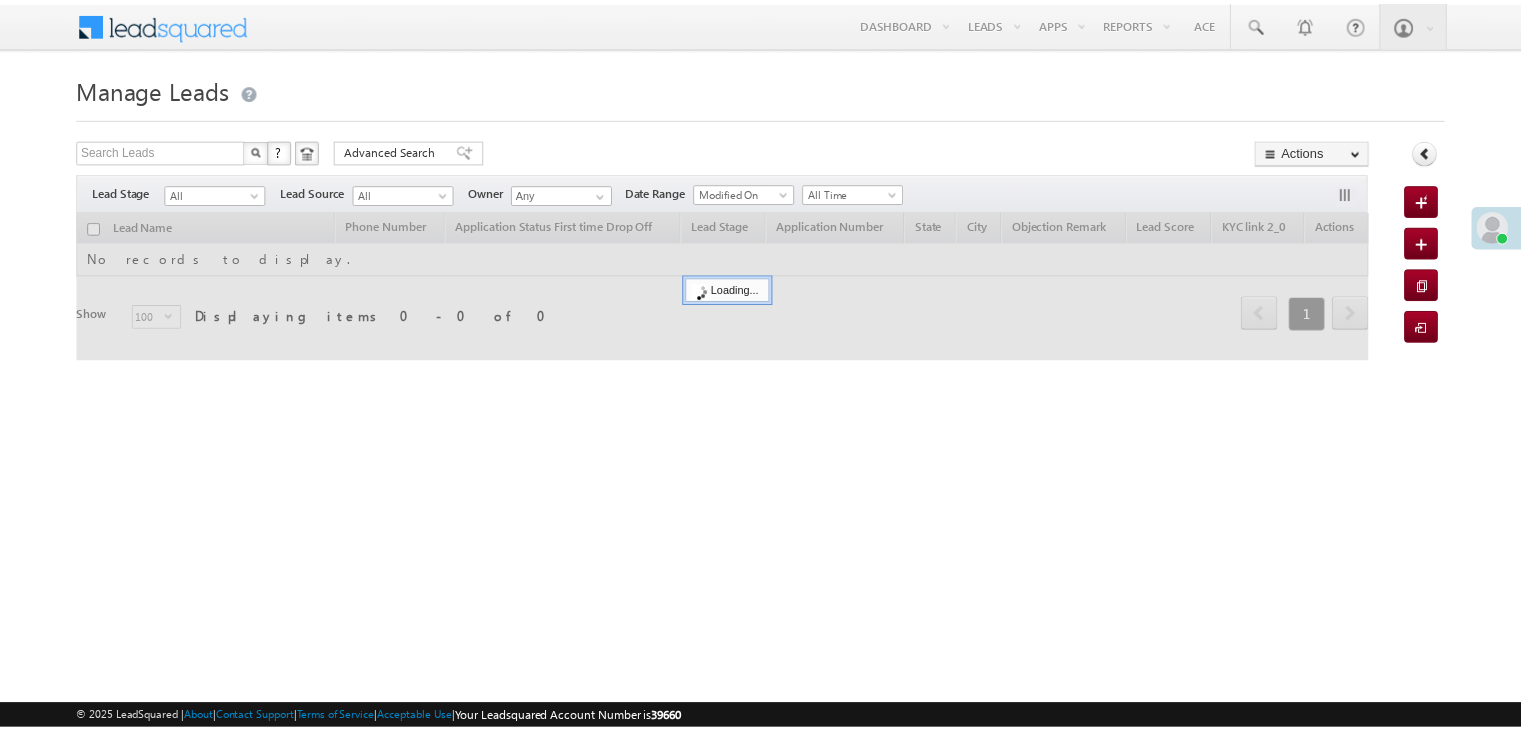scroll, scrollTop: 0, scrollLeft: 0, axis: both 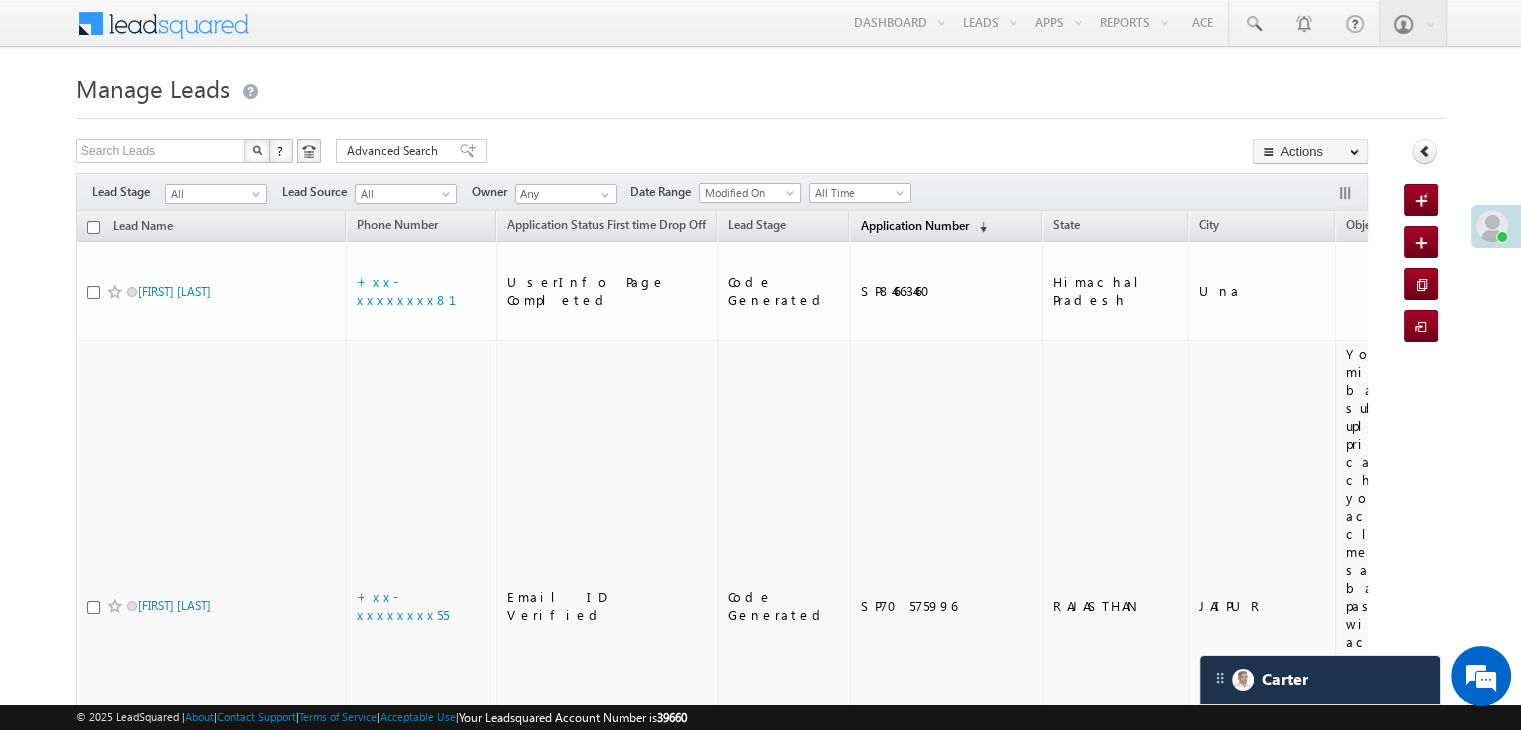 click on "Application Number" at bounding box center [914, 225] 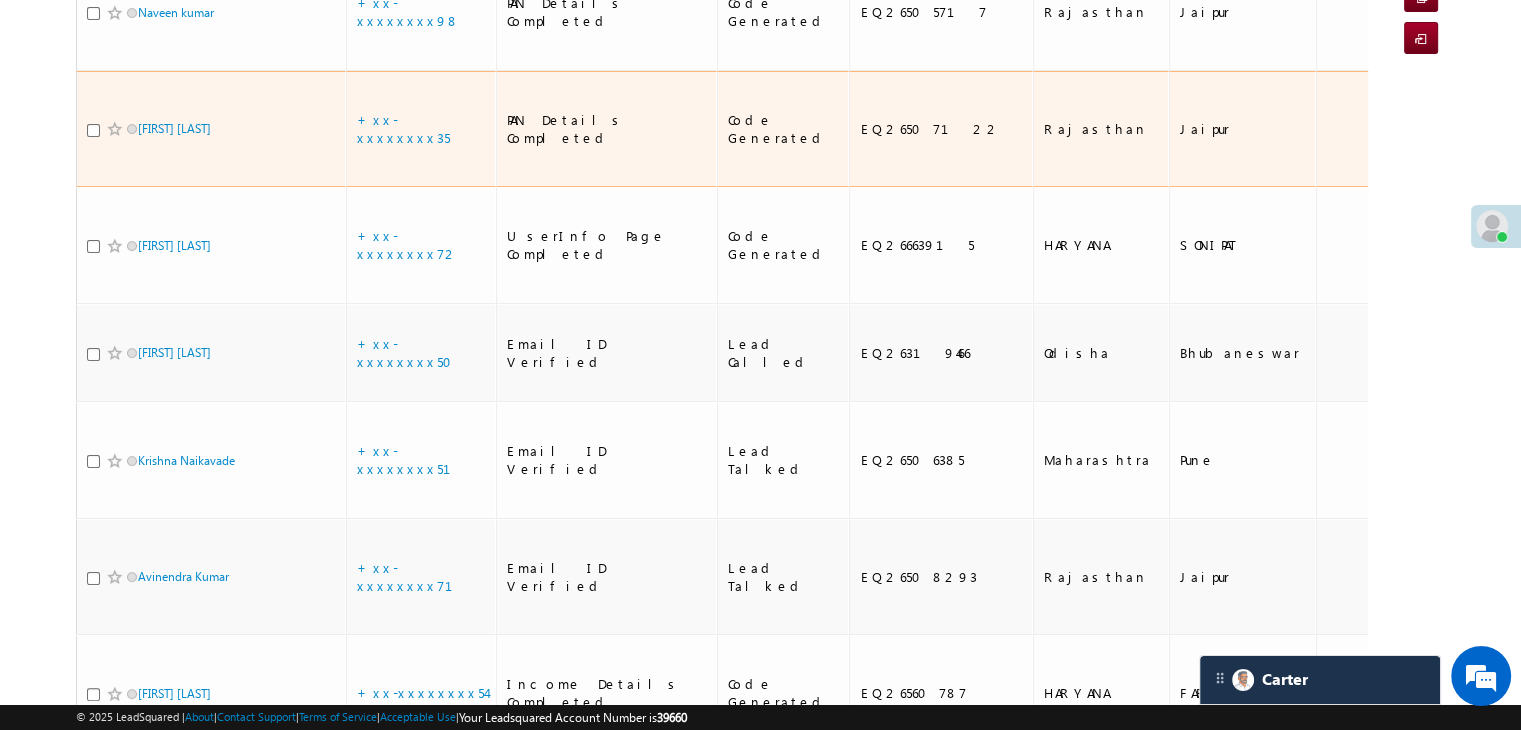 scroll, scrollTop: 400, scrollLeft: 0, axis: vertical 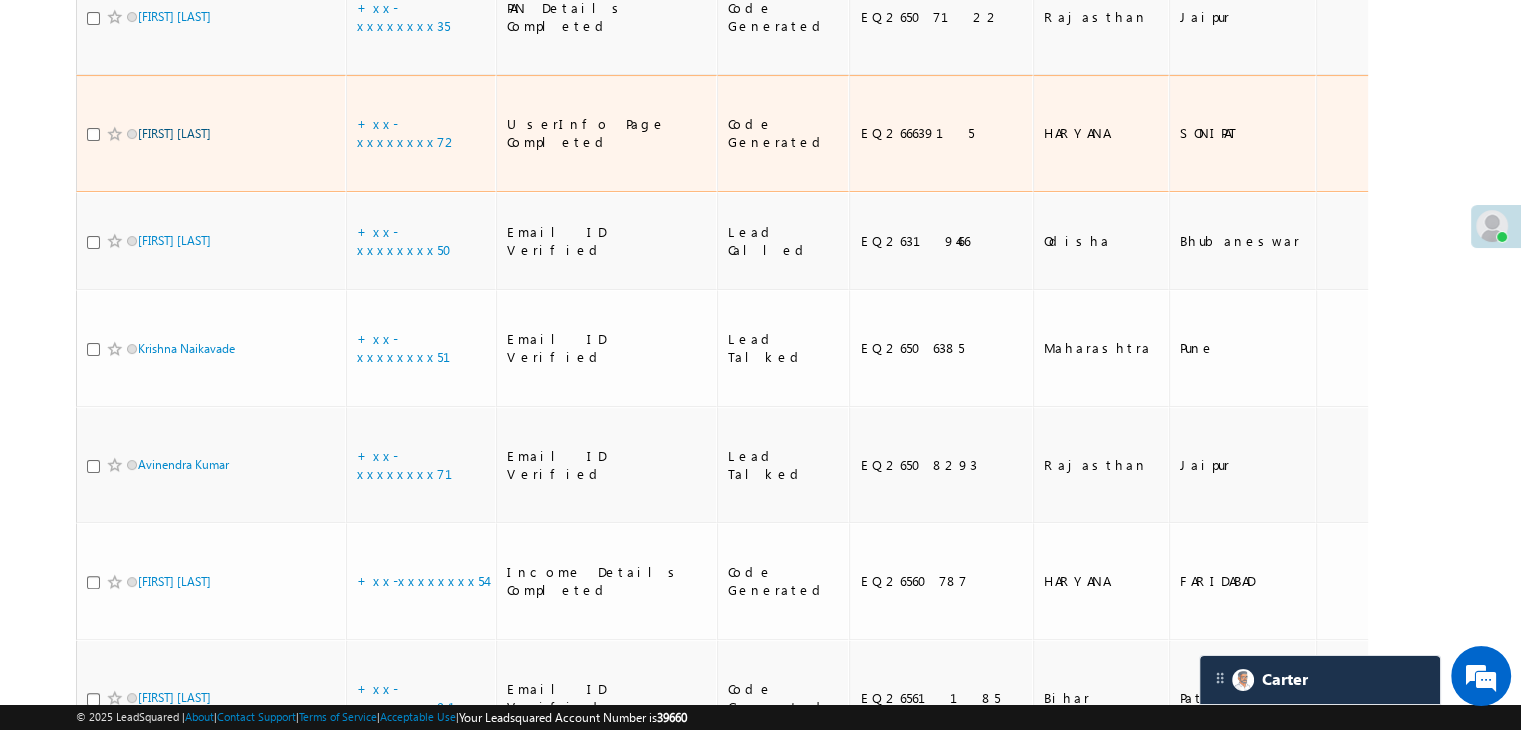 click on "[FIRST] [LAST]" at bounding box center [174, 133] 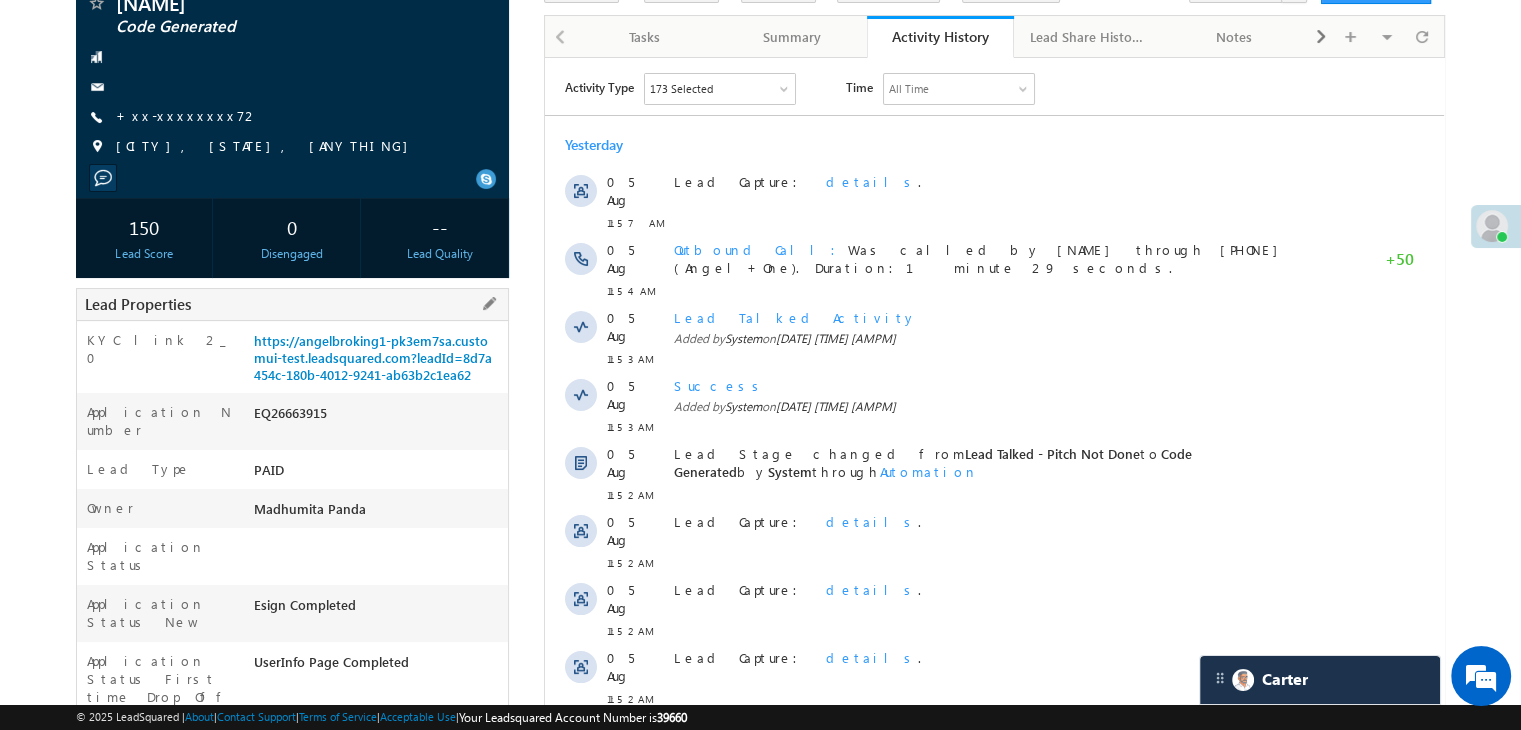 scroll, scrollTop: 200, scrollLeft: 0, axis: vertical 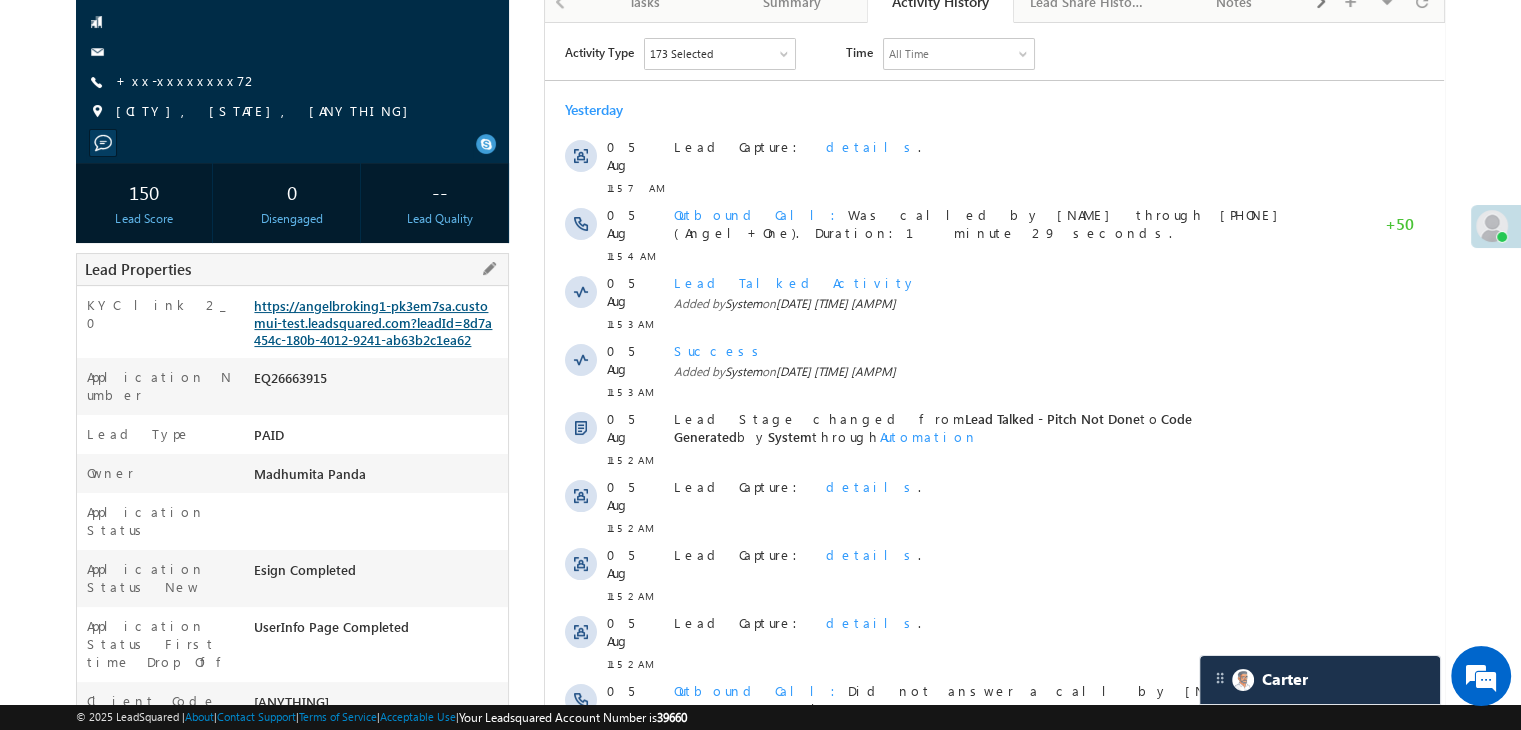 click on "https://angelbroking1-pk3em7sa.customui-test.leadsquared.com?leadId=8d7a454c-180b-4012-9241-ab63b2c1ea62" at bounding box center (373, 322) 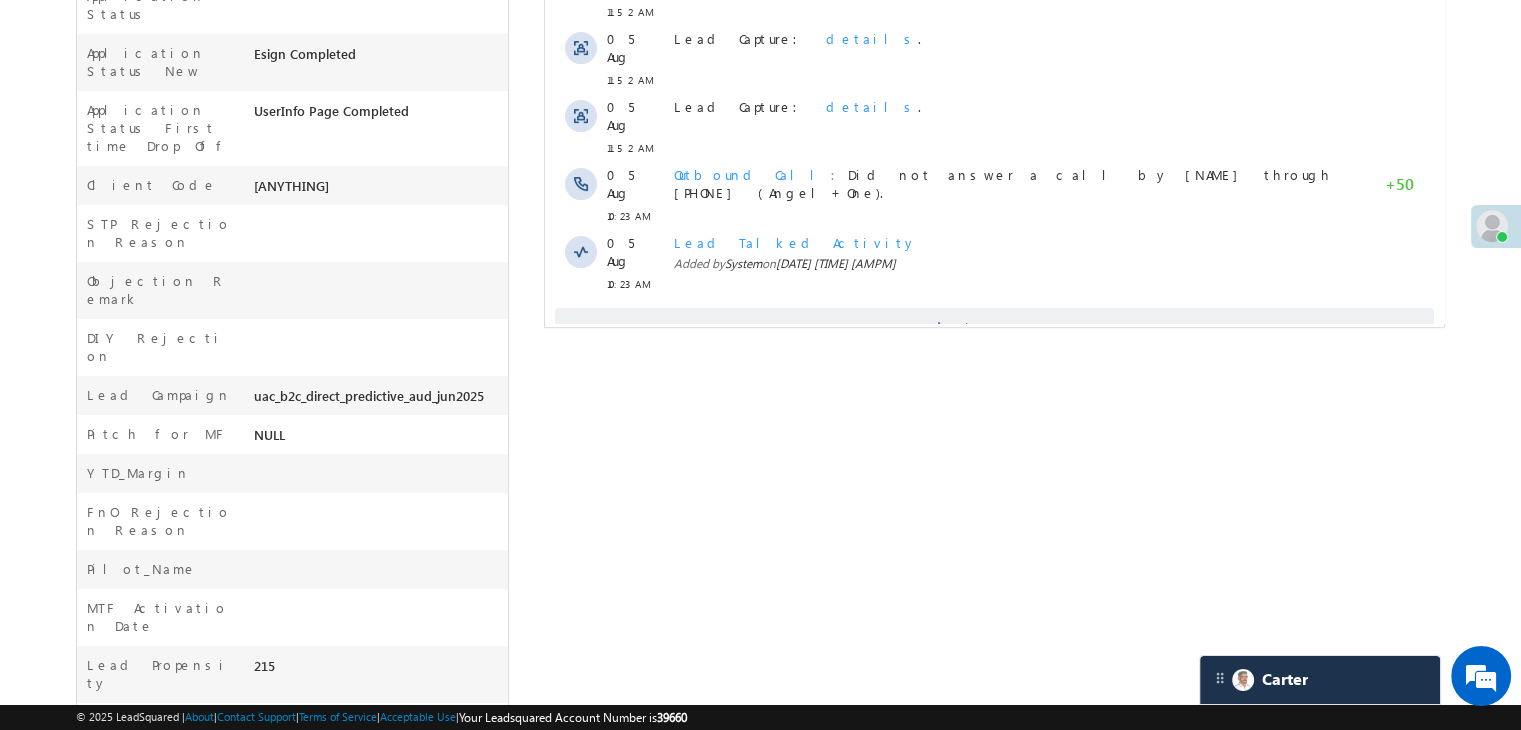 scroll, scrollTop: 727, scrollLeft: 0, axis: vertical 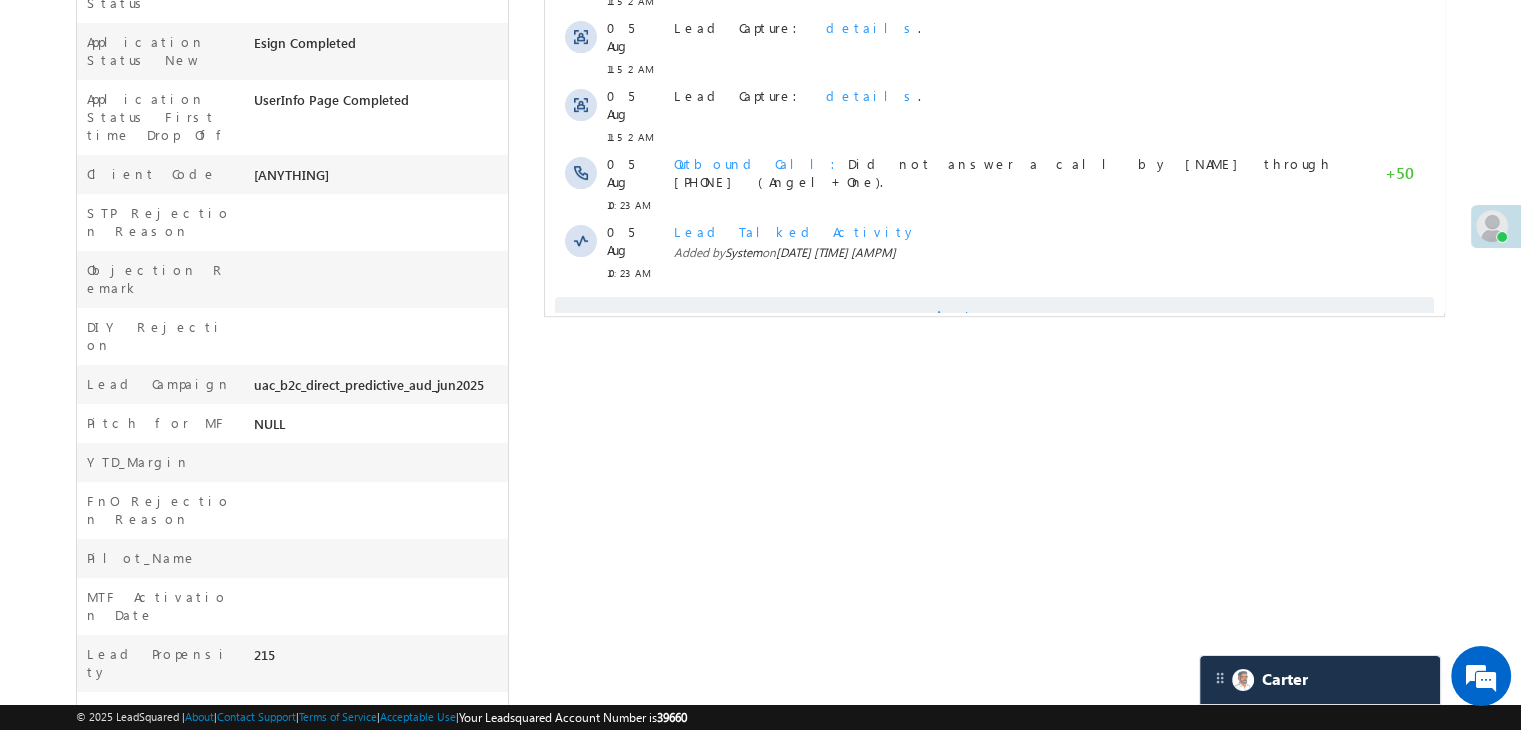 click on "Show More" at bounding box center [1004, 317] 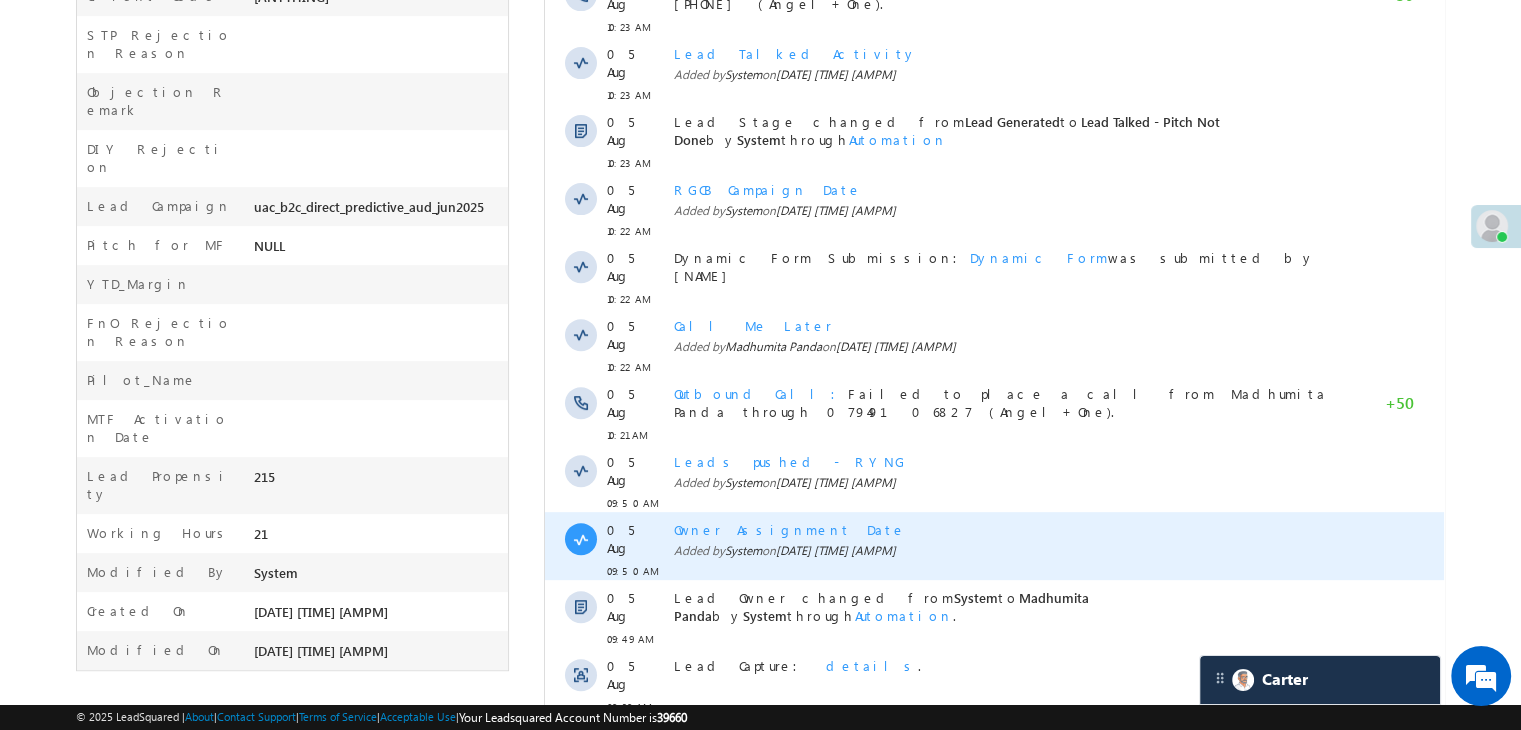 scroll, scrollTop: 936, scrollLeft: 0, axis: vertical 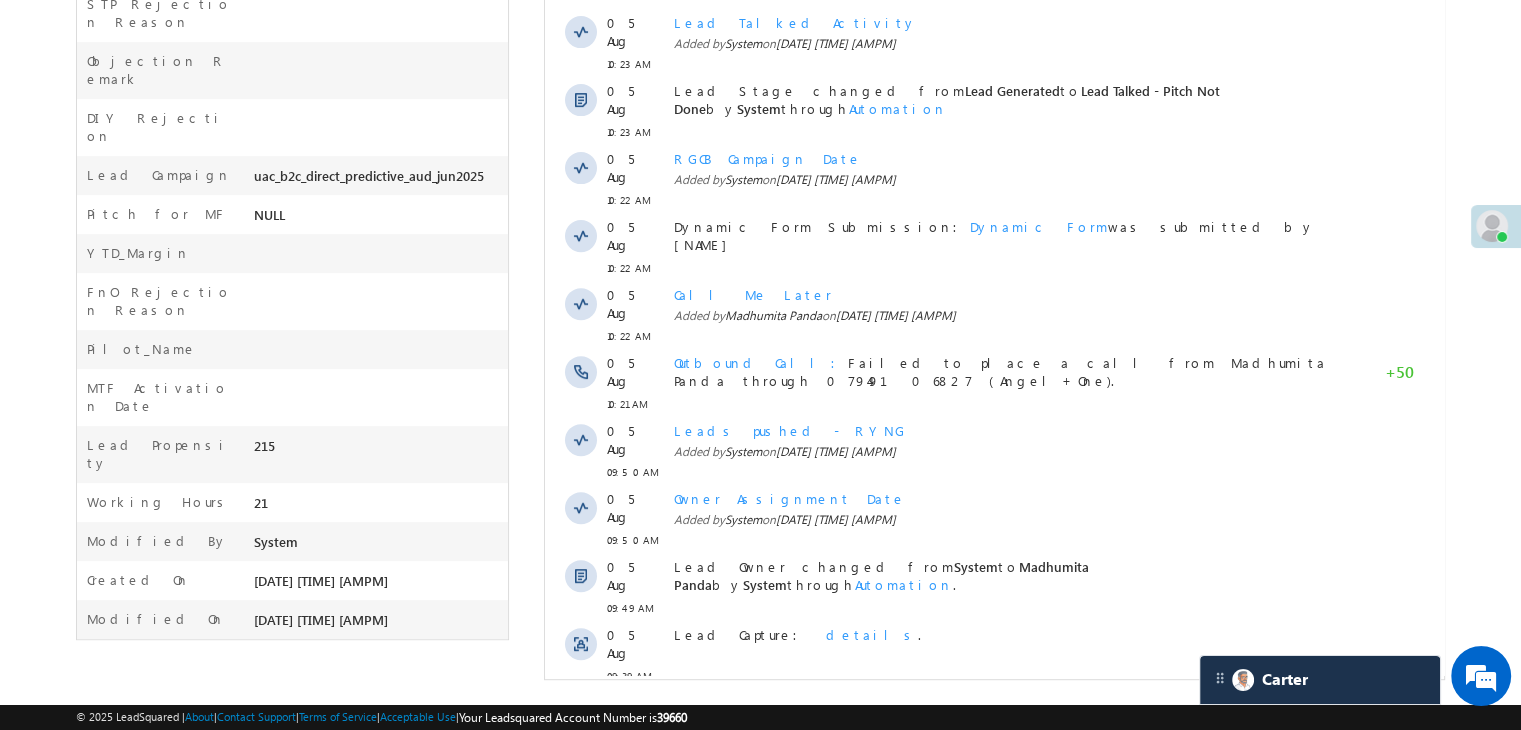 click on "Show More" at bounding box center (1004, 788) 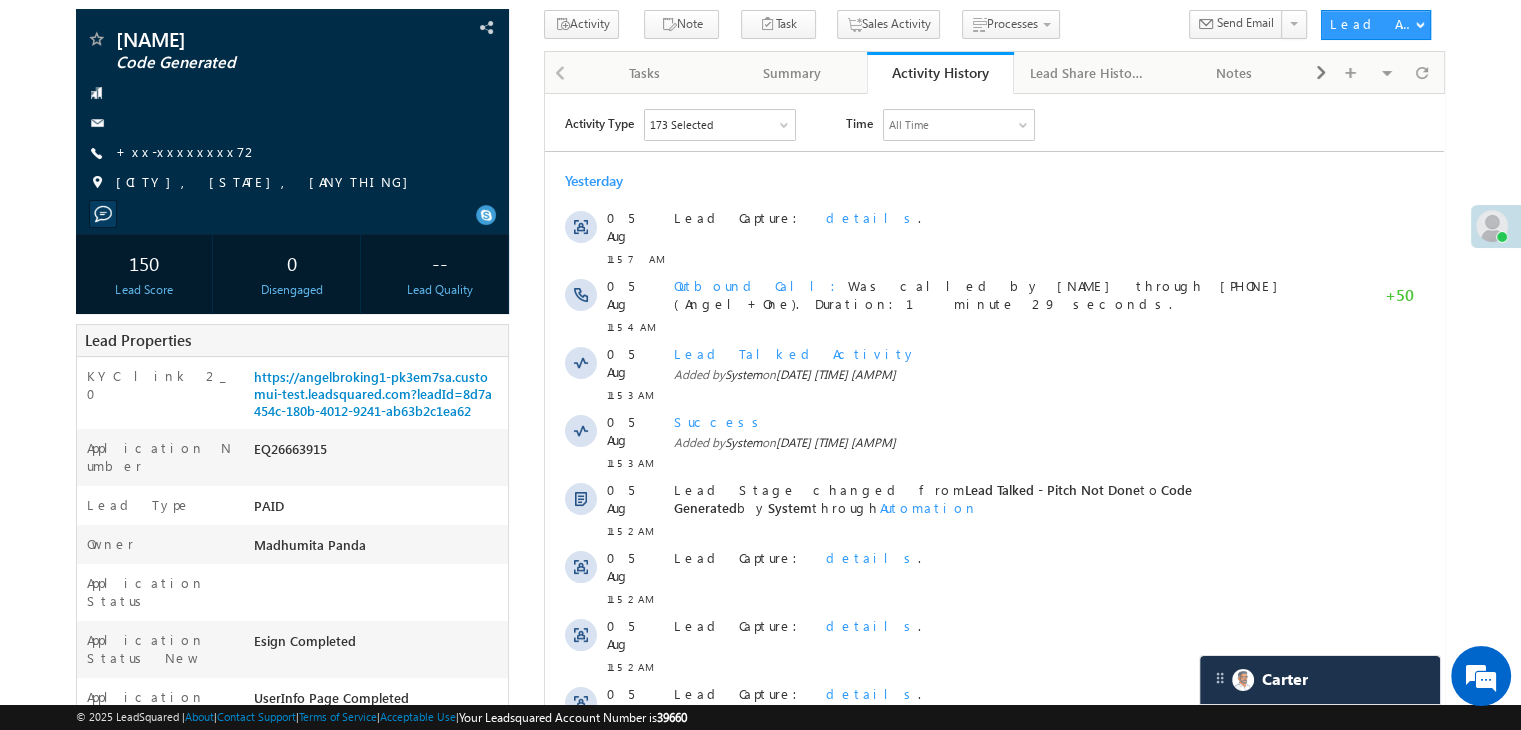 scroll, scrollTop: 36, scrollLeft: 0, axis: vertical 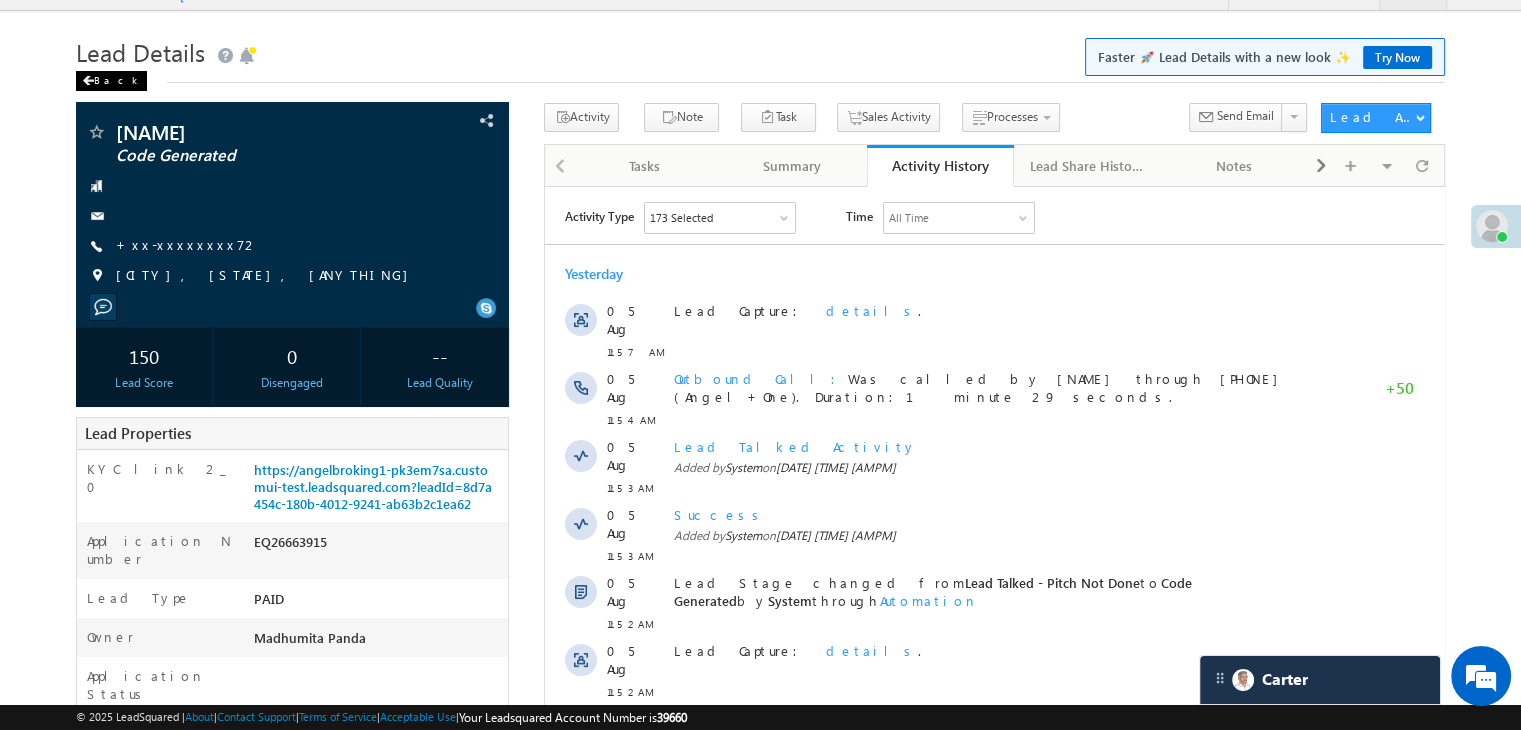click on "Back" at bounding box center (111, 81) 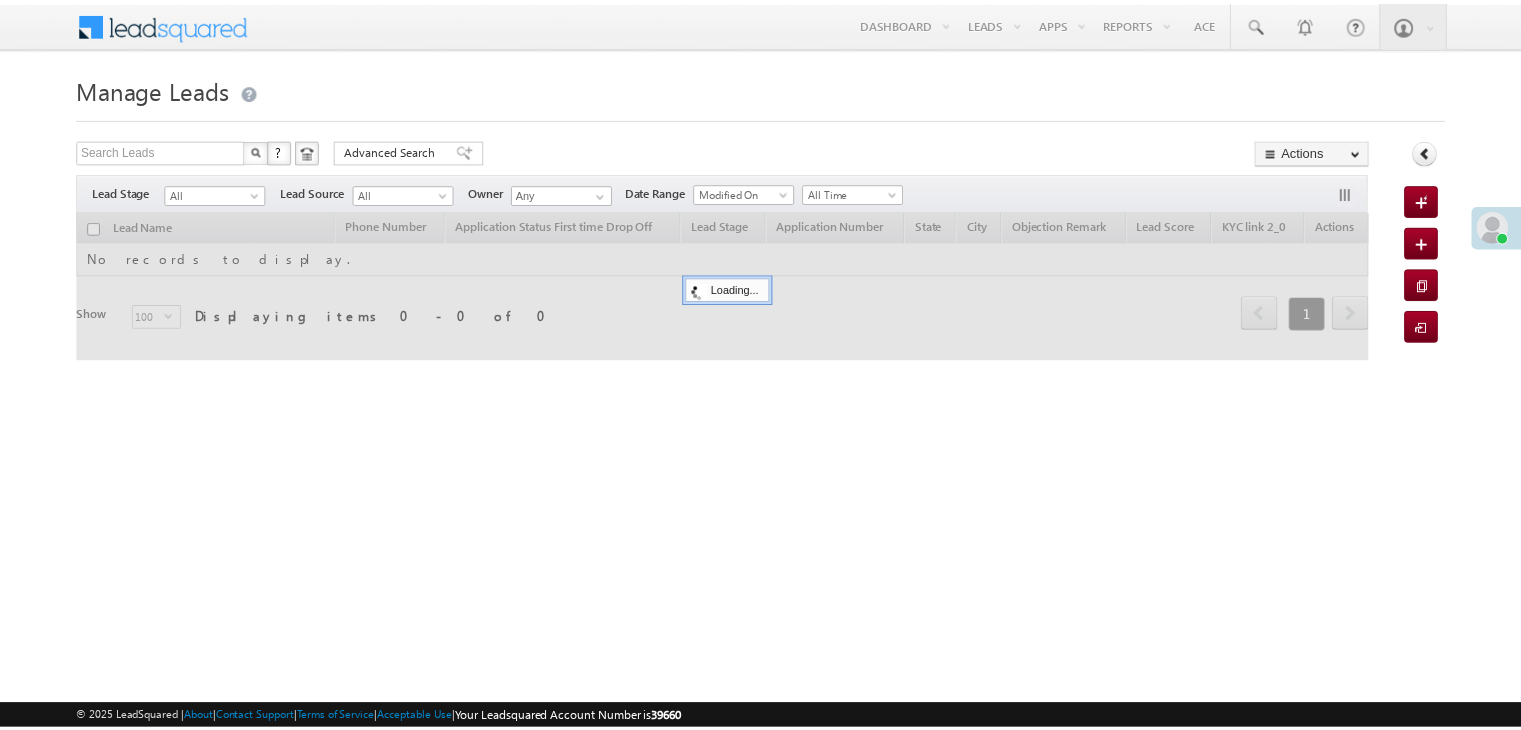 scroll, scrollTop: 0, scrollLeft: 0, axis: both 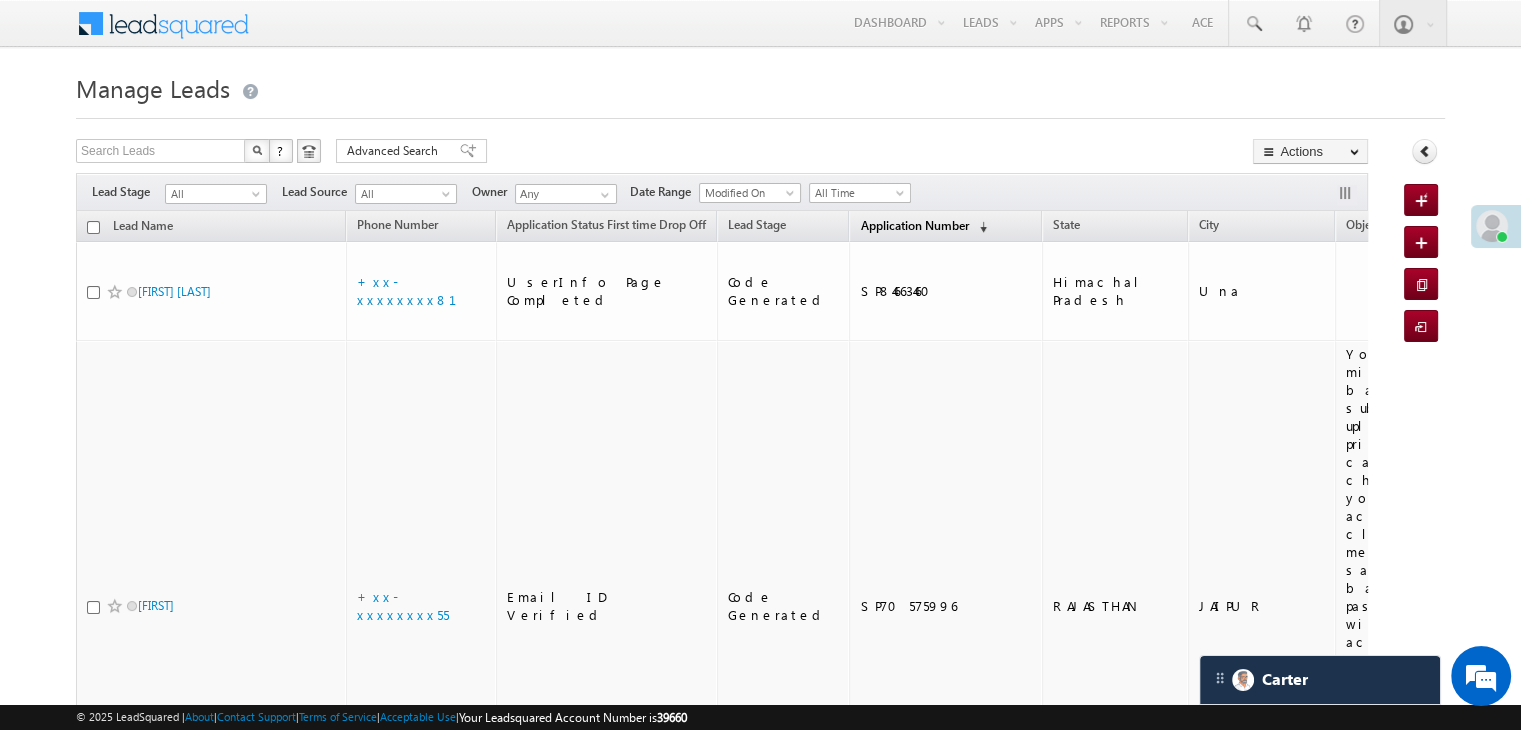 click on "Application Number" at bounding box center [914, 225] 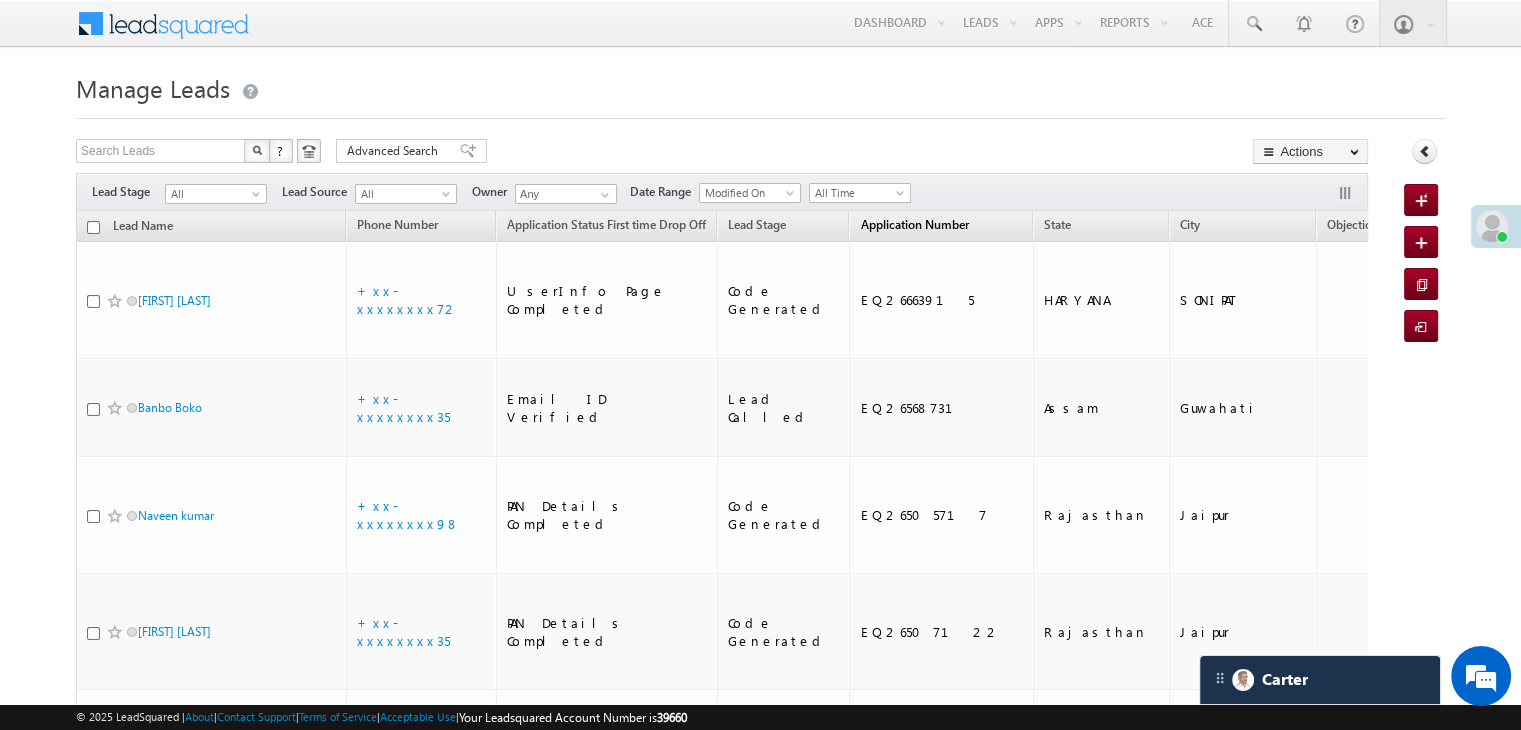 scroll, scrollTop: 0, scrollLeft: 0, axis: both 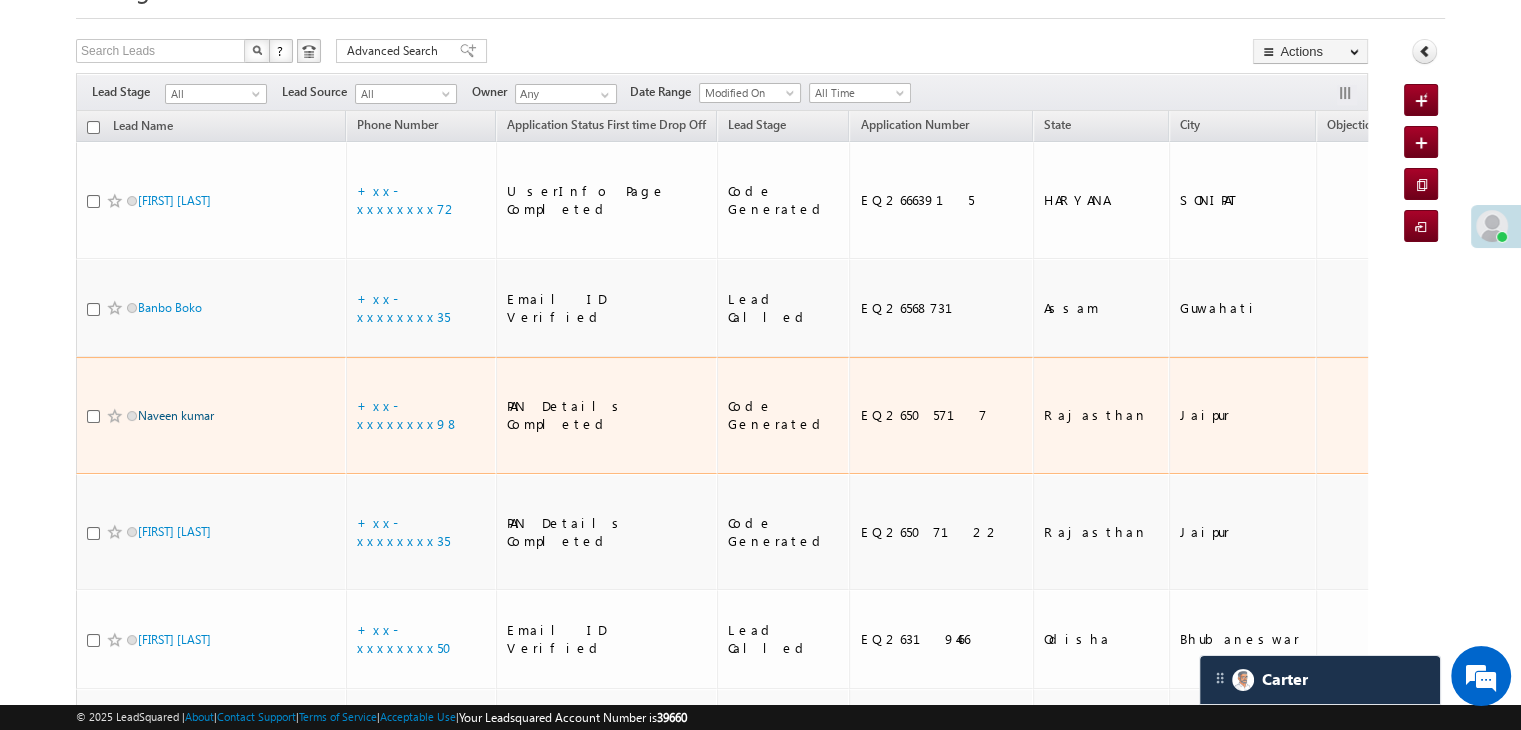 click on "Naveen kumar" at bounding box center (176, 415) 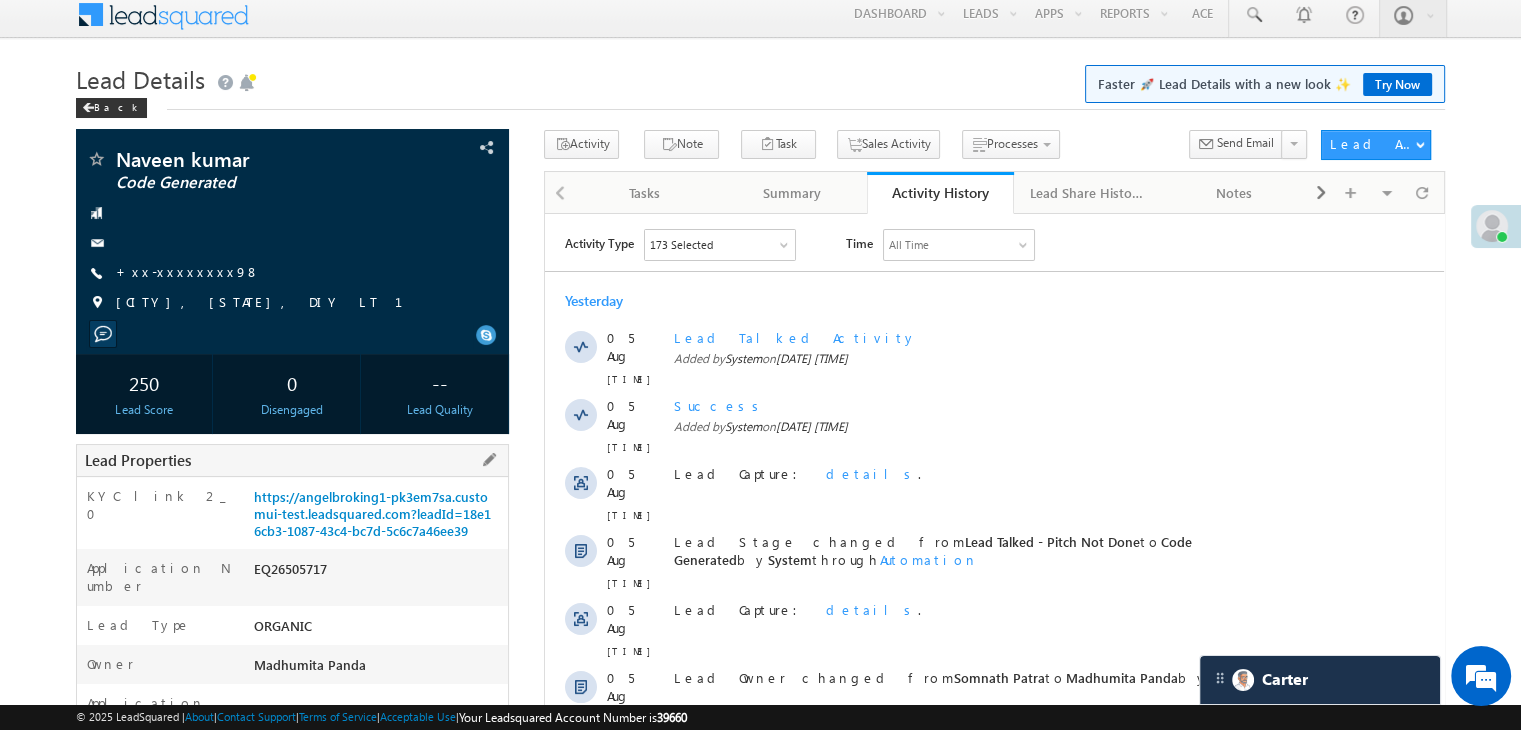 scroll, scrollTop: 0, scrollLeft: 0, axis: both 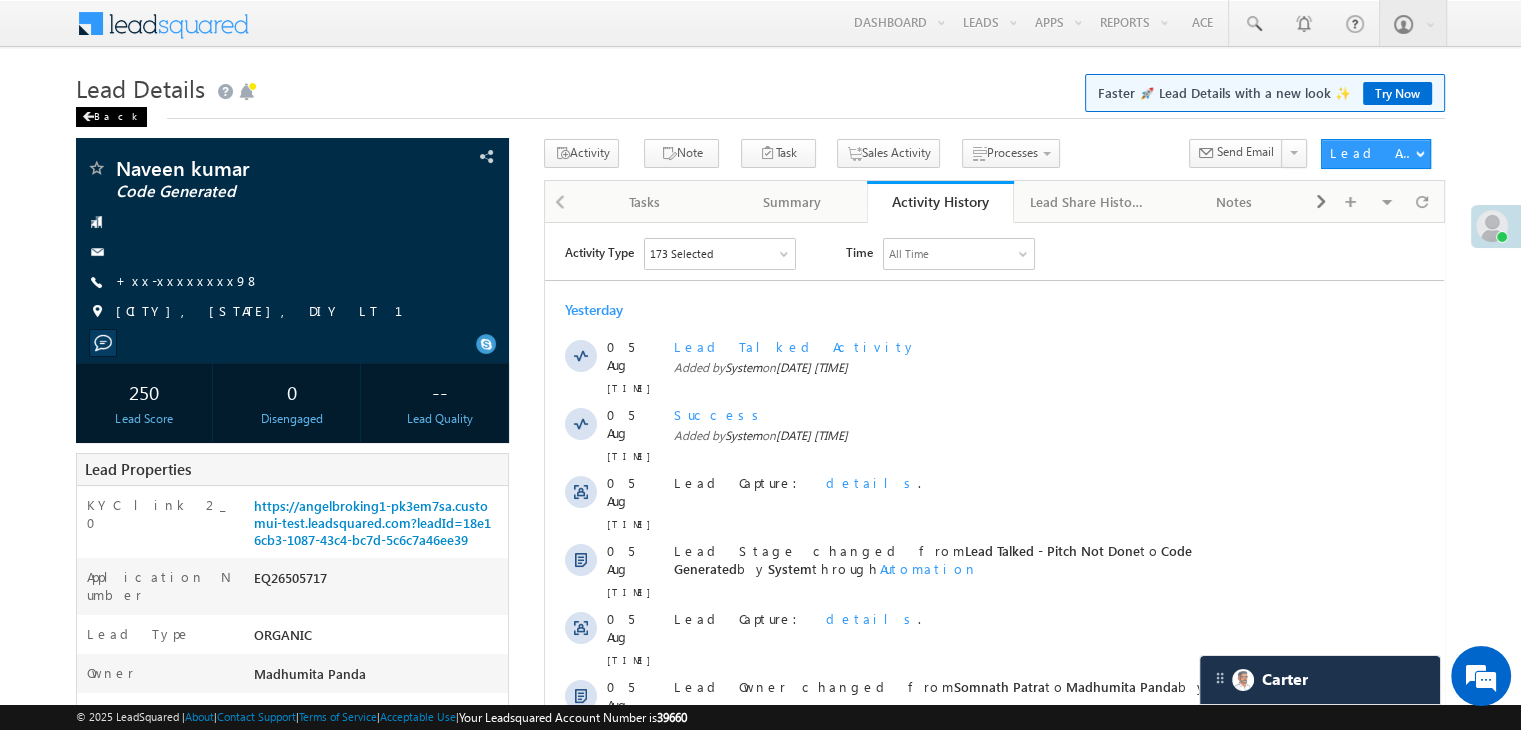 click on "Back" at bounding box center (111, 117) 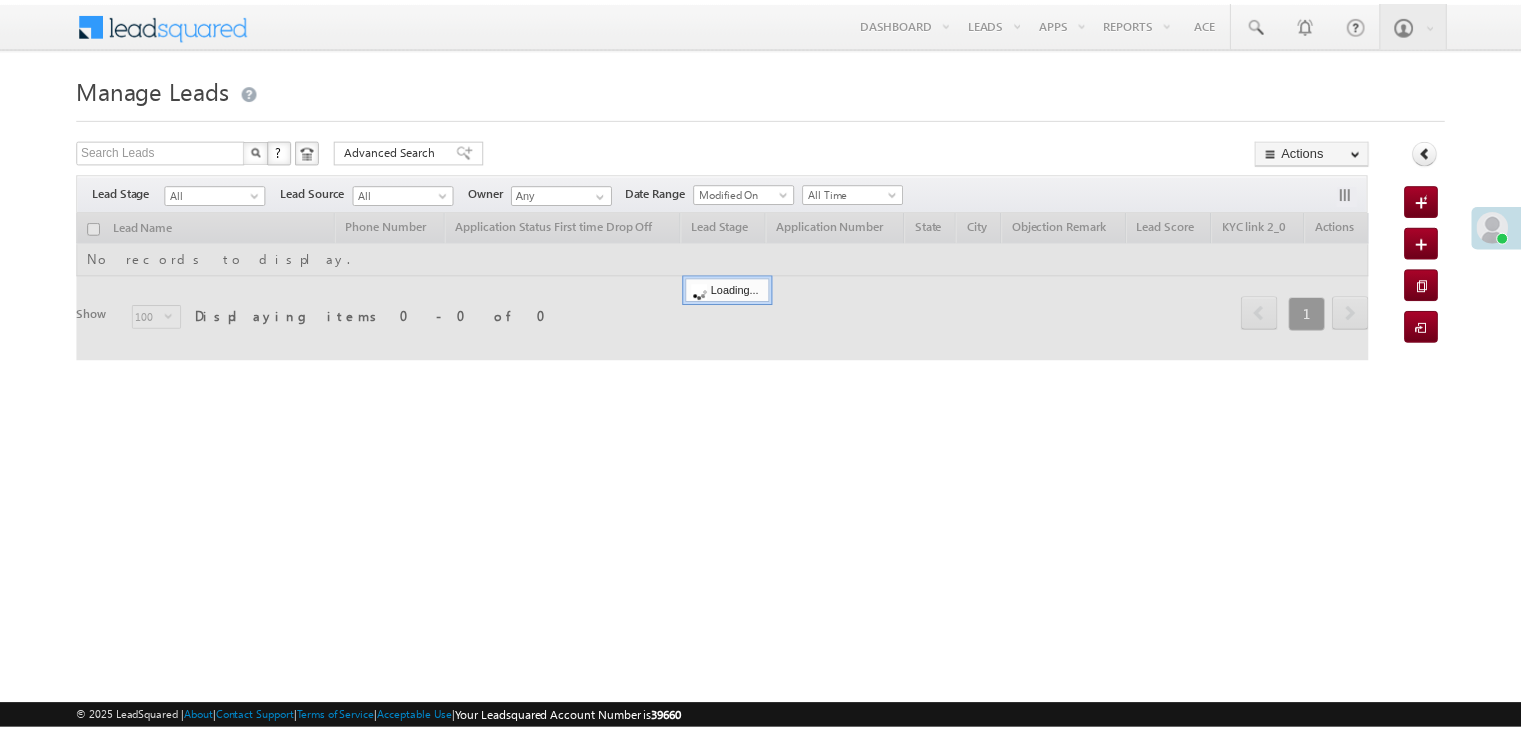scroll, scrollTop: 0, scrollLeft: 0, axis: both 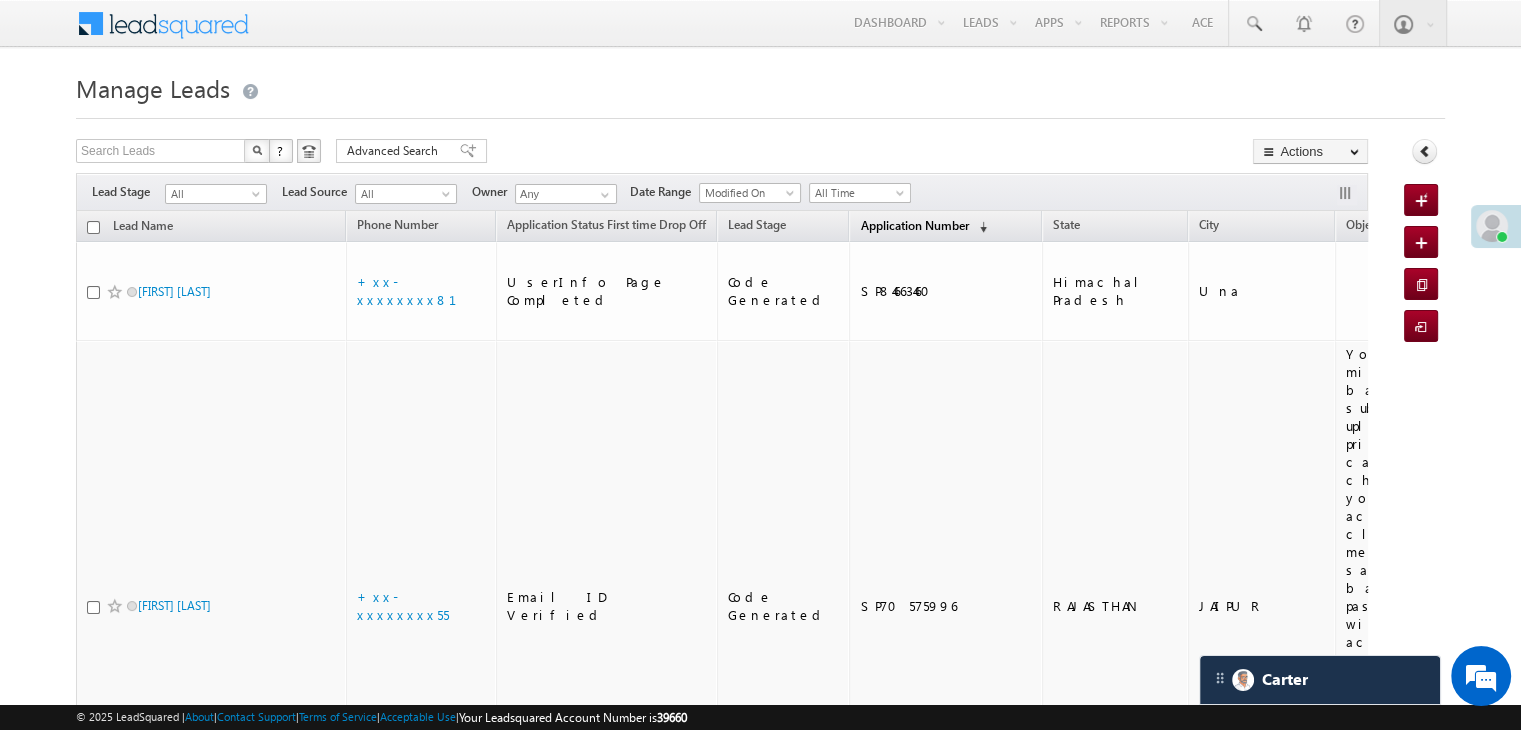 click on "Application Number" at bounding box center [914, 225] 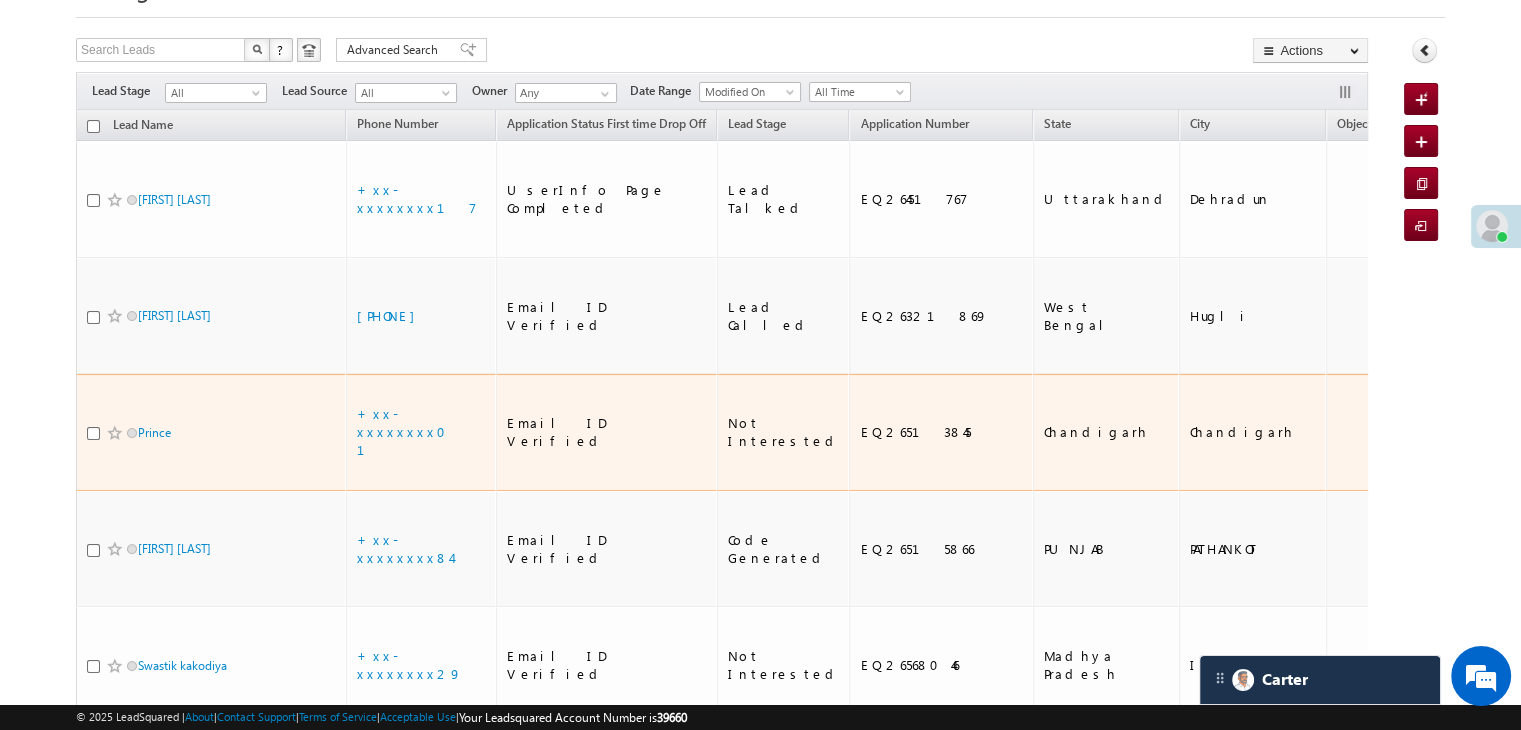 scroll, scrollTop: 0, scrollLeft: 0, axis: both 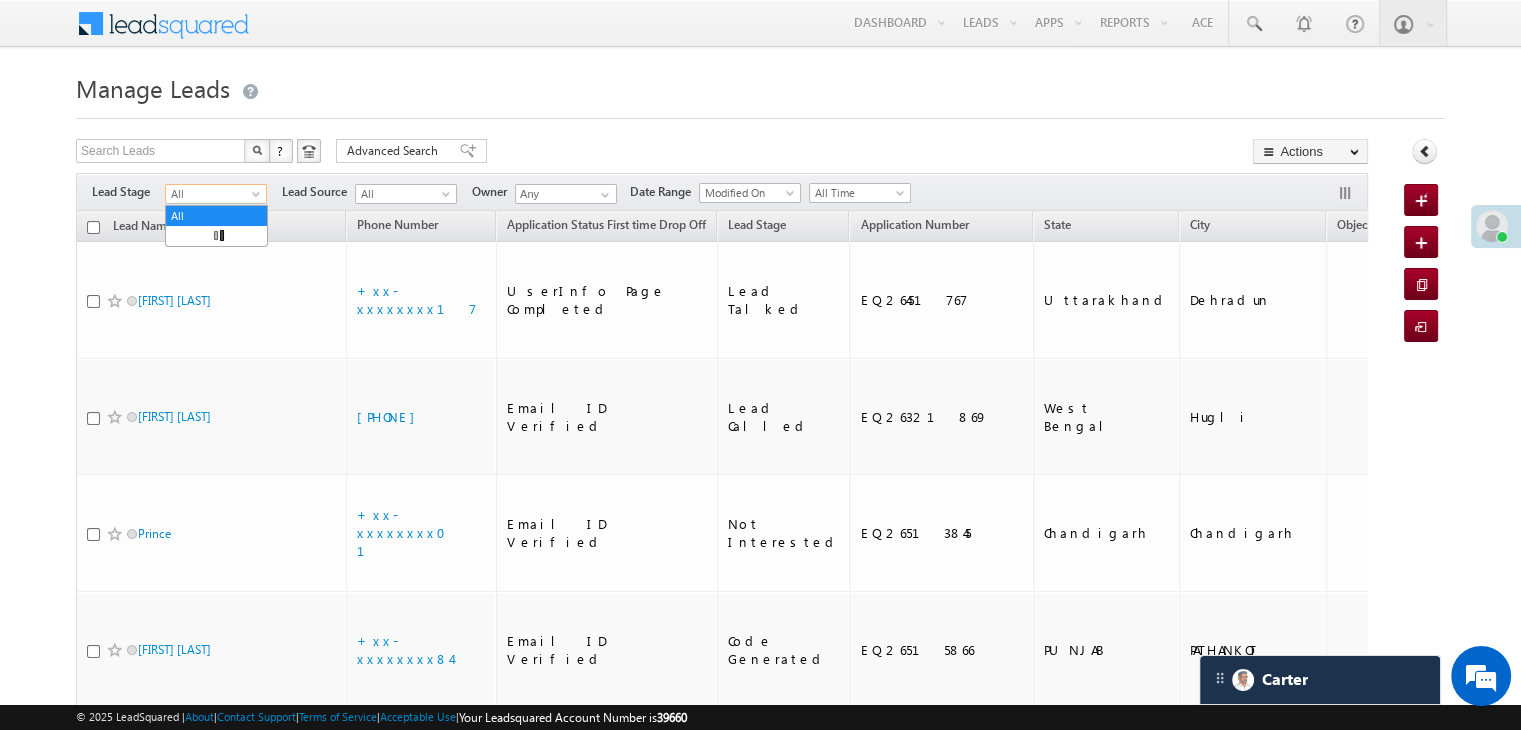 click at bounding box center [258, 198] 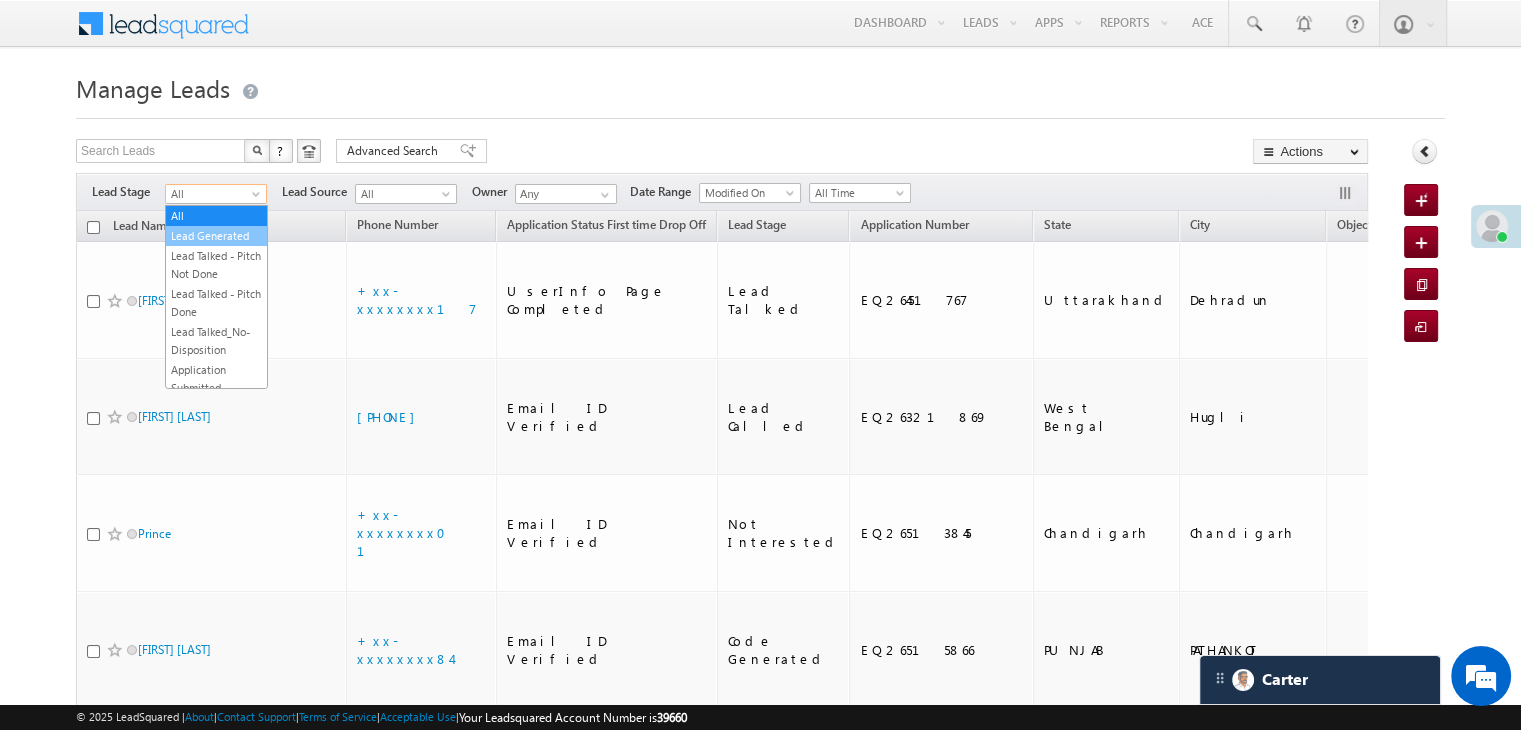 click on "Lead Generated" at bounding box center (216, 236) 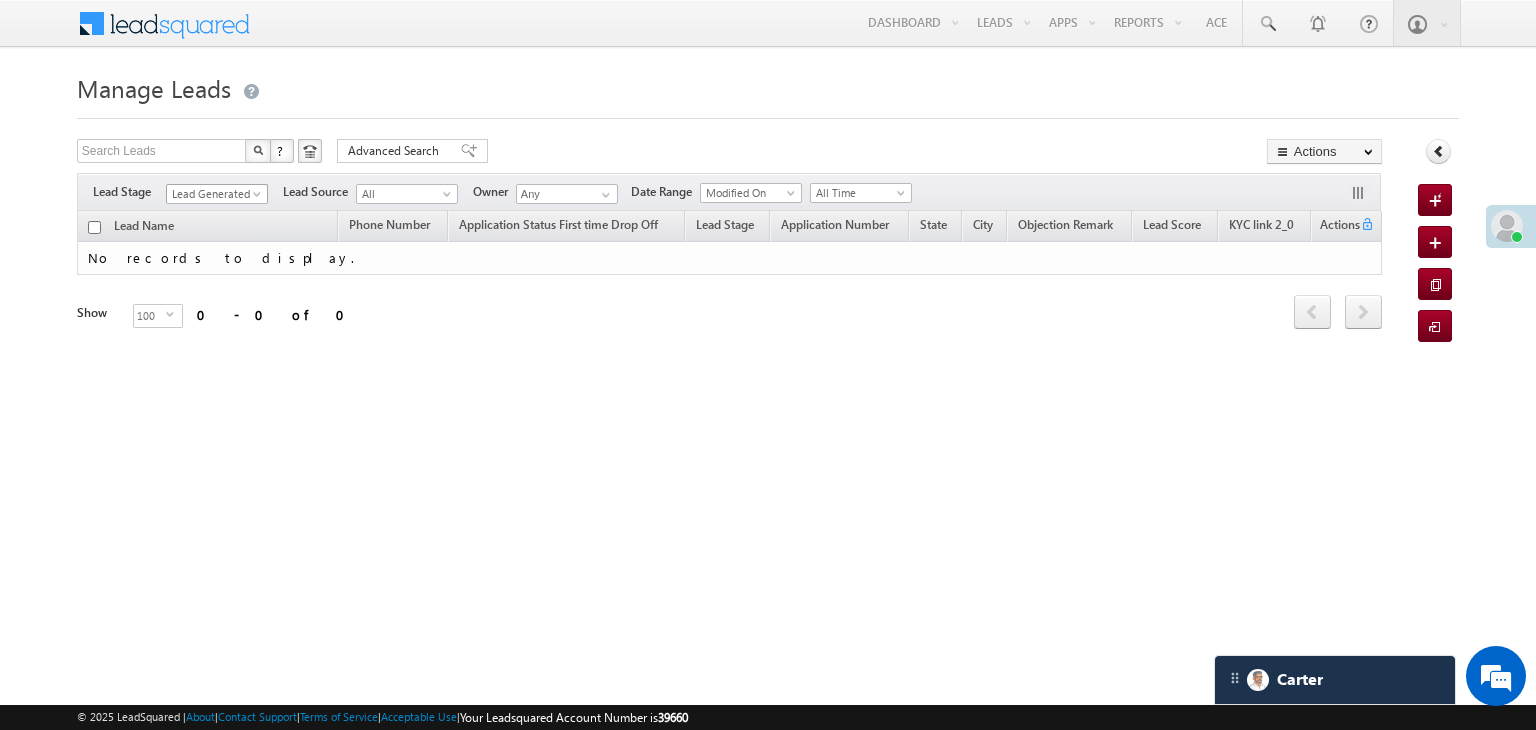 click on "Lead Generated" at bounding box center [214, 194] 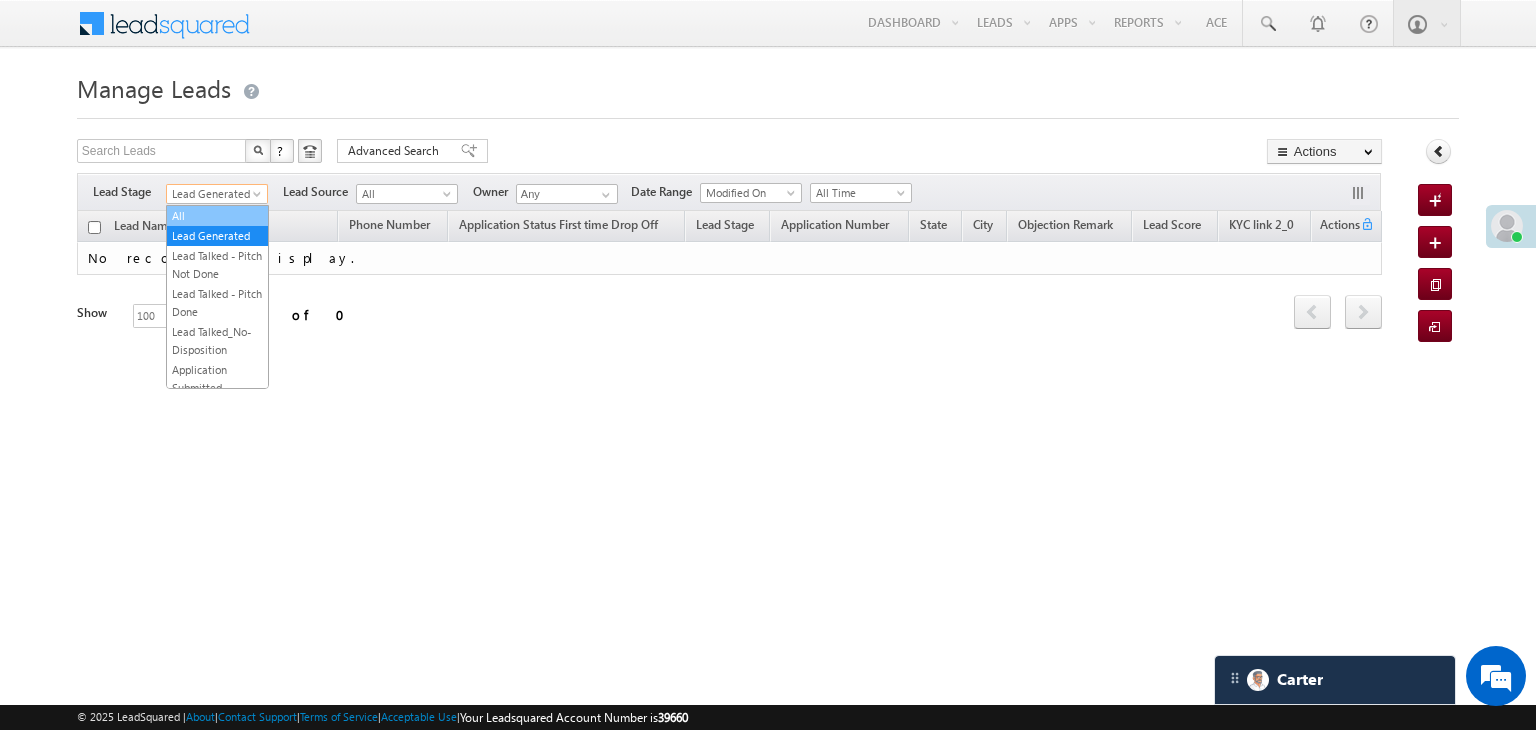 click on "All" at bounding box center [217, 216] 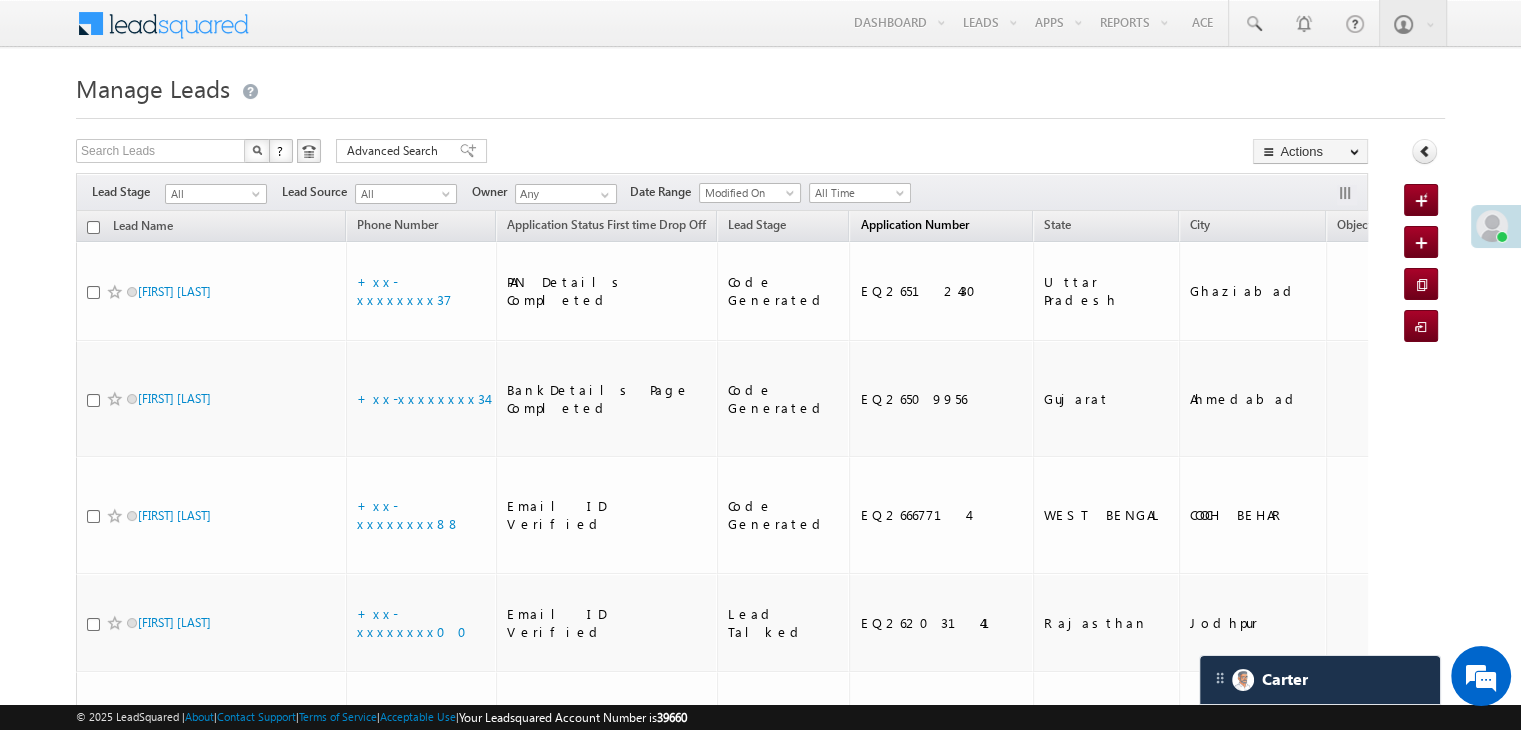 click on "Application Number" at bounding box center [914, 224] 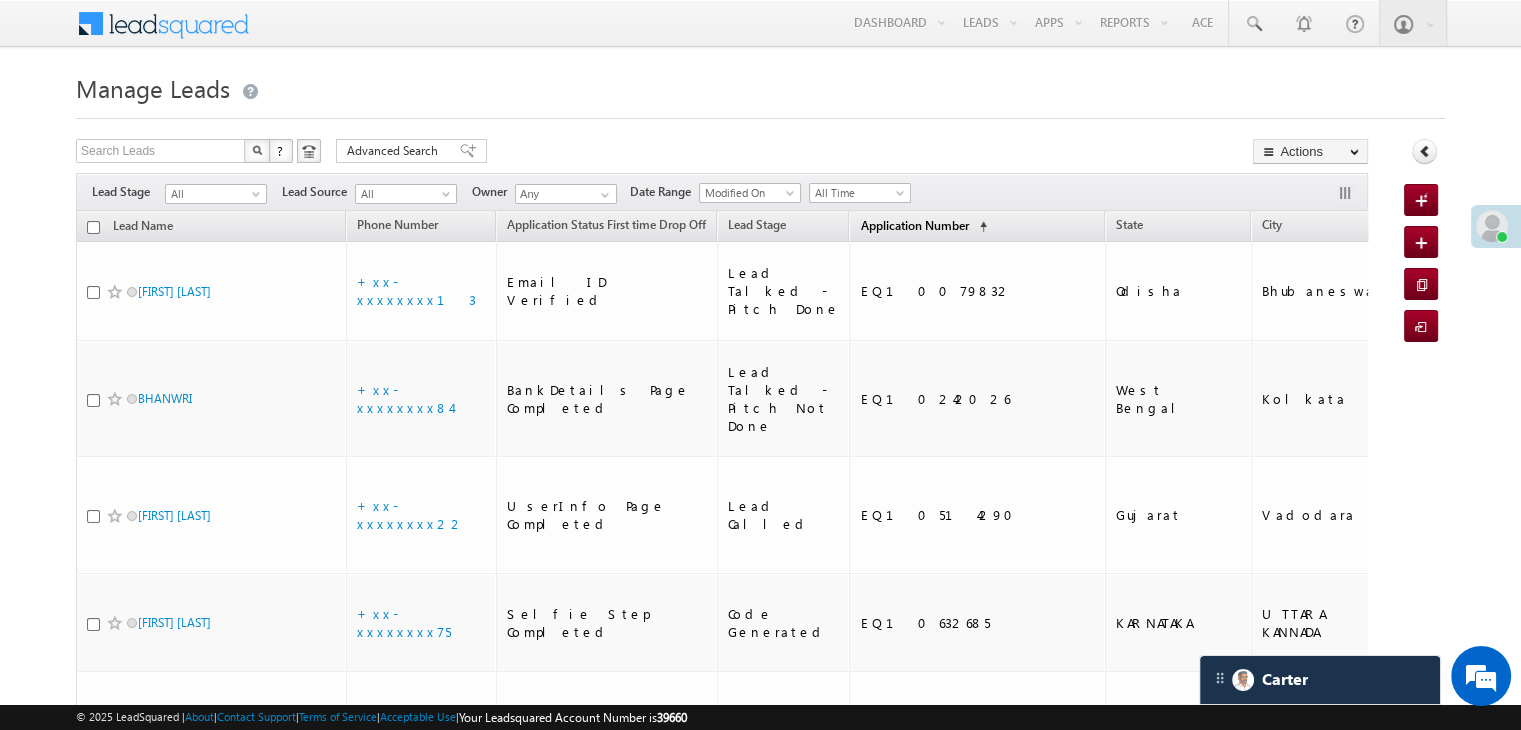 click on "Application Number" at bounding box center (914, 225) 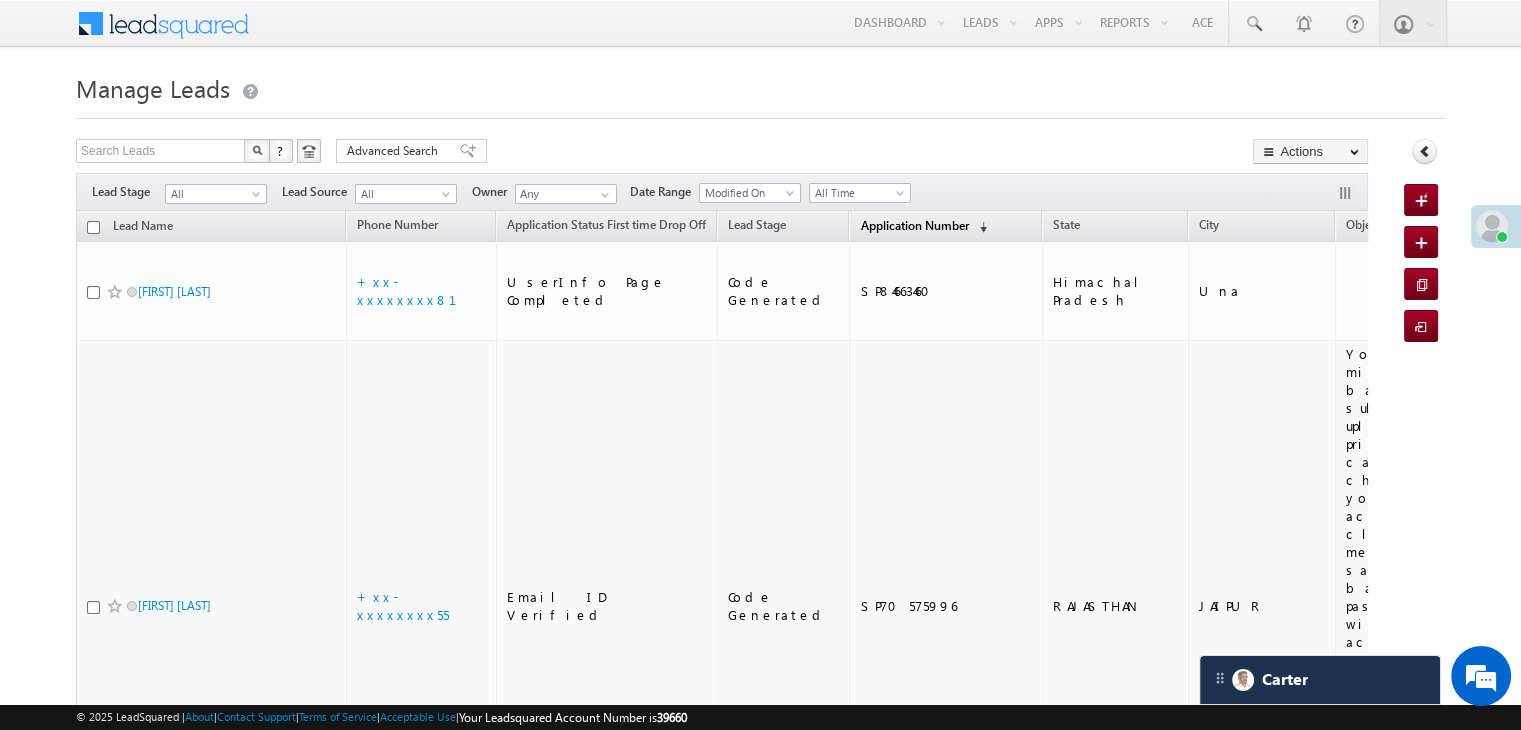 click on "Application Number" at bounding box center (914, 225) 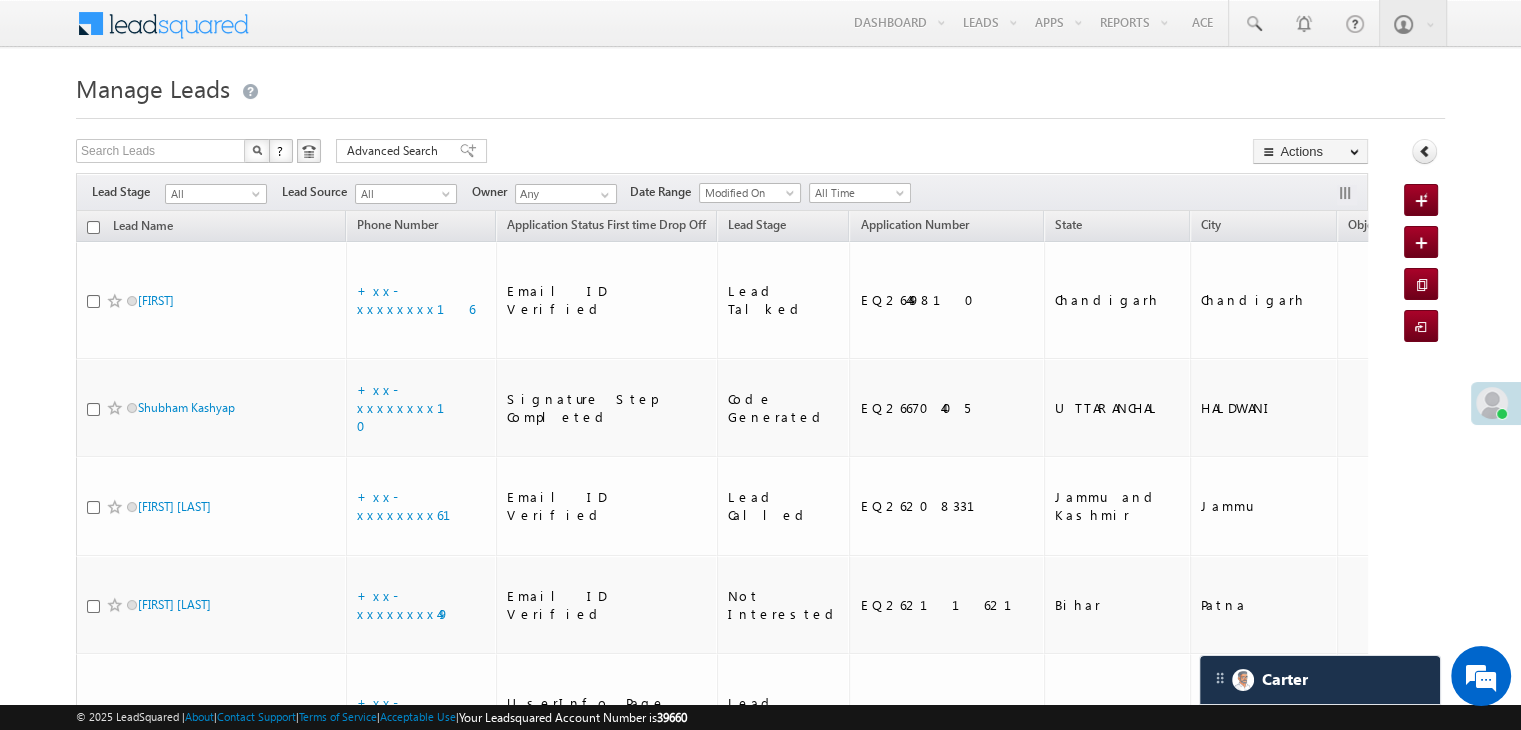 drag, startPoint x: 1500, startPoint y: 215, endPoint x: 1506, endPoint y: 392, distance: 177.10167 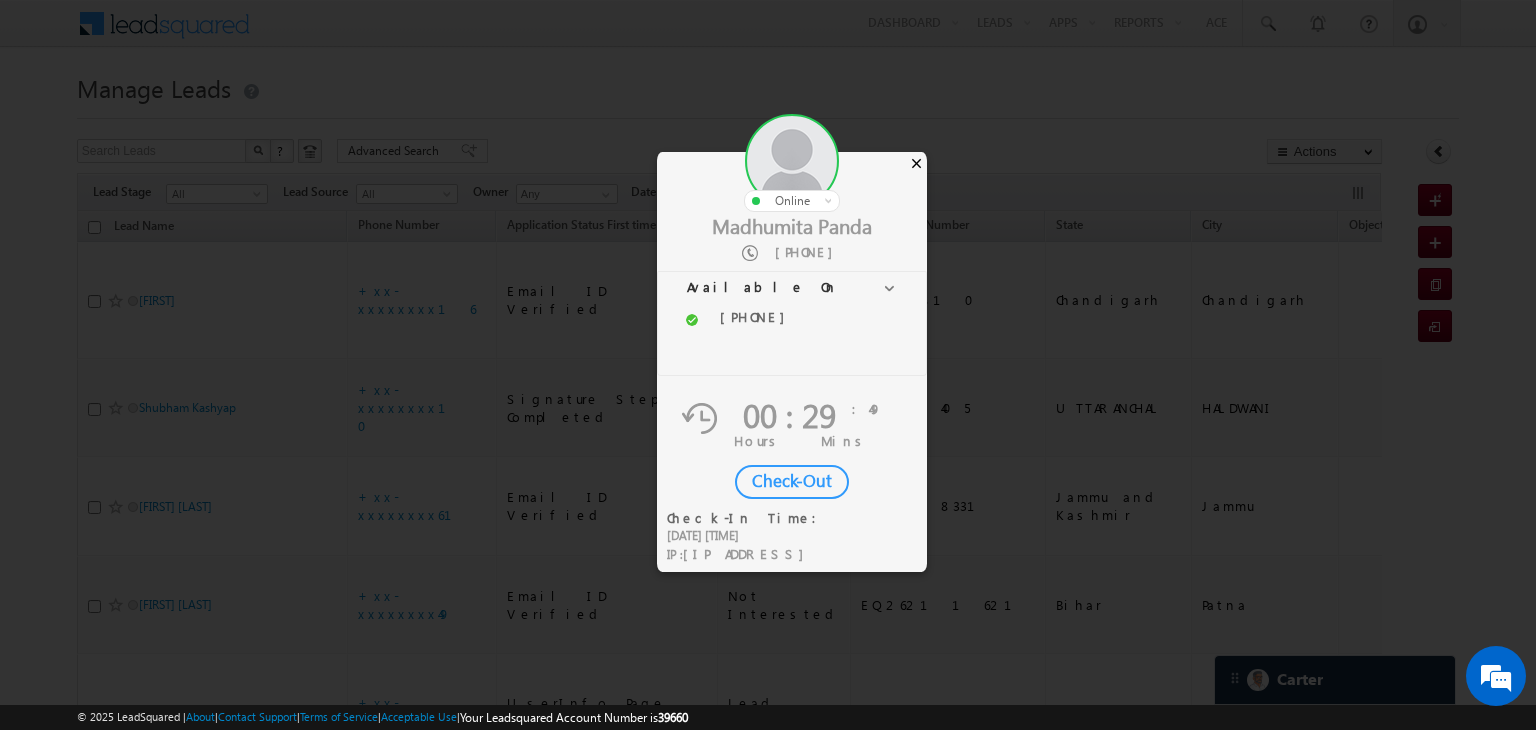 click on "×" at bounding box center [916, 163] 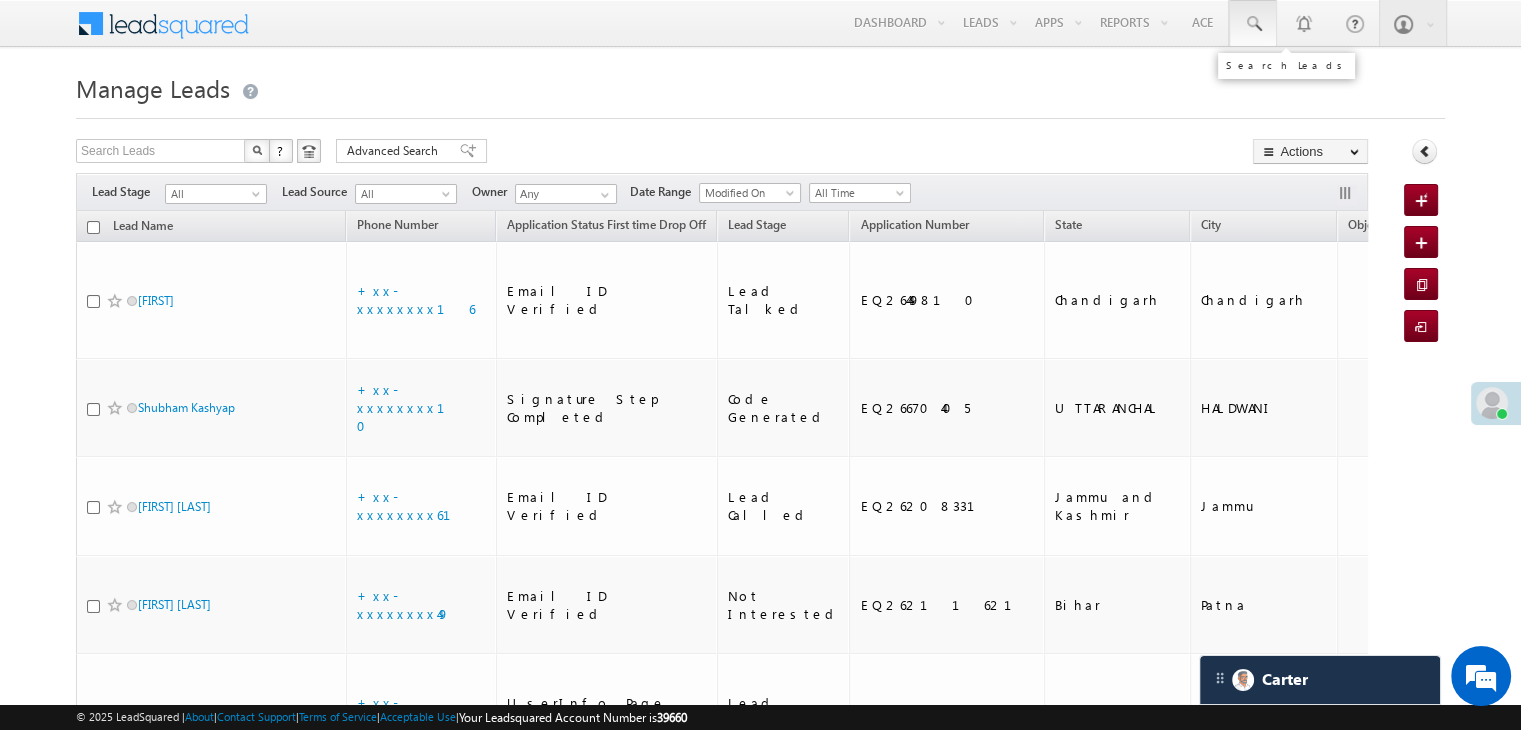 click at bounding box center (1253, 24) 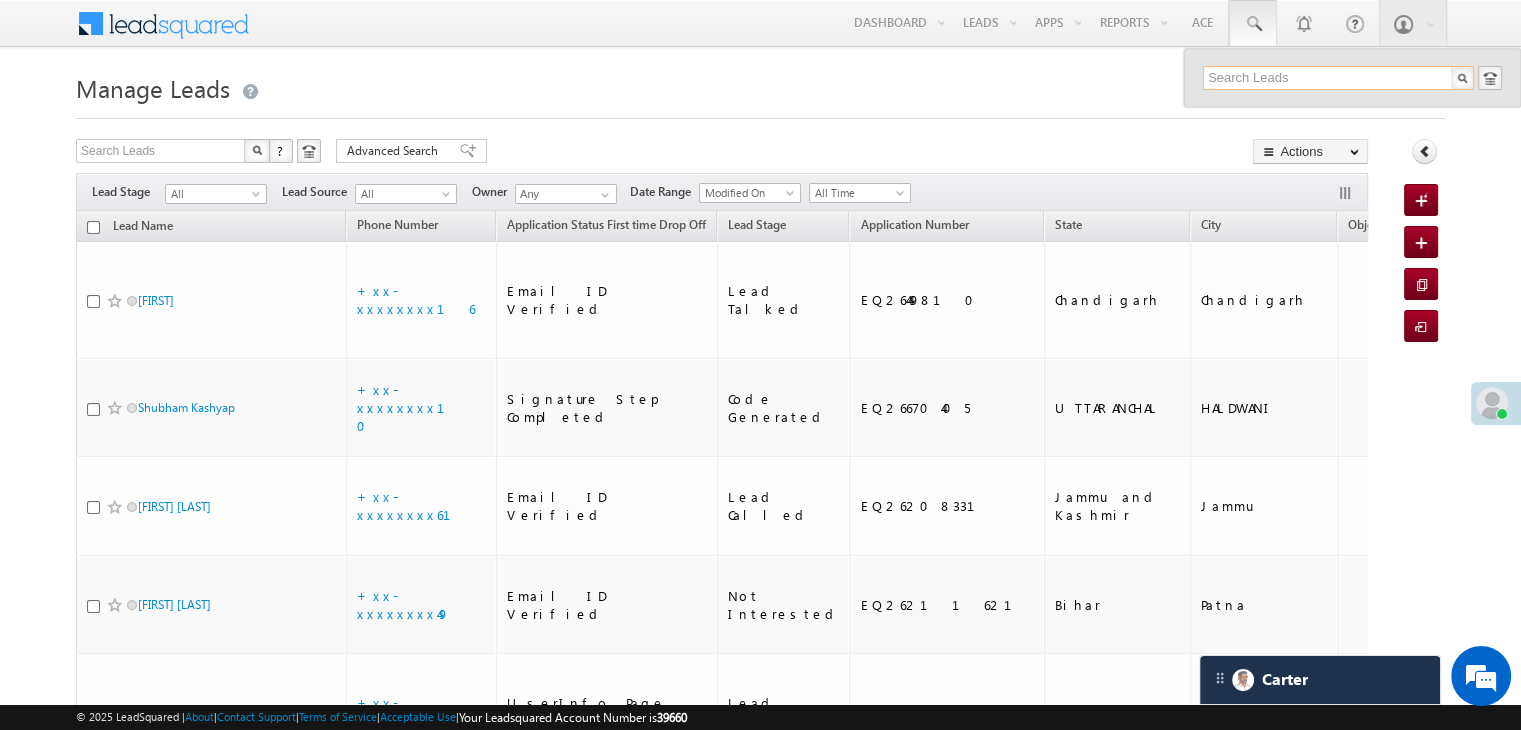 paste on "EQ26584156" 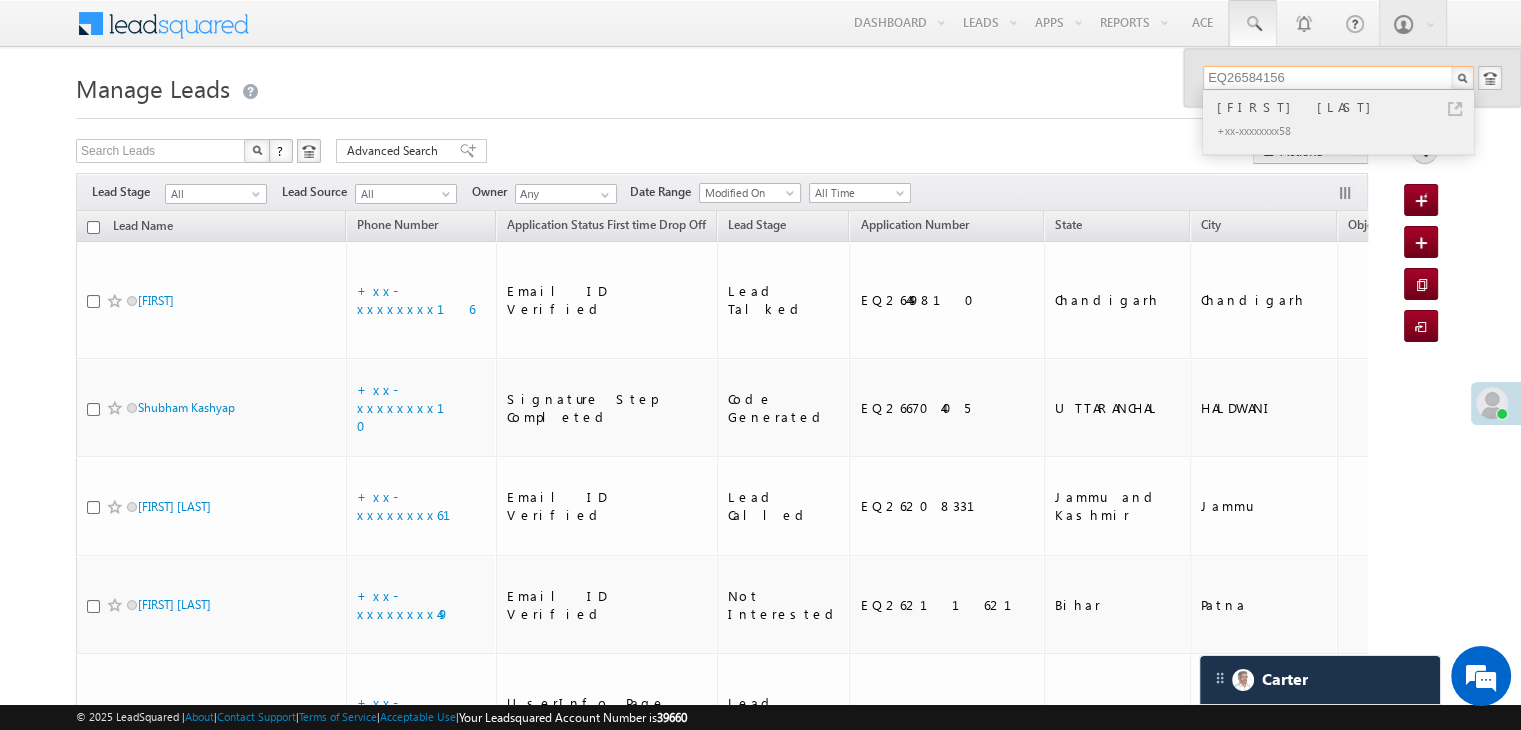 type on "EQ26584156" 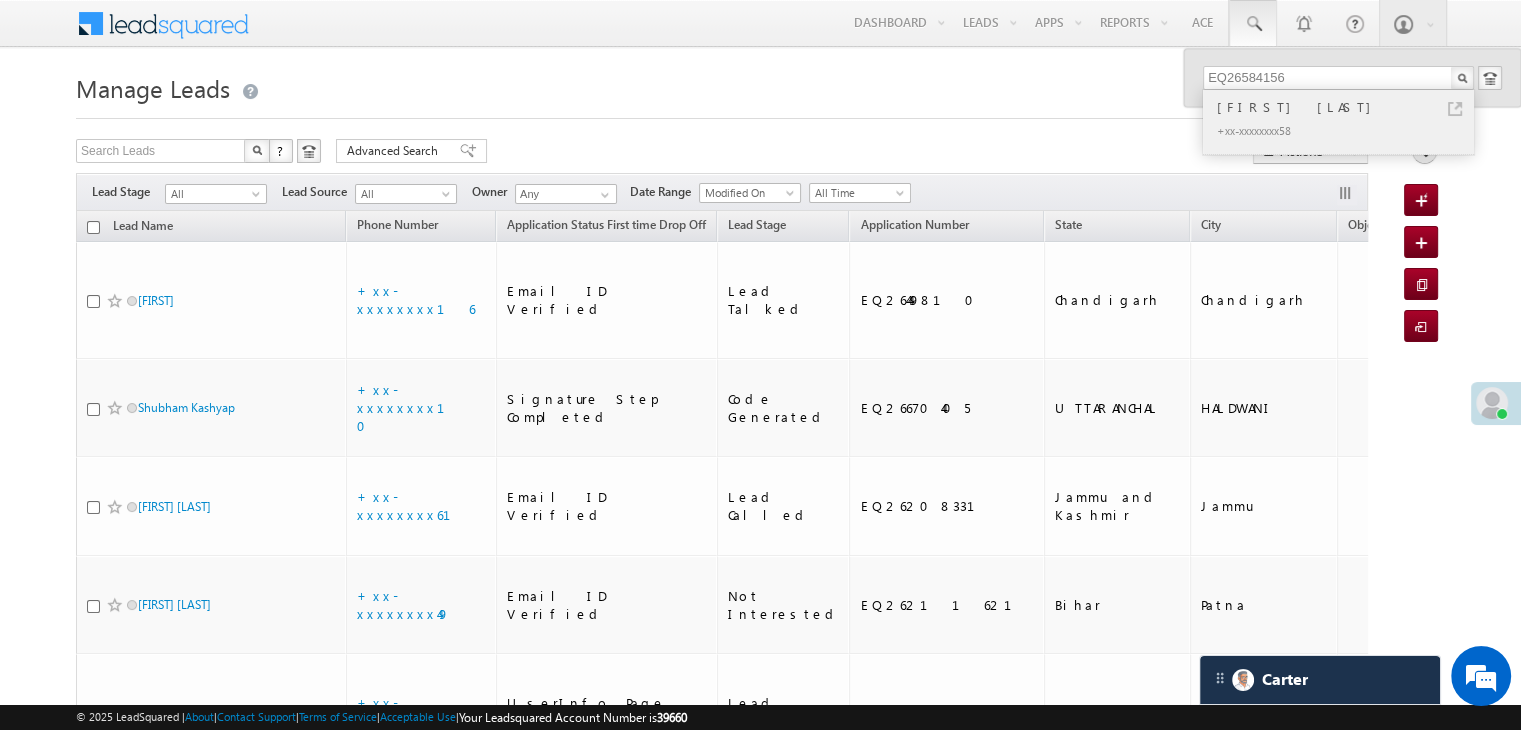 click on "[FIRST] [LAST] [LAST]" at bounding box center [1347, 107] 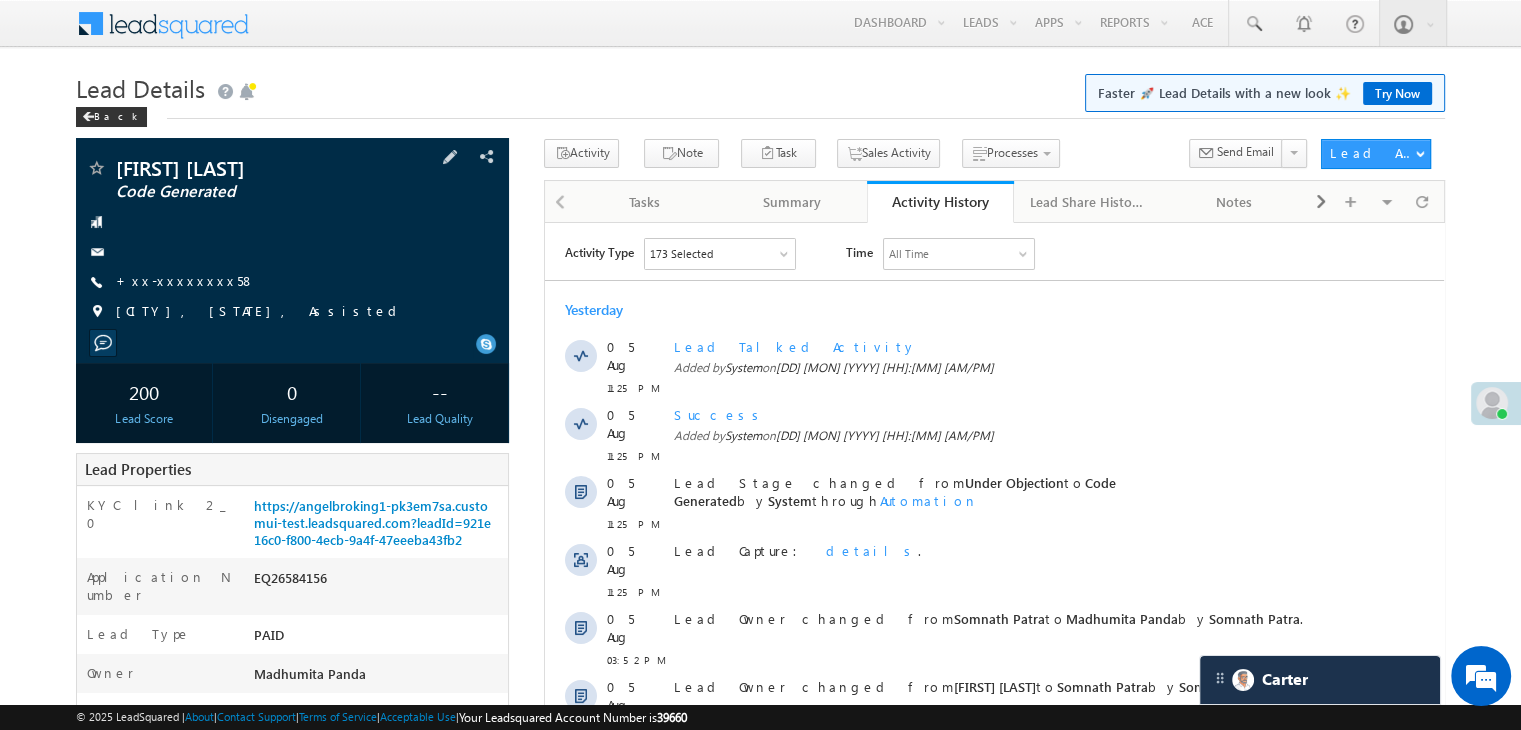 scroll, scrollTop: 200, scrollLeft: 0, axis: vertical 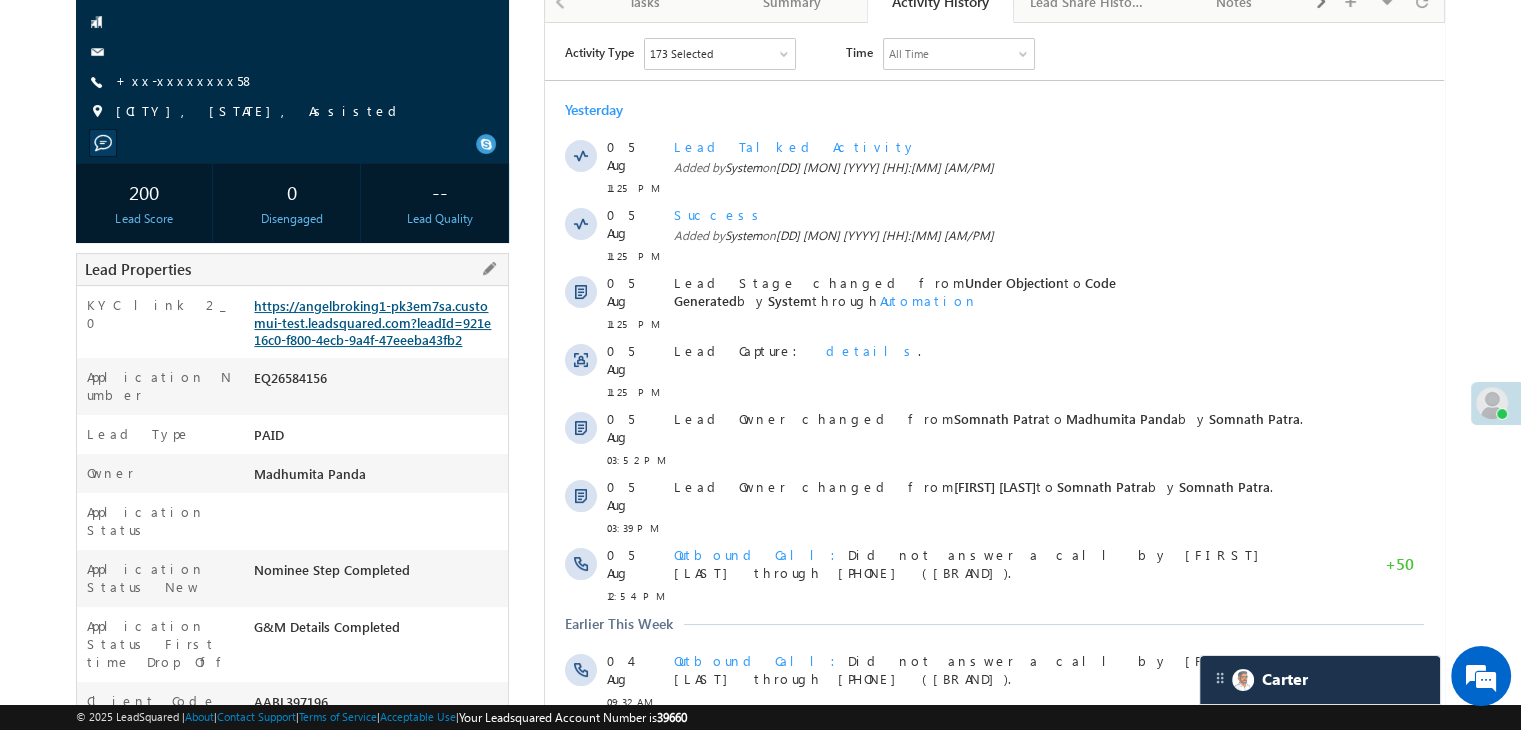 click on "https://angelbroking1-pk3em7sa.customui-test.leadsquared.com?leadId=921e16c0-f800-4ecb-9a4f-47eeeba43fb2" at bounding box center (372, 322) 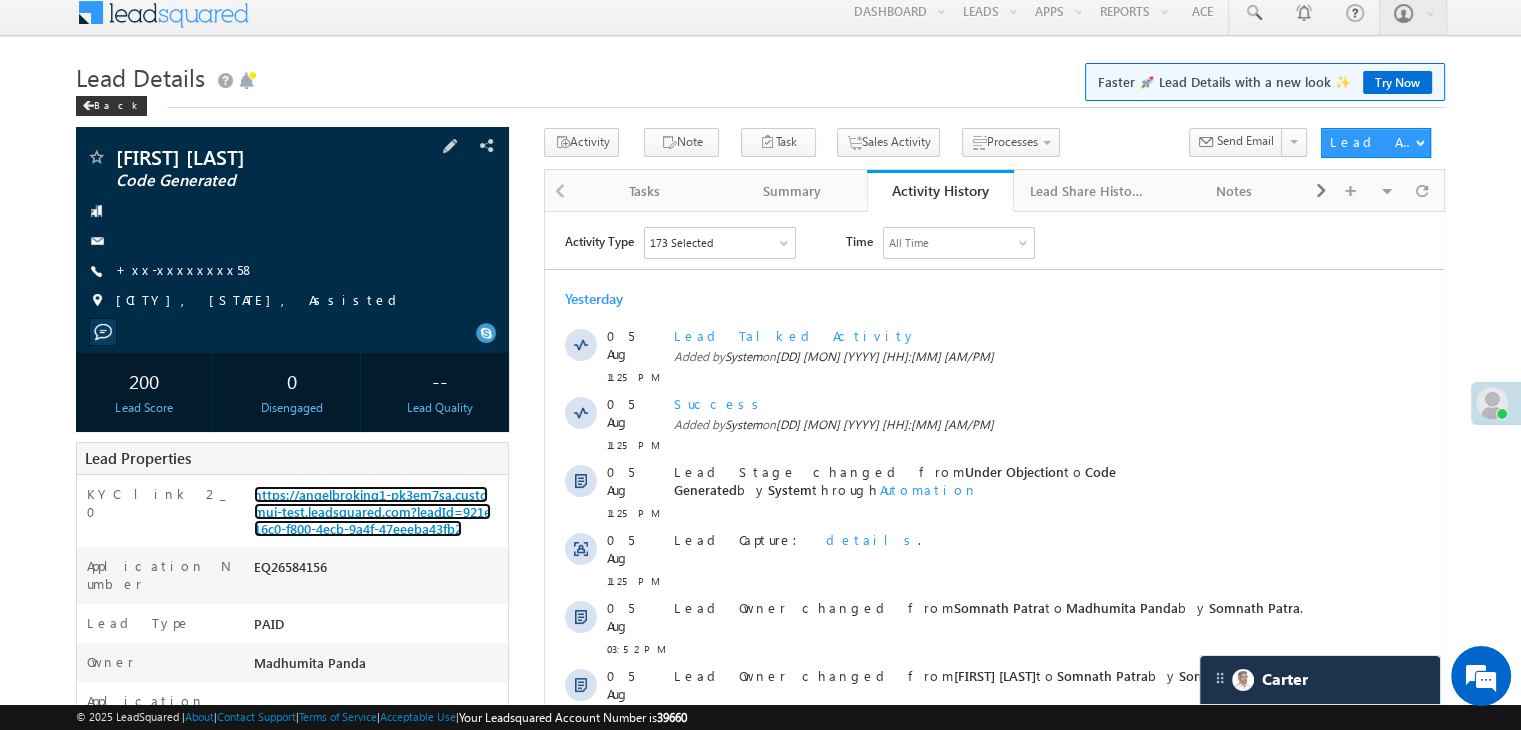 scroll, scrollTop: 0, scrollLeft: 0, axis: both 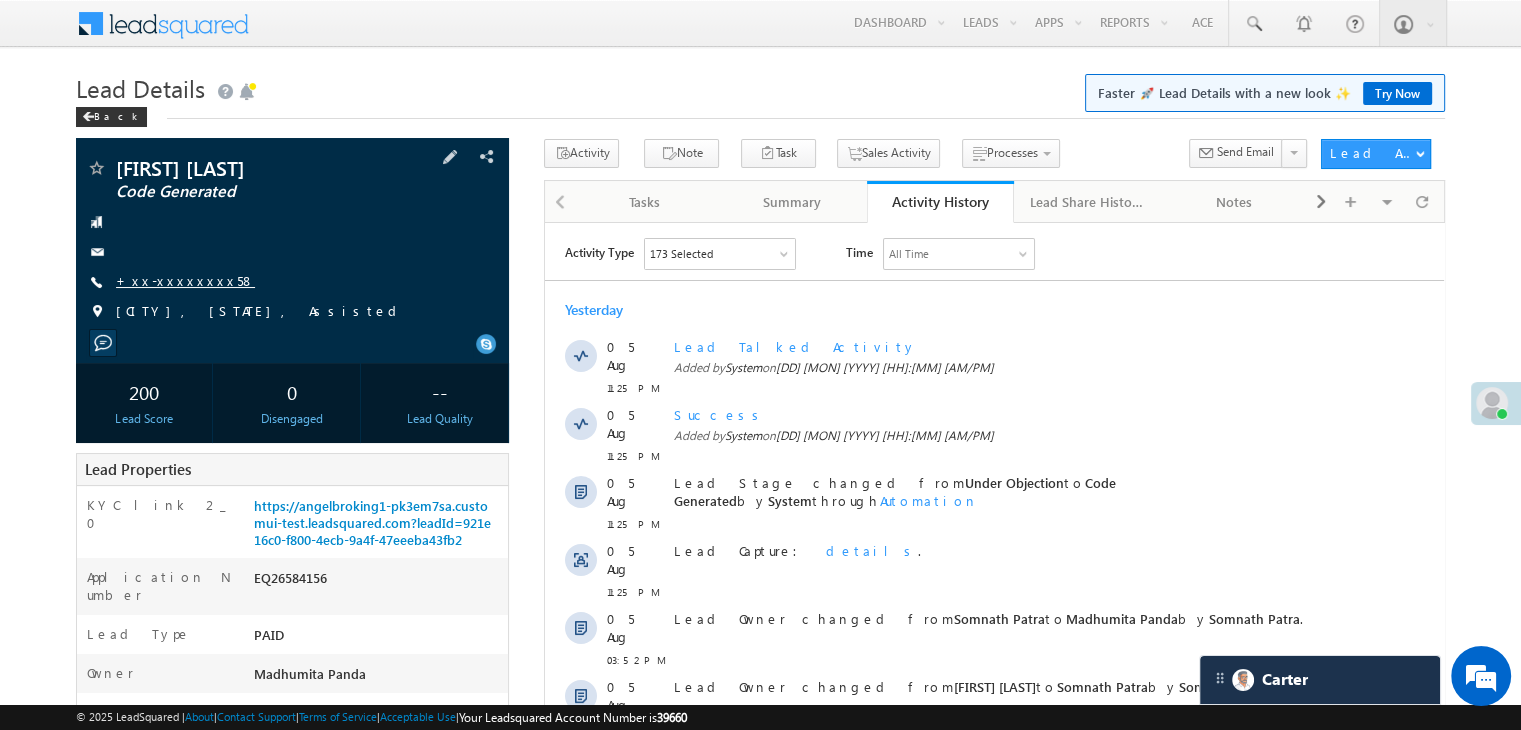 click on "+xx-xxxxxxxx58" at bounding box center (185, 280) 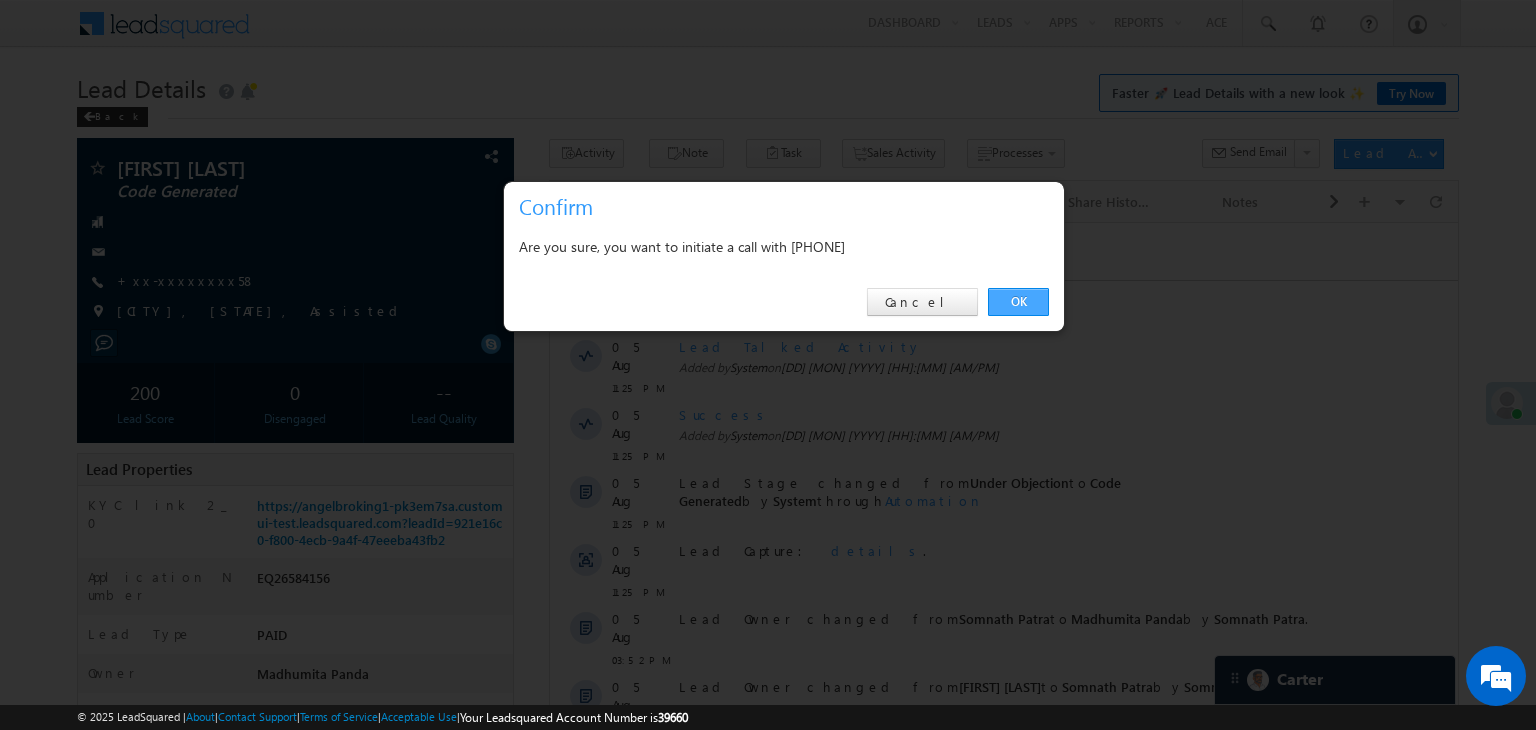 click on "OK" at bounding box center (1018, 302) 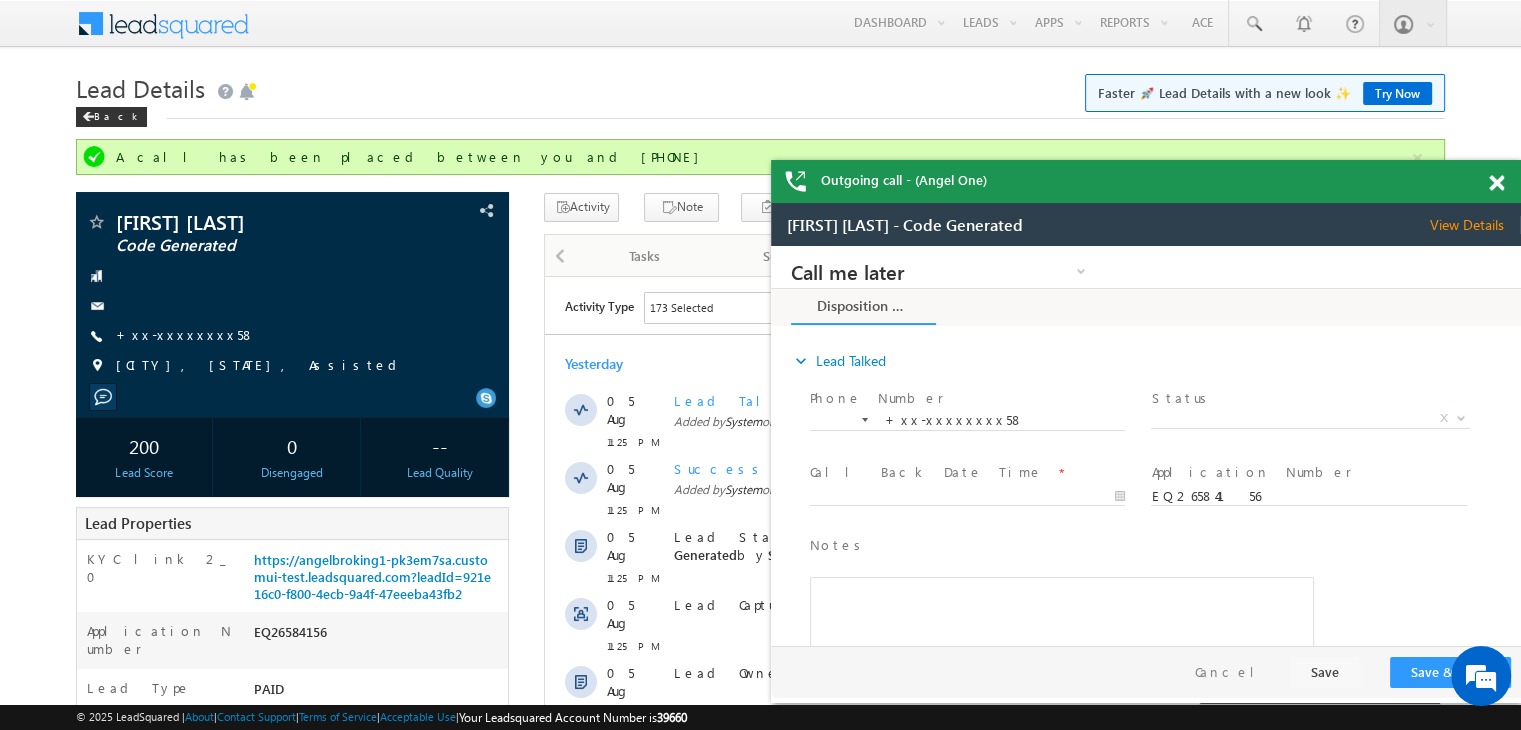 scroll, scrollTop: 0, scrollLeft: 0, axis: both 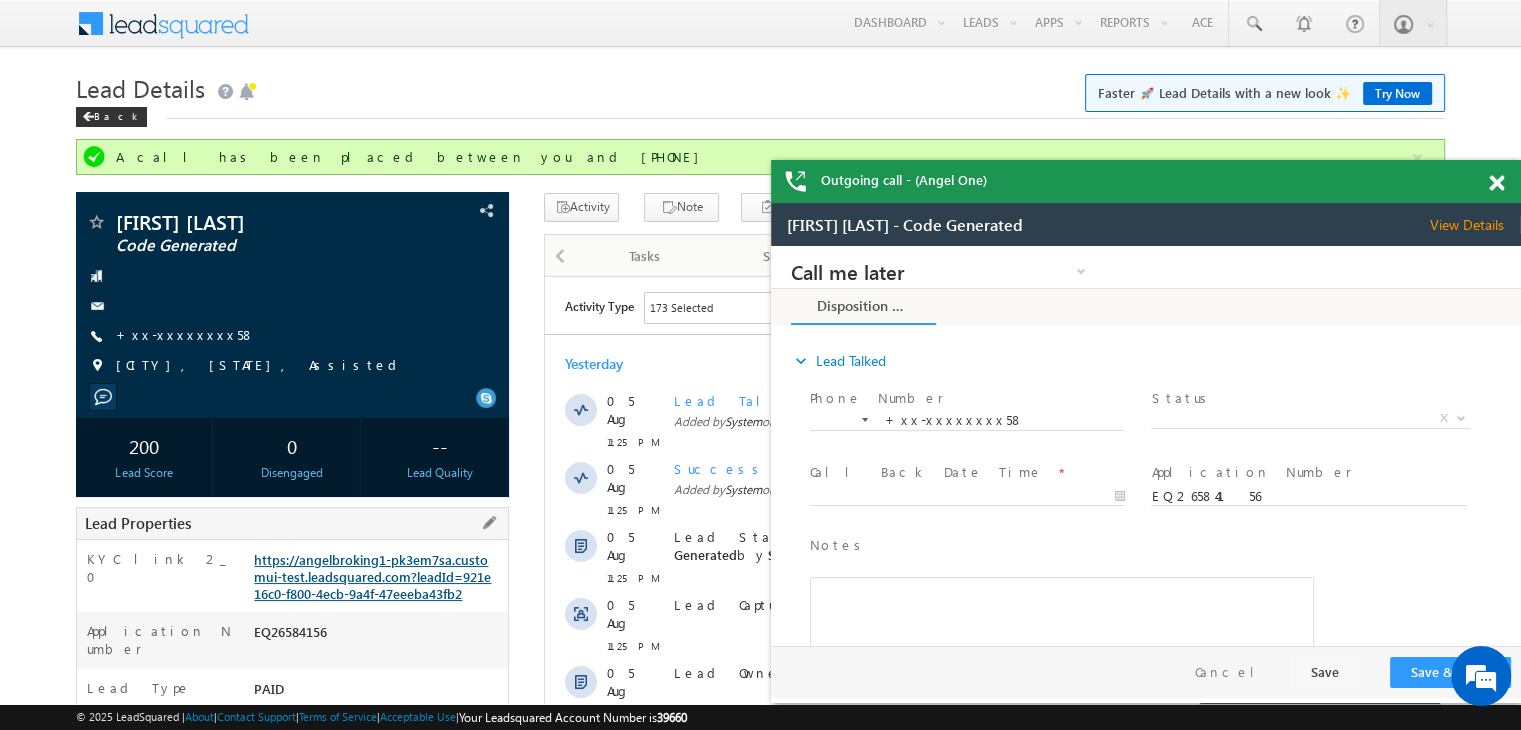 click on "https://angelbroking1-pk3em7sa.customui-test.leadsquared.com?leadId=921e16c0-f800-4ecb-9a4f-47eeeba43fb2" at bounding box center (372, 576) 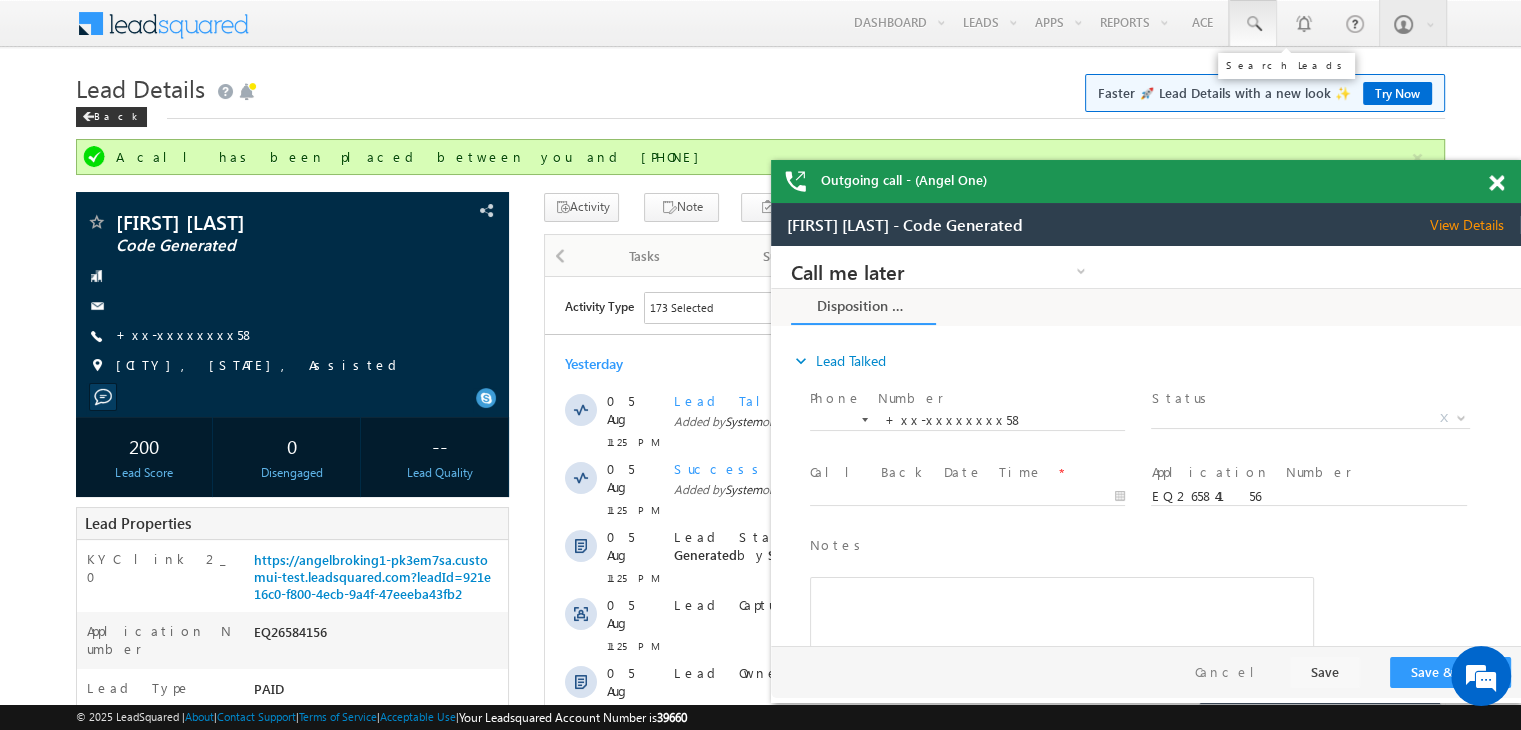 click at bounding box center (1253, 24) 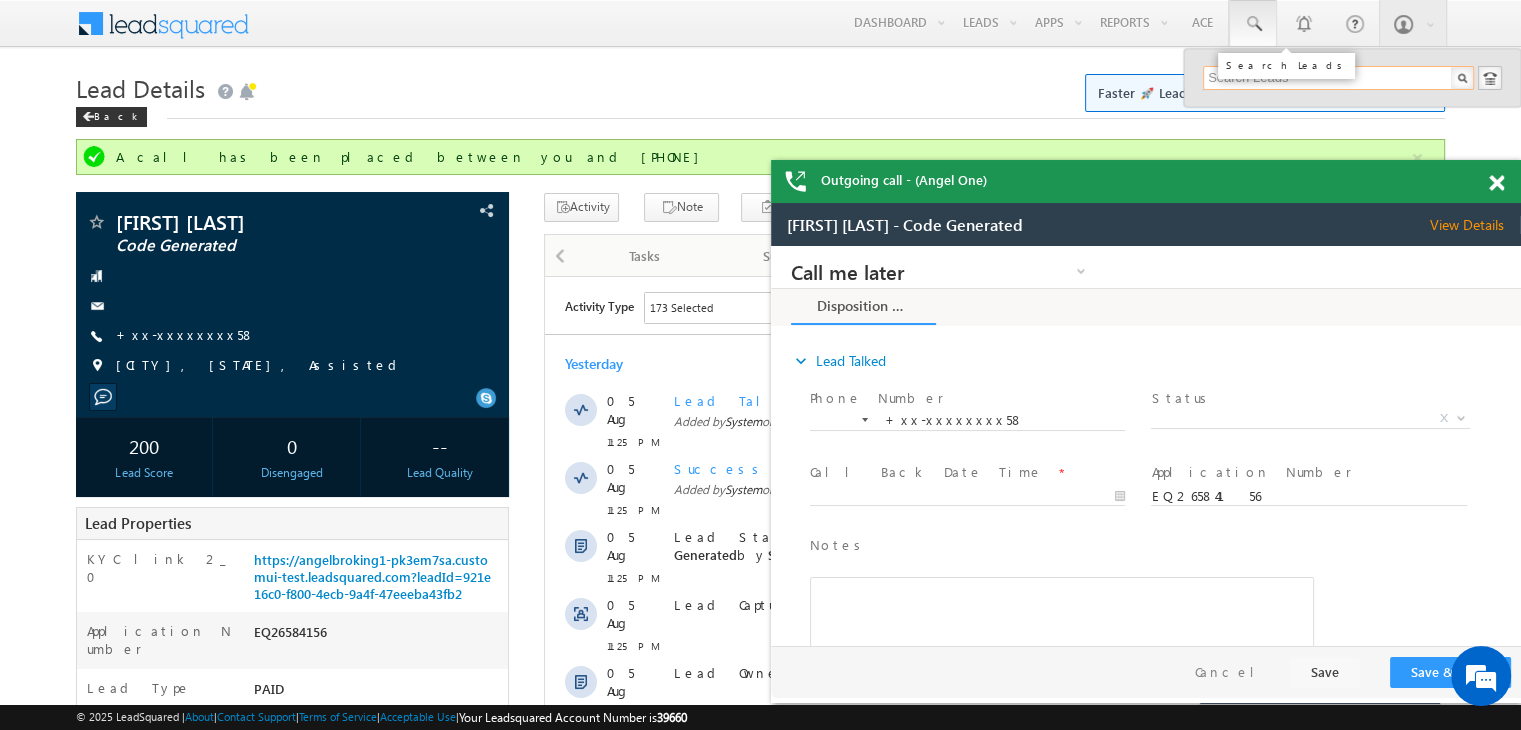 paste on "EQ26500340" 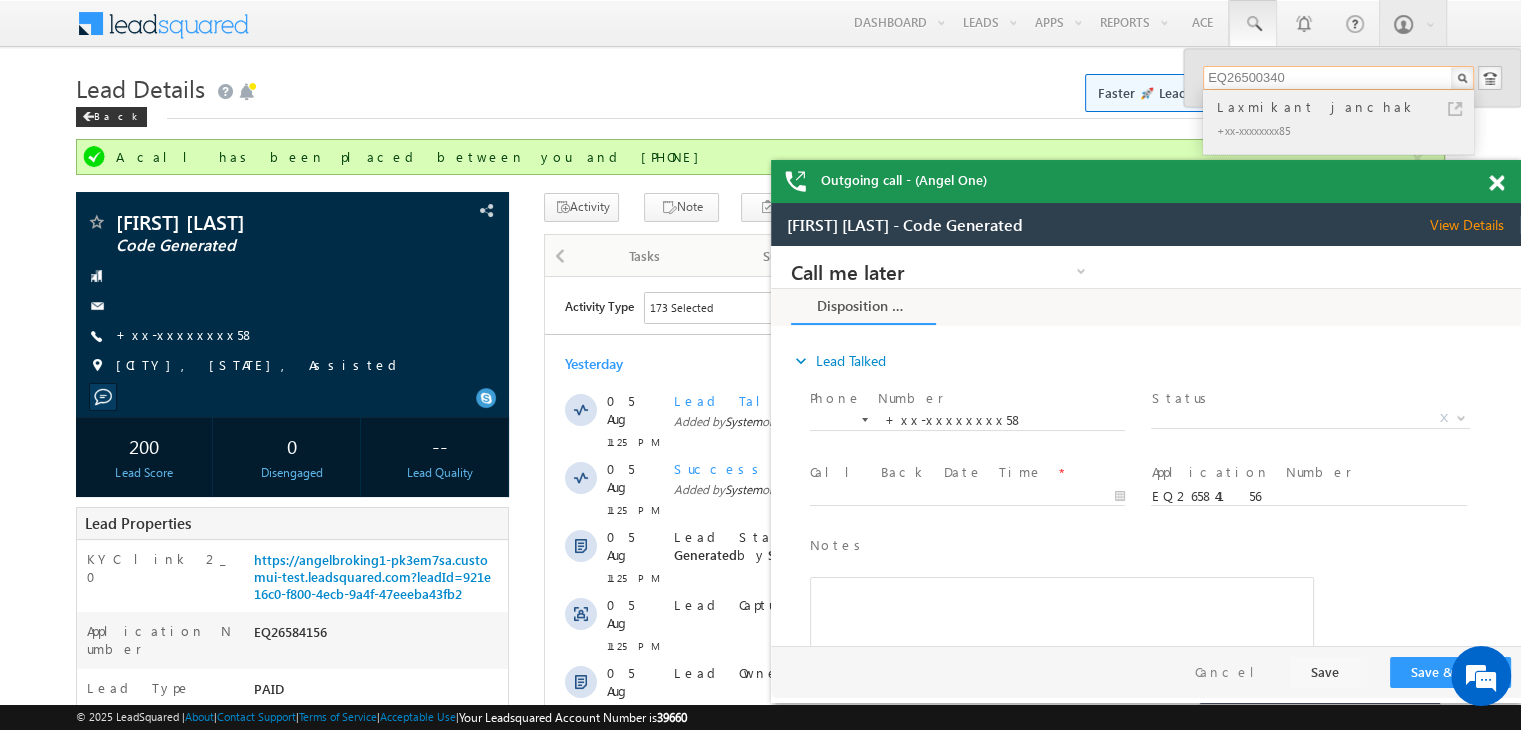 type on "EQ26500340" 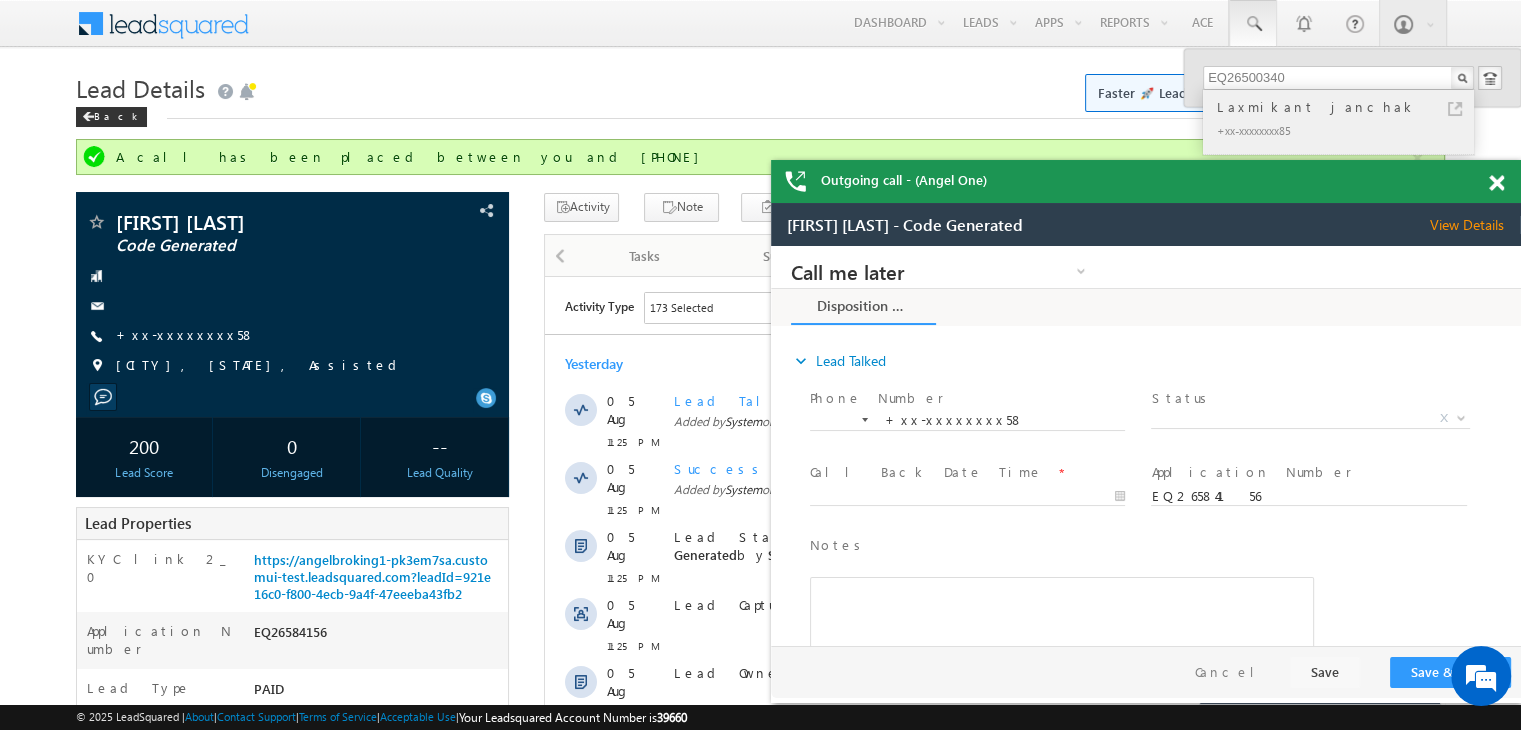 click on "Laxmikant janchak" at bounding box center [1347, 107] 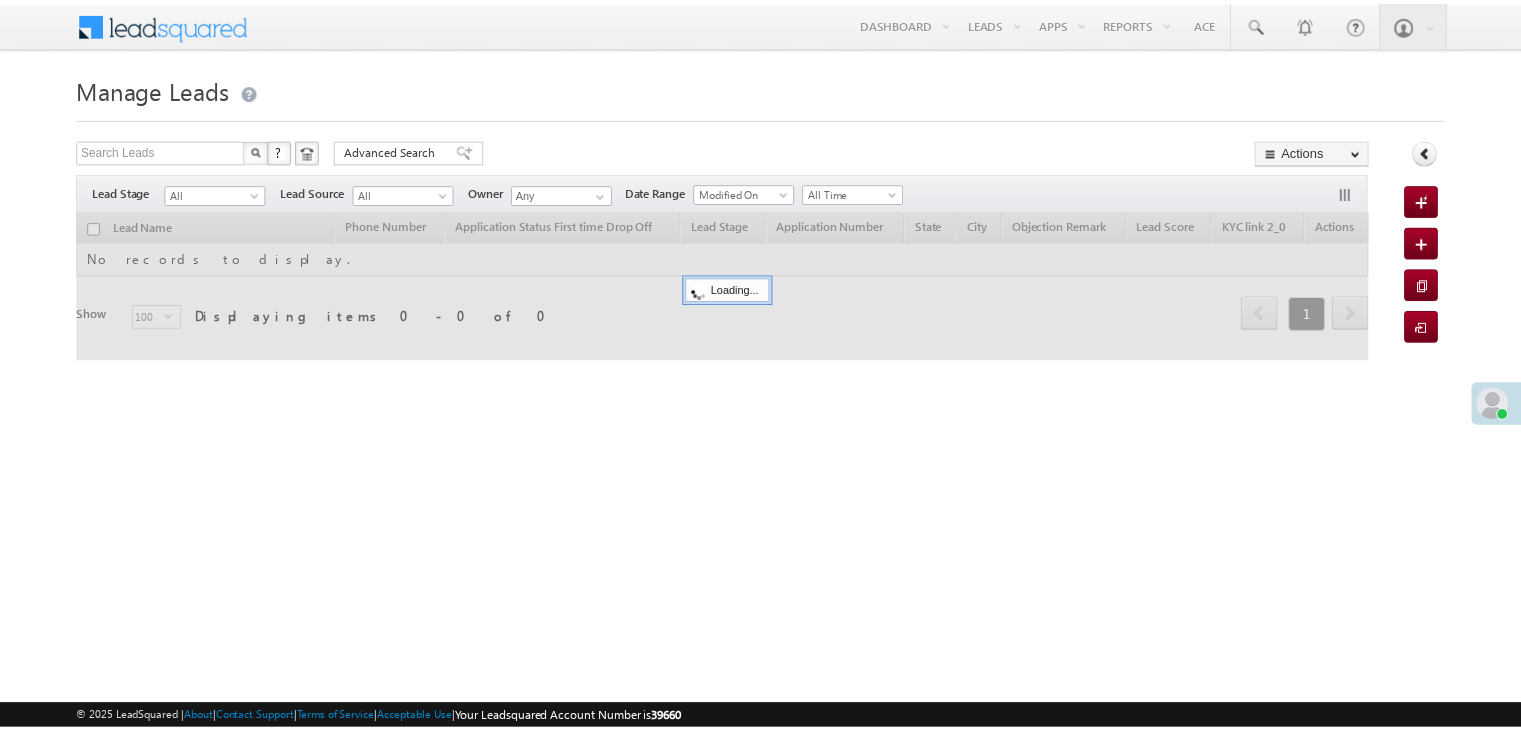 scroll, scrollTop: 0, scrollLeft: 0, axis: both 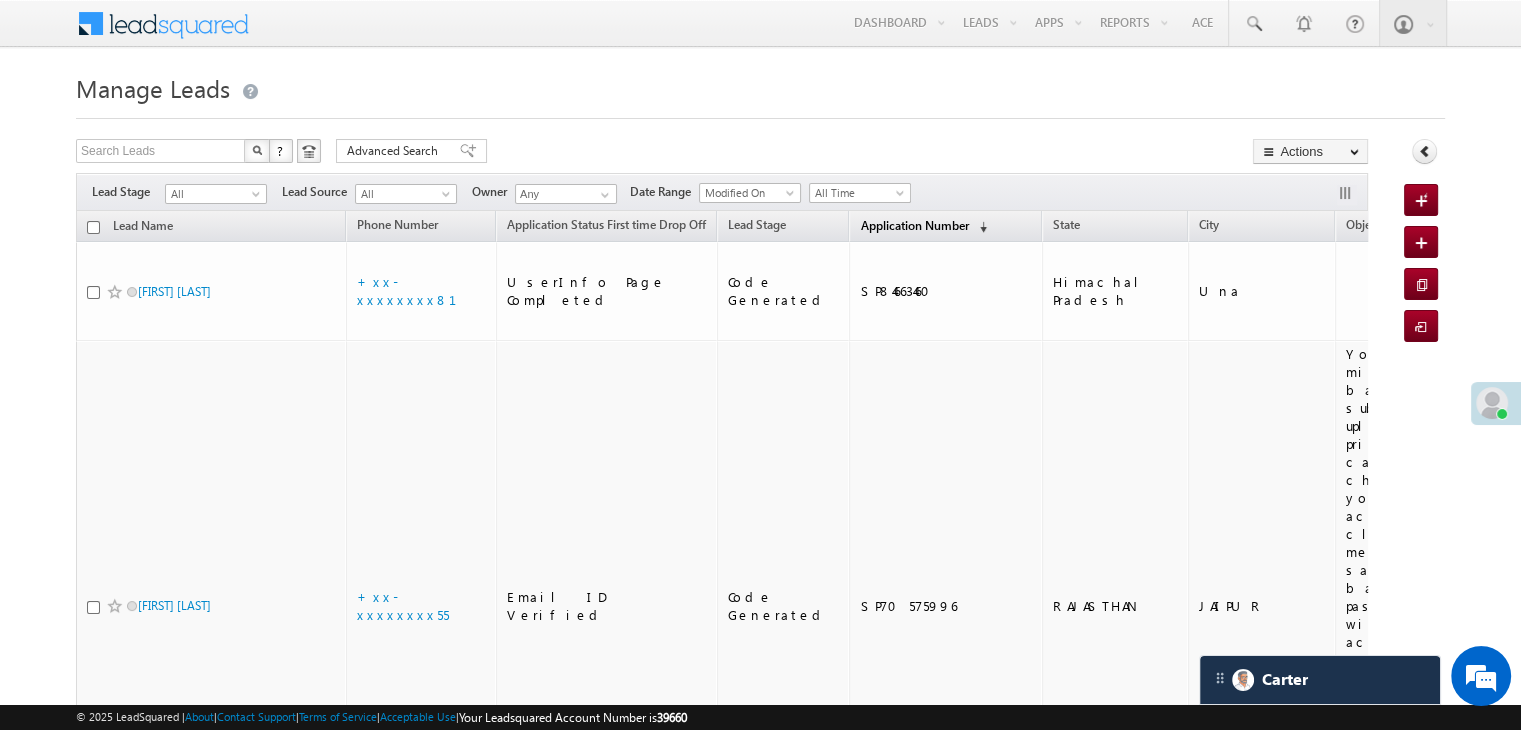 click on "Application Number" at bounding box center [914, 225] 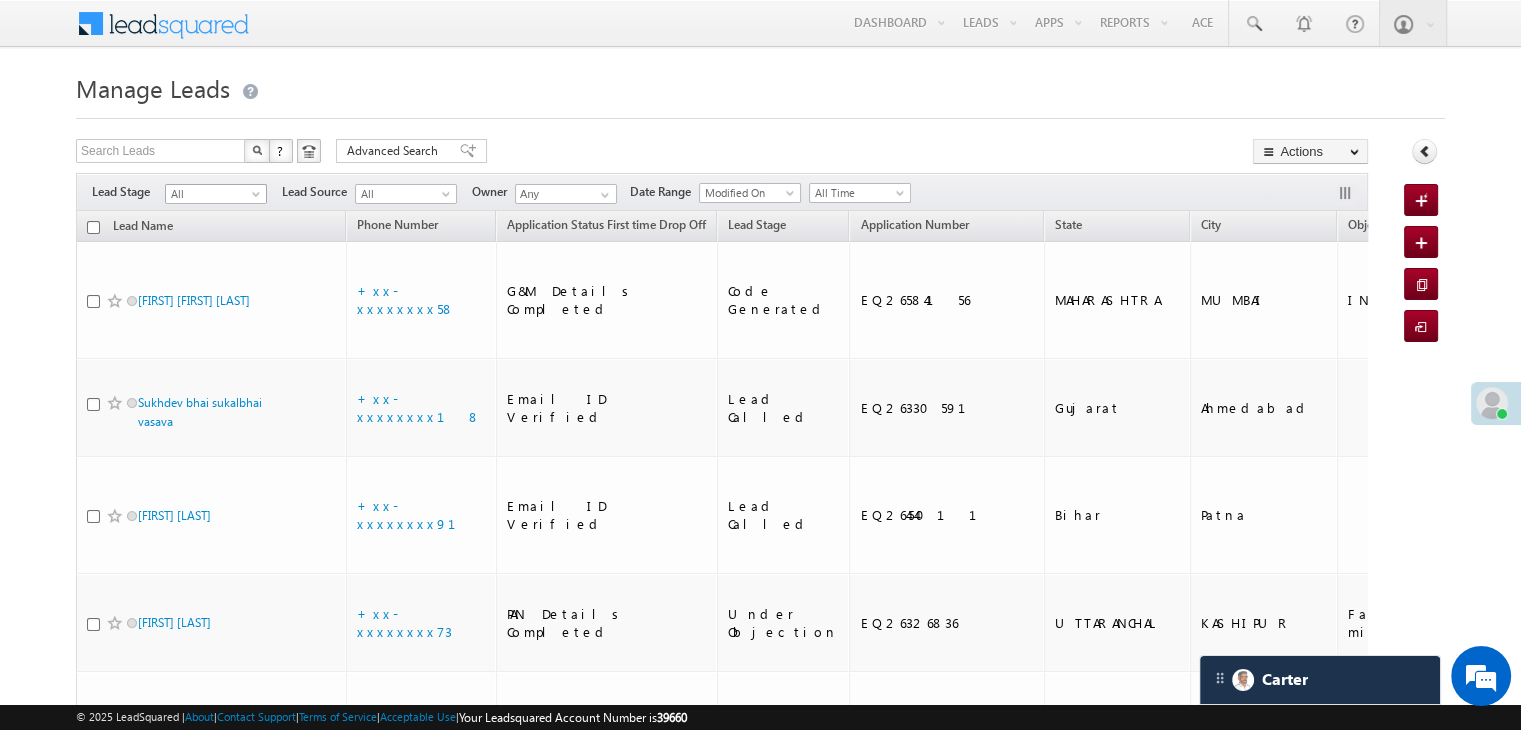 click at bounding box center [258, 198] 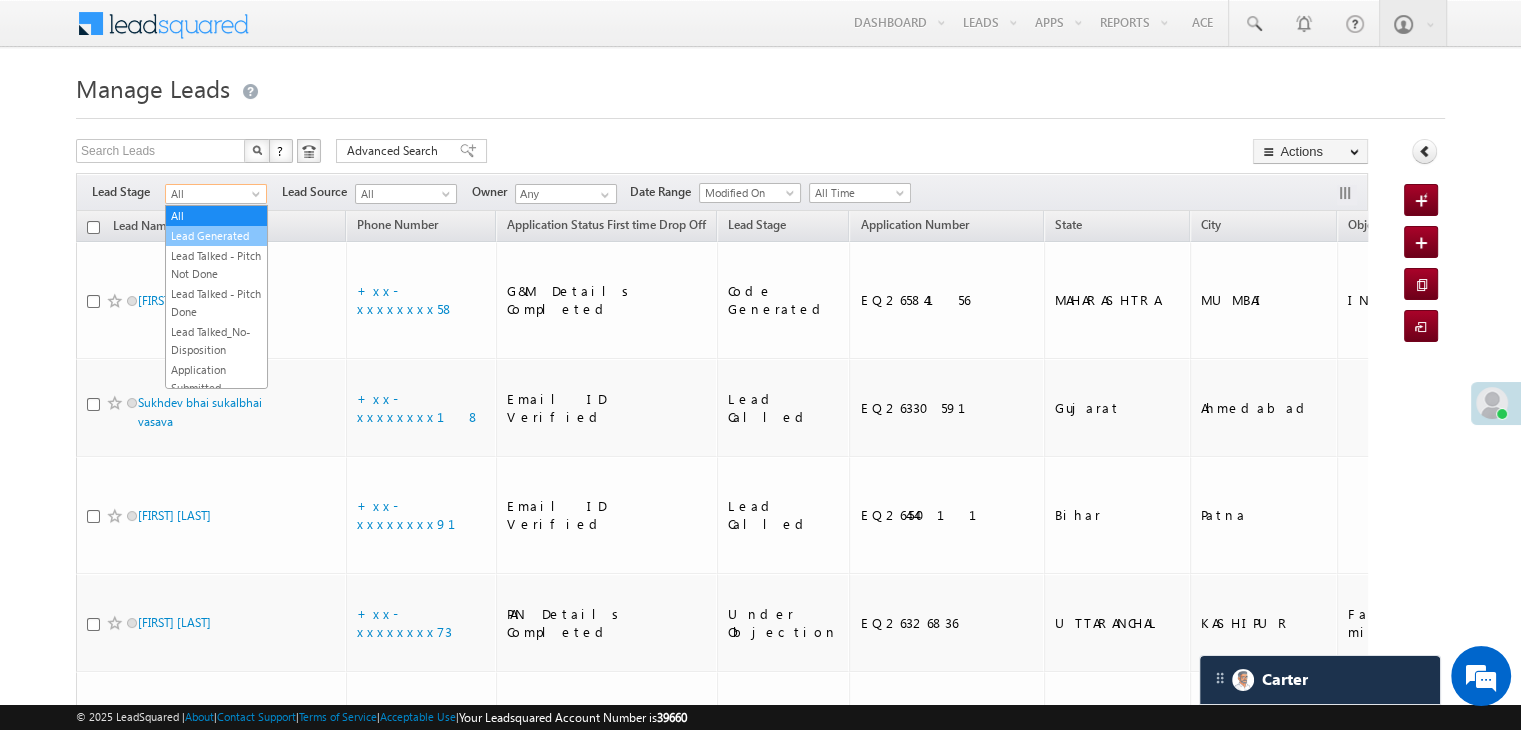 scroll, scrollTop: 0, scrollLeft: 0, axis: both 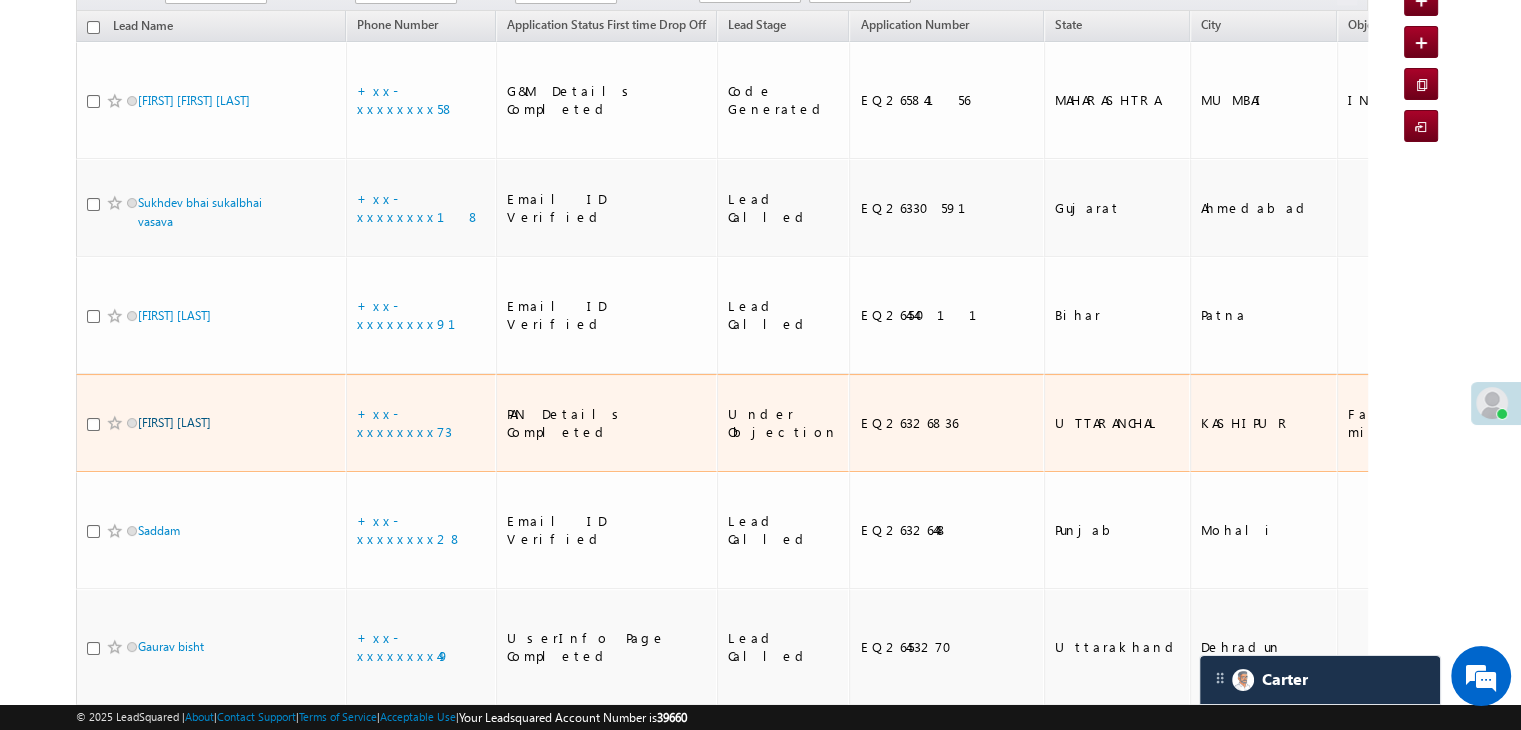 click on "Sachin singh" at bounding box center [174, 422] 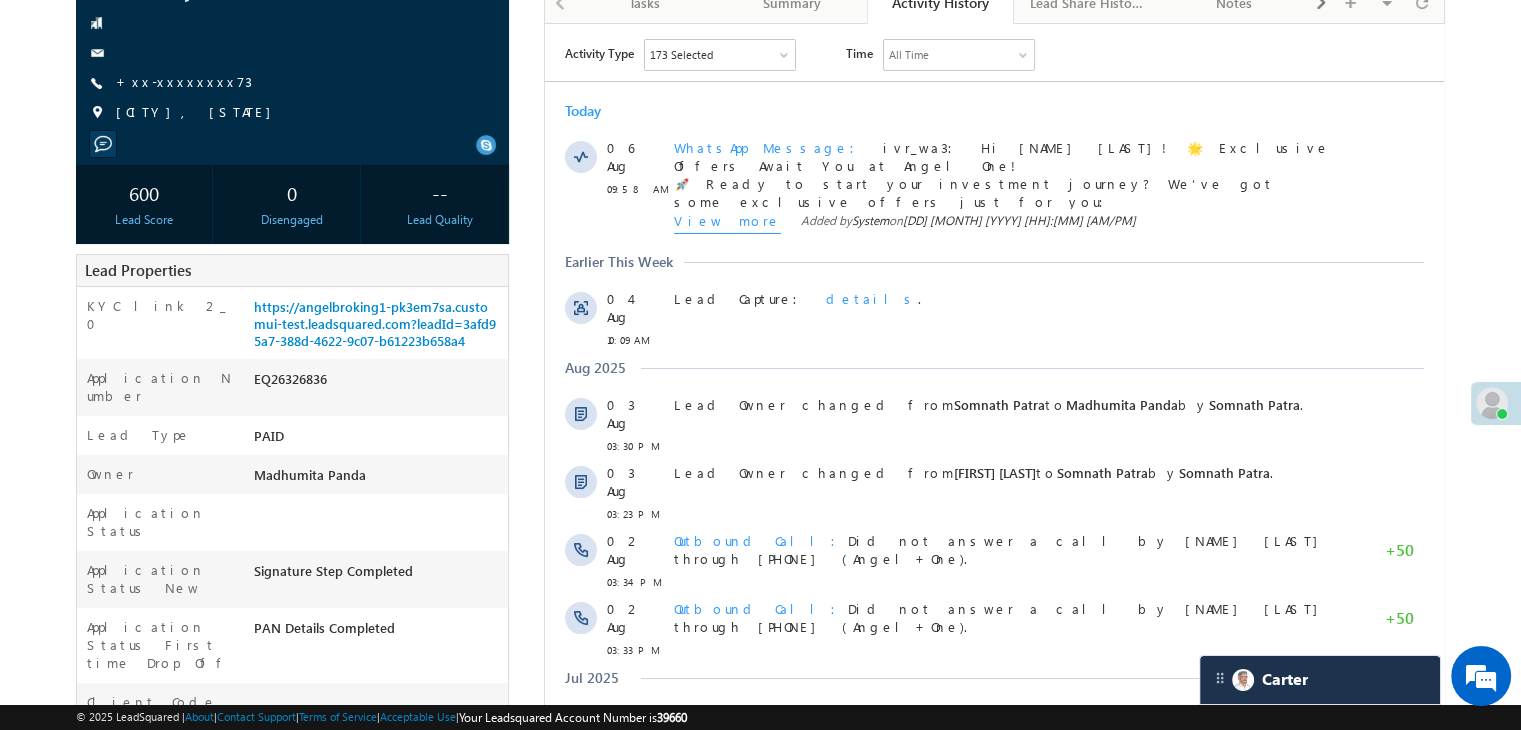 scroll, scrollTop: 200, scrollLeft: 0, axis: vertical 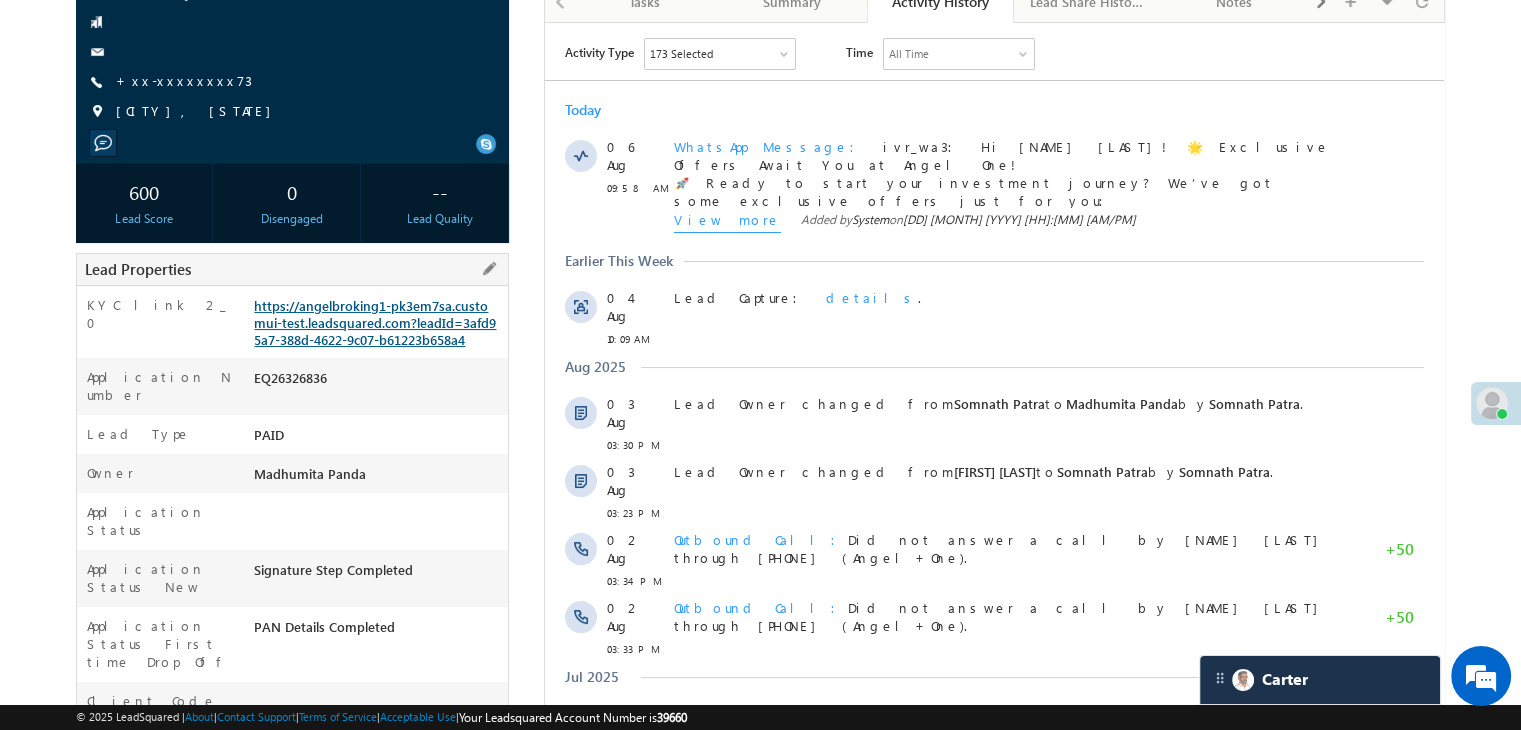 click on "https://angelbroking1-pk3em7sa.customui-test.leadsquared.com?leadId=3afd95a7-388d-4622-9c07-b61223b658a4" at bounding box center (375, 322) 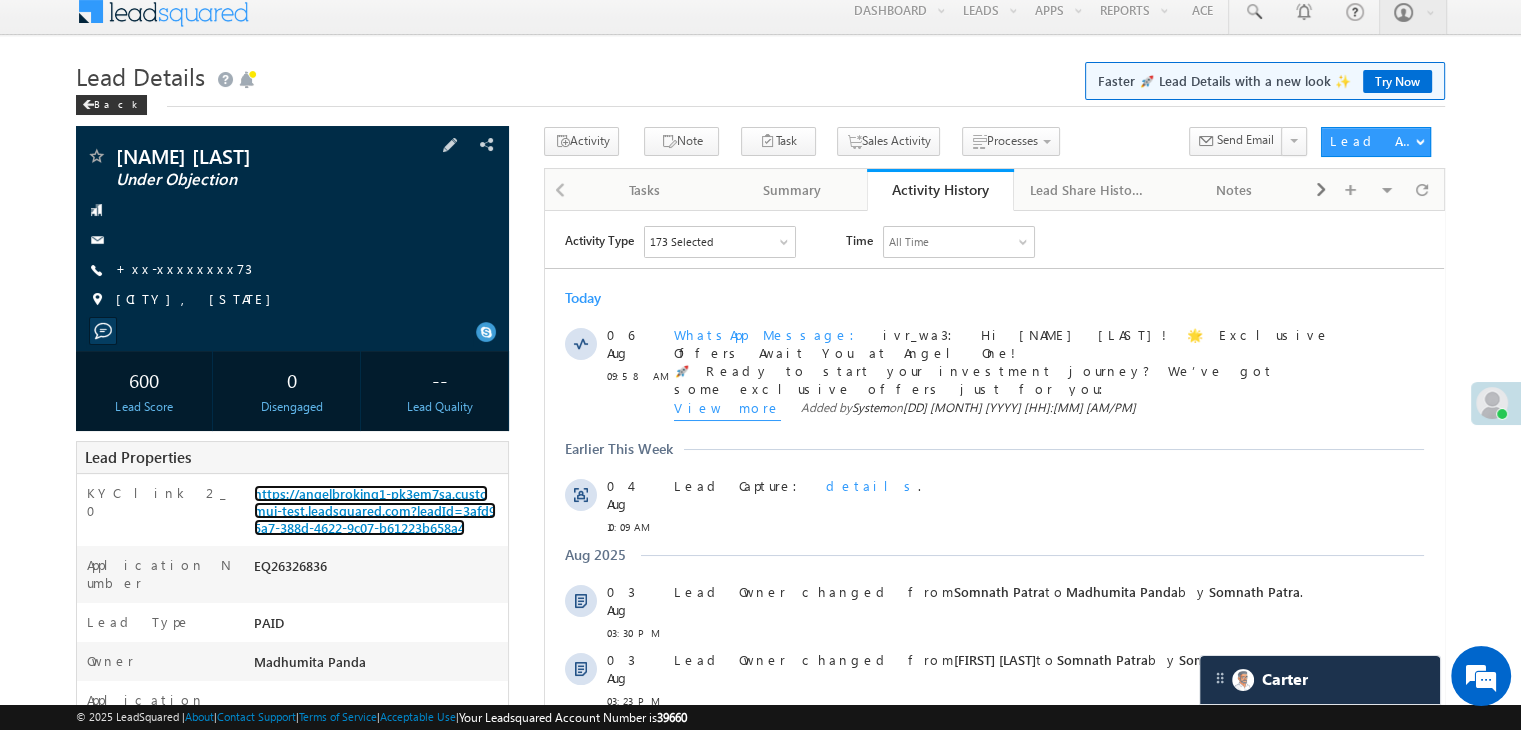 scroll, scrollTop: 0, scrollLeft: 0, axis: both 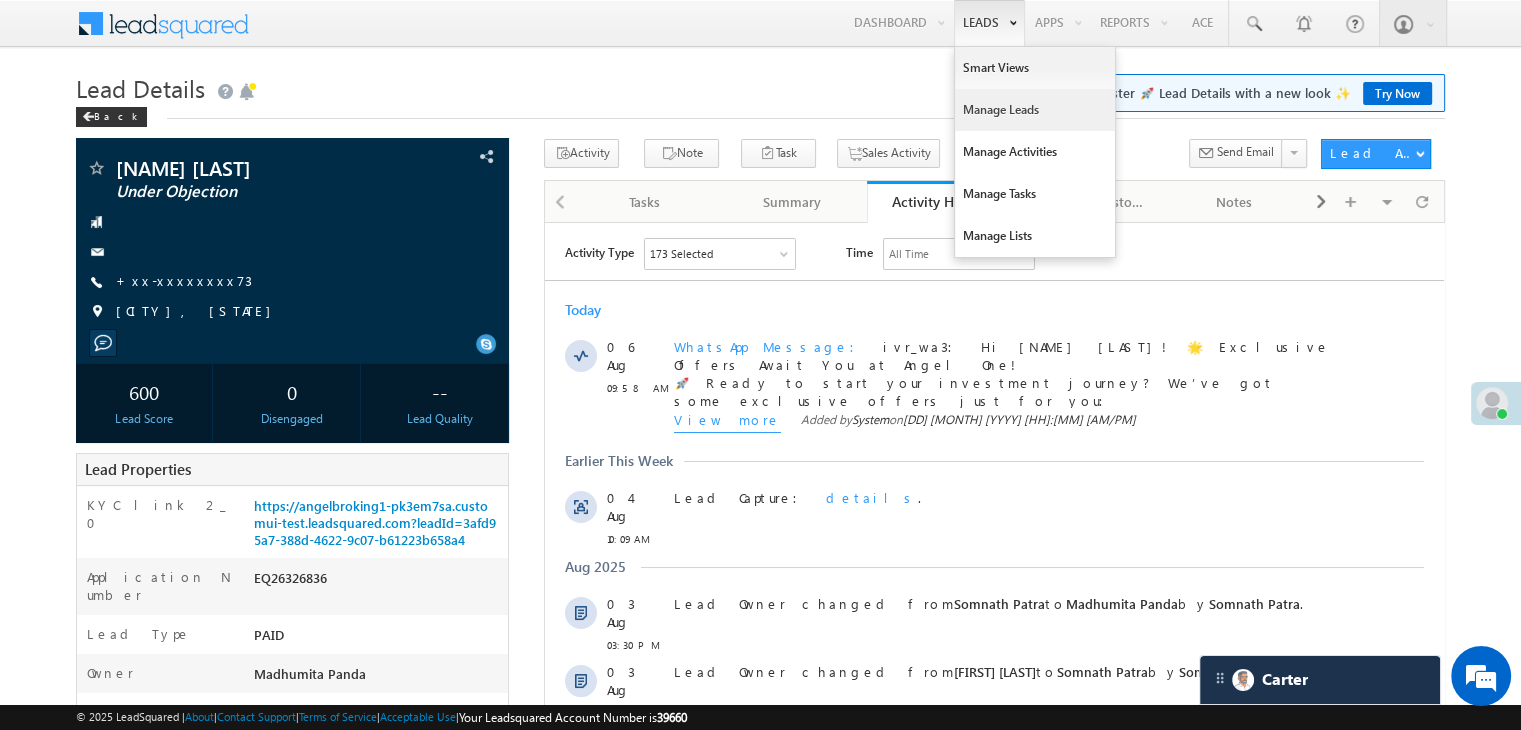 click on "Manage Leads" at bounding box center [1035, 110] 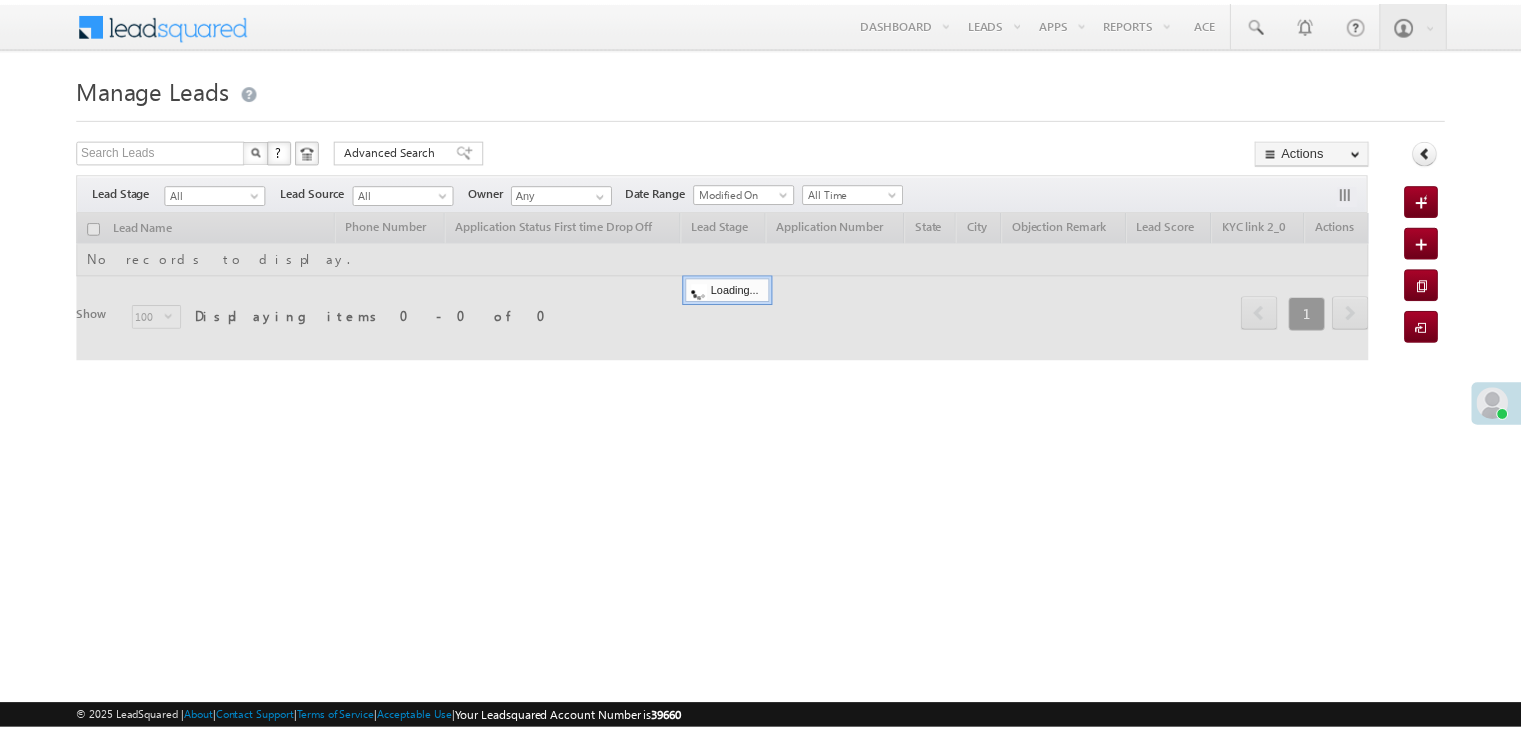 scroll, scrollTop: 0, scrollLeft: 0, axis: both 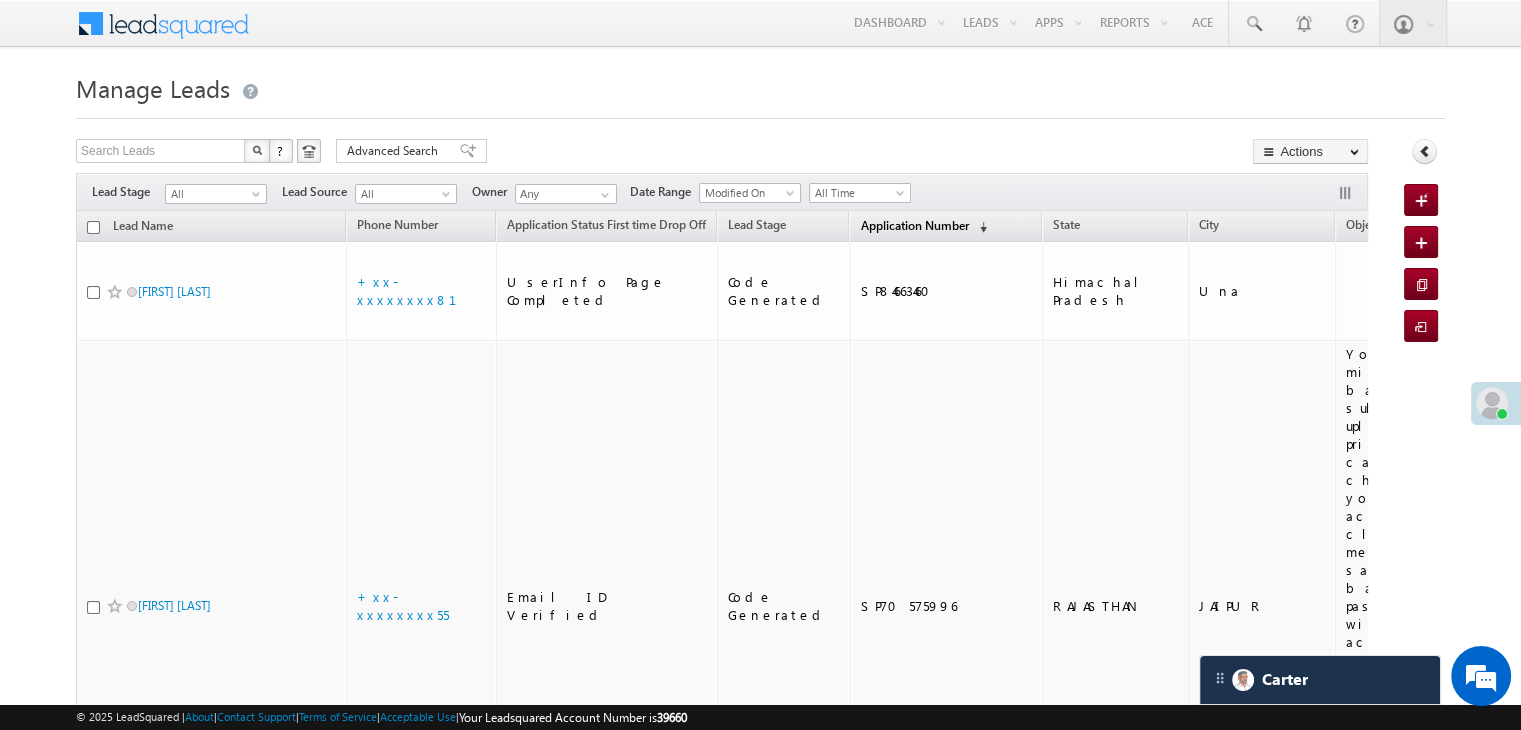 click on "Application Number" at bounding box center [914, 225] 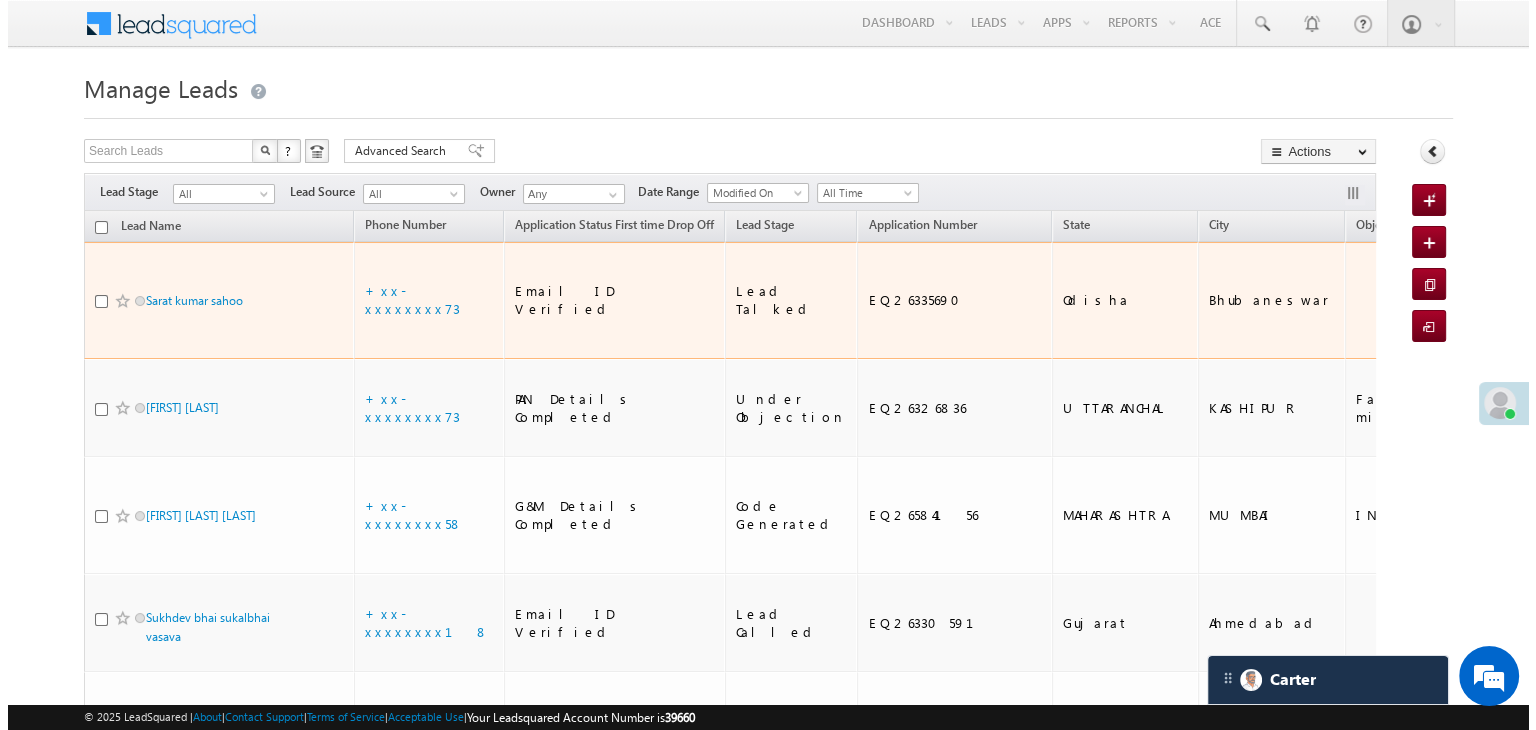 scroll, scrollTop: 0, scrollLeft: 0, axis: both 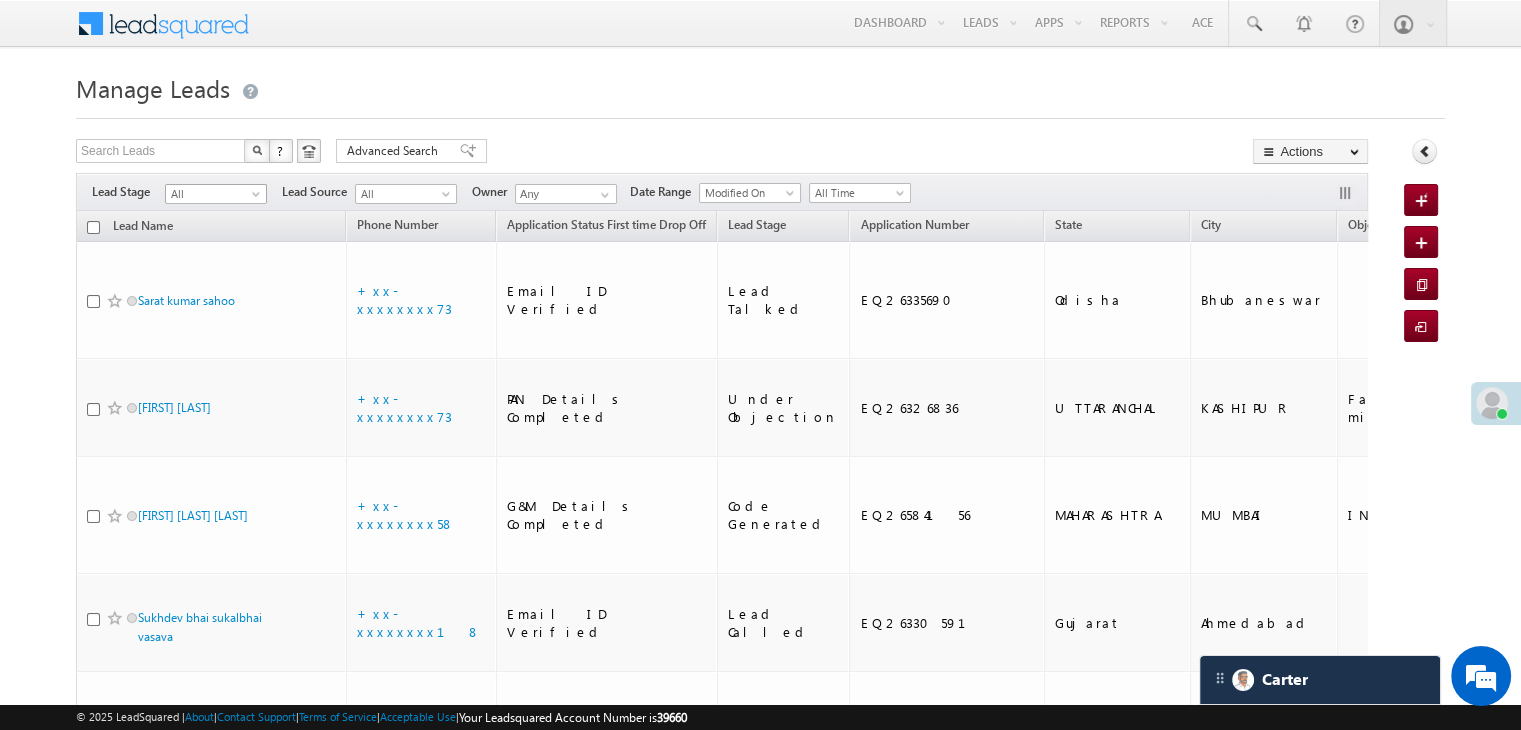 click at bounding box center (258, 198) 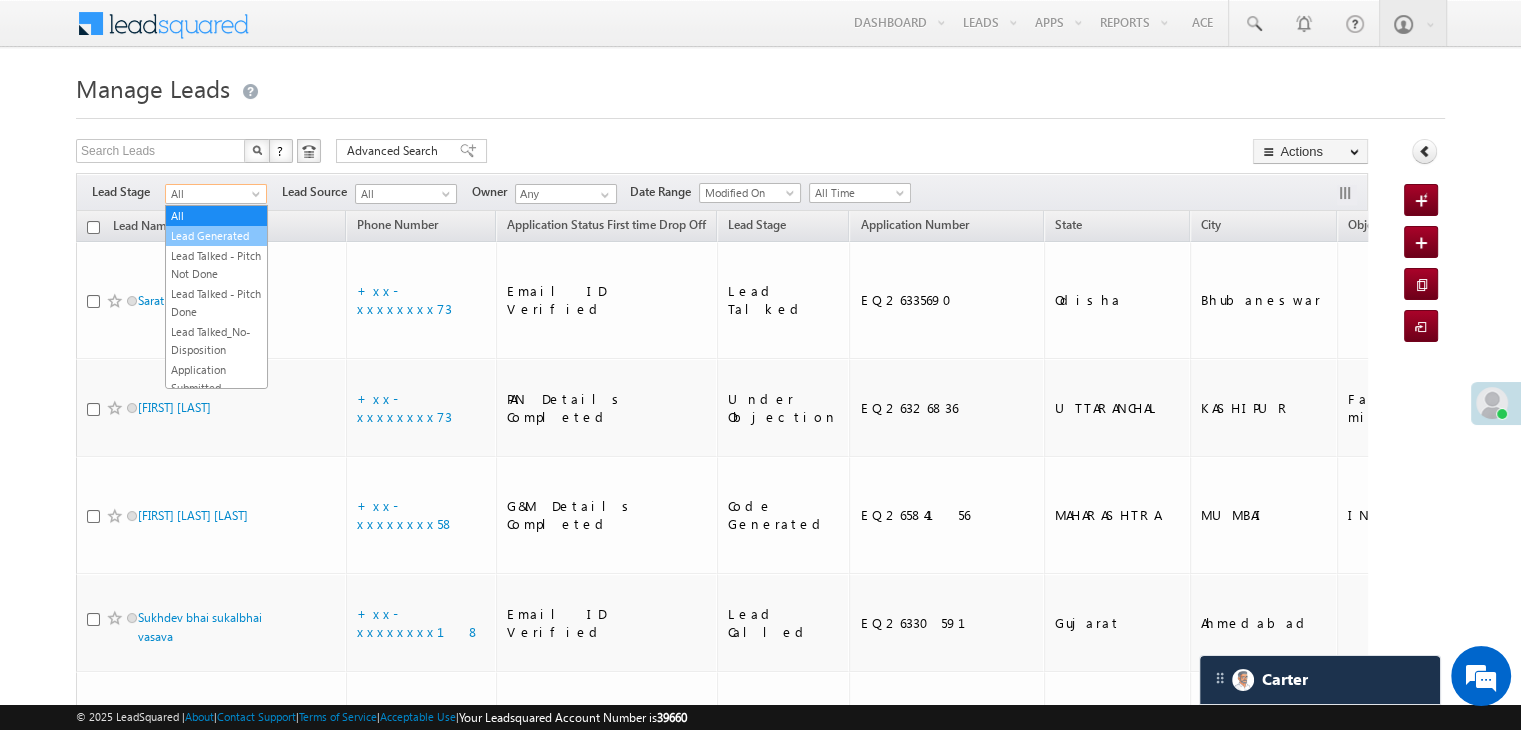 click on "Lead Generated" at bounding box center [216, 236] 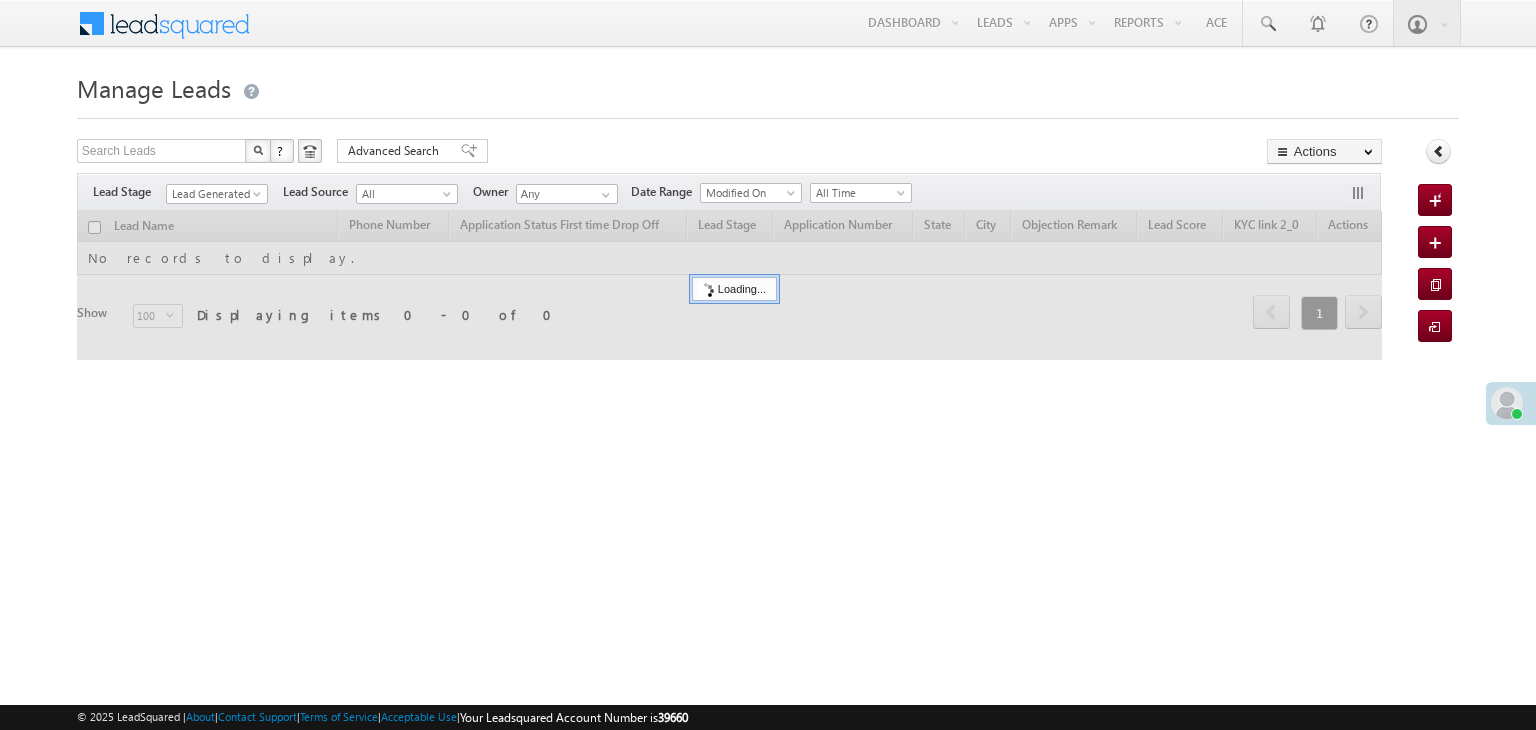 scroll, scrollTop: 0, scrollLeft: 0, axis: both 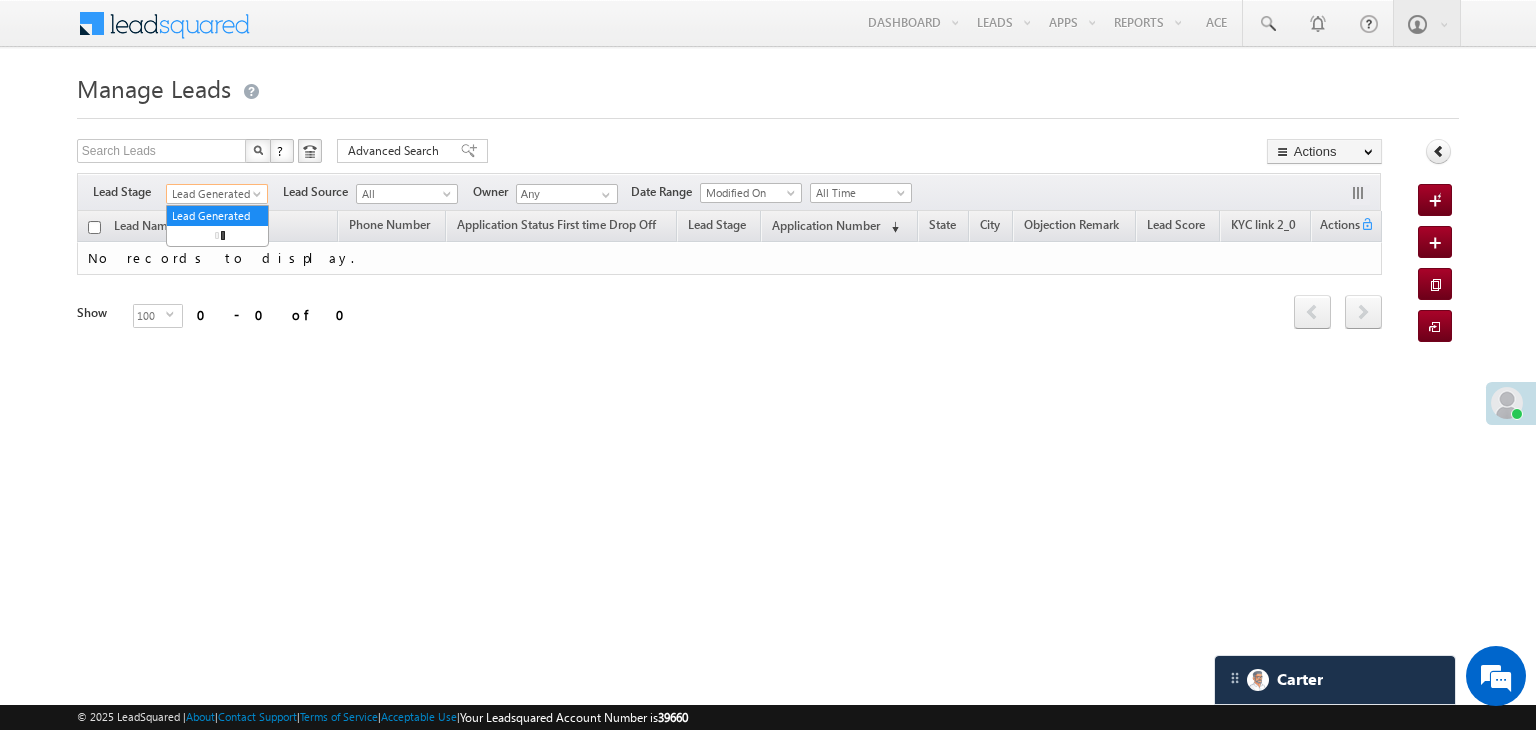 click on "Lead Generated" at bounding box center [214, 194] 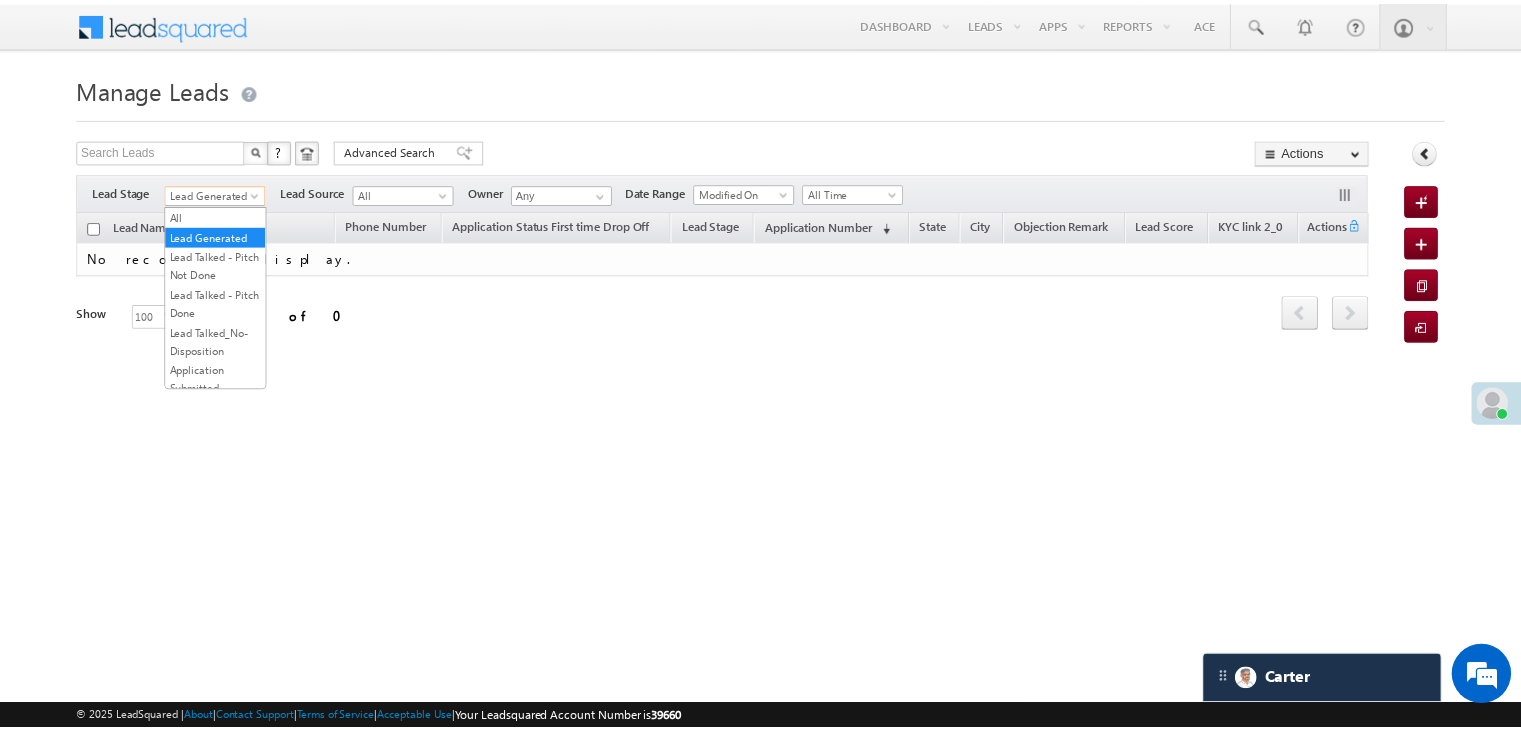 scroll, scrollTop: 0, scrollLeft: 0, axis: both 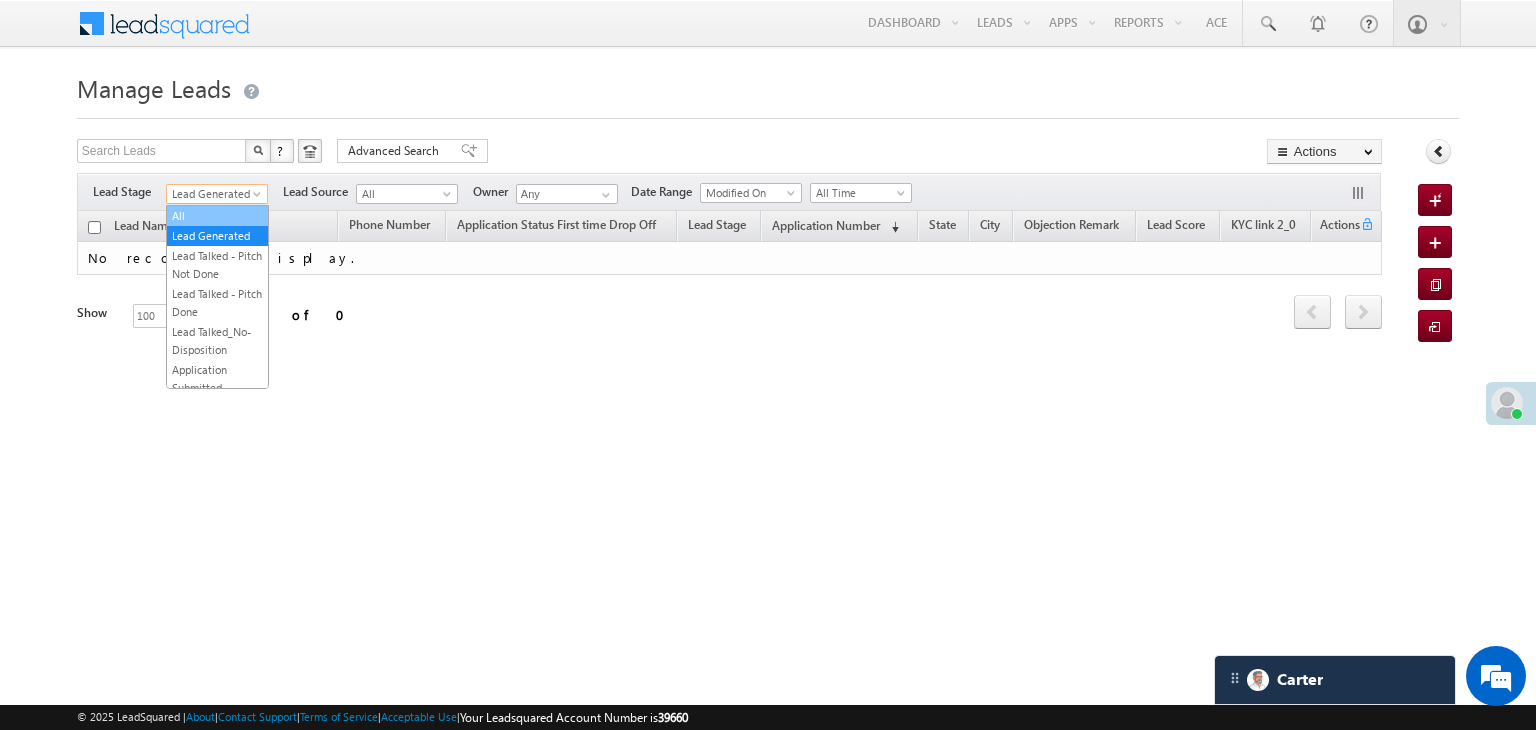 click on "All" at bounding box center [217, 216] 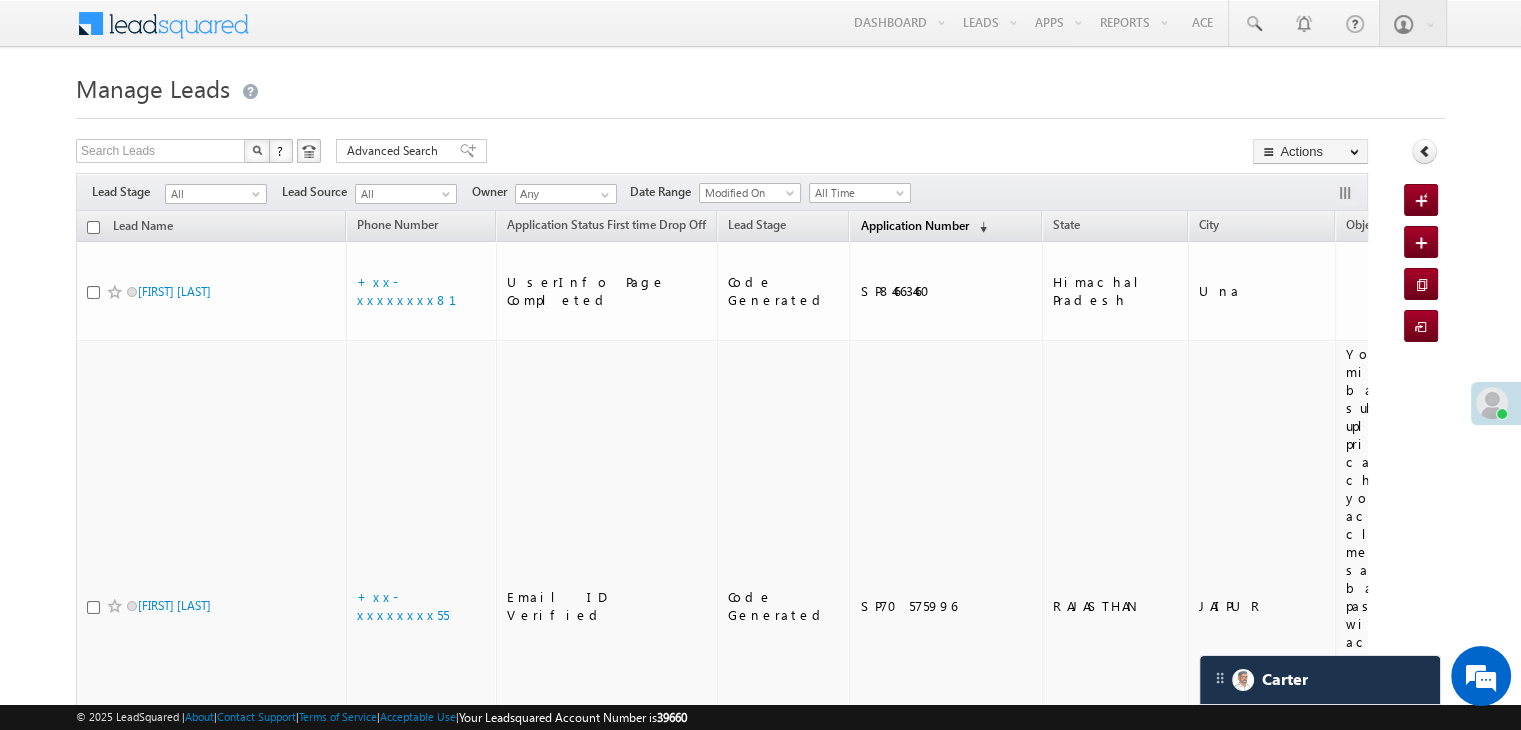 click on "Application Number" at bounding box center (914, 225) 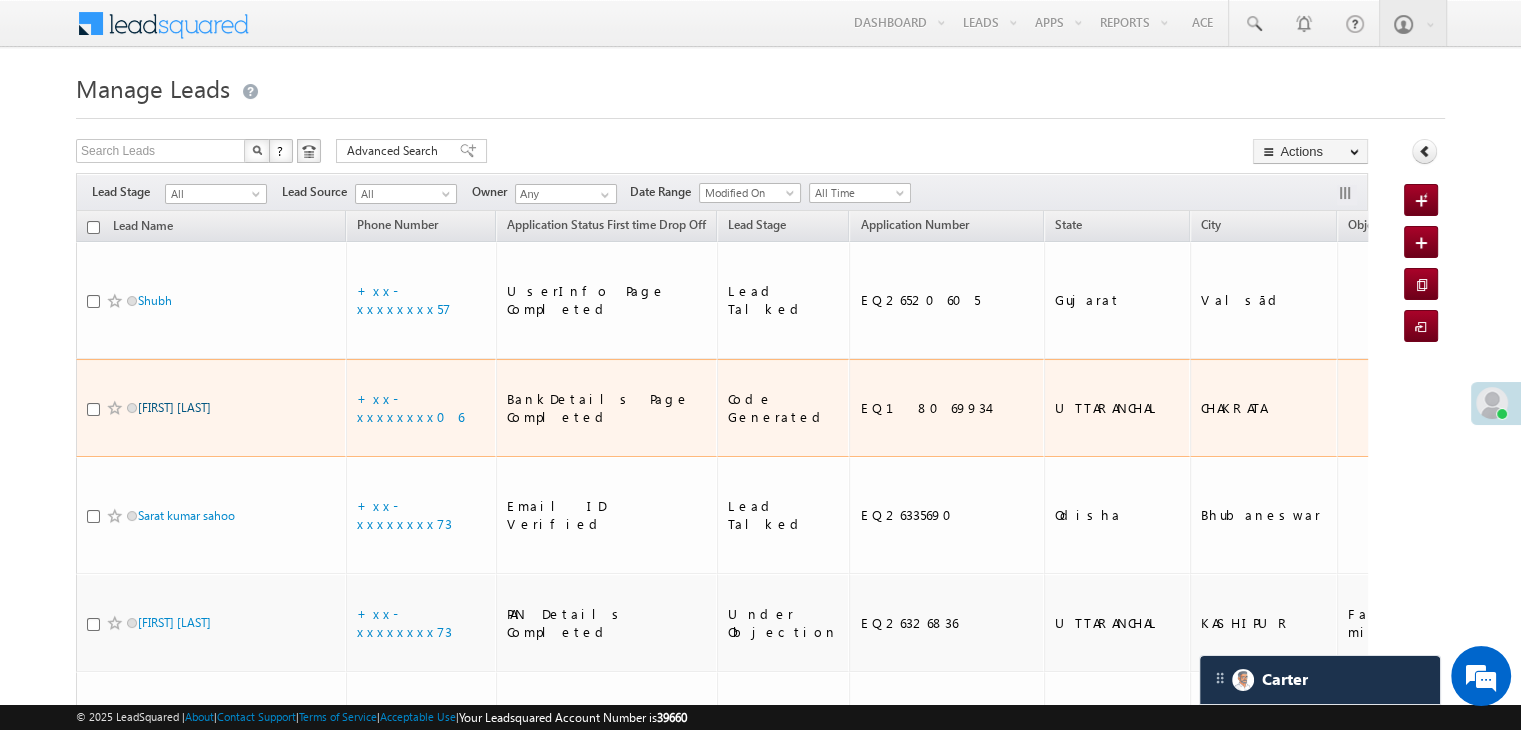 click on "[FIRST] [LAST]" at bounding box center [174, 407] 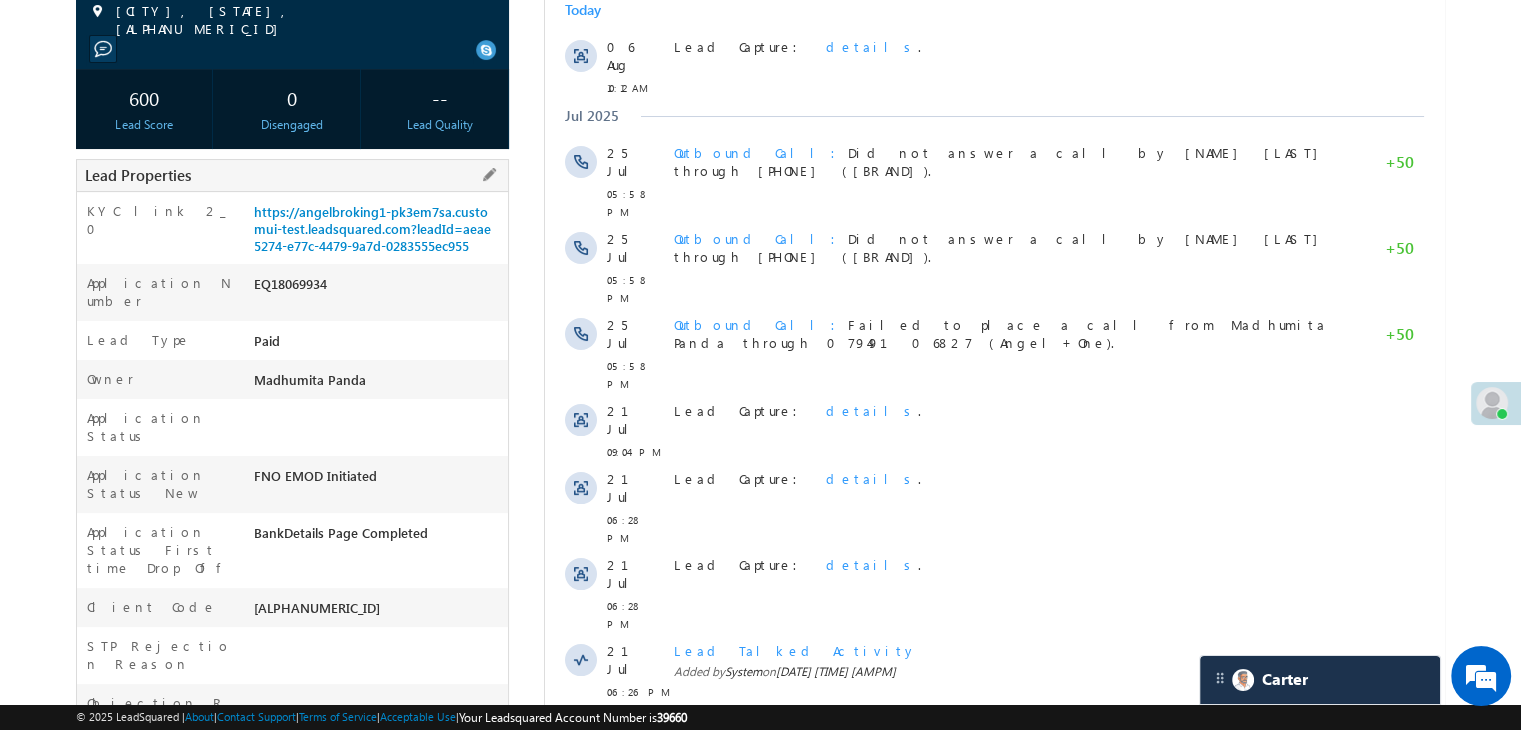 scroll, scrollTop: 0, scrollLeft: 0, axis: both 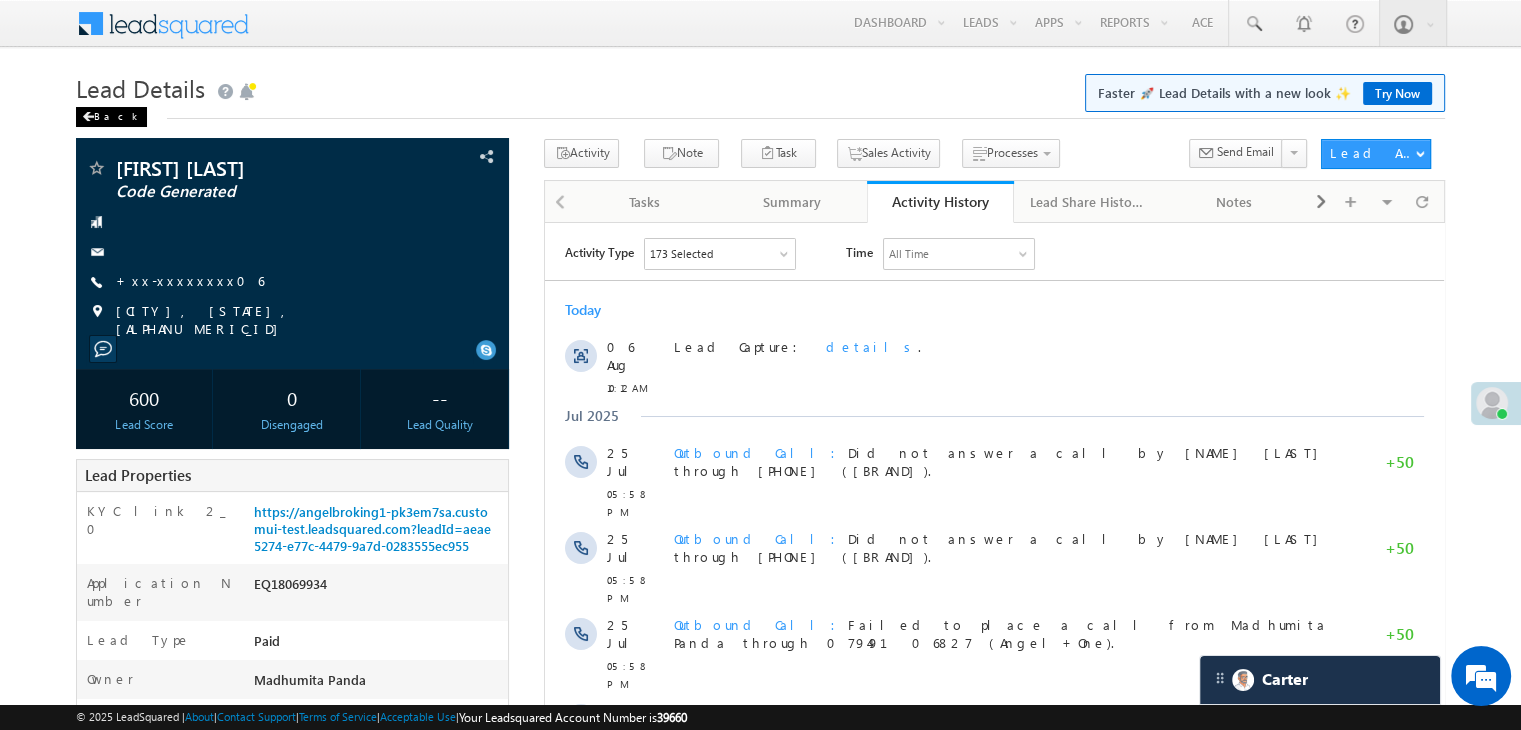 click at bounding box center [88, 117] 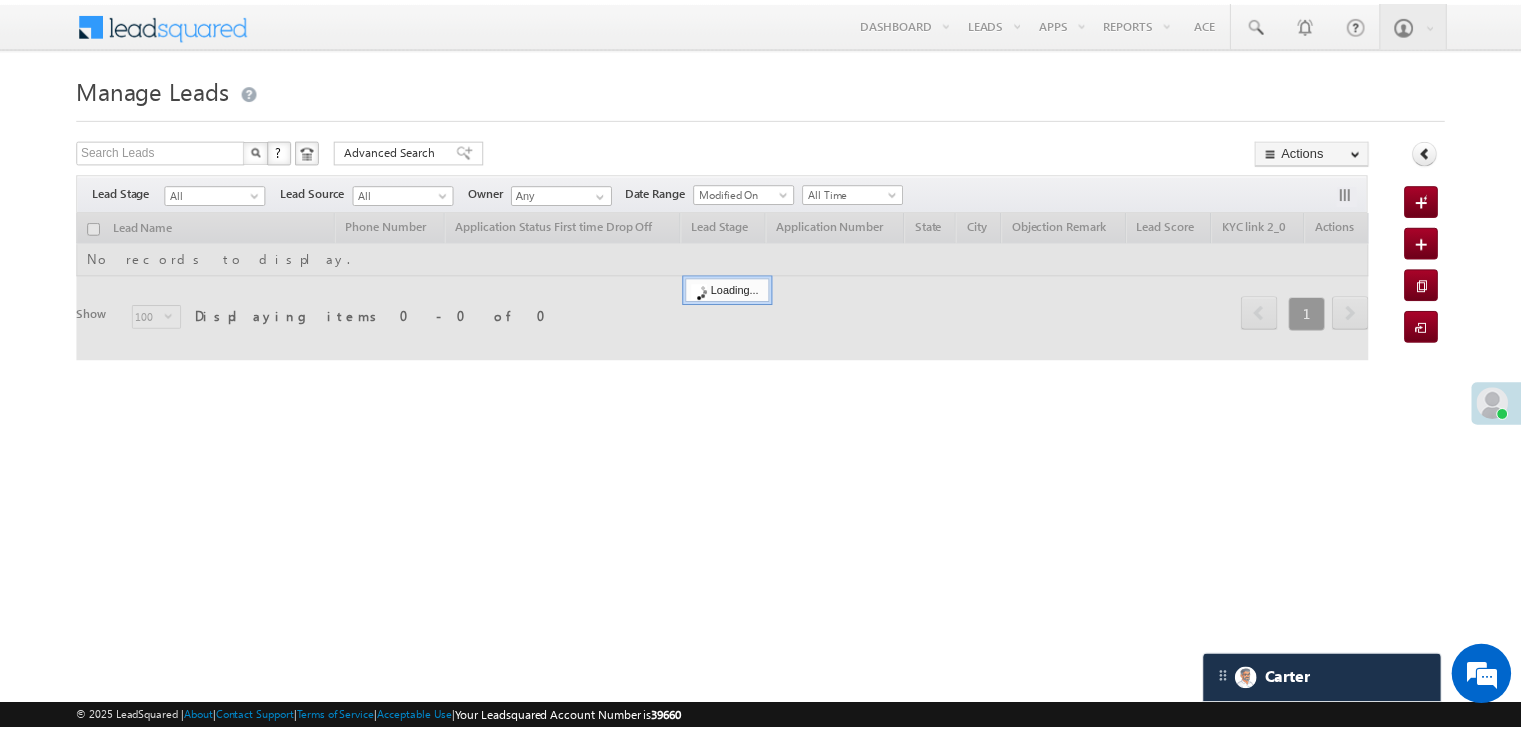 scroll, scrollTop: 0, scrollLeft: 0, axis: both 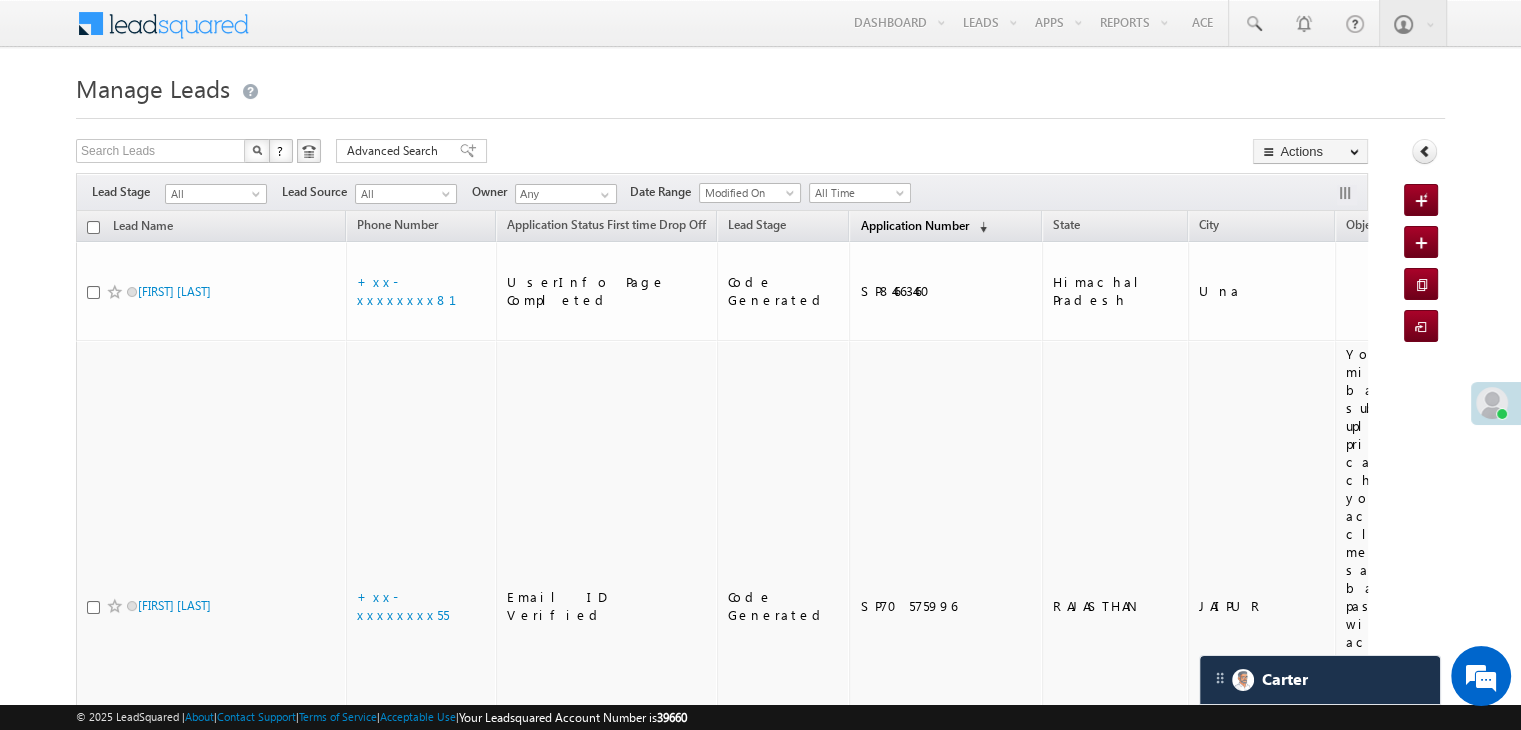 click on "Application Number" at bounding box center [914, 225] 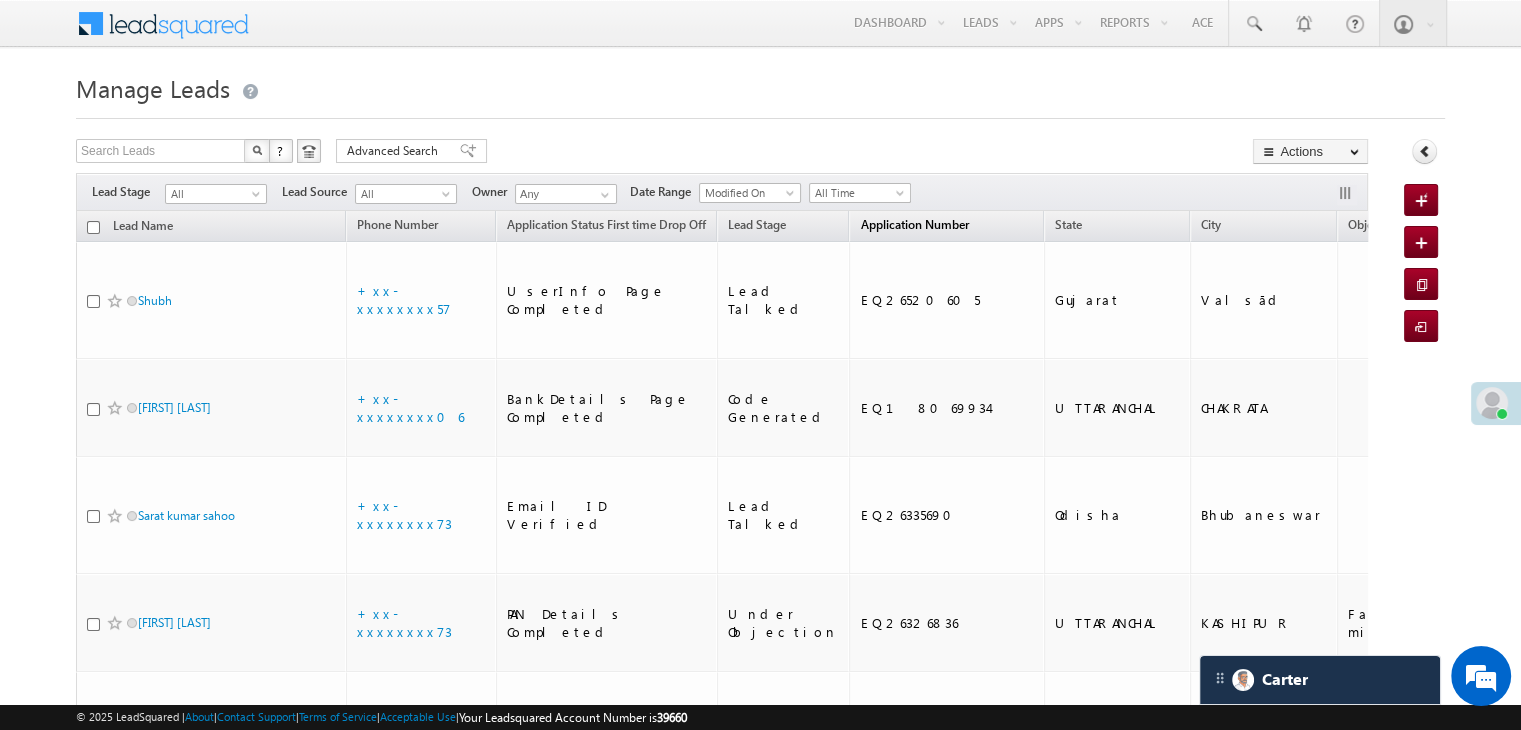 scroll, scrollTop: 0, scrollLeft: 0, axis: both 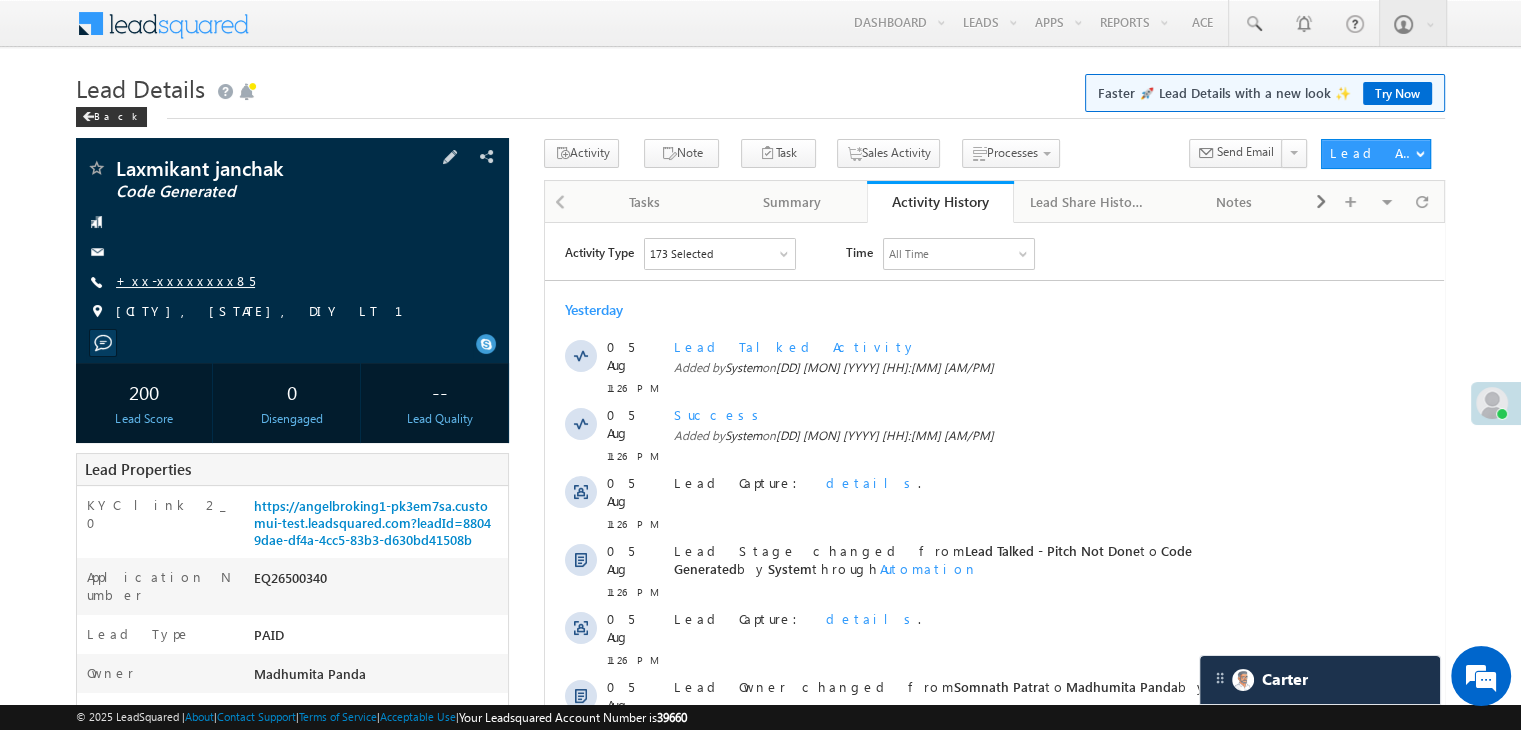 click on "+xx-xxxxxxxx85" at bounding box center [185, 280] 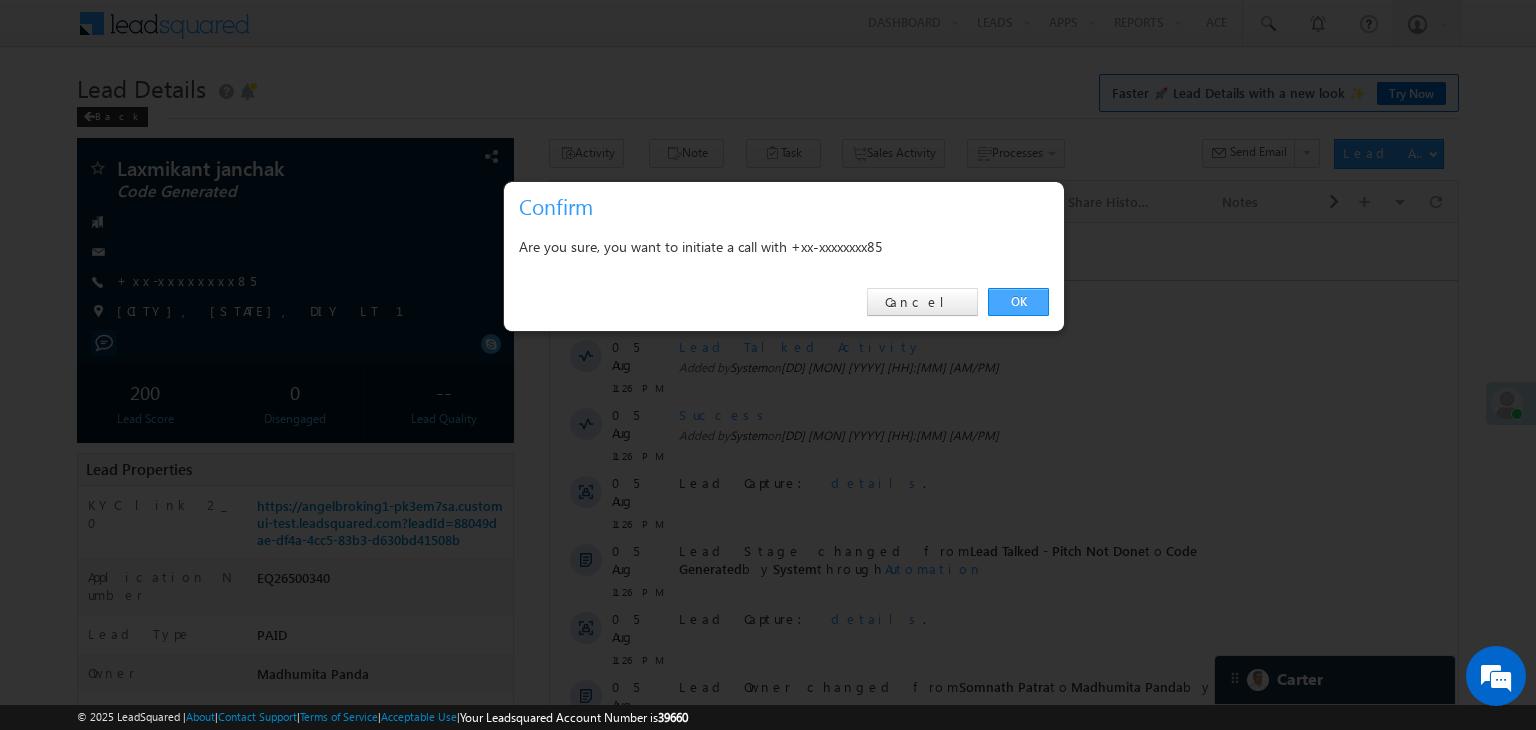 drag, startPoint x: 1020, startPoint y: 301, endPoint x: 65, endPoint y: 142, distance: 968.1456 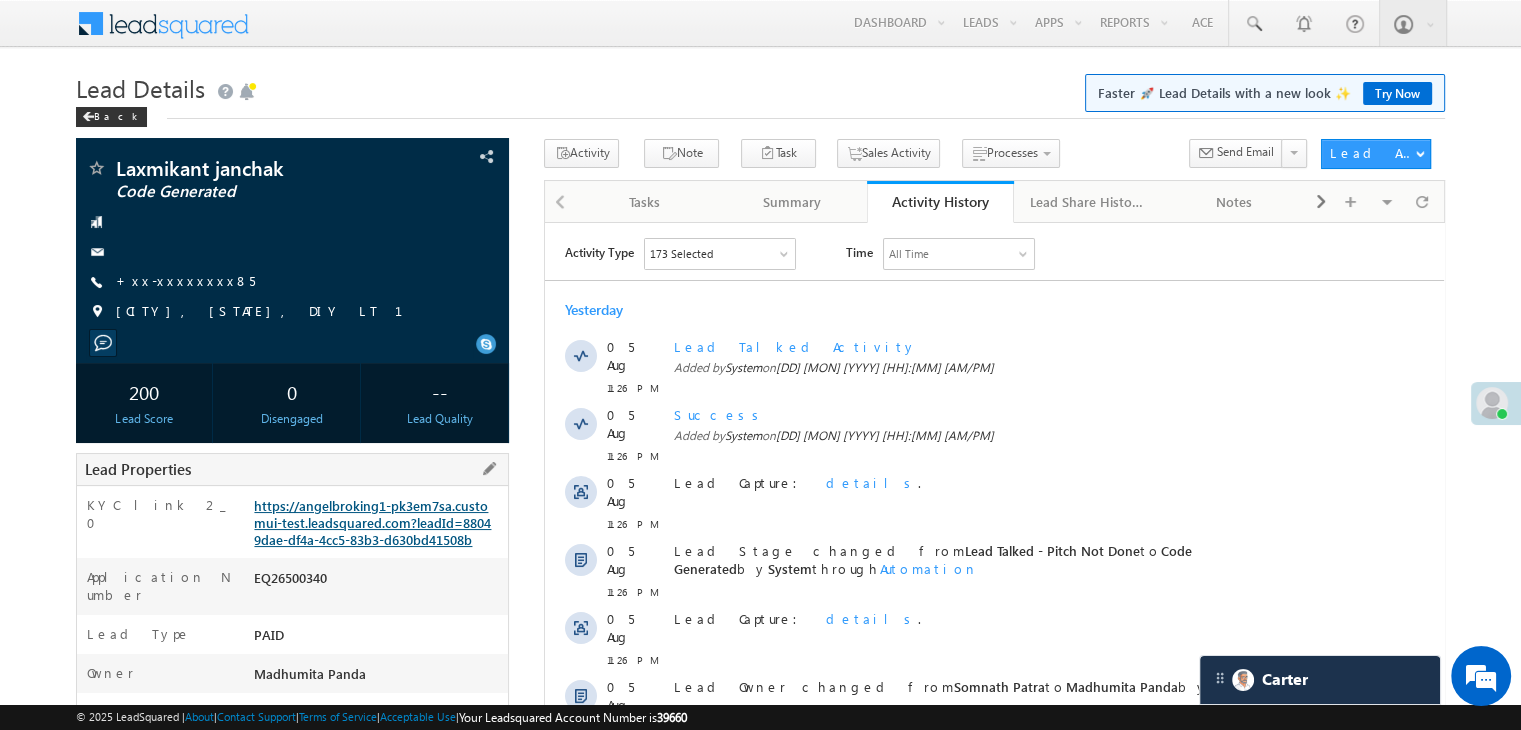 click on "https://angelbroking1-pk3em7sa.customui-test.leadsquared.com?leadId=88049dae-df4a-4cc5-83b3-d630bd41508b" at bounding box center (372, 522) 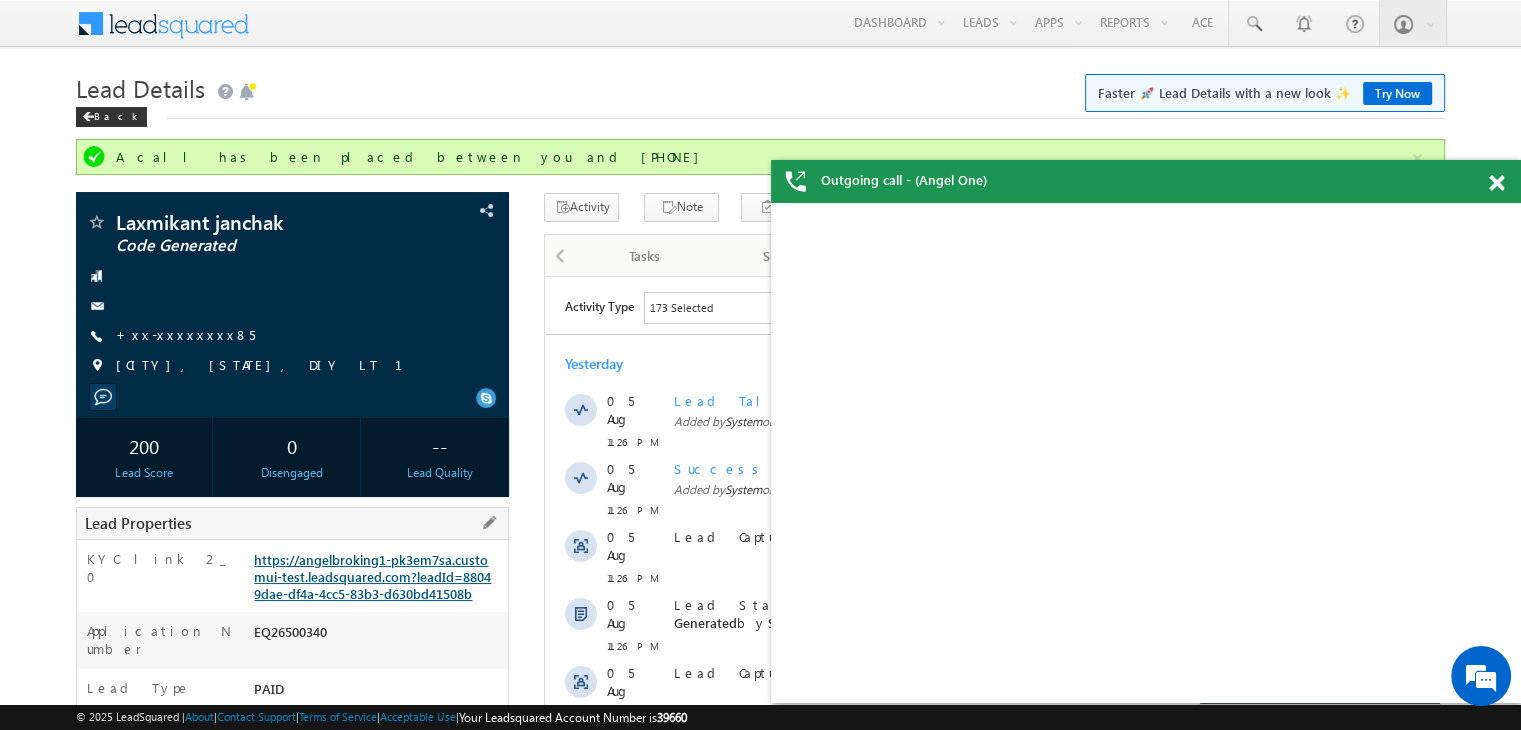 scroll, scrollTop: 0, scrollLeft: 0, axis: both 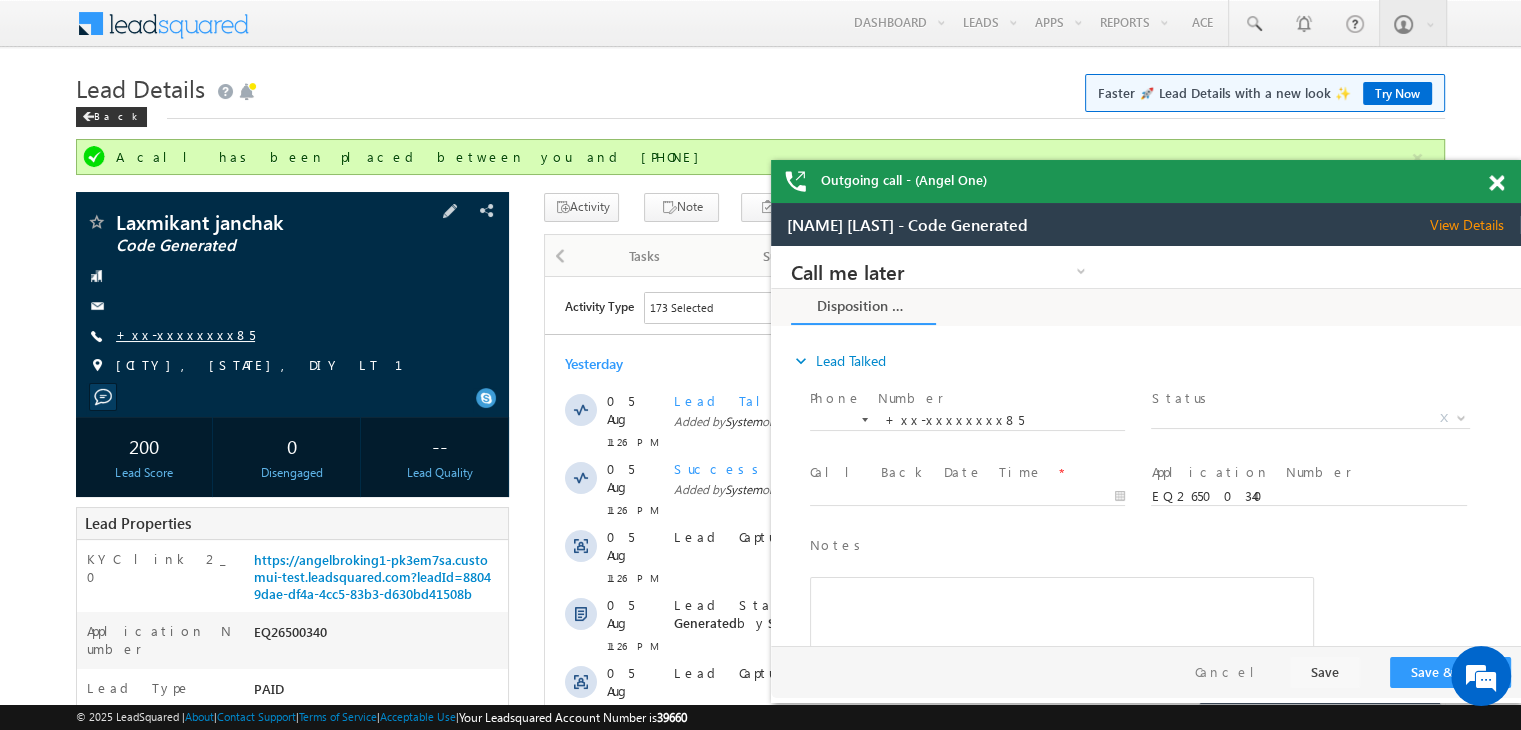 click on "+xx-xxxxxxxx85" at bounding box center (185, 334) 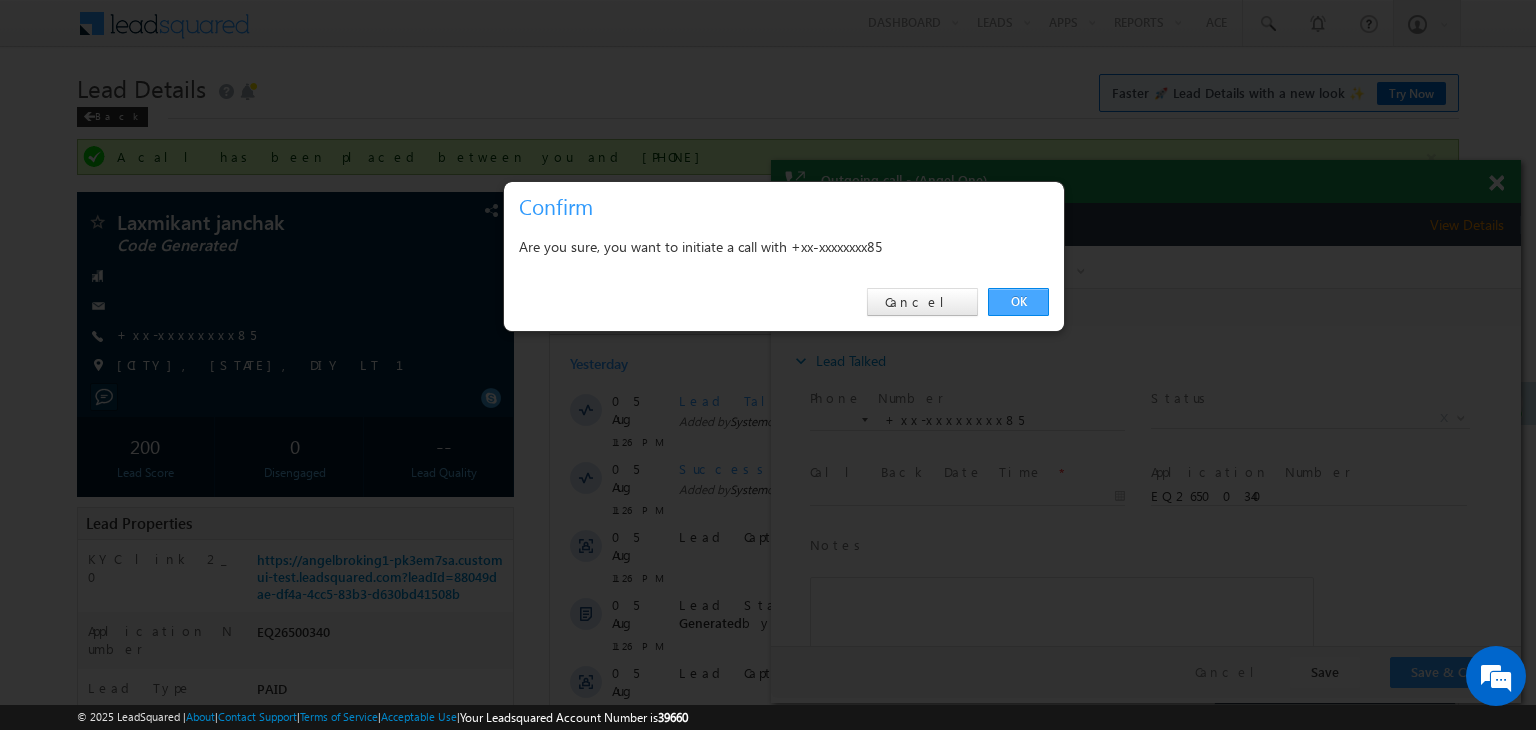 click on "OK" at bounding box center [1018, 302] 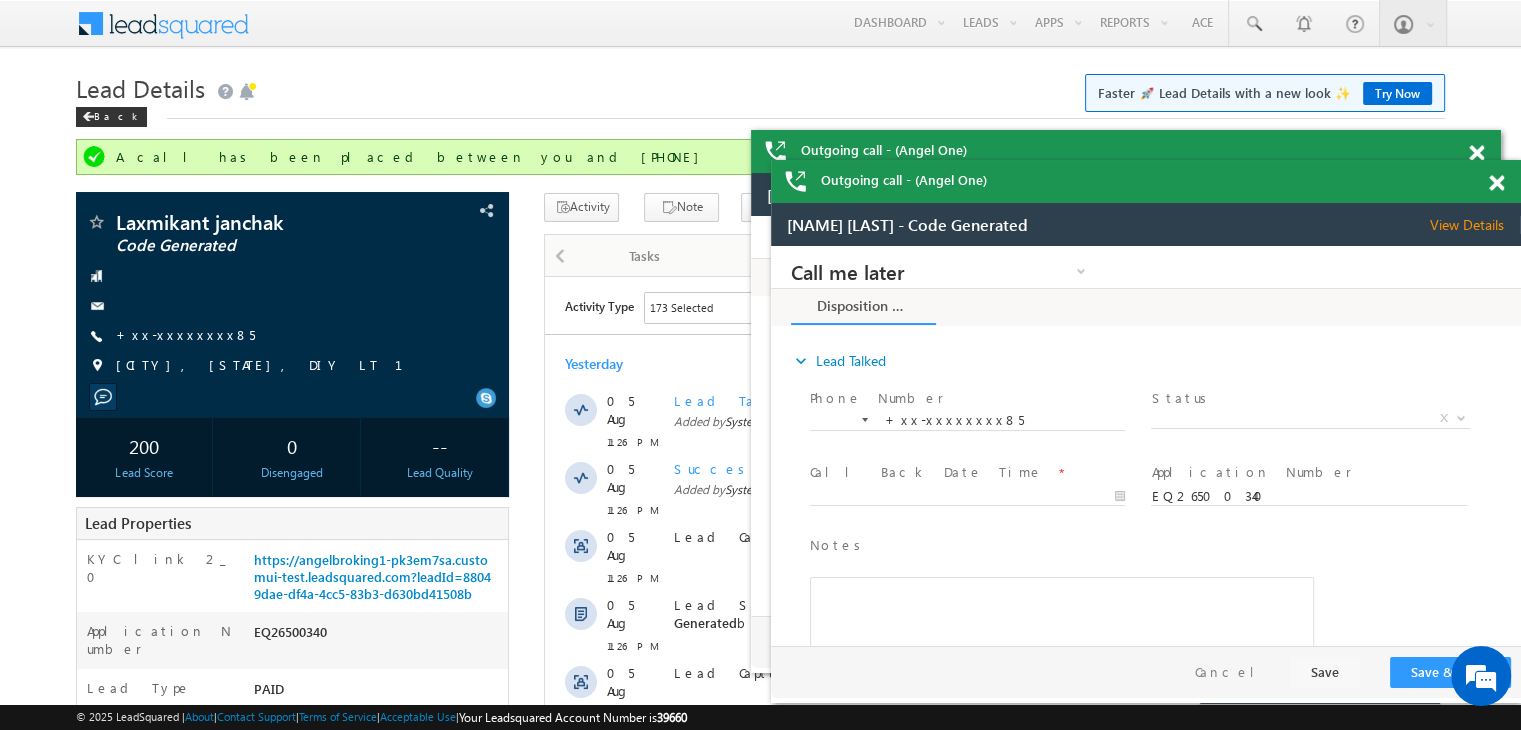 scroll, scrollTop: 0, scrollLeft: 0, axis: both 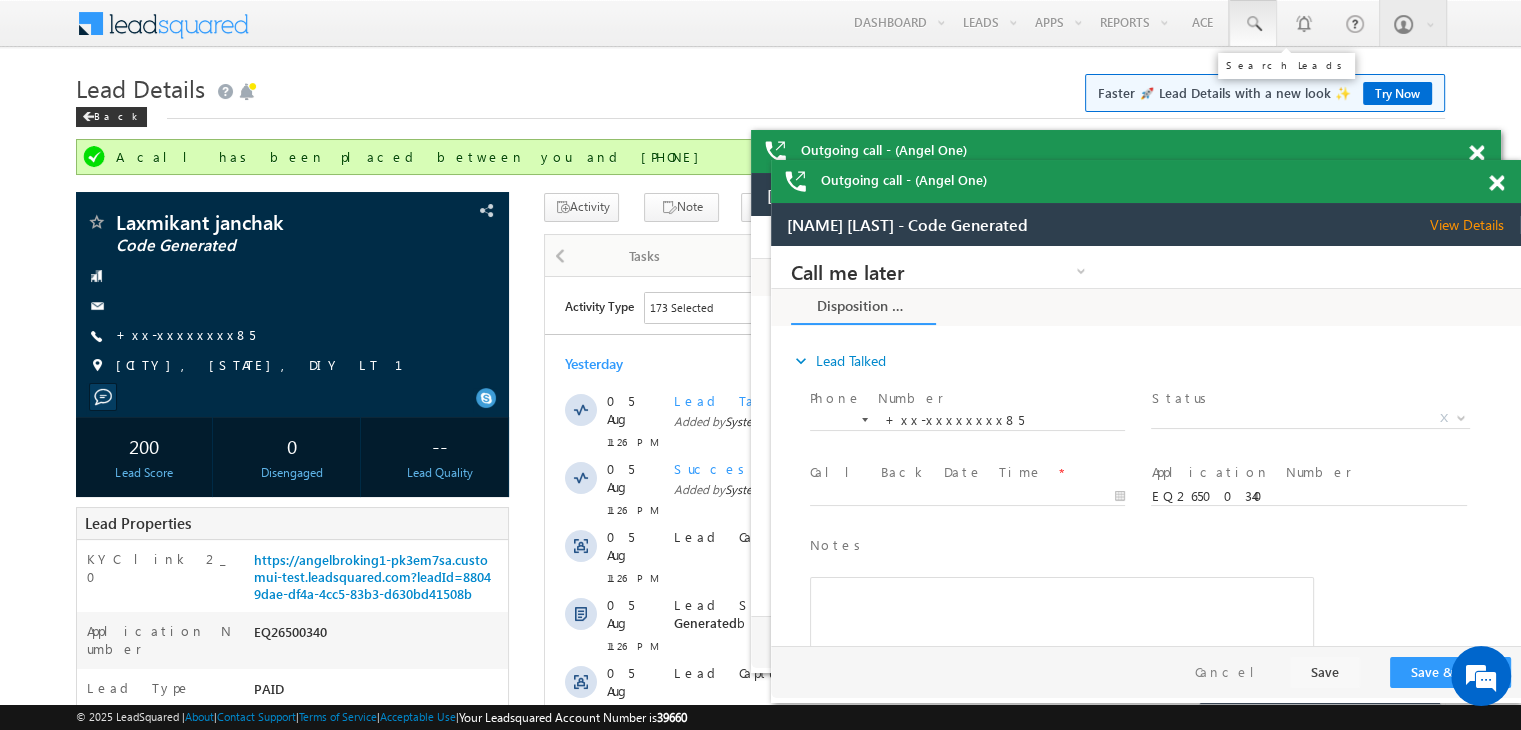click at bounding box center [1253, 24] 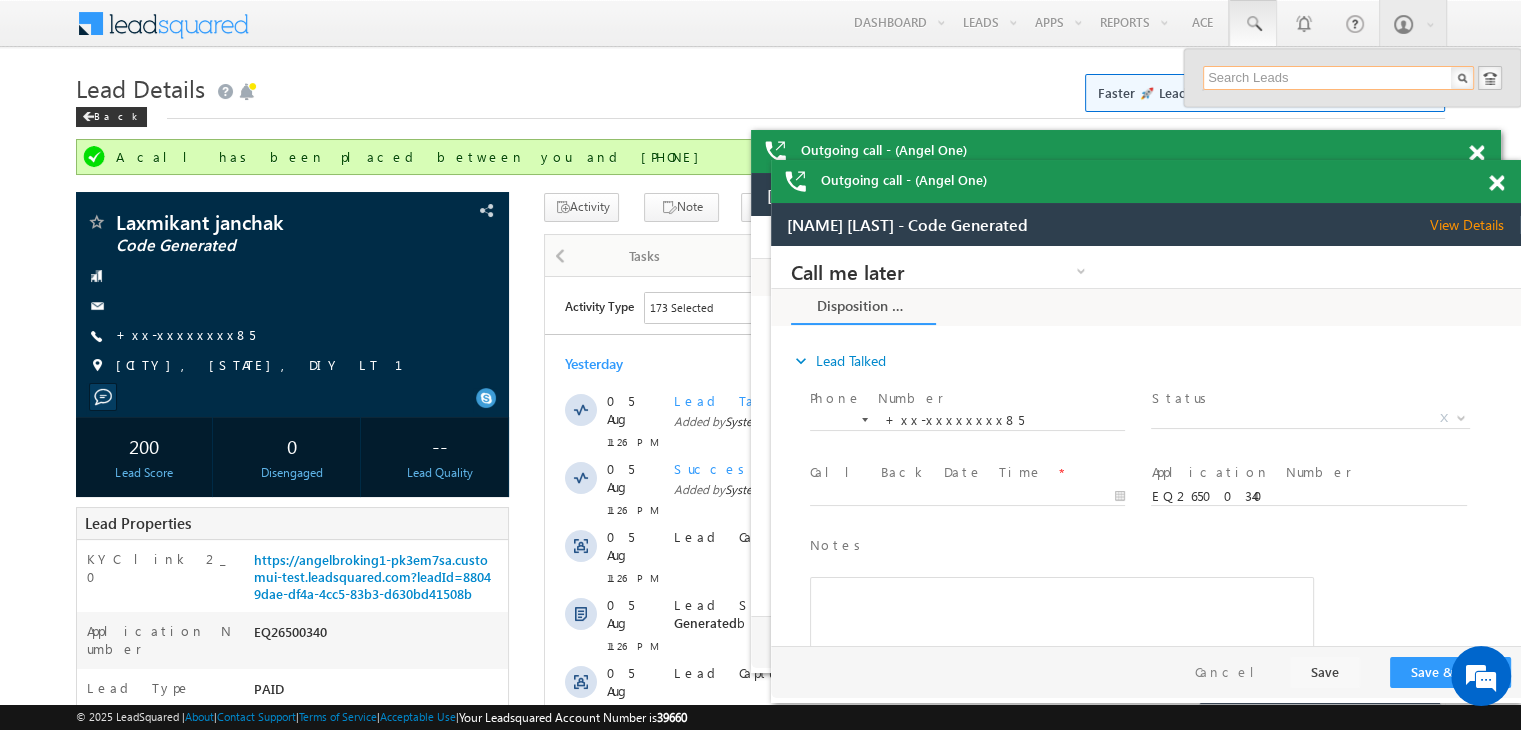 paste on "EQ26509956" 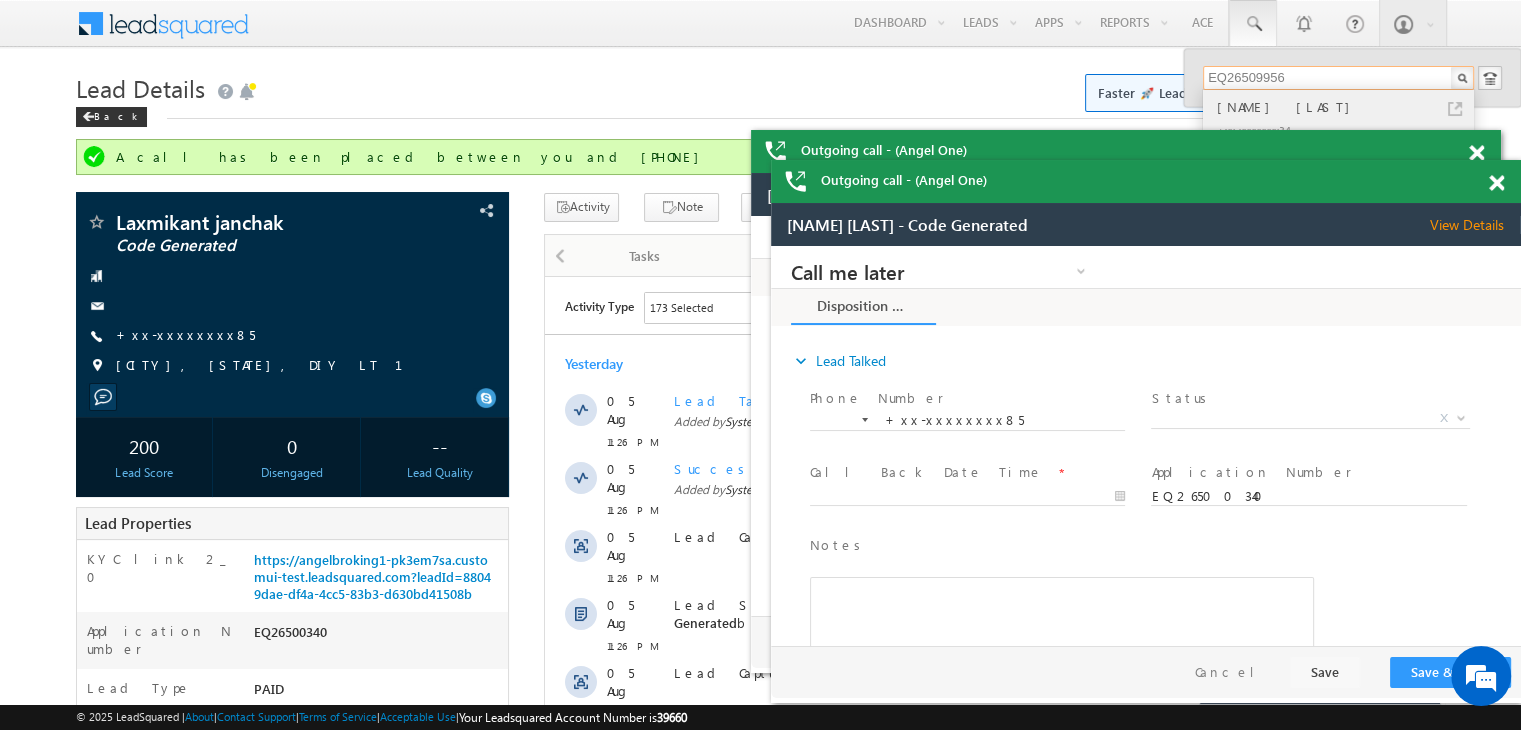 type on "EQ26509956" 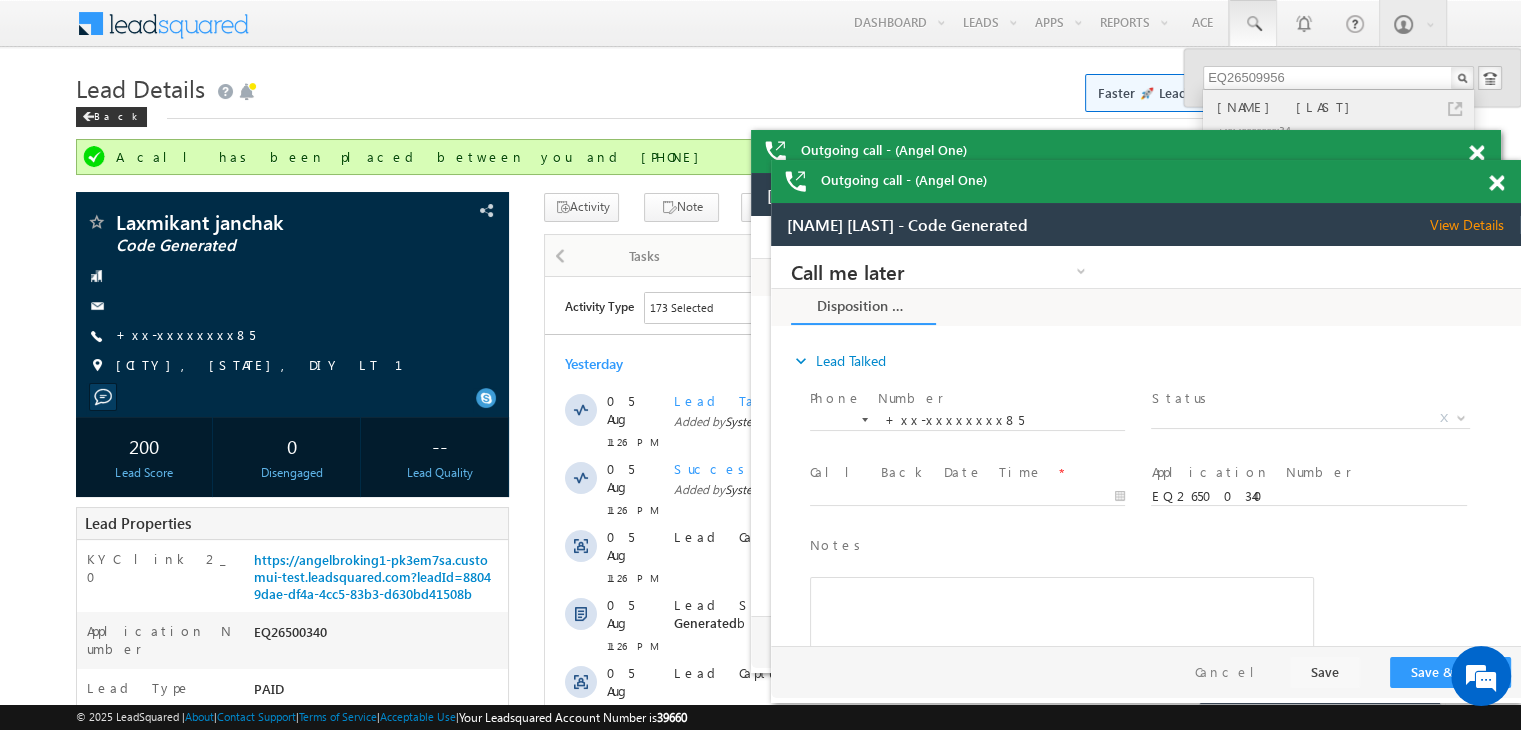 click on "Rohit Madrasi" at bounding box center [1347, 107] 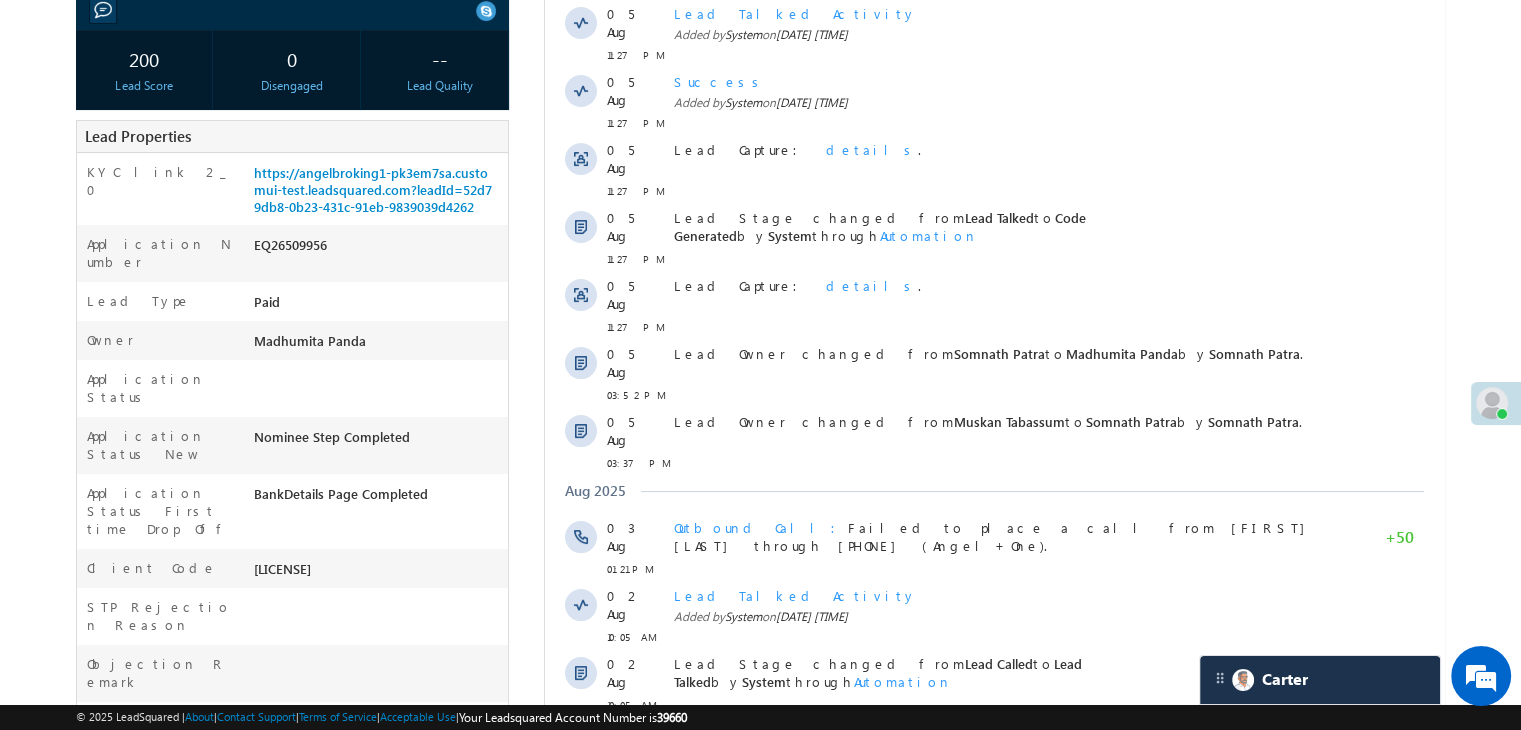 scroll, scrollTop: 400, scrollLeft: 0, axis: vertical 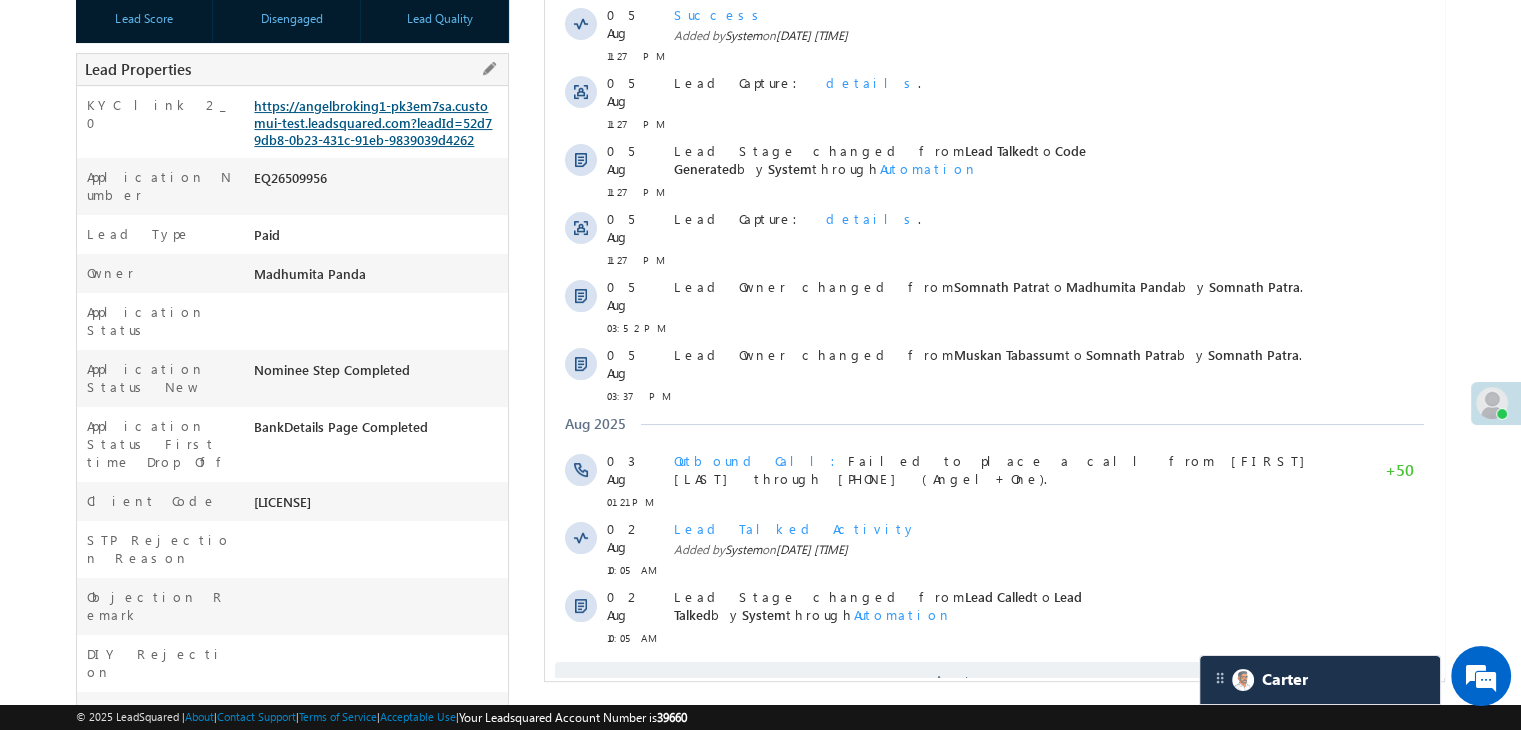 click on "https://angelbroking1-pk3em7sa.customui-test.leadsquared.com?leadId=52d79db8-0b23-431c-91eb-9839039d4262" at bounding box center (373, 122) 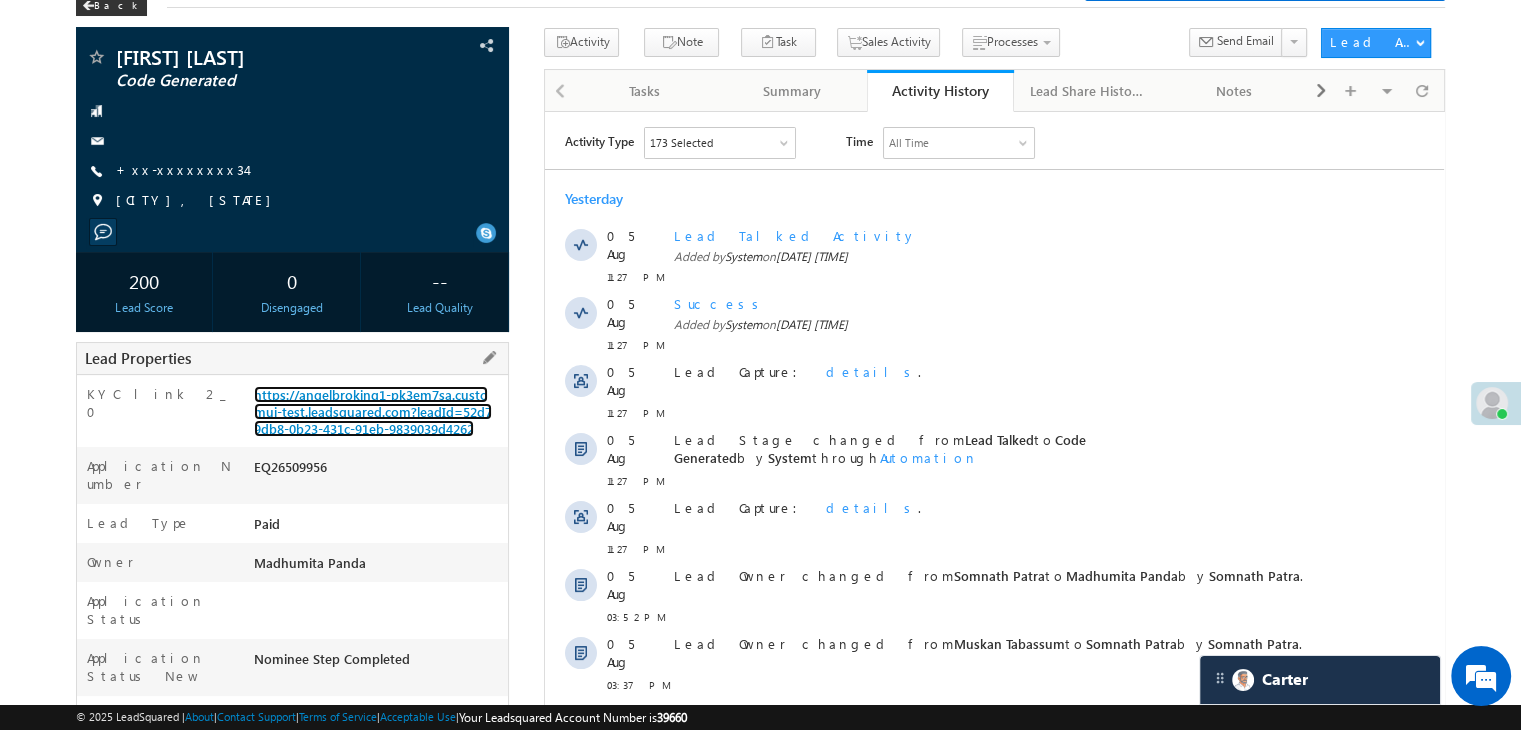 scroll, scrollTop: 100, scrollLeft: 0, axis: vertical 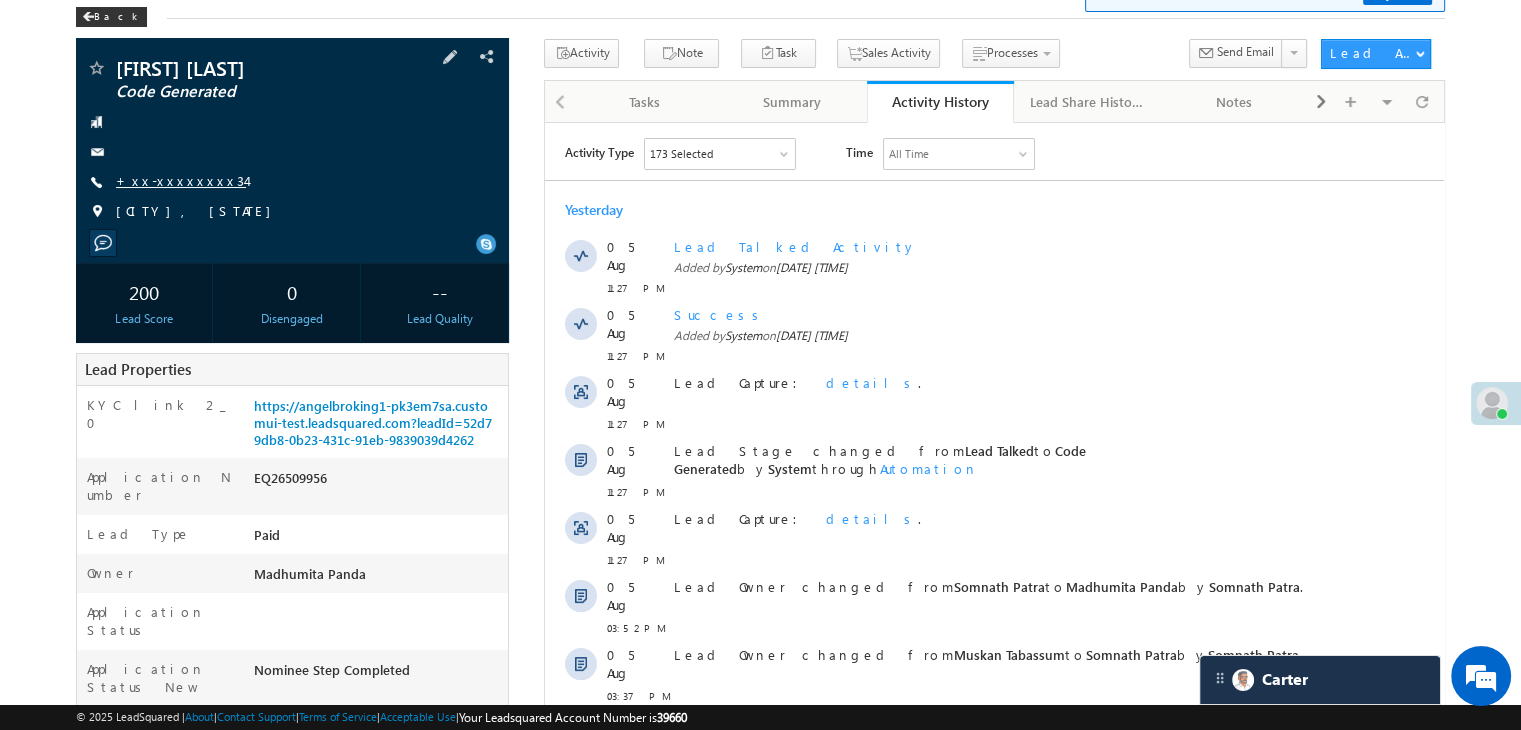 click on "+xx-xxxxxxxx34" at bounding box center [181, 180] 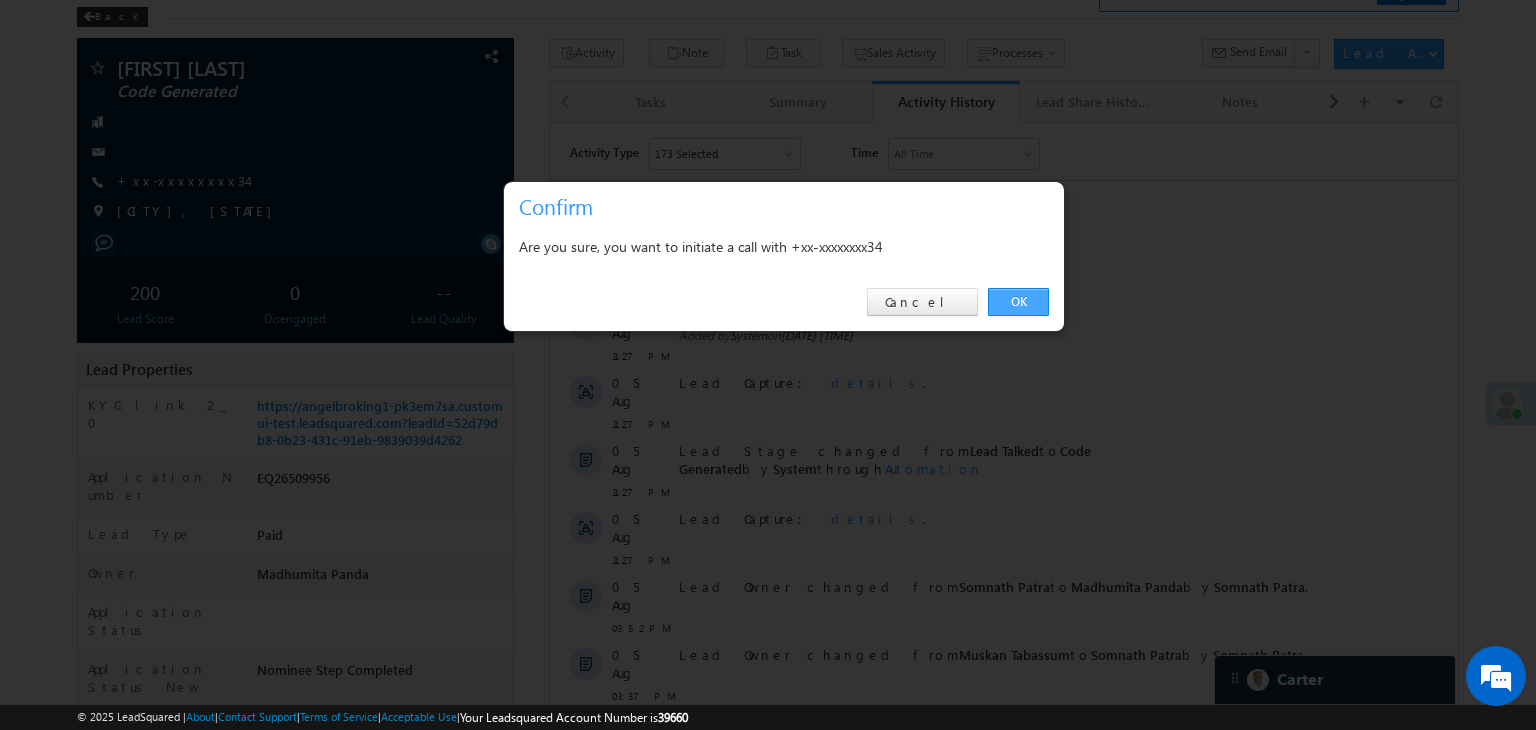 click on "OK" at bounding box center [1018, 302] 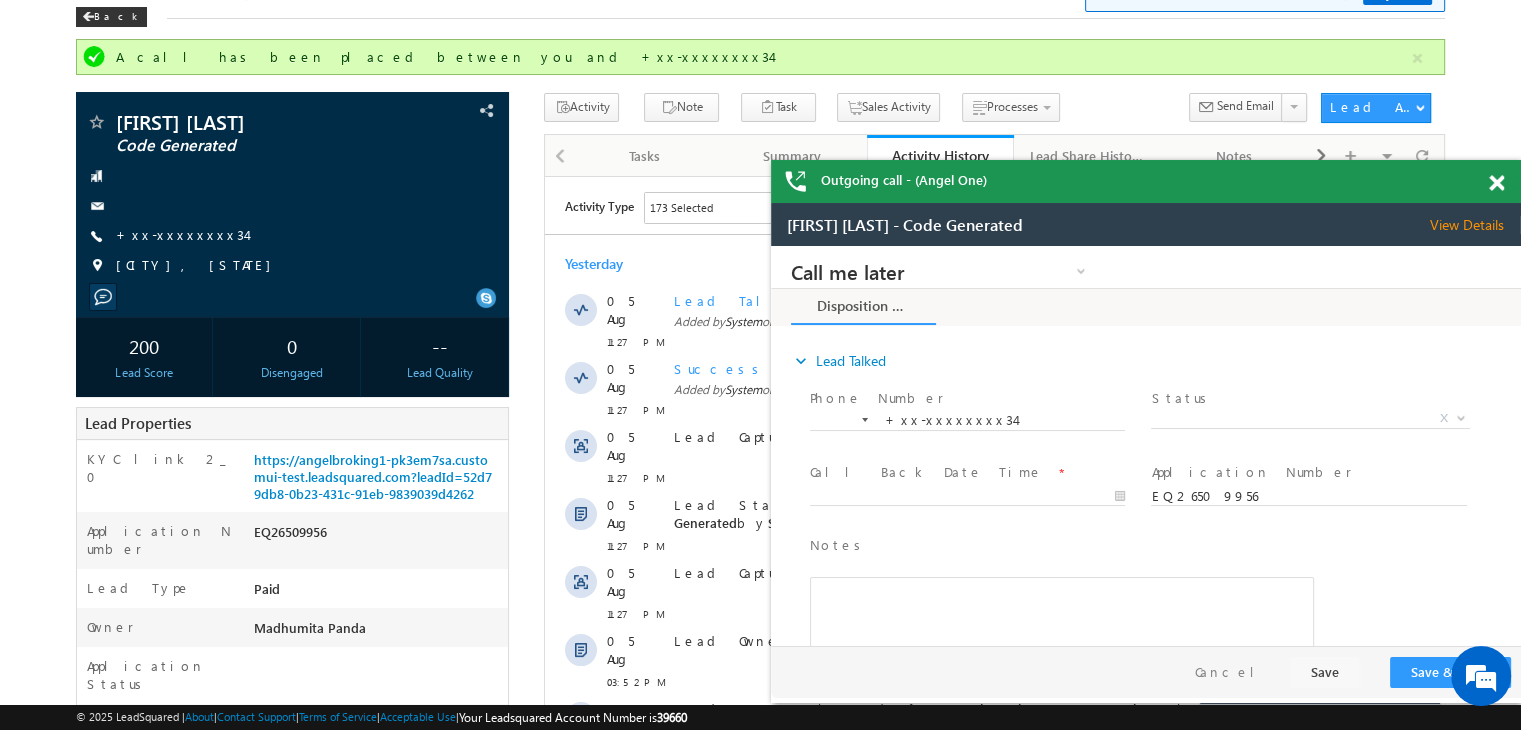 scroll, scrollTop: 0, scrollLeft: 0, axis: both 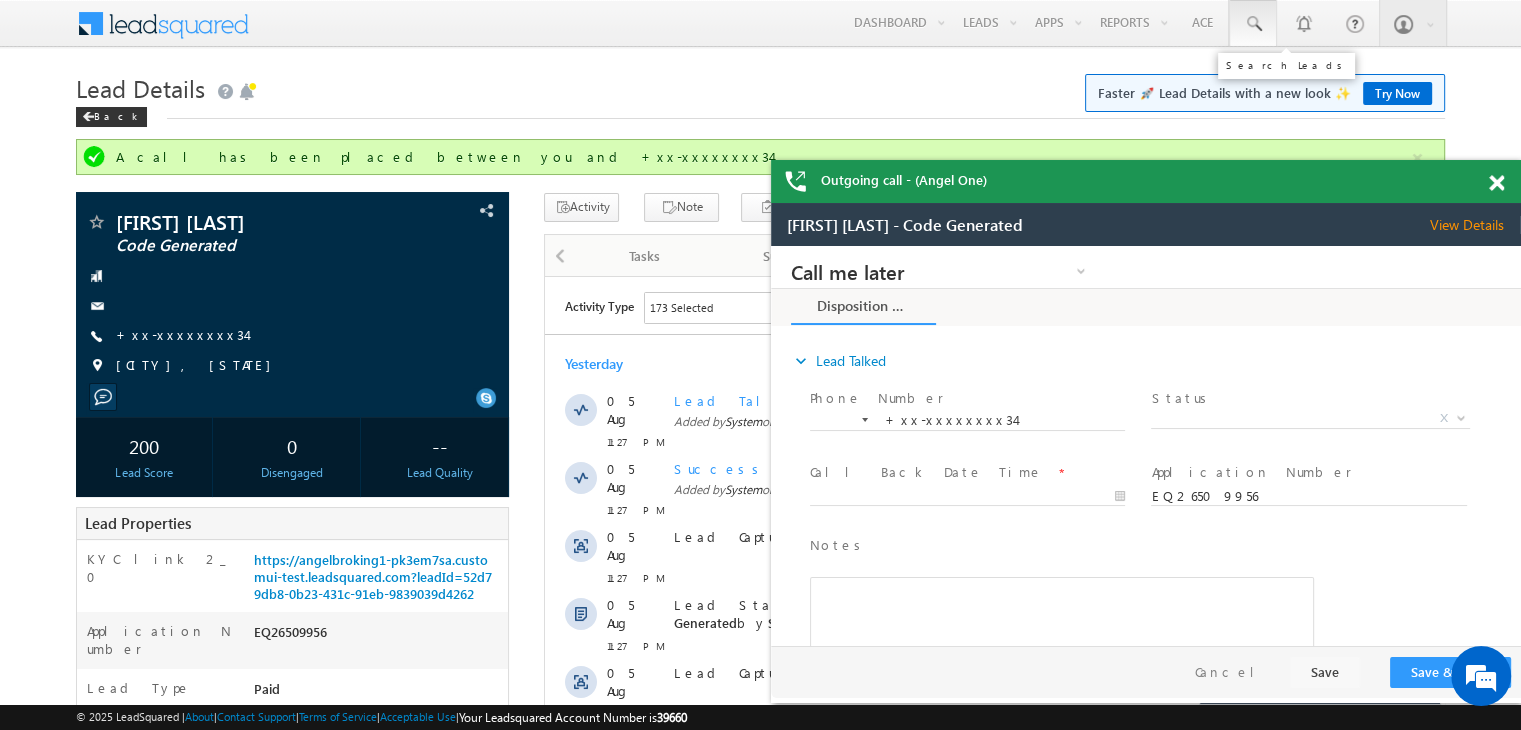 click at bounding box center [1253, 24] 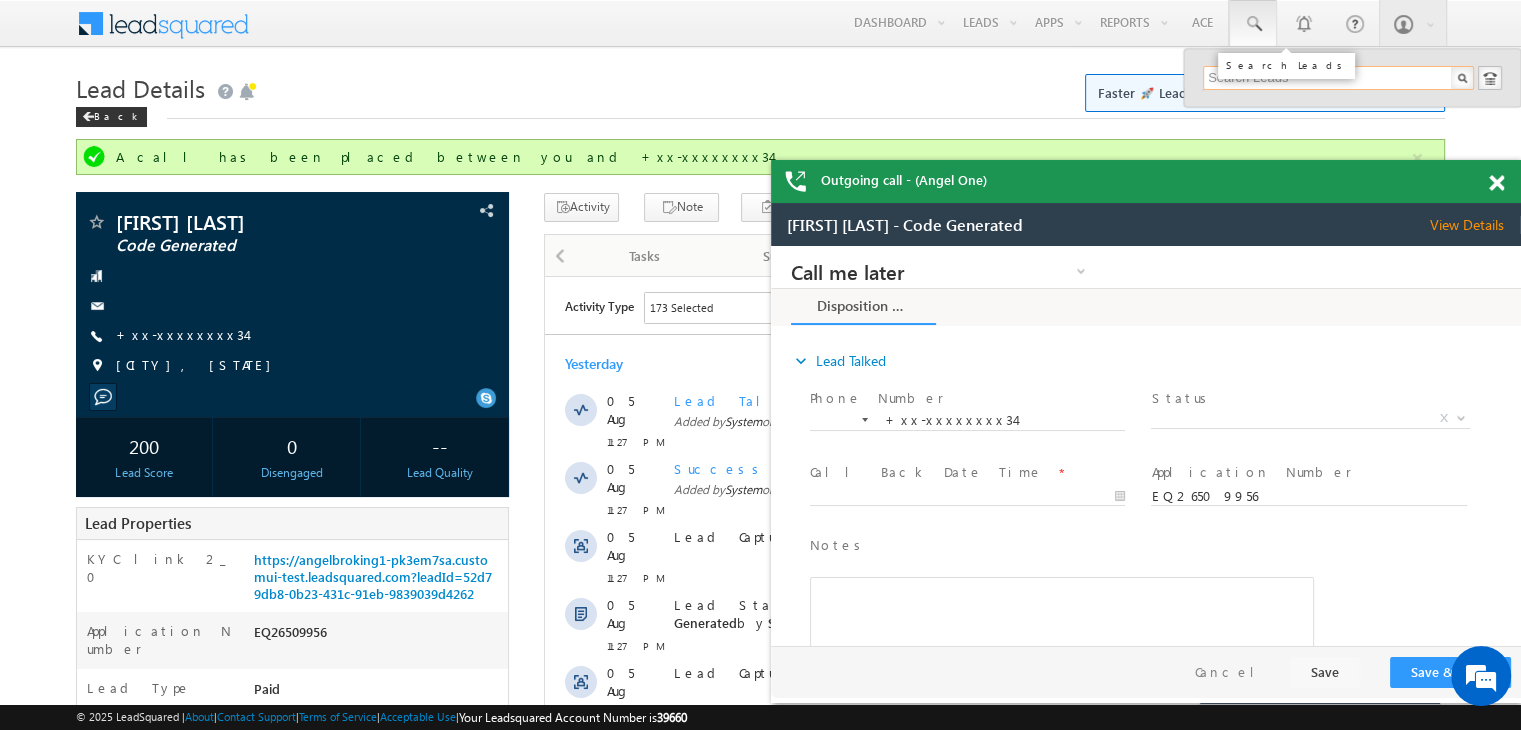 paste on "EQ26507122" 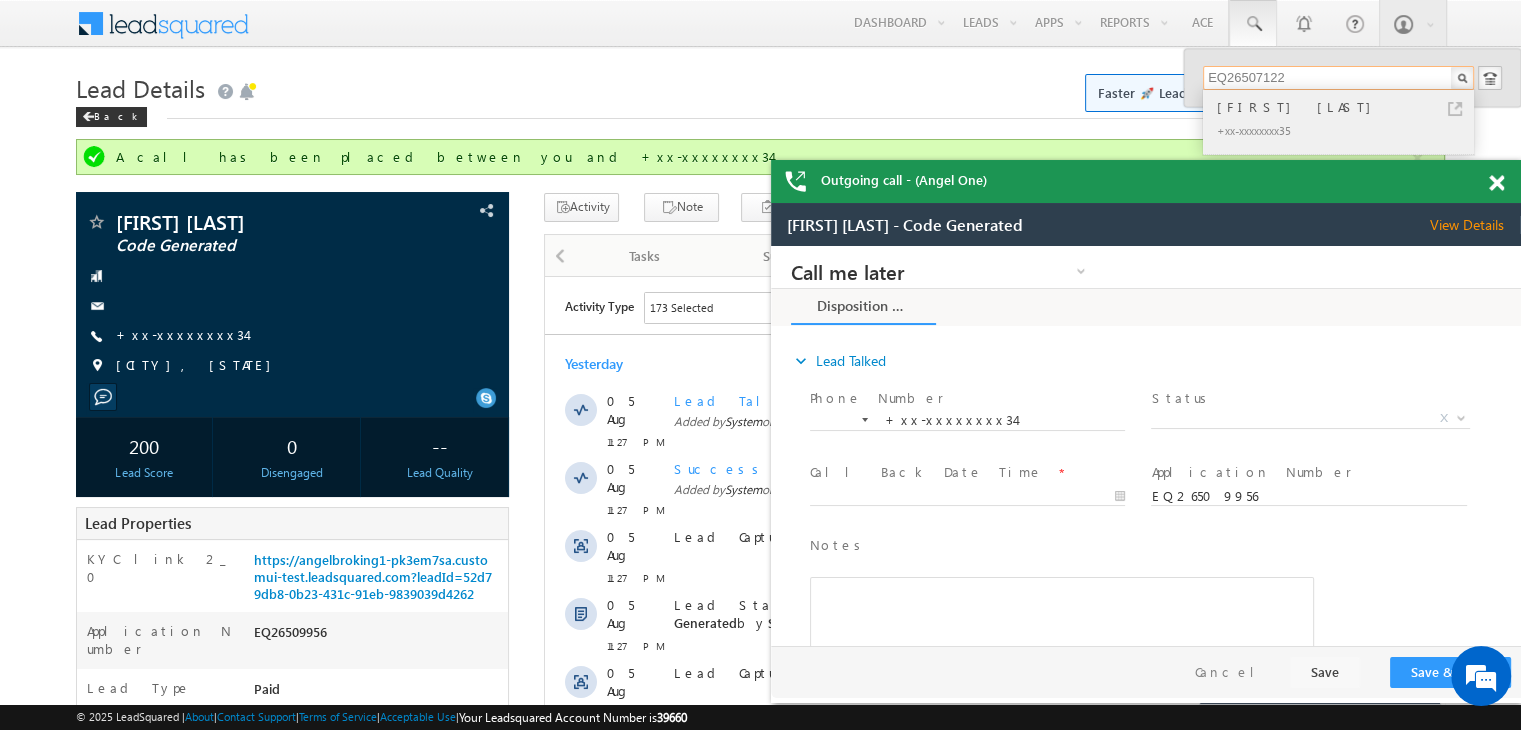 type on "EQ26507122" 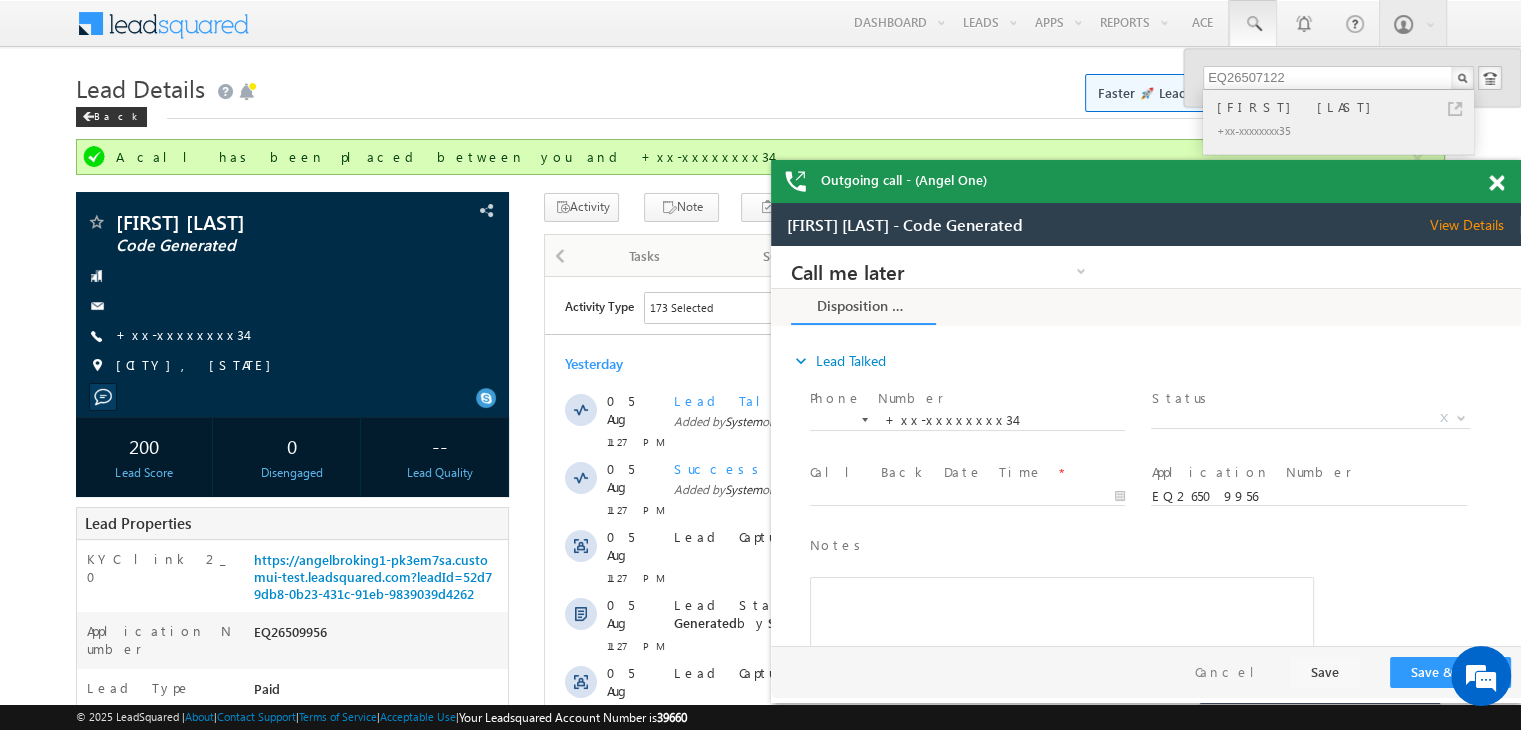 click on "[FIRST] [LAST]" at bounding box center [1347, 107] 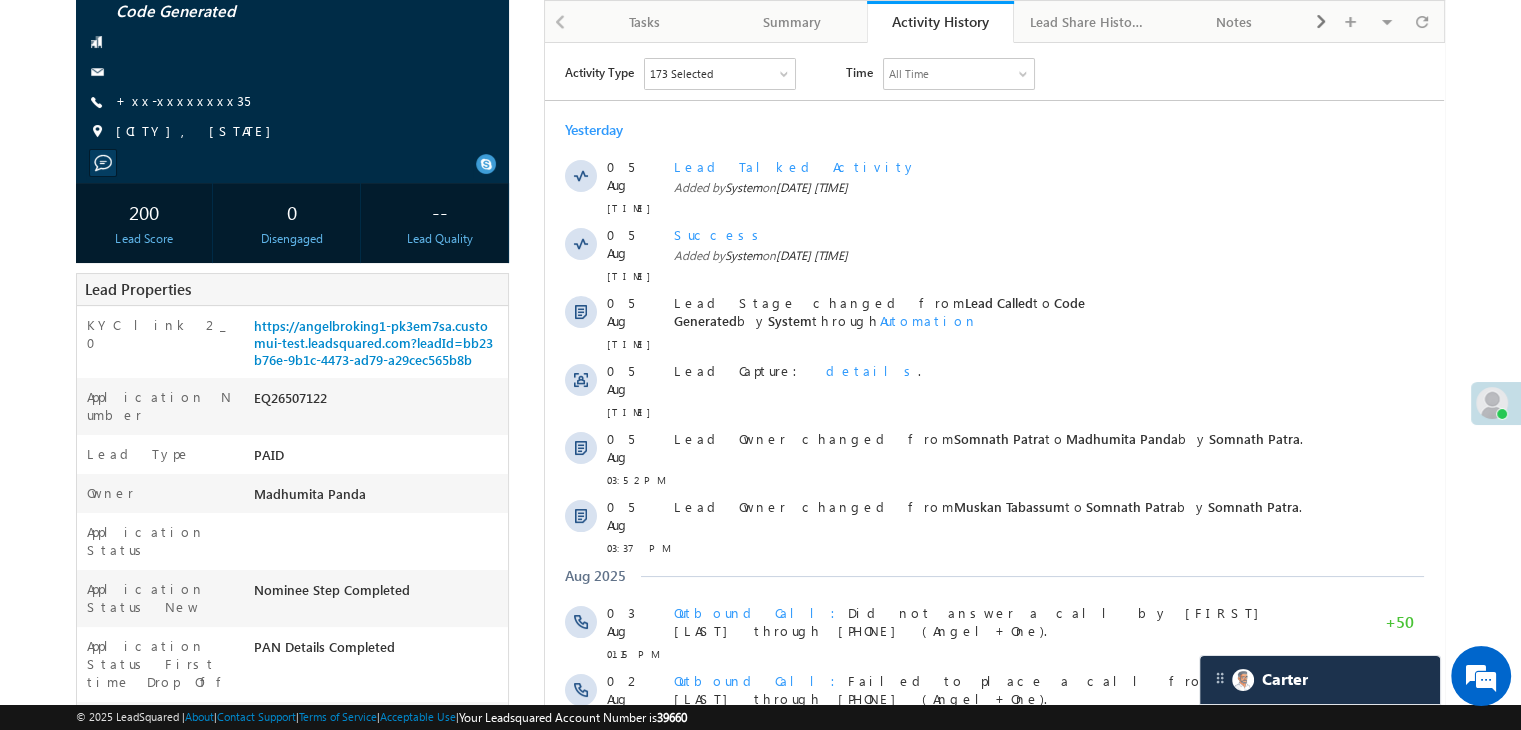 scroll, scrollTop: 200, scrollLeft: 0, axis: vertical 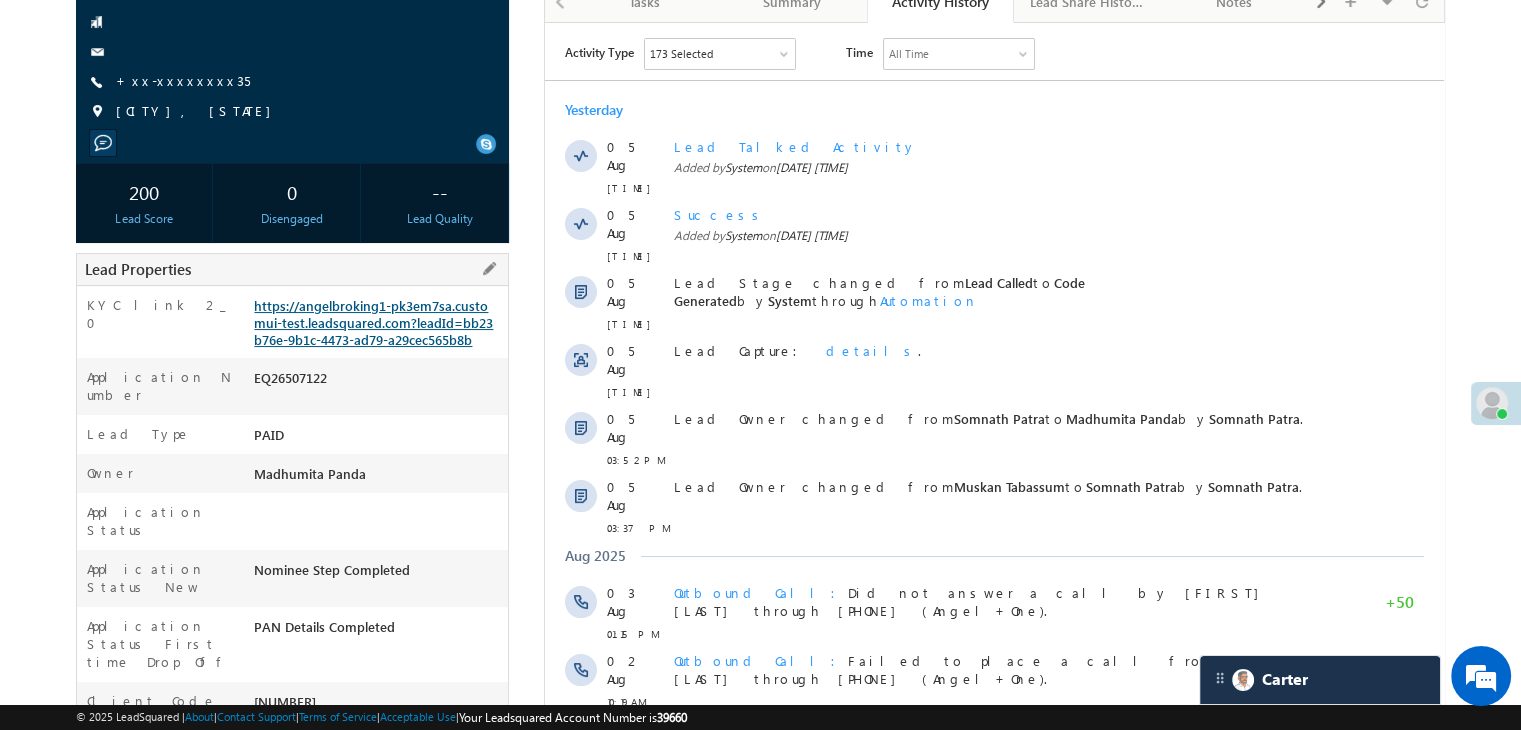 click on "https://angelbroking1-pk3em7sa.customui-test.leadsquared.com?leadId=bb23b76e-9b1c-4473-ad79-a29cec565b8b" at bounding box center (373, 322) 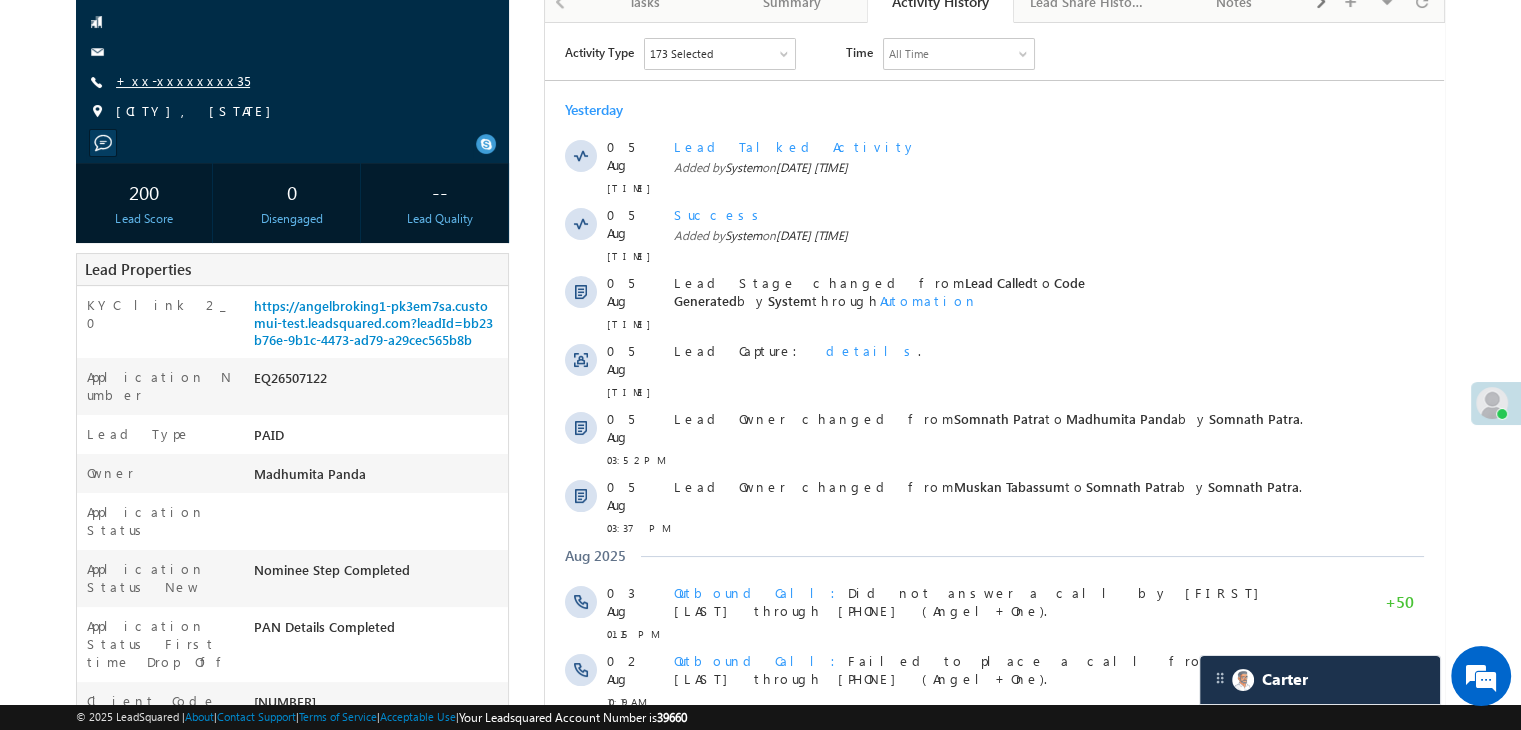 click on "+xx-xxxxxxxx35" at bounding box center (183, 80) 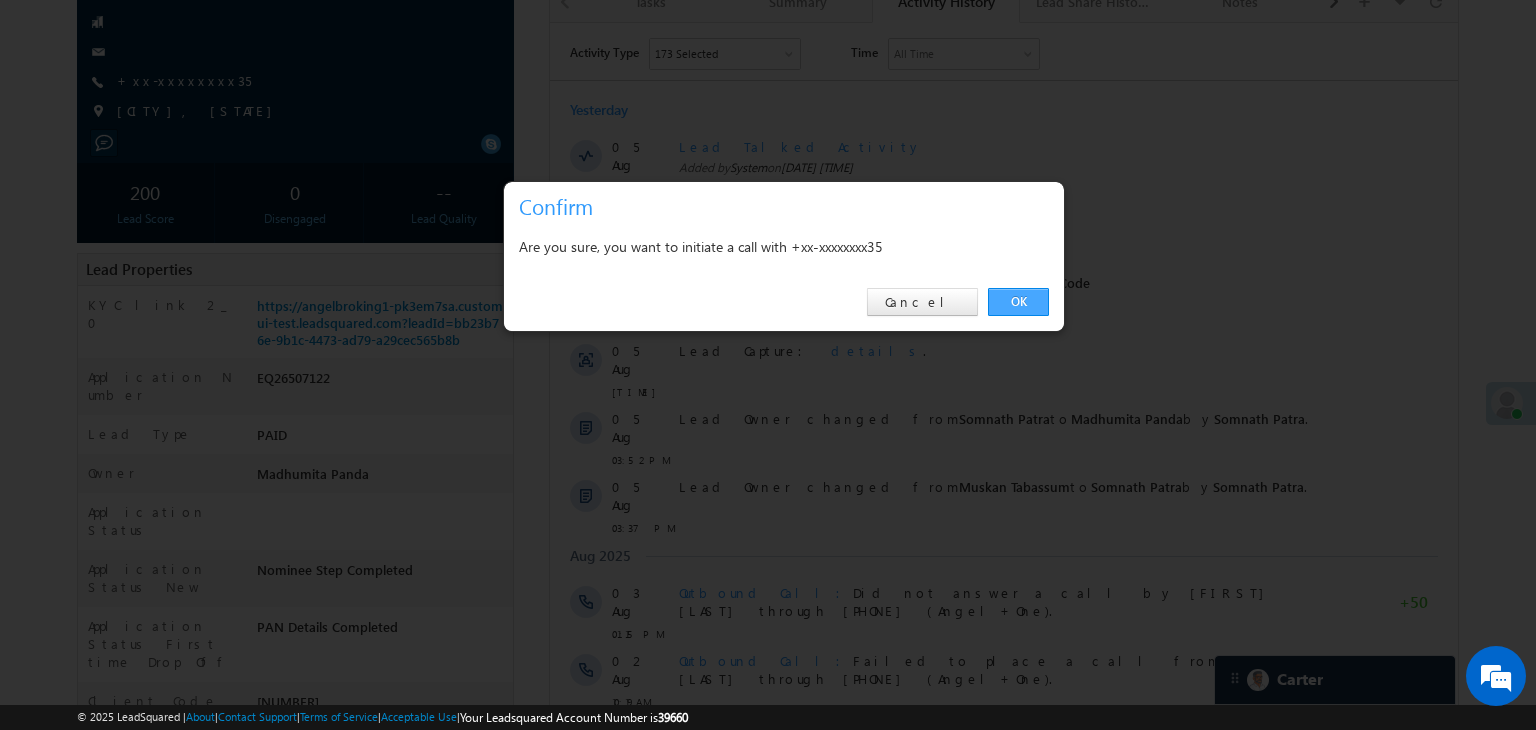 click on "OK" at bounding box center (1018, 302) 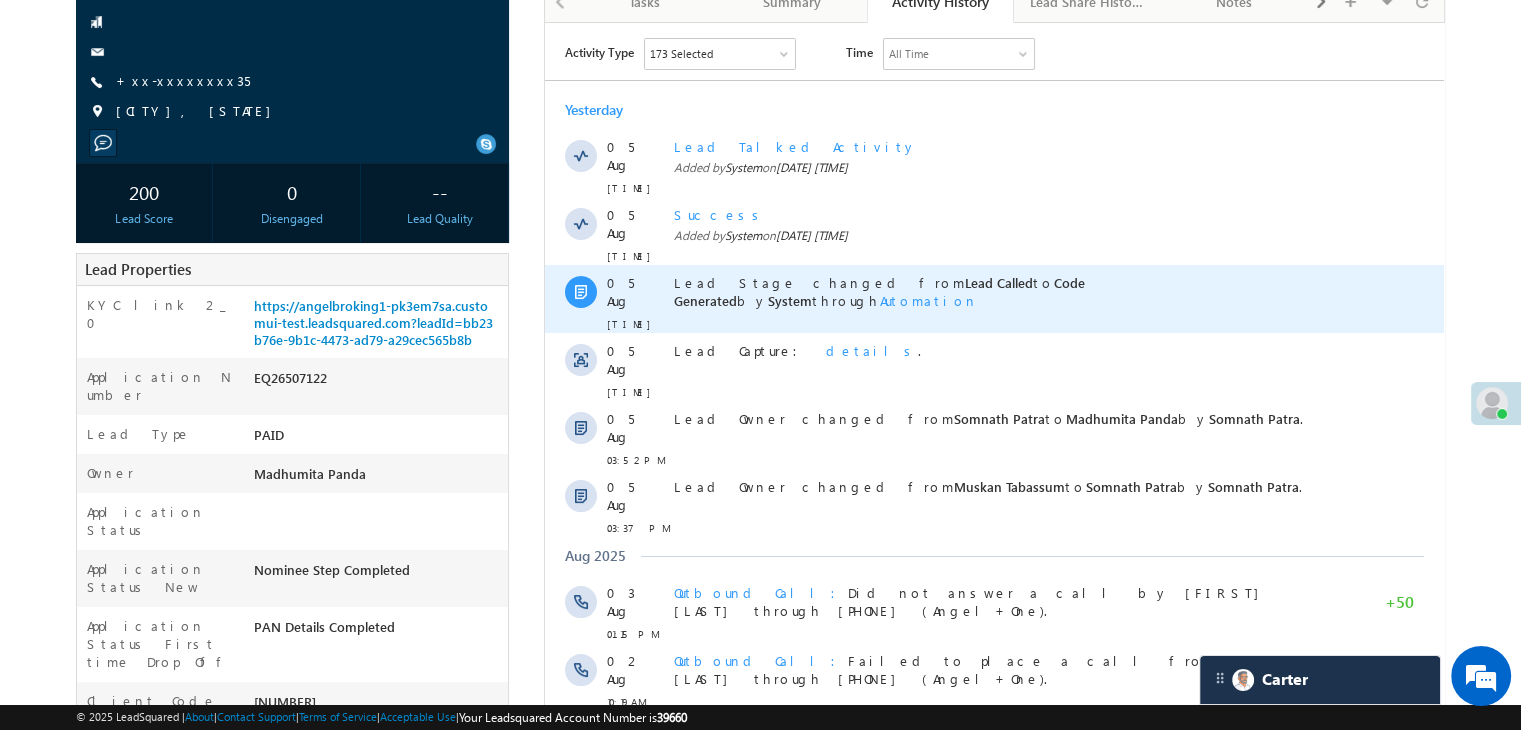 scroll, scrollTop: 0, scrollLeft: 0, axis: both 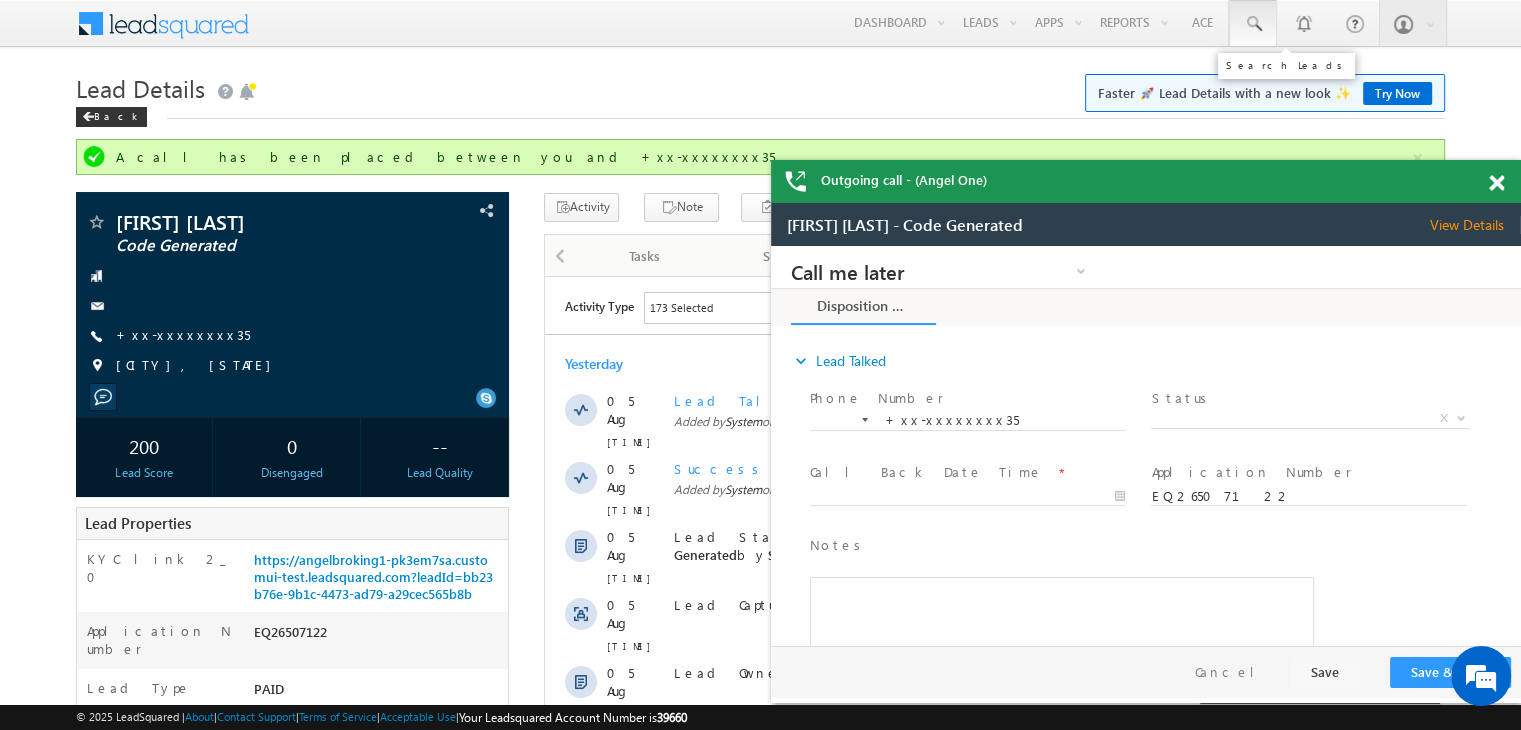click at bounding box center [1253, 24] 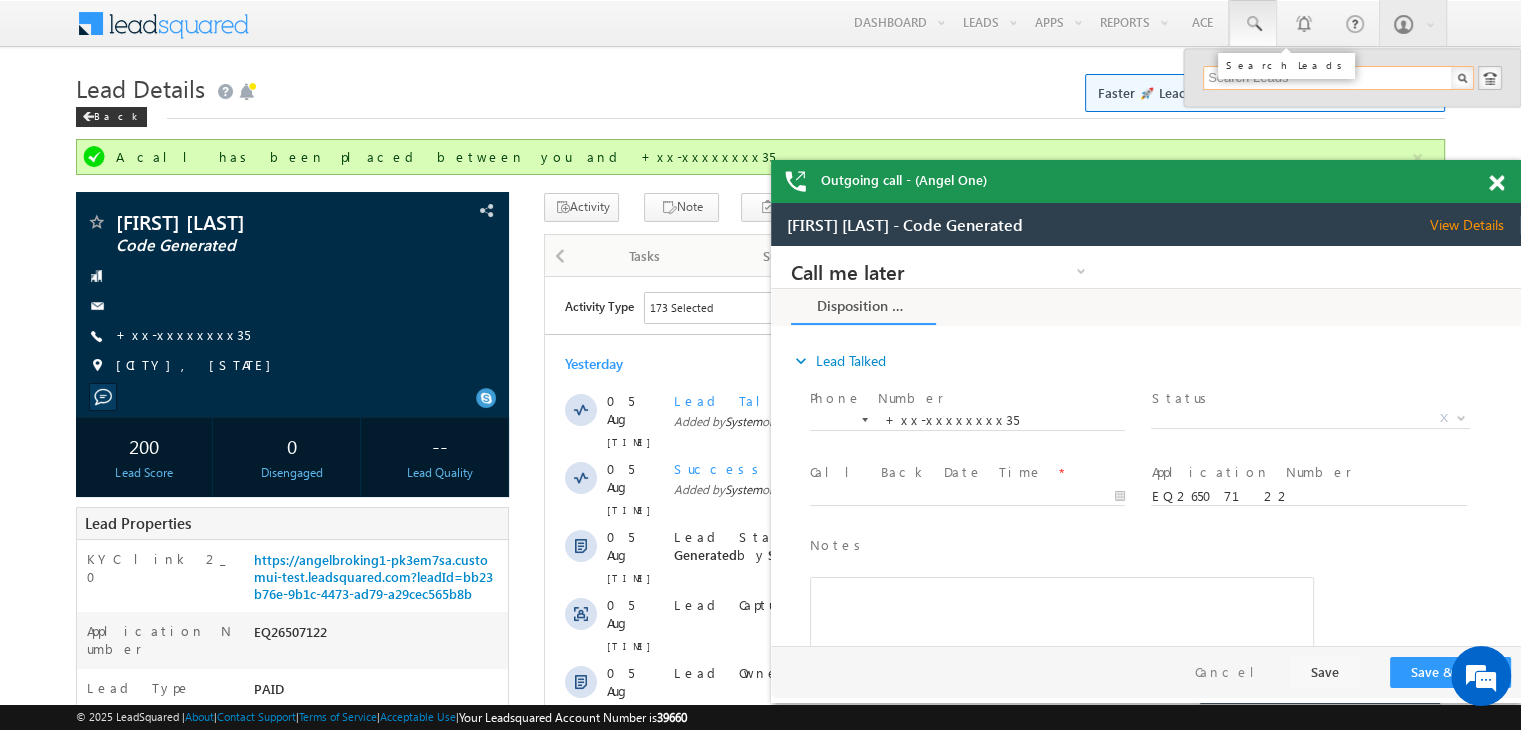 paste on "EQ26512430" 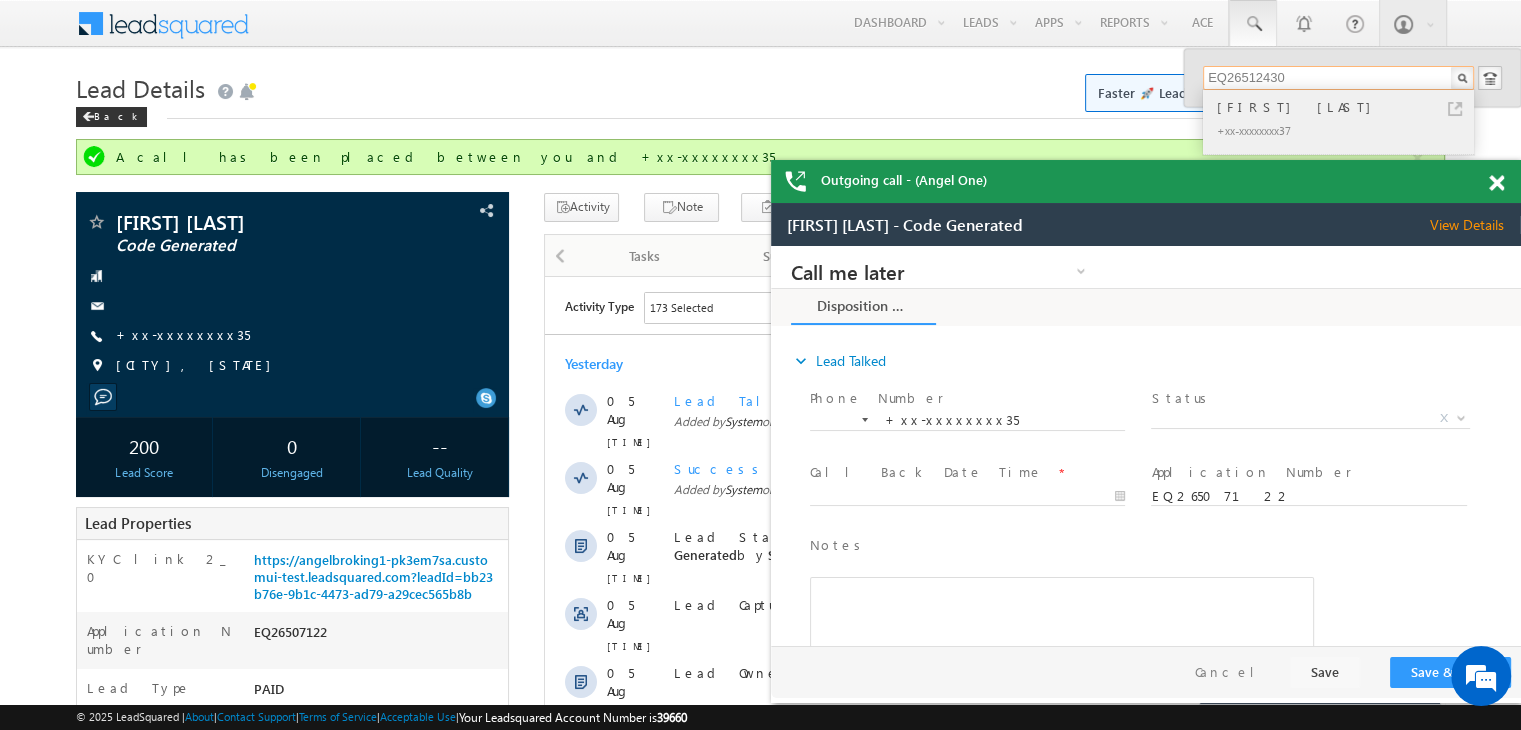 type on "EQ26512430" 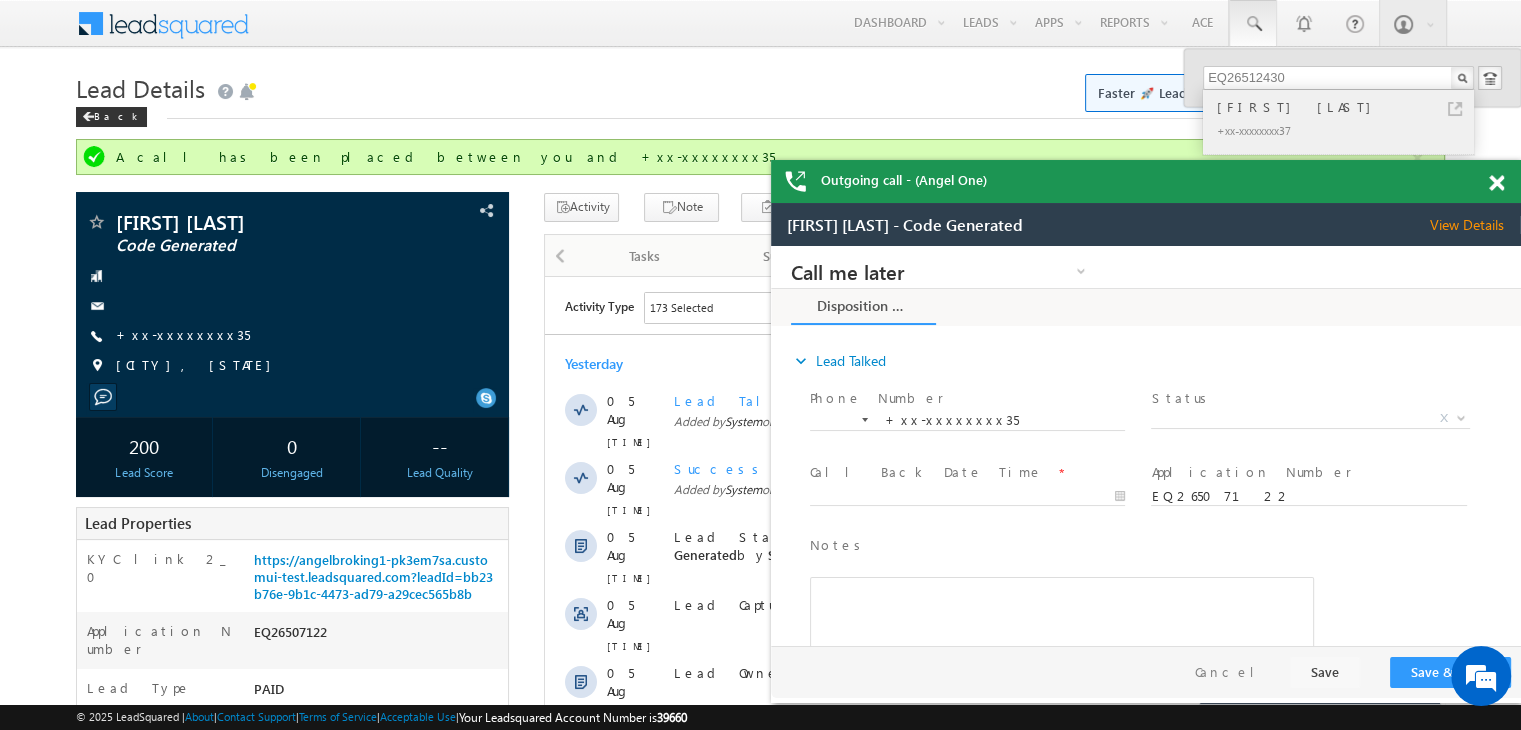 click on "[FIRST] [LAST]" at bounding box center (1347, 107) 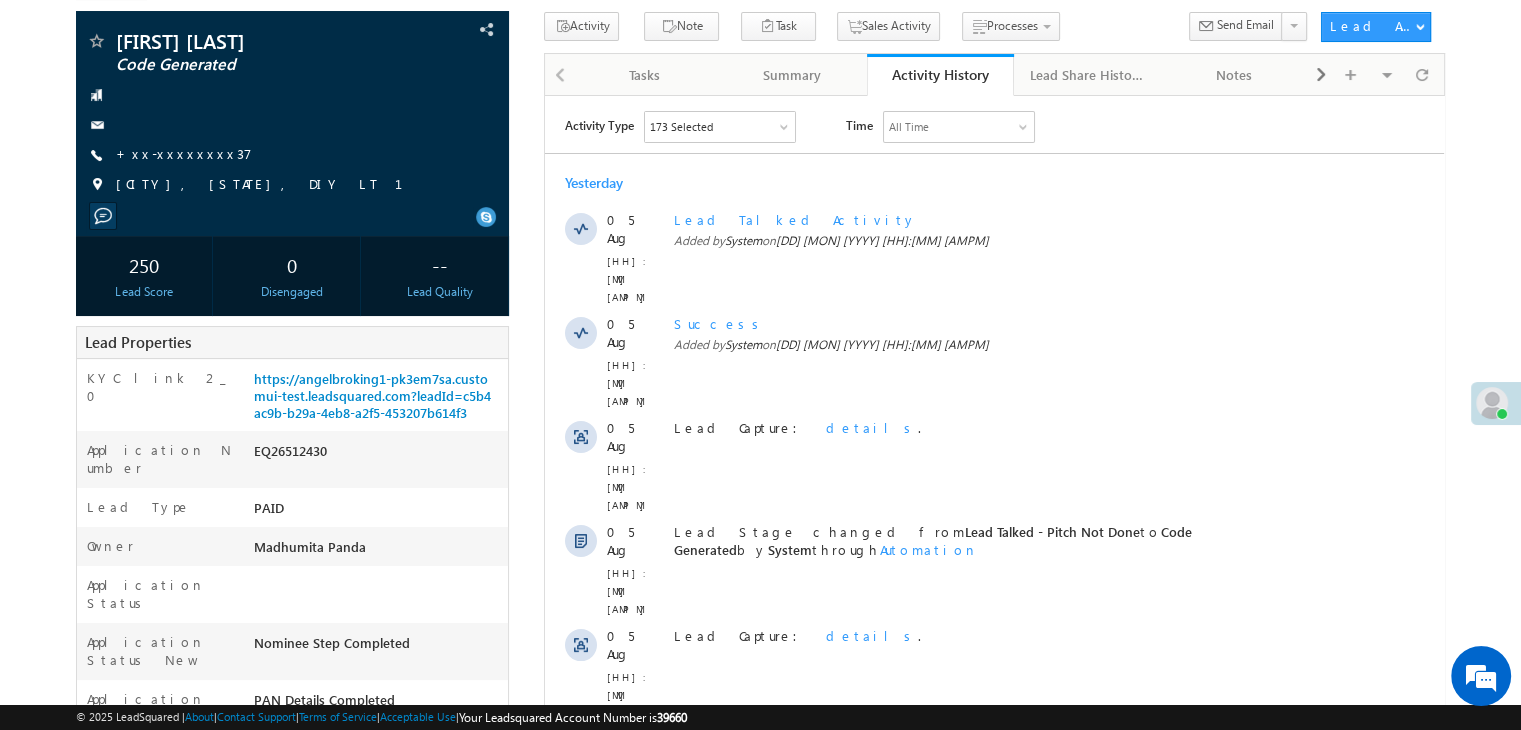 scroll, scrollTop: 200, scrollLeft: 0, axis: vertical 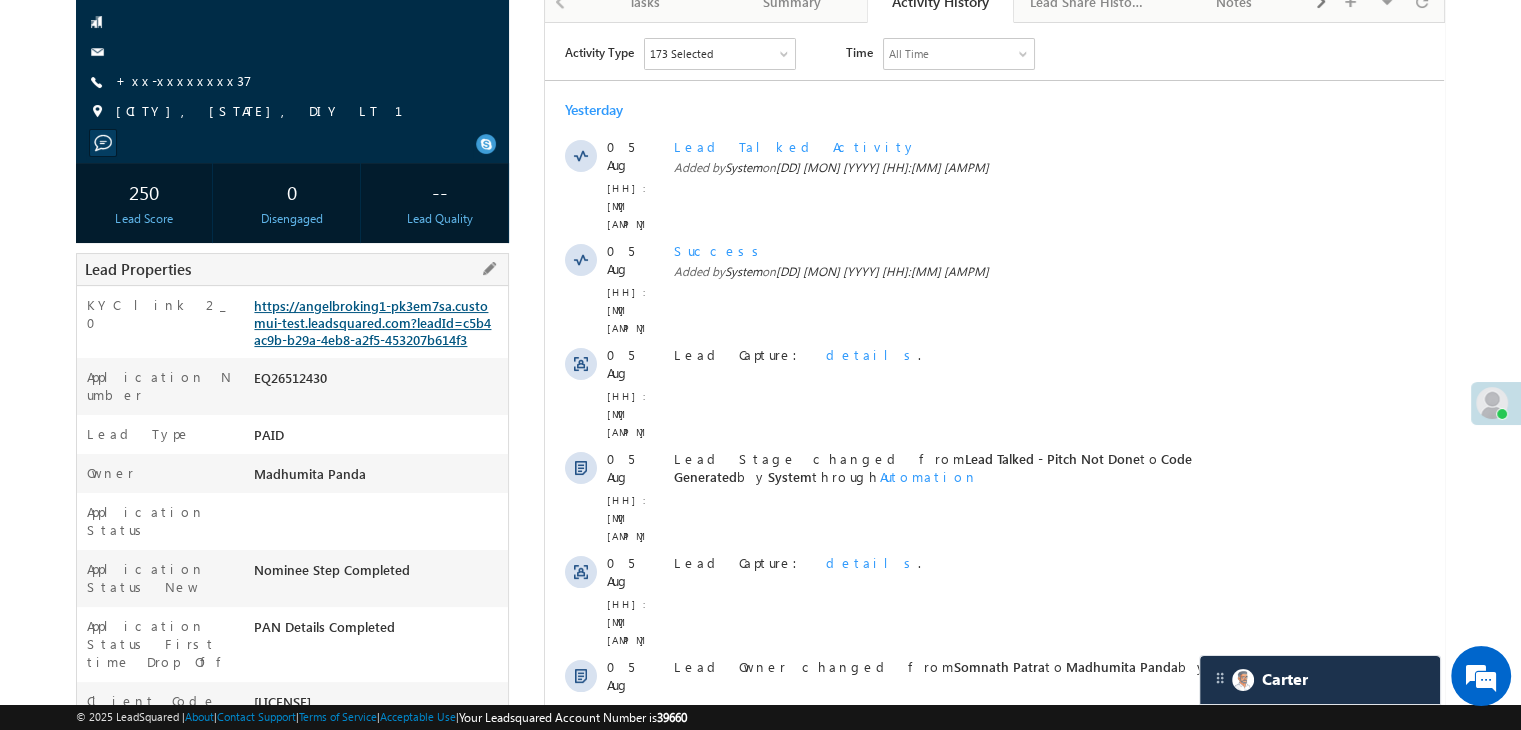 click on "https://angelbroking1-pk3em7sa.customui-test.leadsquared.com?leadId=c5b4ac9b-b29a-4eb8-a2f5-453207b614f3" at bounding box center [372, 322] 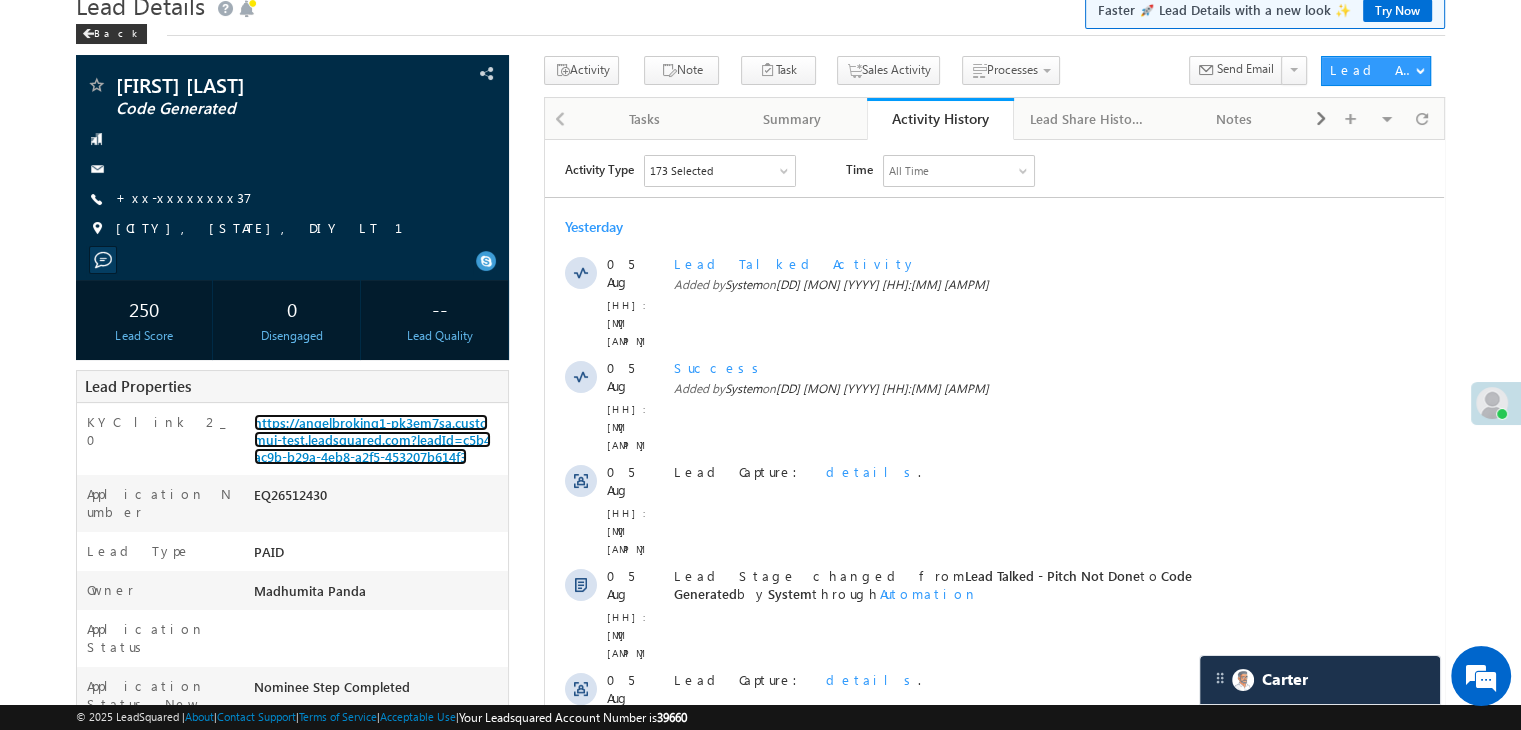 scroll, scrollTop: 0, scrollLeft: 0, axis: both 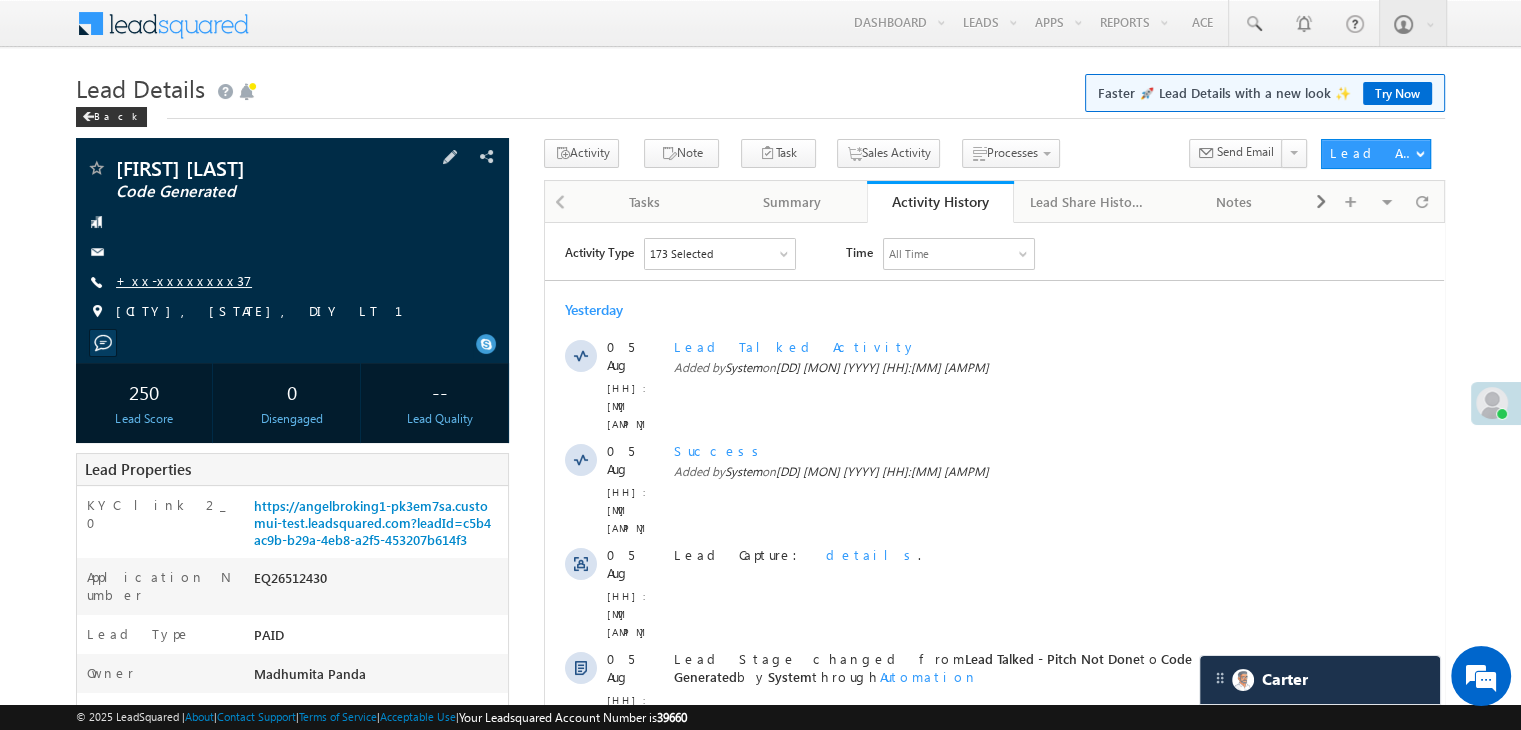 click on "+xx-xxxxxxxx37" at bounding box center [184, 280] 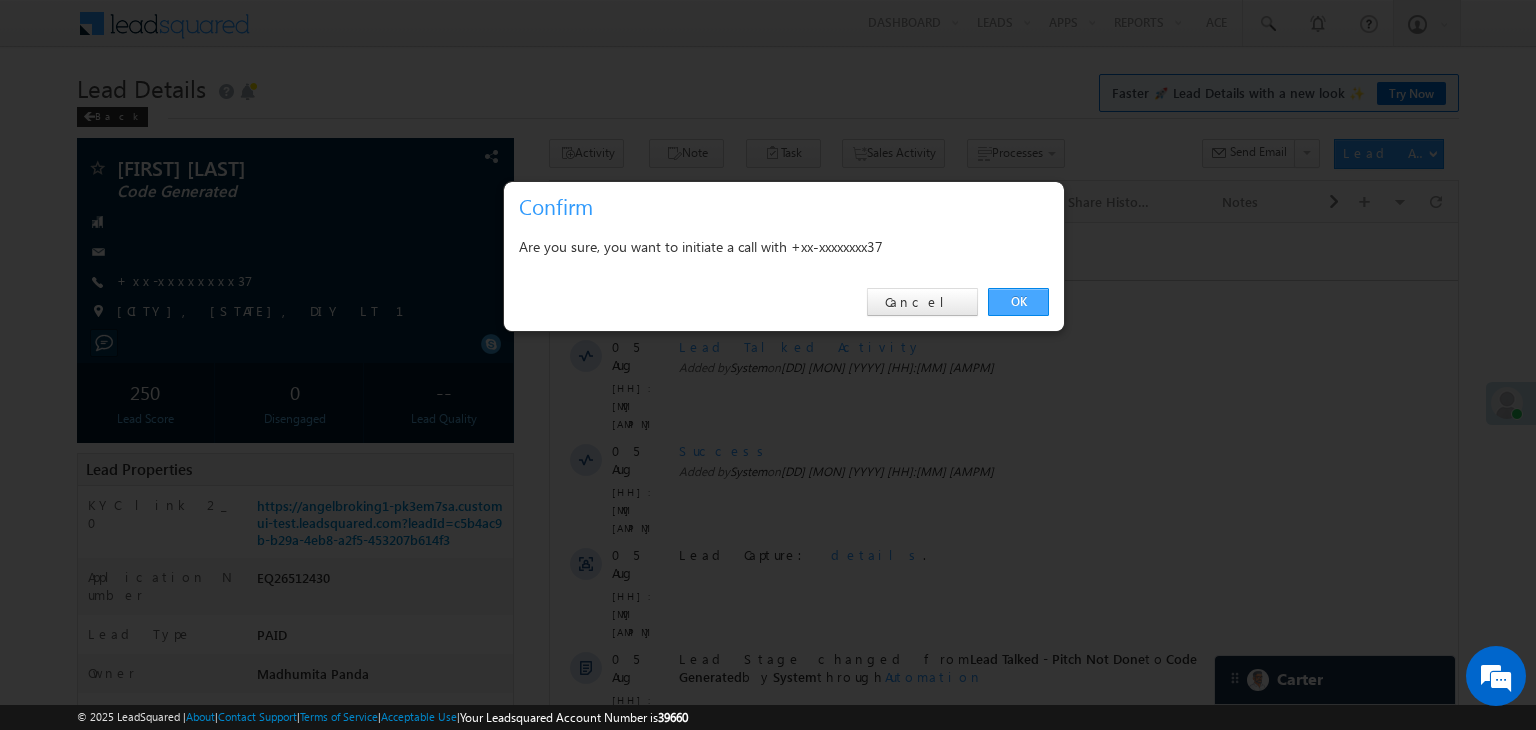 click on "OK" at bounding box center [1018, 302] 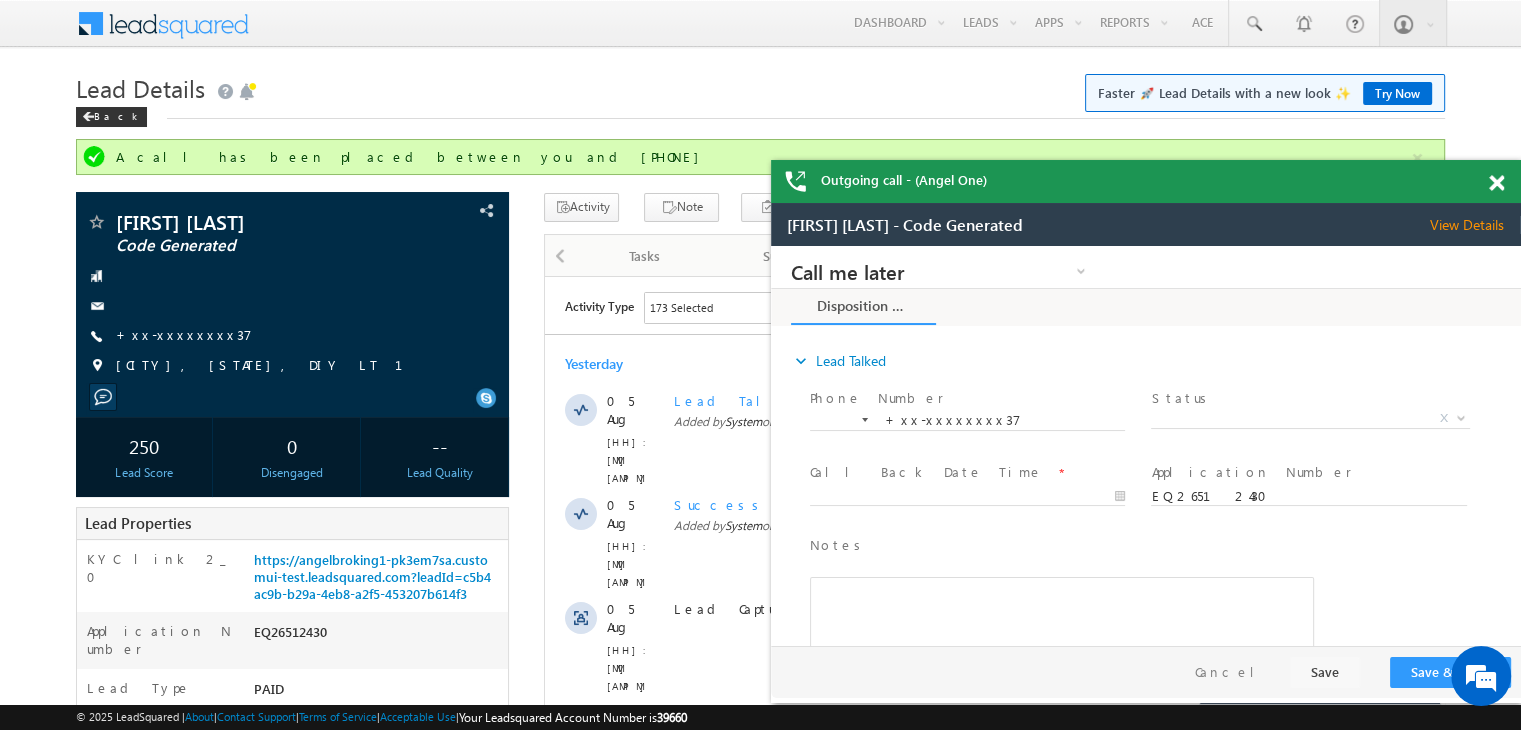 scroll, scrollTop: 0, scrollLeft: 0, axis: both 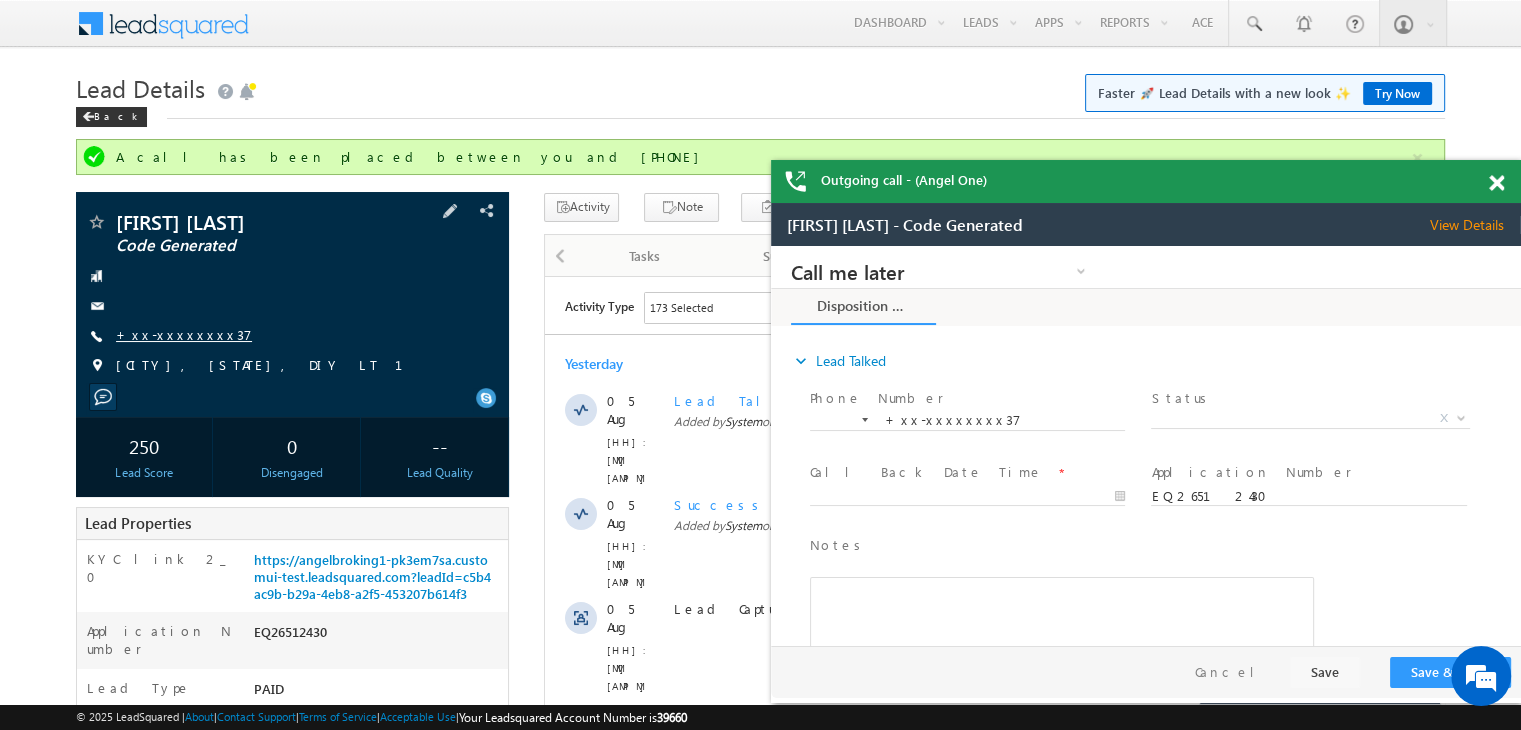 click on "+xx-xxxxxxxx37" at bounding box center (184, 334) 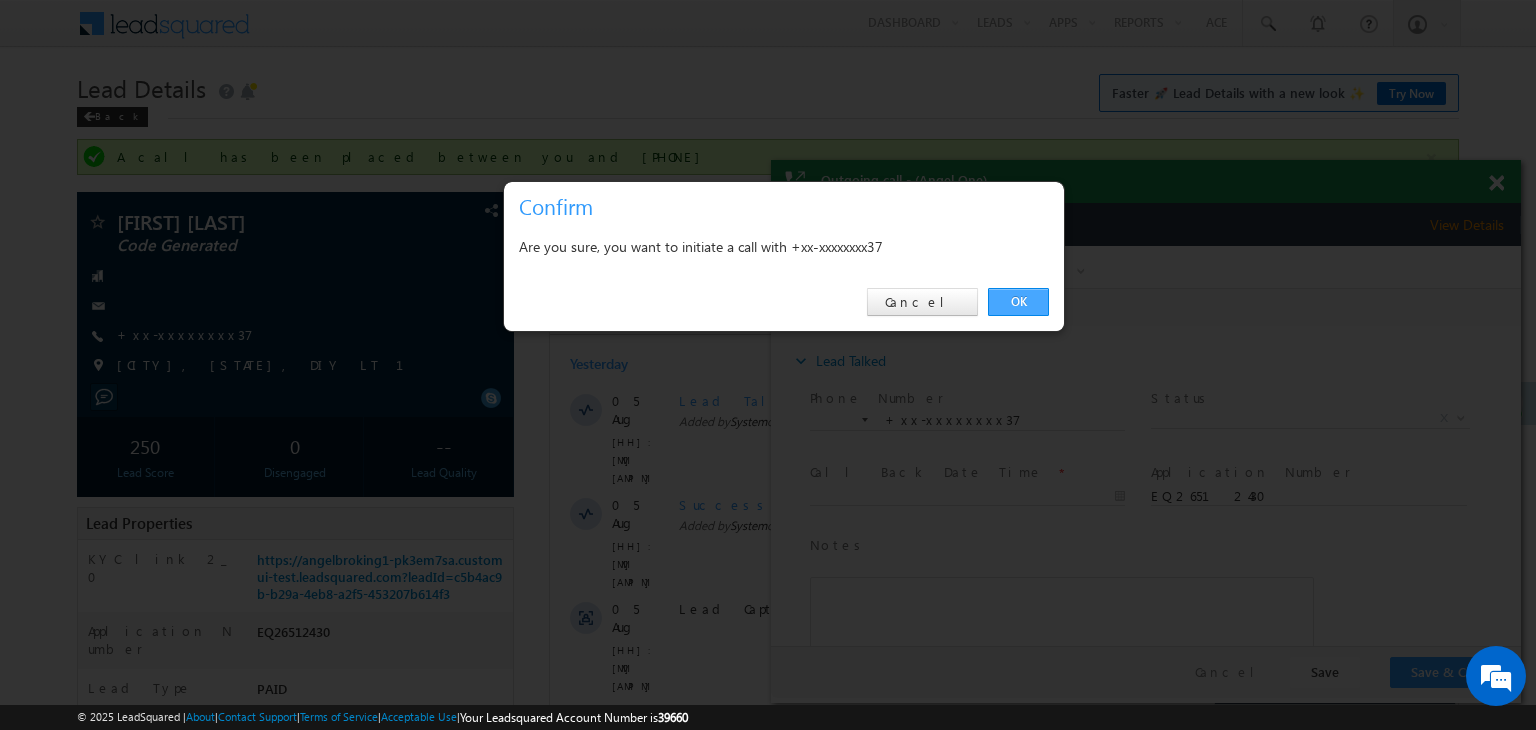 click on "OK" at bounding box center (1018, 302) 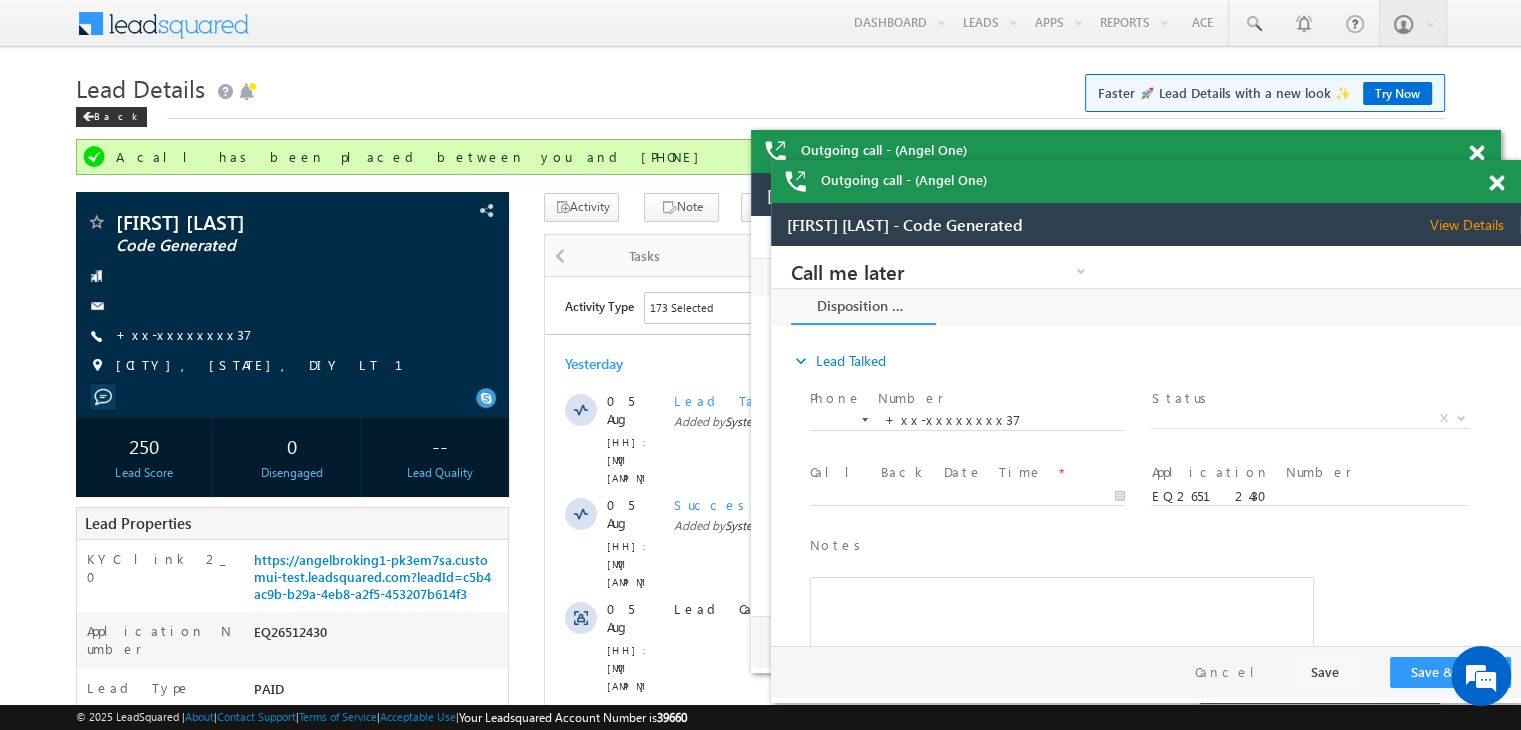 scroll, scrollTop: 0, scrollLeft: 0, axis: both 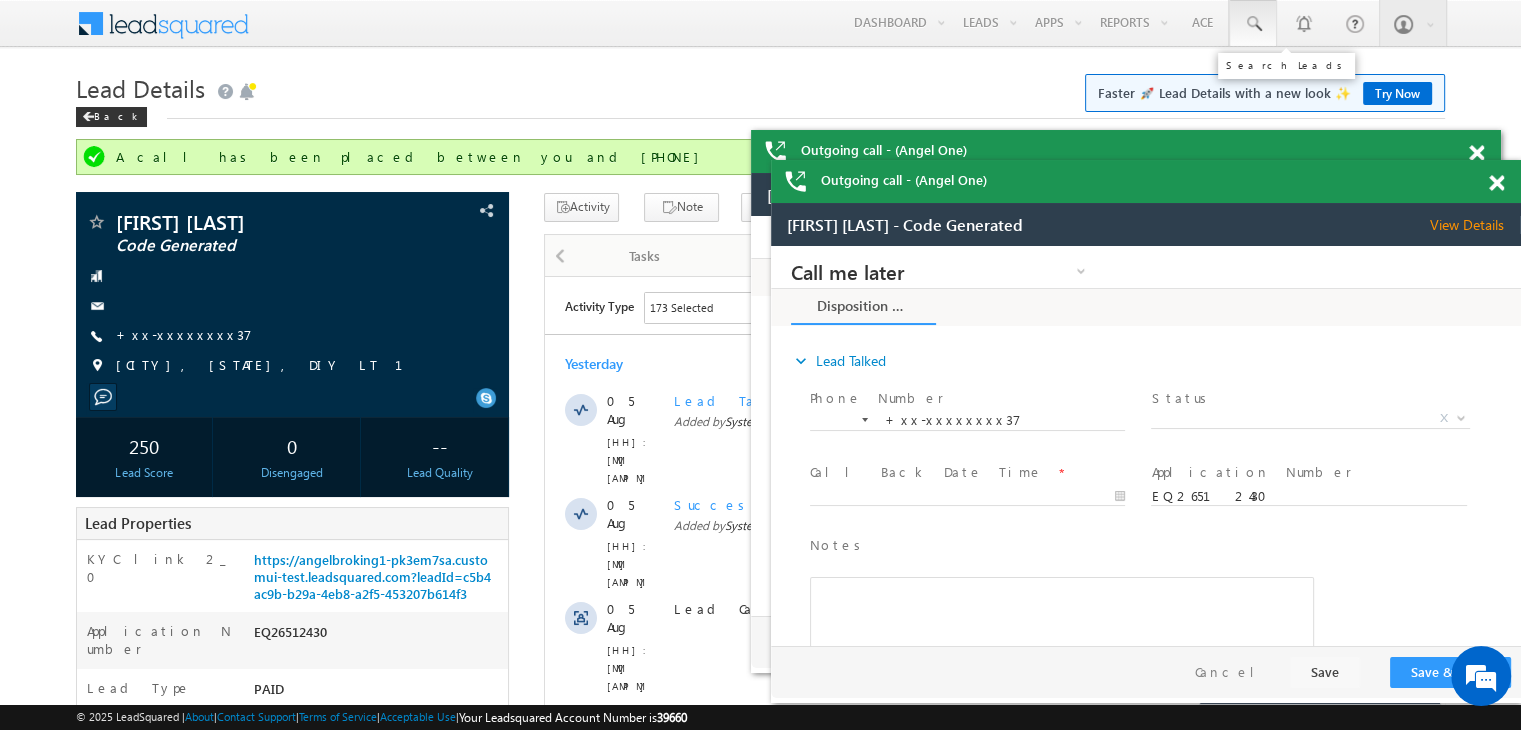 click at bounding box center [1253, 24] 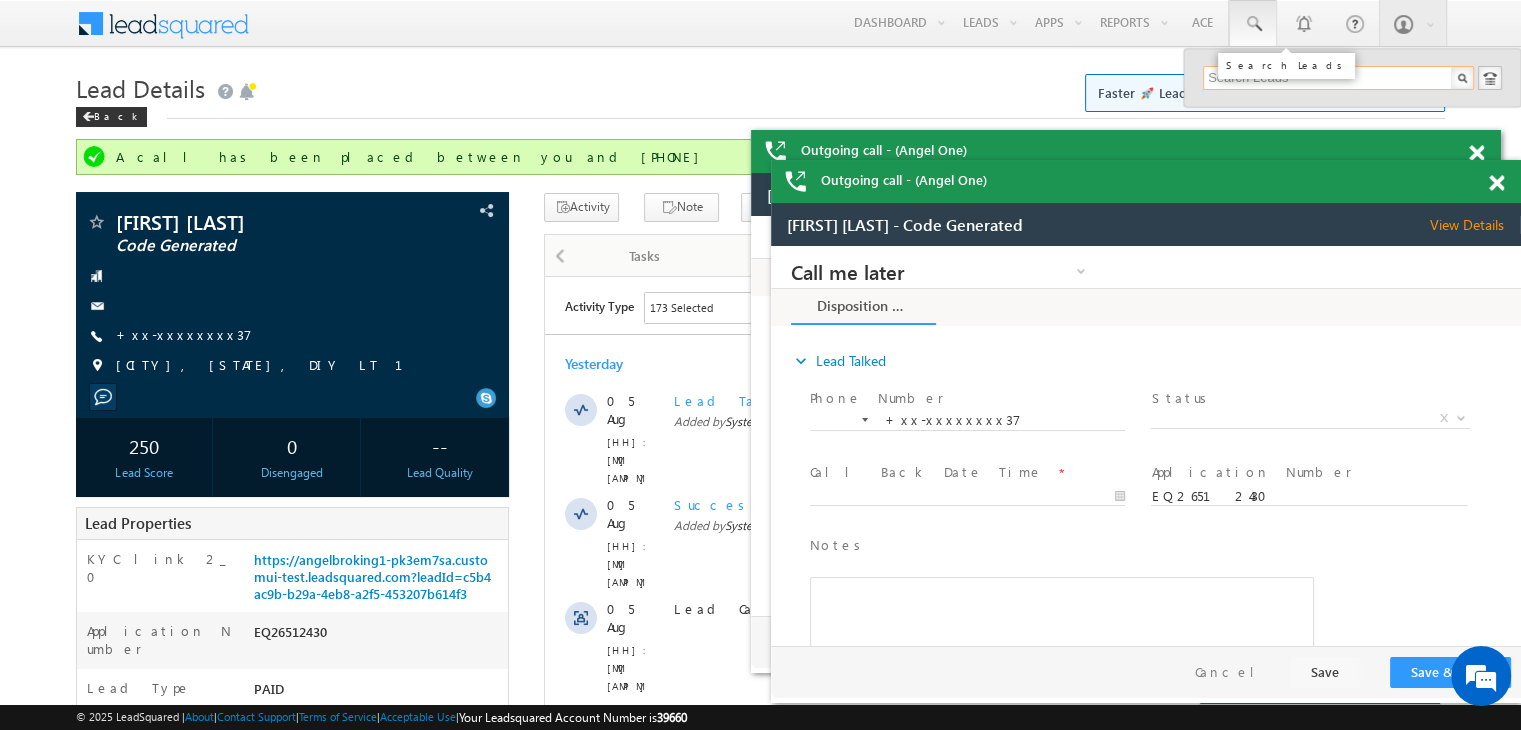 paste on "EQ26592432" 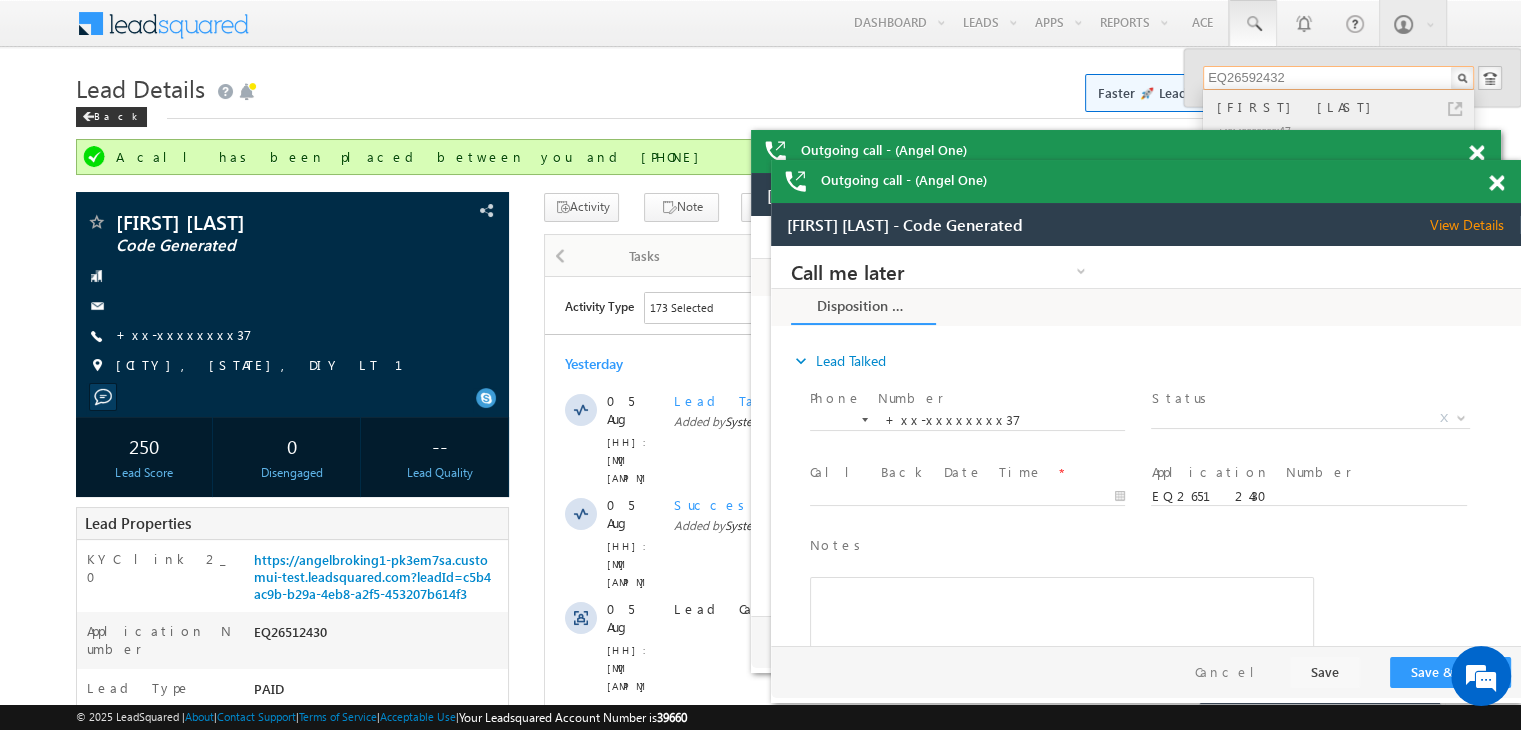 type on "EQ26592432" 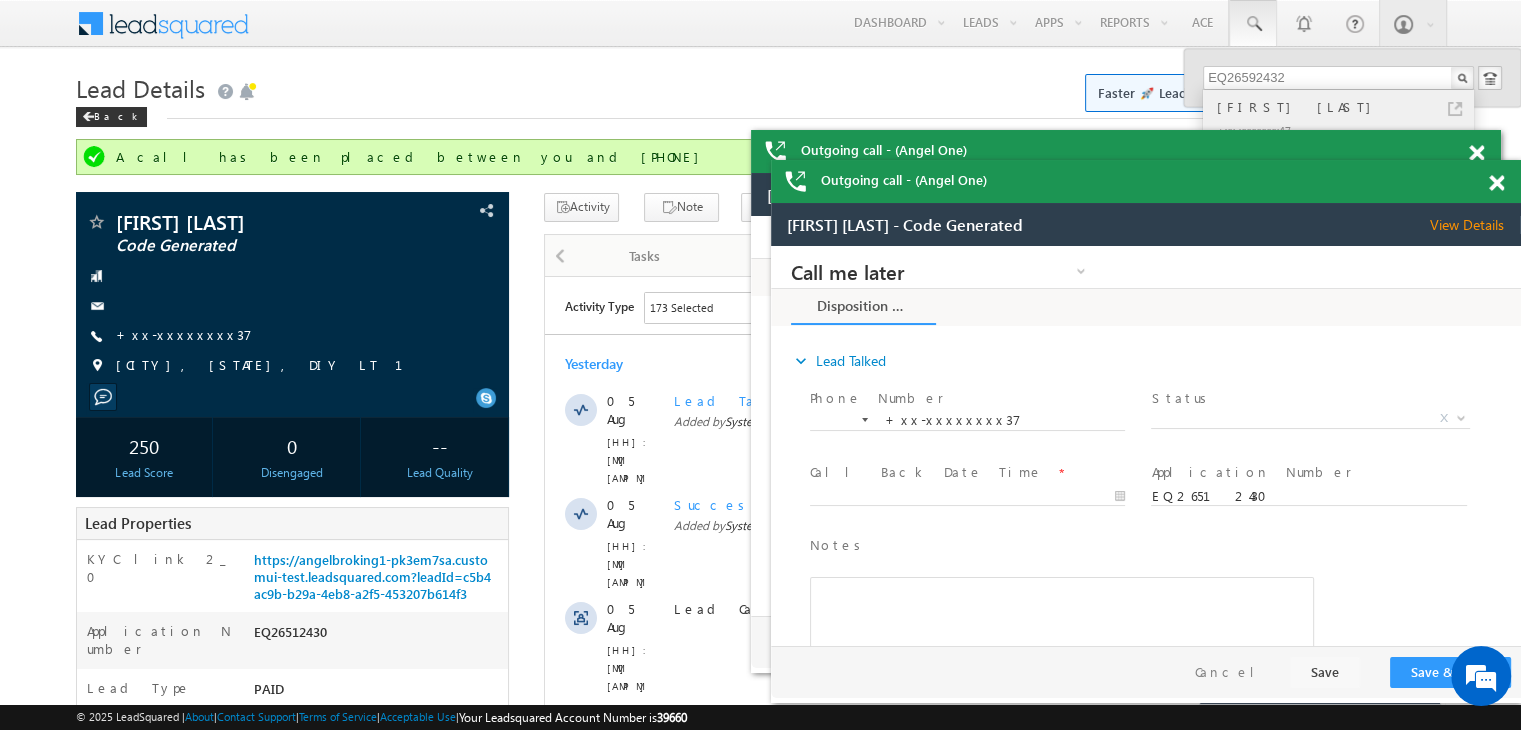 click on "[FIRST] [LAST]" at bounding box center (1347, 107) 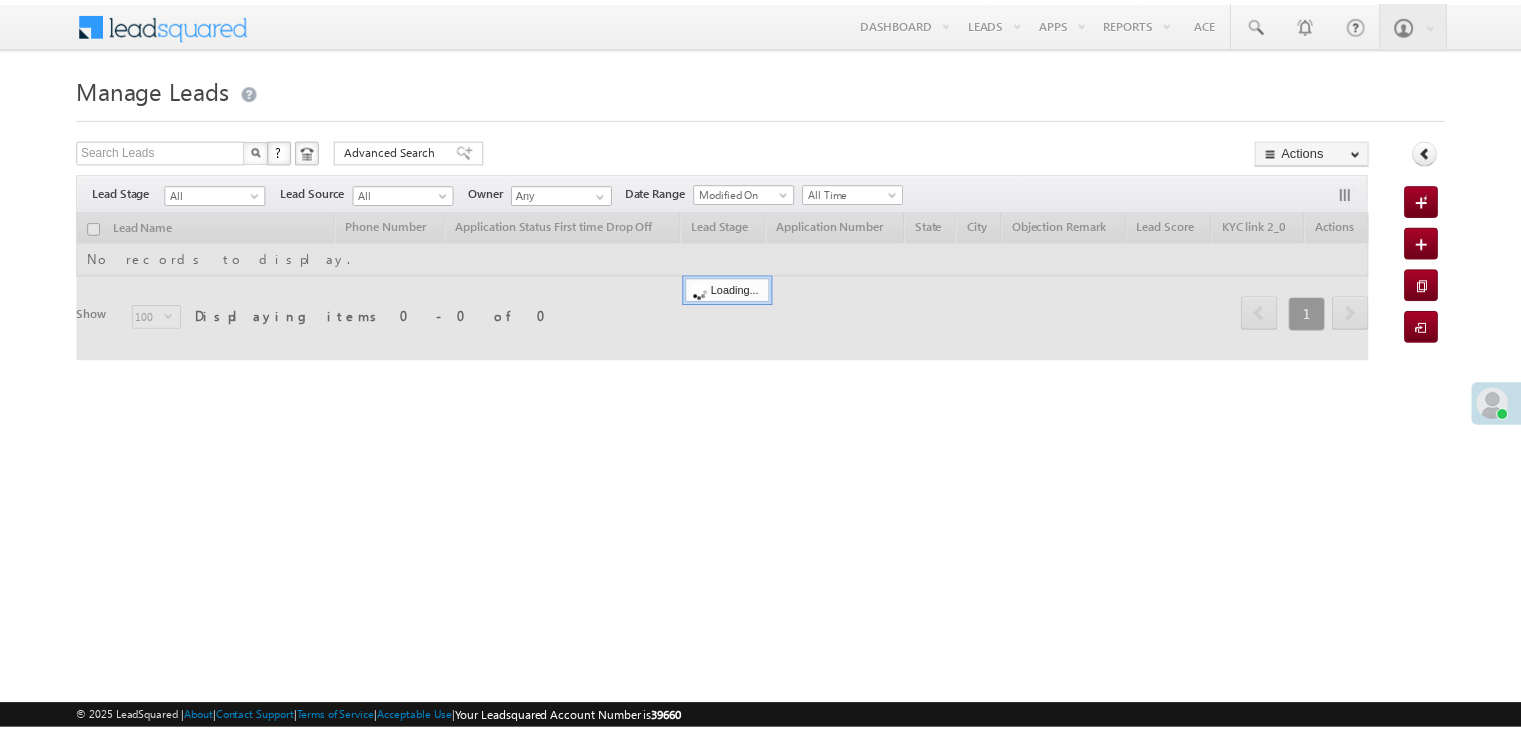 scroll, scrollTop: 0, scrollLeft: 0, axis: both 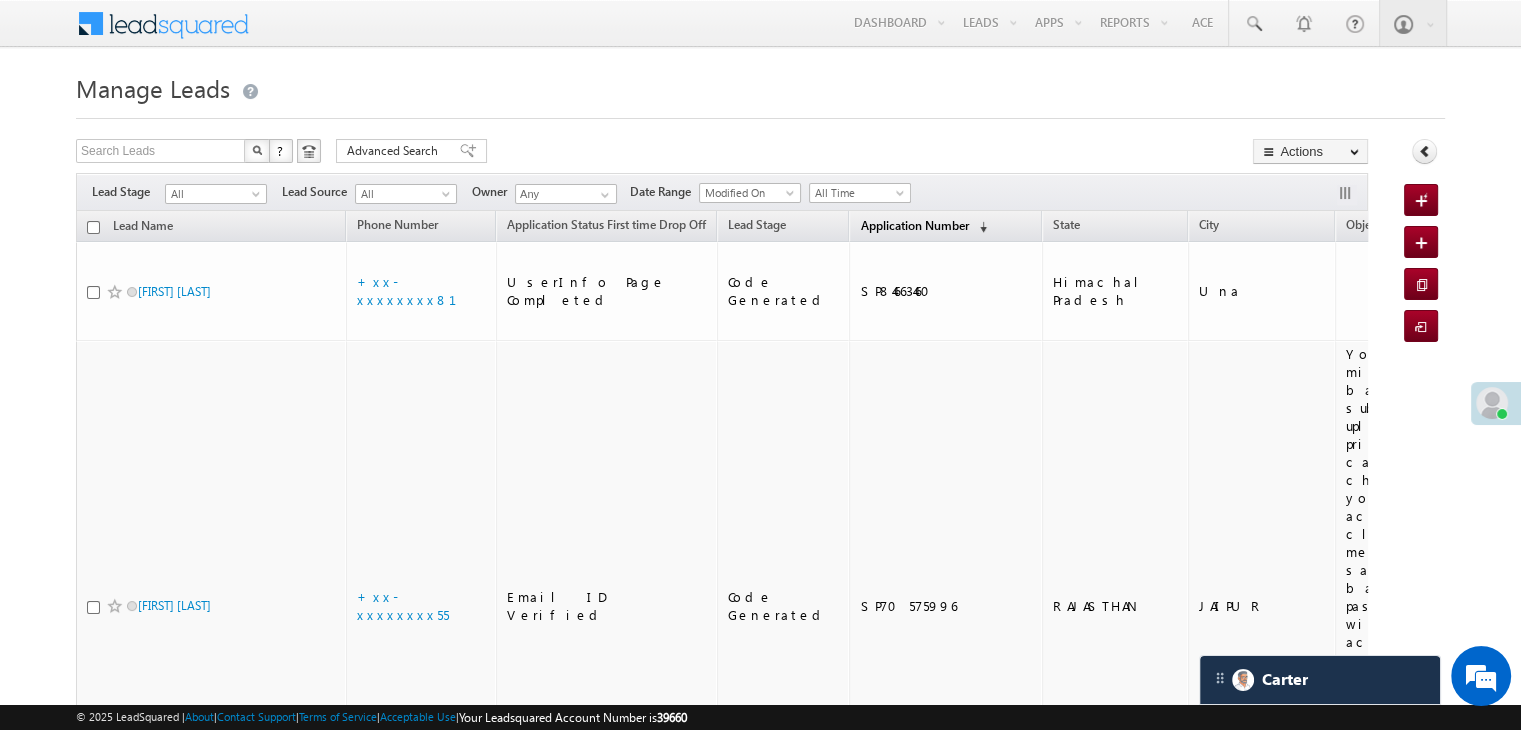 click on "Application Number" at bounding box center [914, 225] 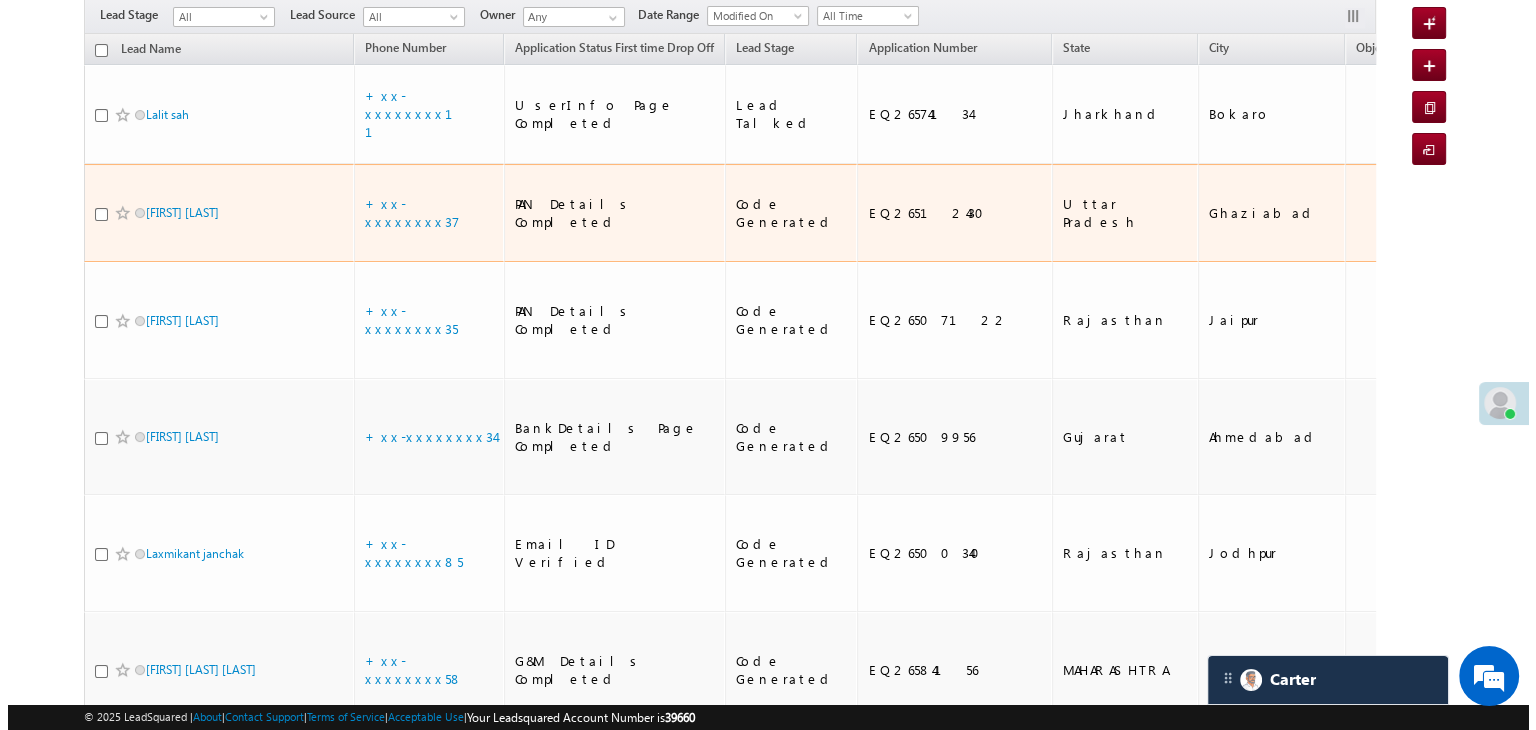 scroll, scrollTop: 0, scrollLeft: 0, axis: both 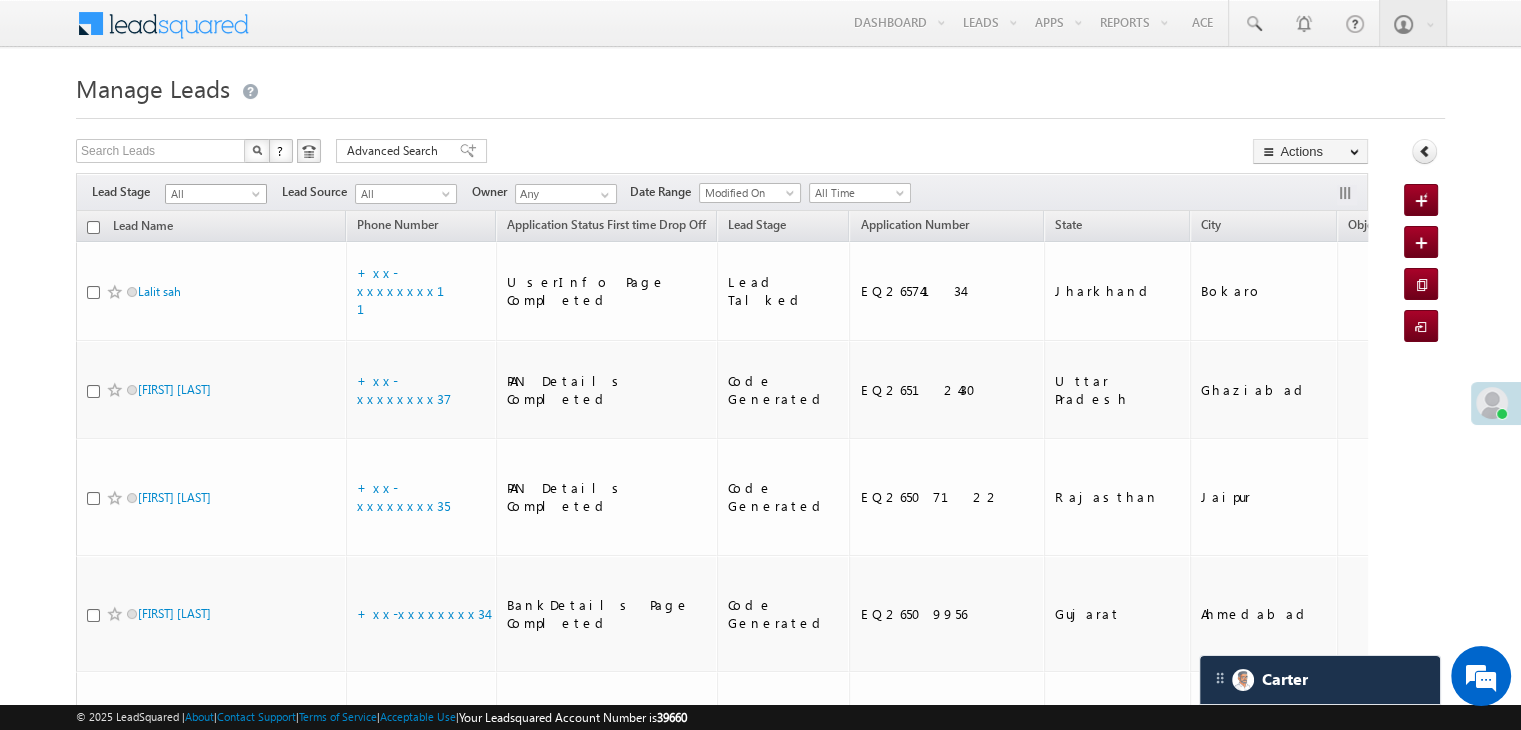 click at bounding box center (258, 198) 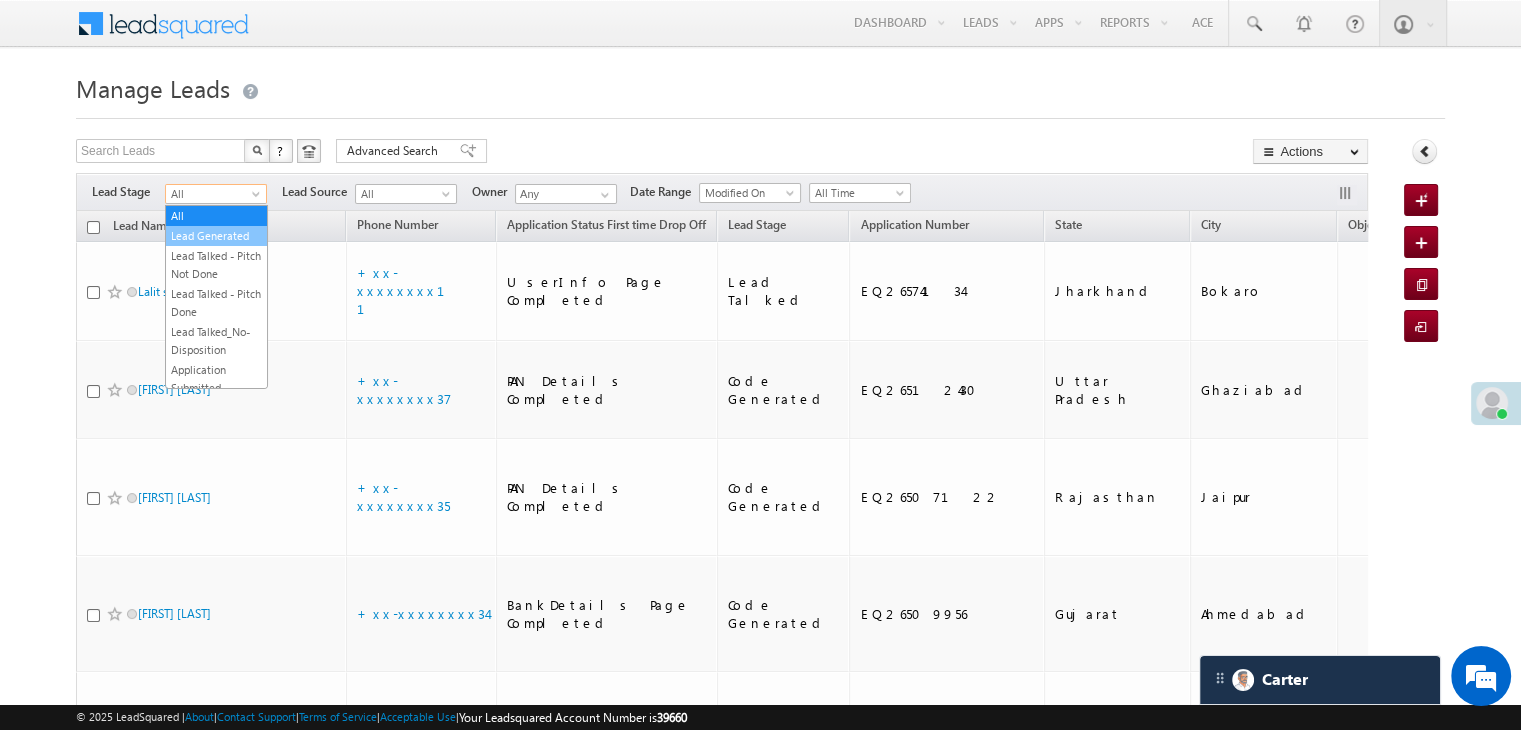click on "Lead Generated" at bounding box center [216, 236] 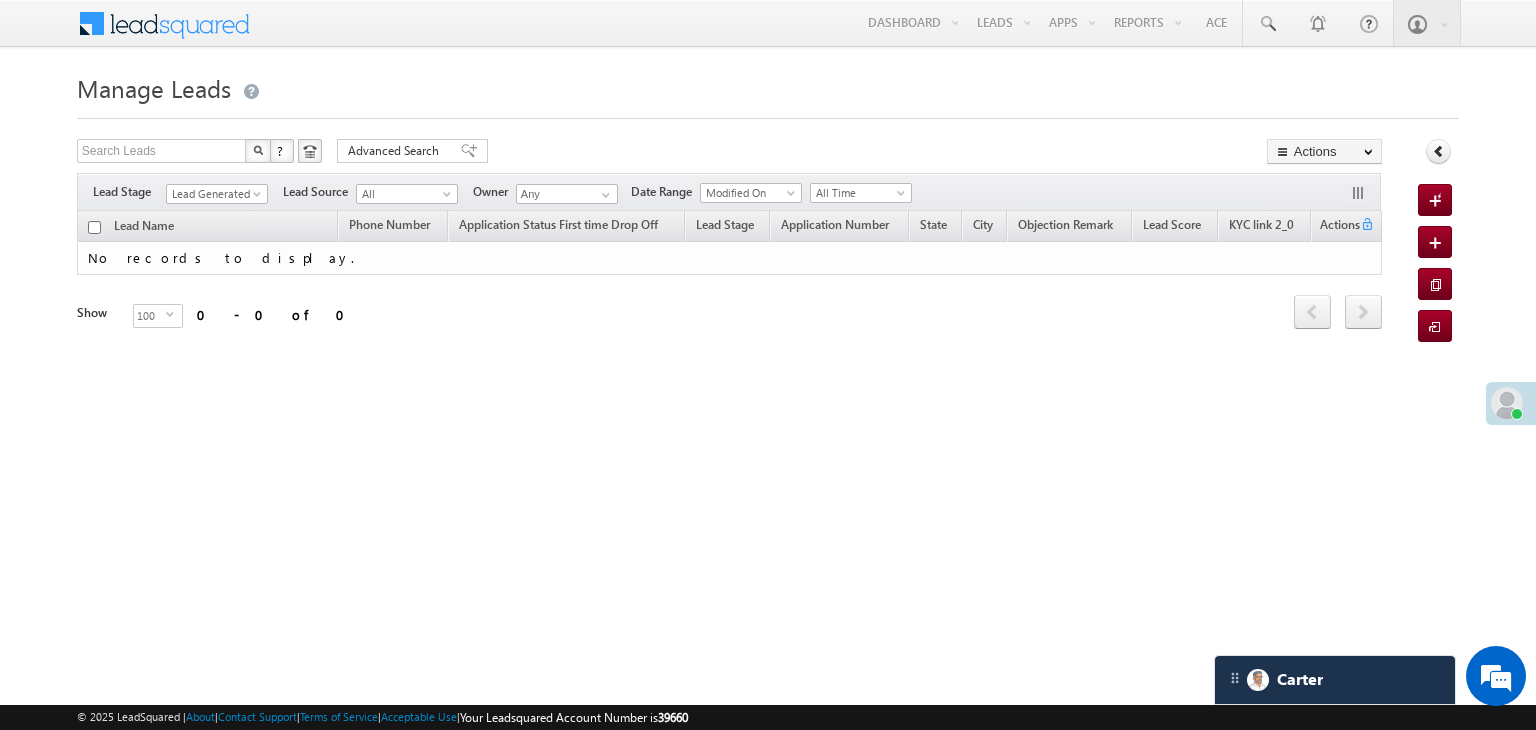 scroll, scrollTop: 0, scrollLeft: 0, axis: both 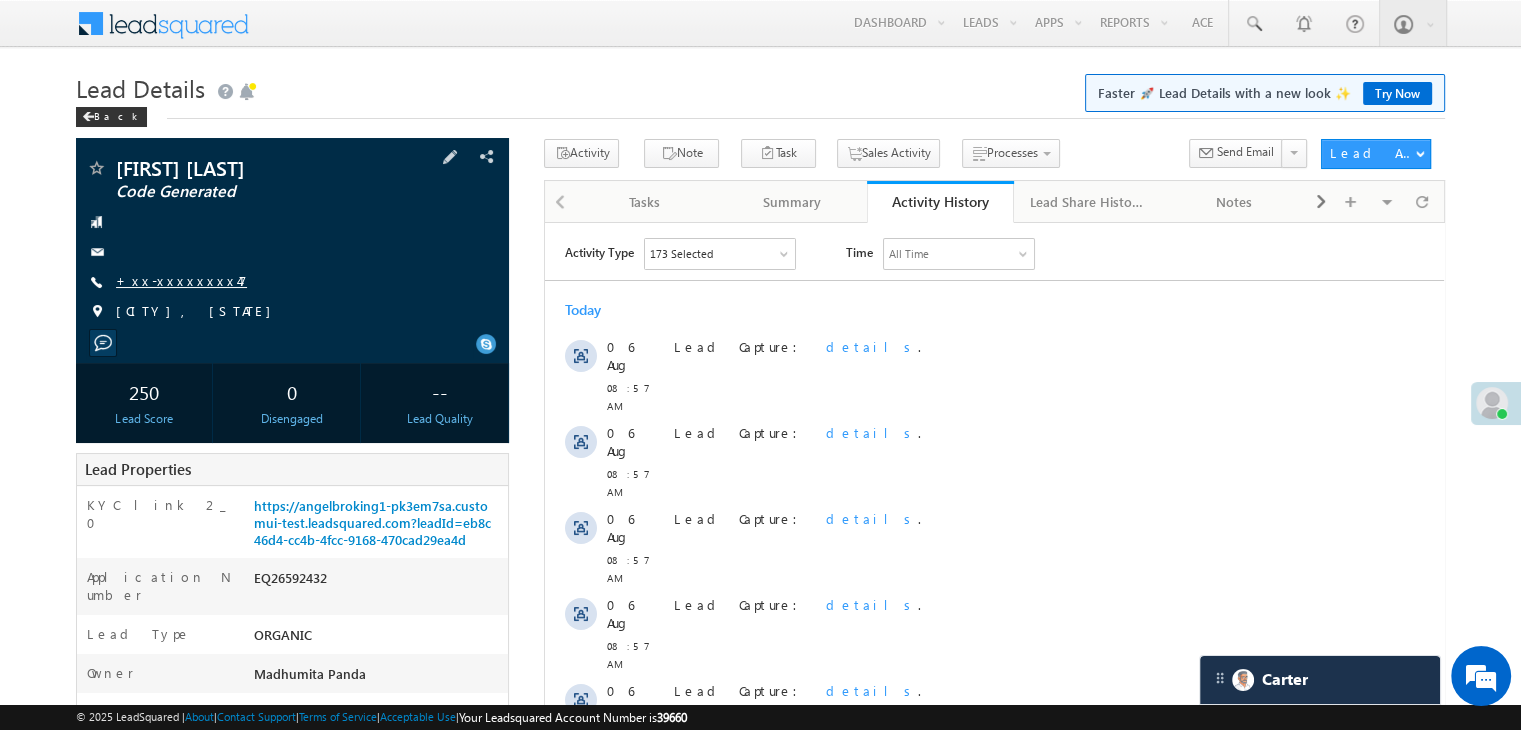 click on "+xx-xxxxxxxx47" at bounding box center (181, 280) 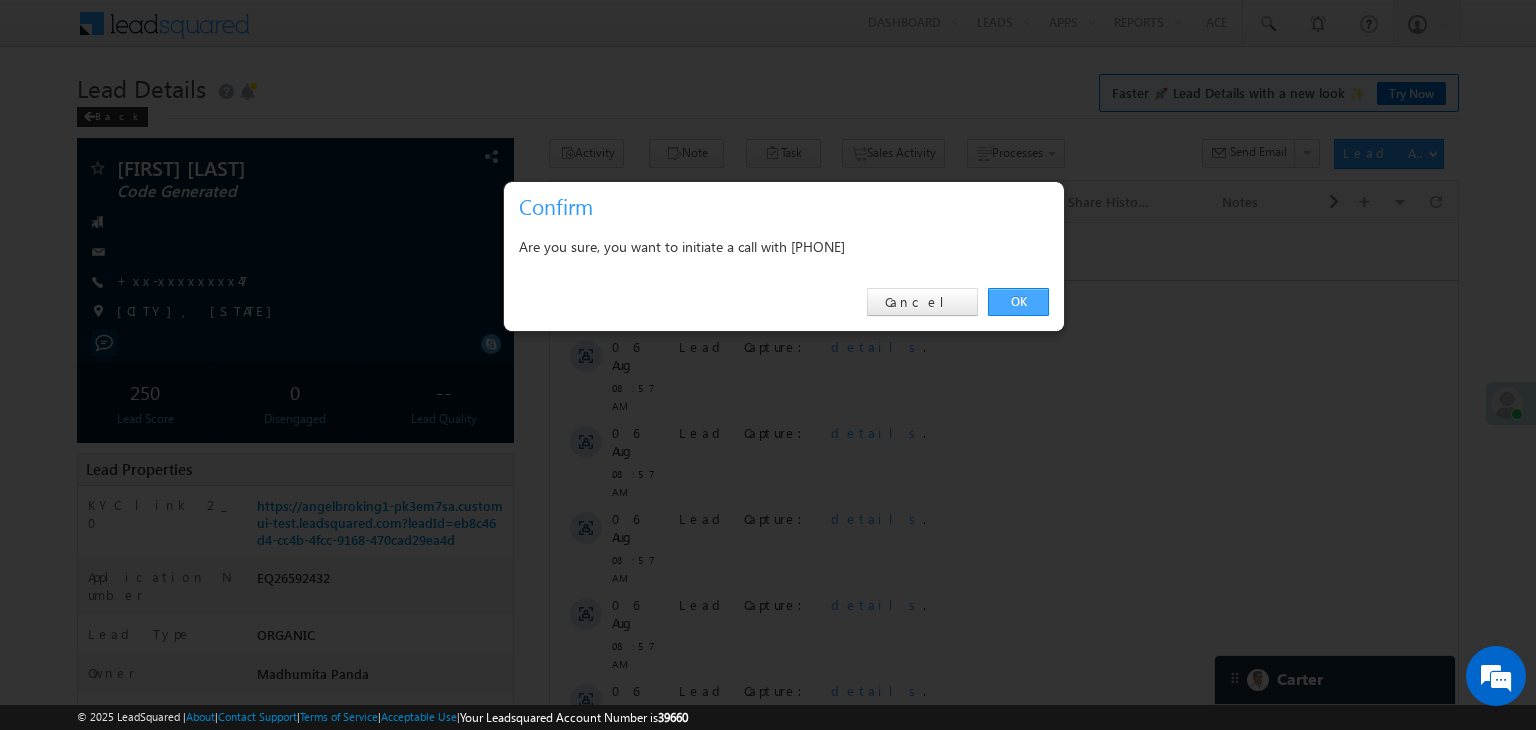 drag, startPoint x: 1020, startPoint y: 300, endPoint x: 482, endPoint y: 81, distance: 580.8657 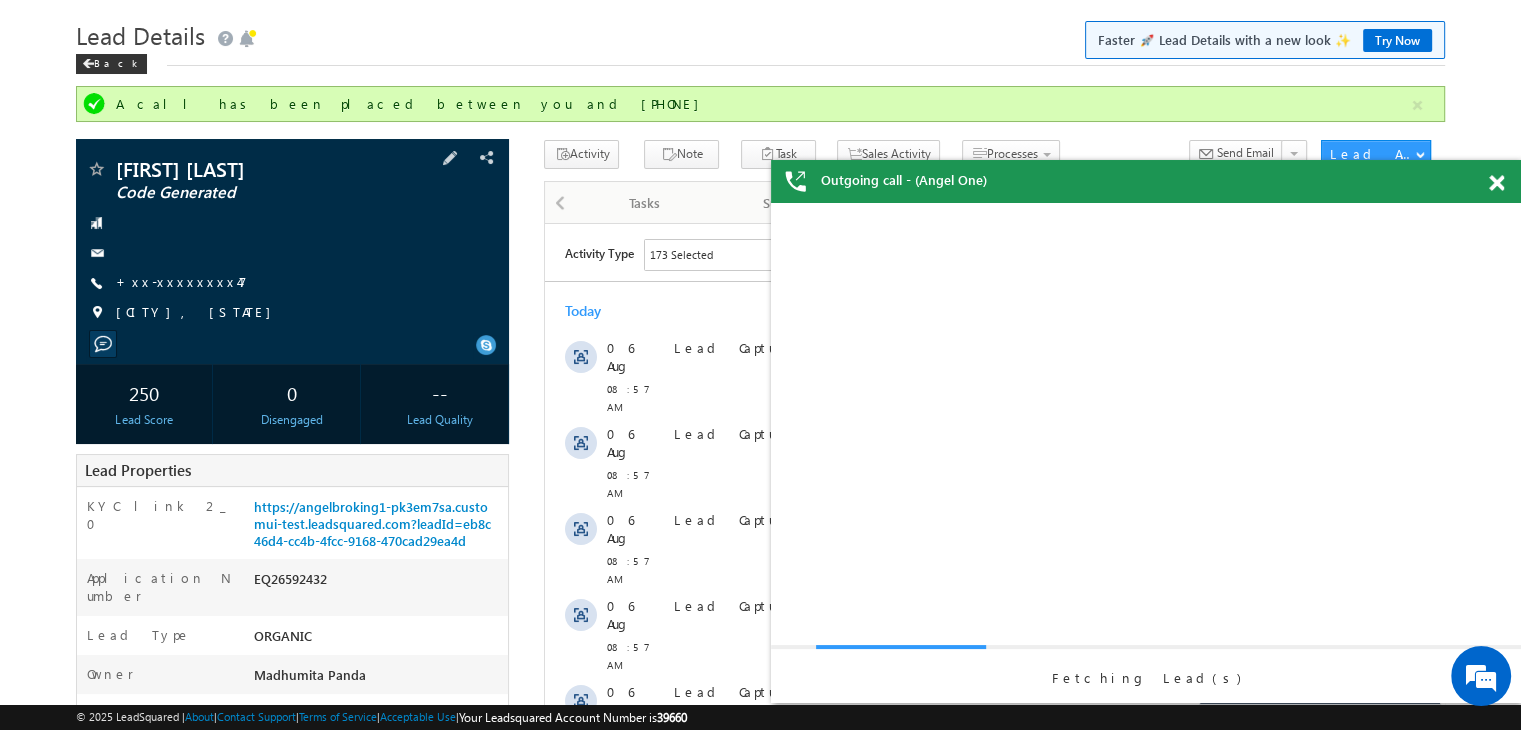 scroll, scrollTop: 0, scrollLeft: 0, axis: both 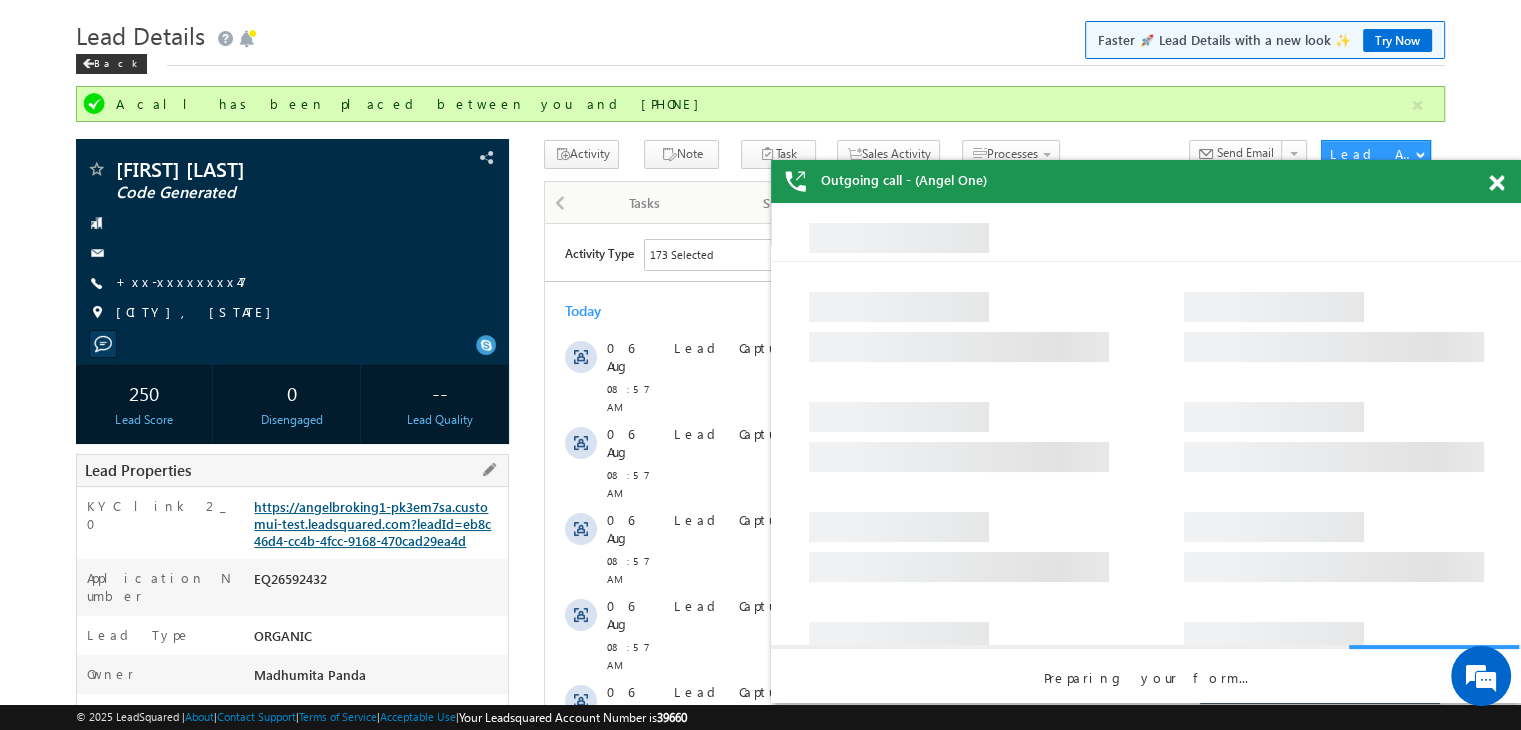 click on "https://angelbroking1-pk3em7sa.customui-test.leadsquared.com?leadId=eb8c46d4-cc4b-4fcc-9168-470cad29ea4d" at bounding box center [372, 523] 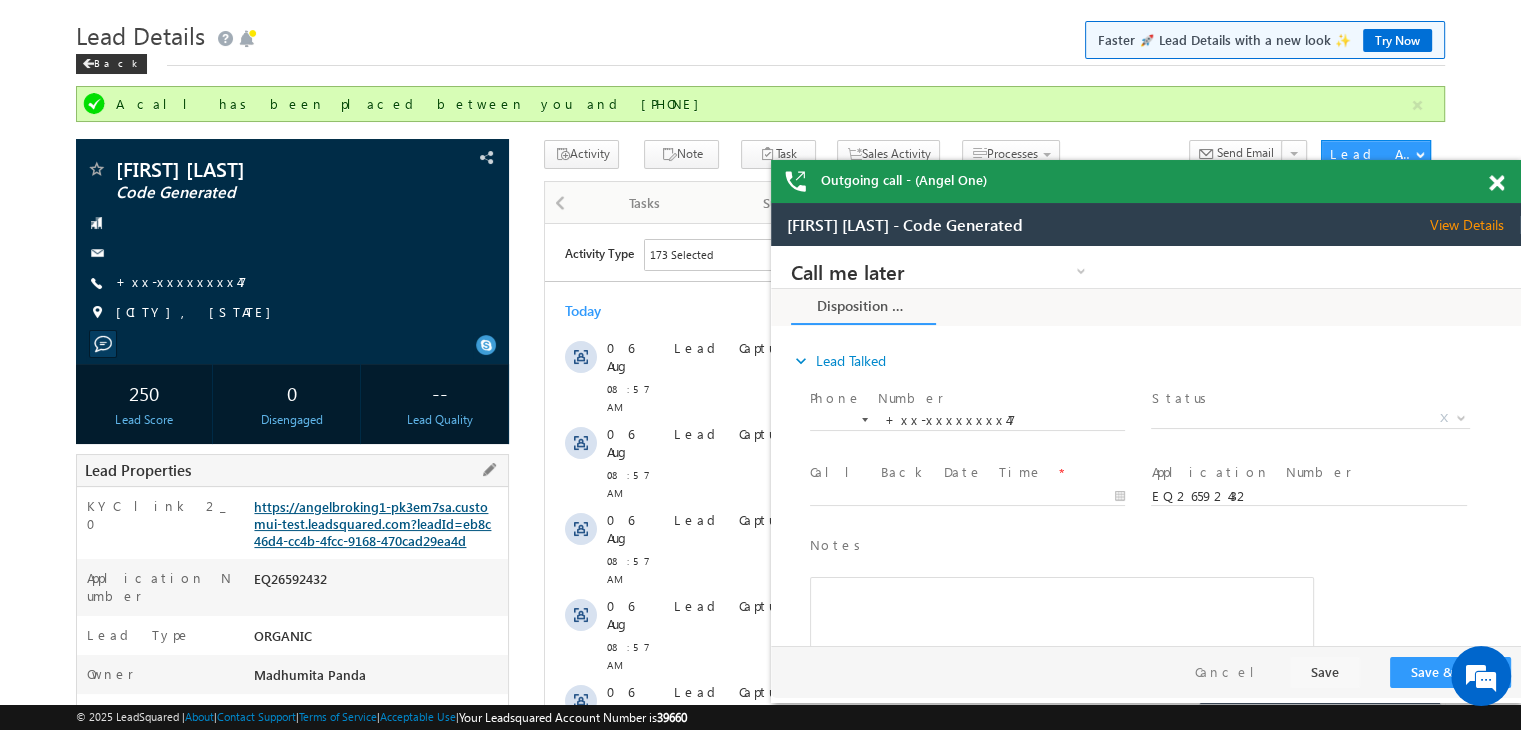 scroll, scrollTop: 0, scrollLeft: 0, axis: both 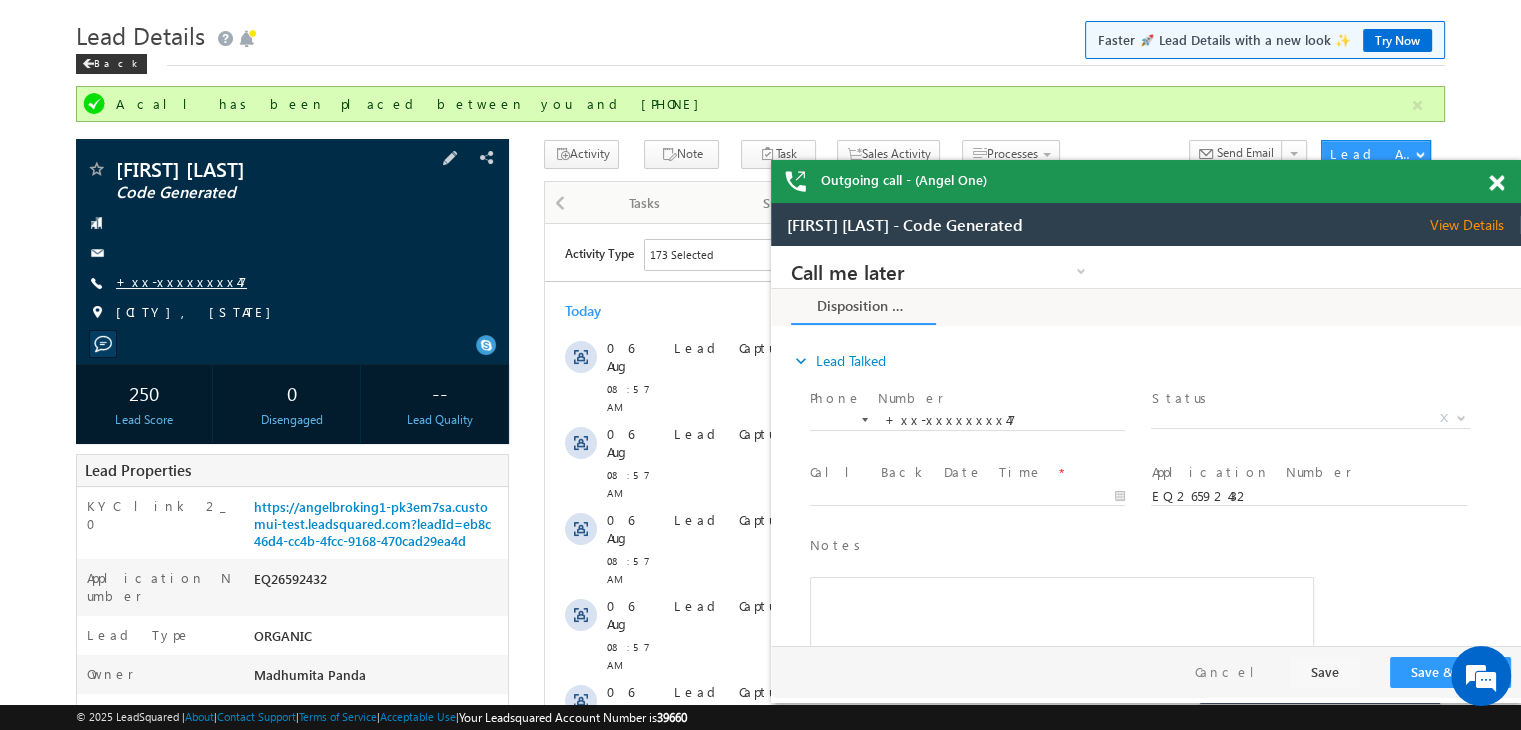 click on "+xx-xxxxxxxx47" at bounding box center (181, 281) 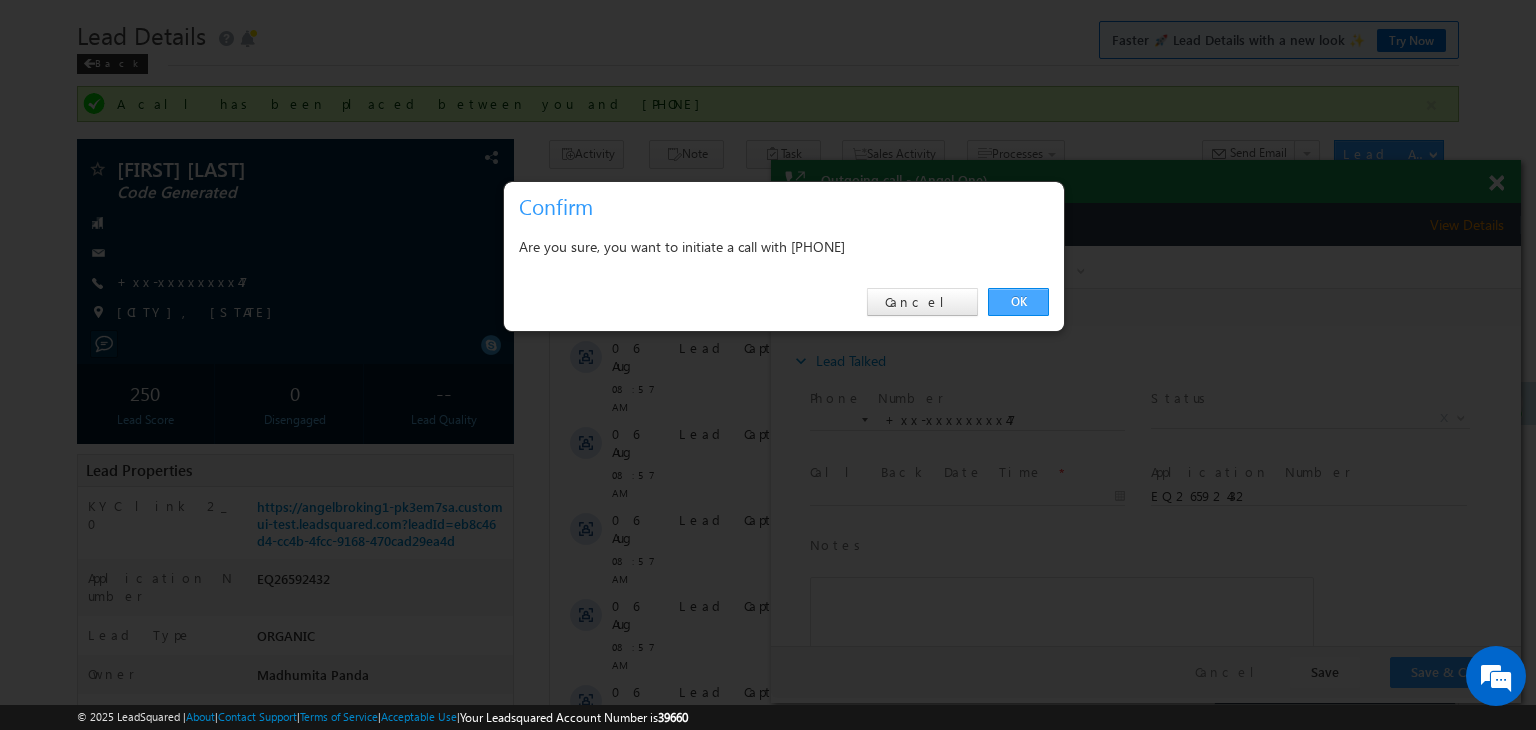 click on "OK" at bounding box center (1018, 302) 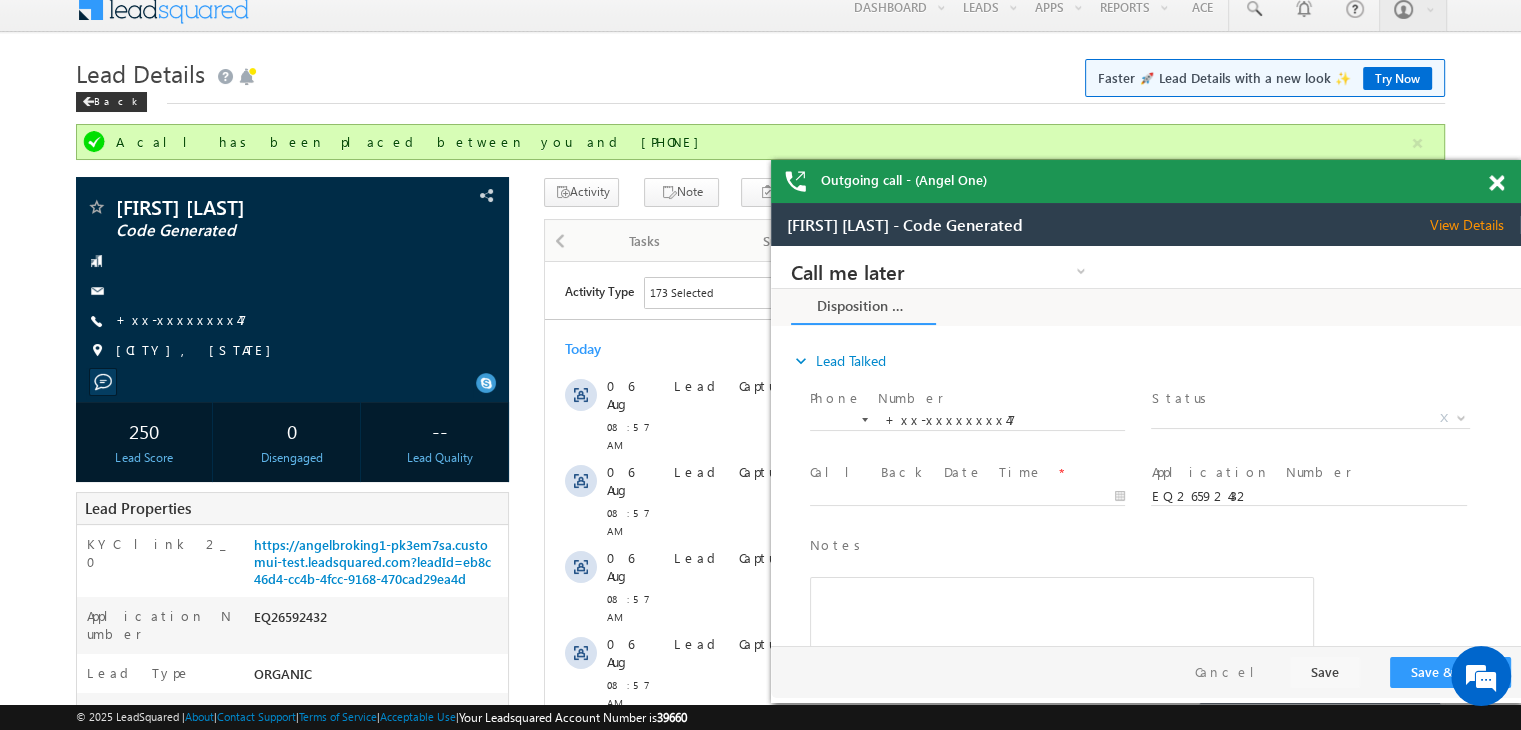scroll, scrollTop: 0, scrollLeft: 0, axis: both 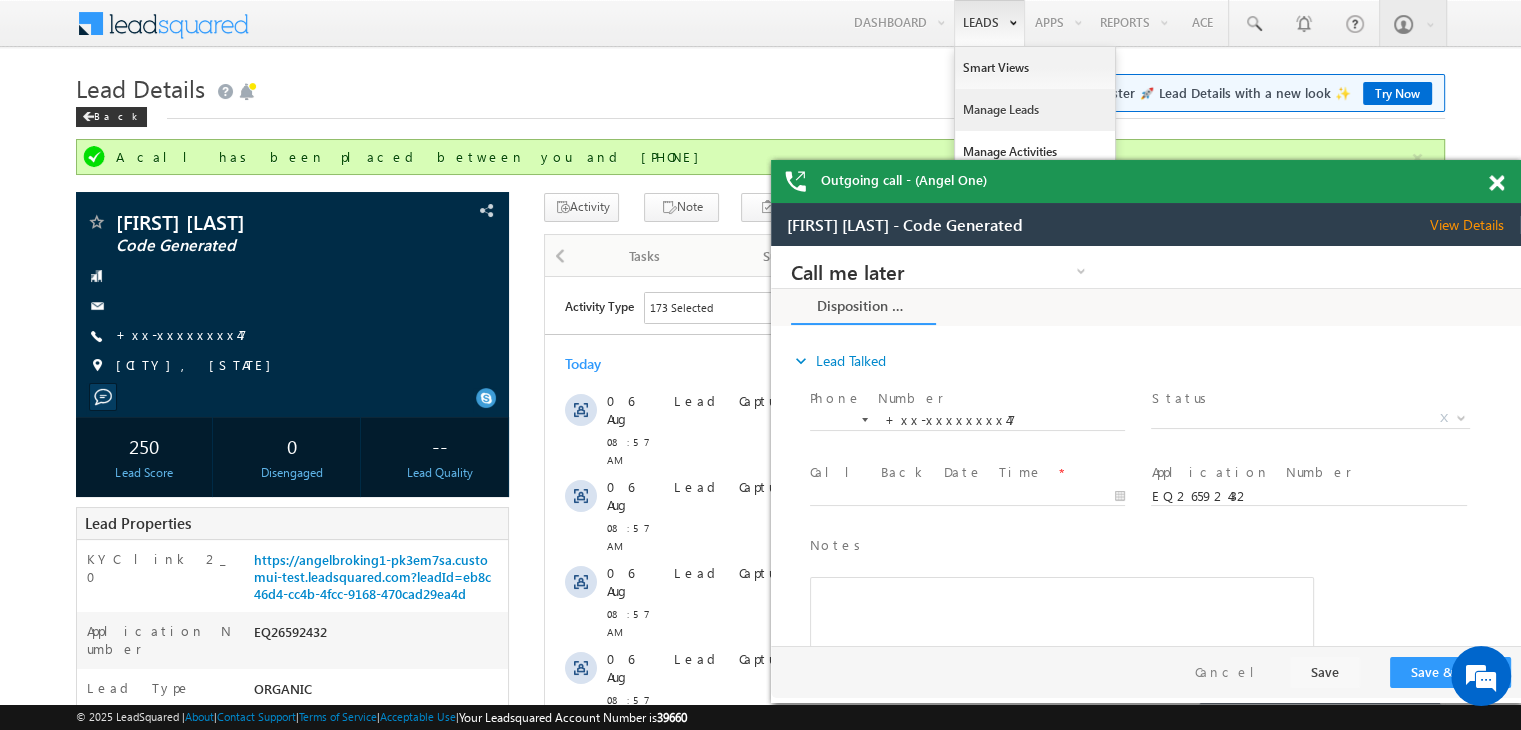 click on "Manage Leads" at bounding box center (1035, 110) 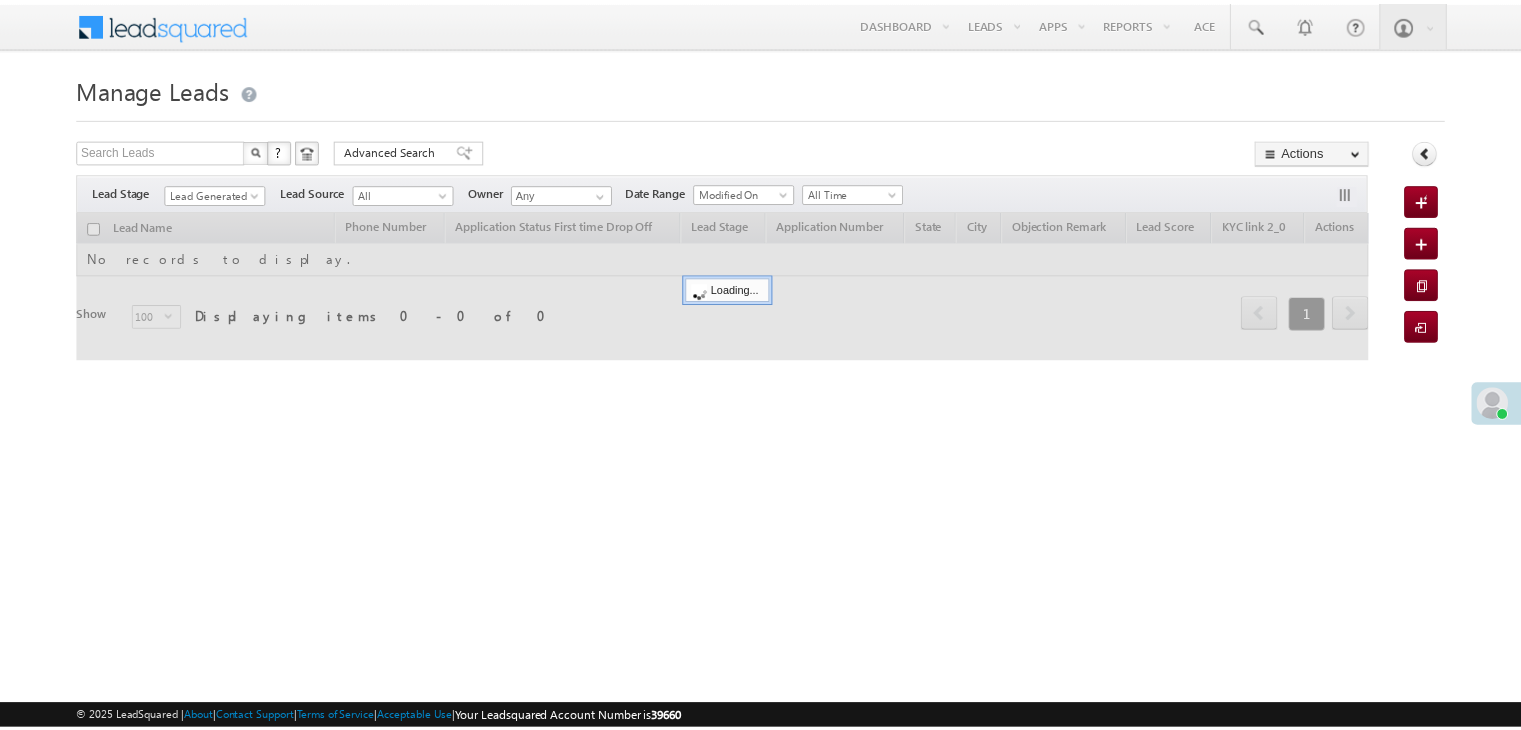 scroll, scrollTop: 0, scrollLeft: 0, axis: both 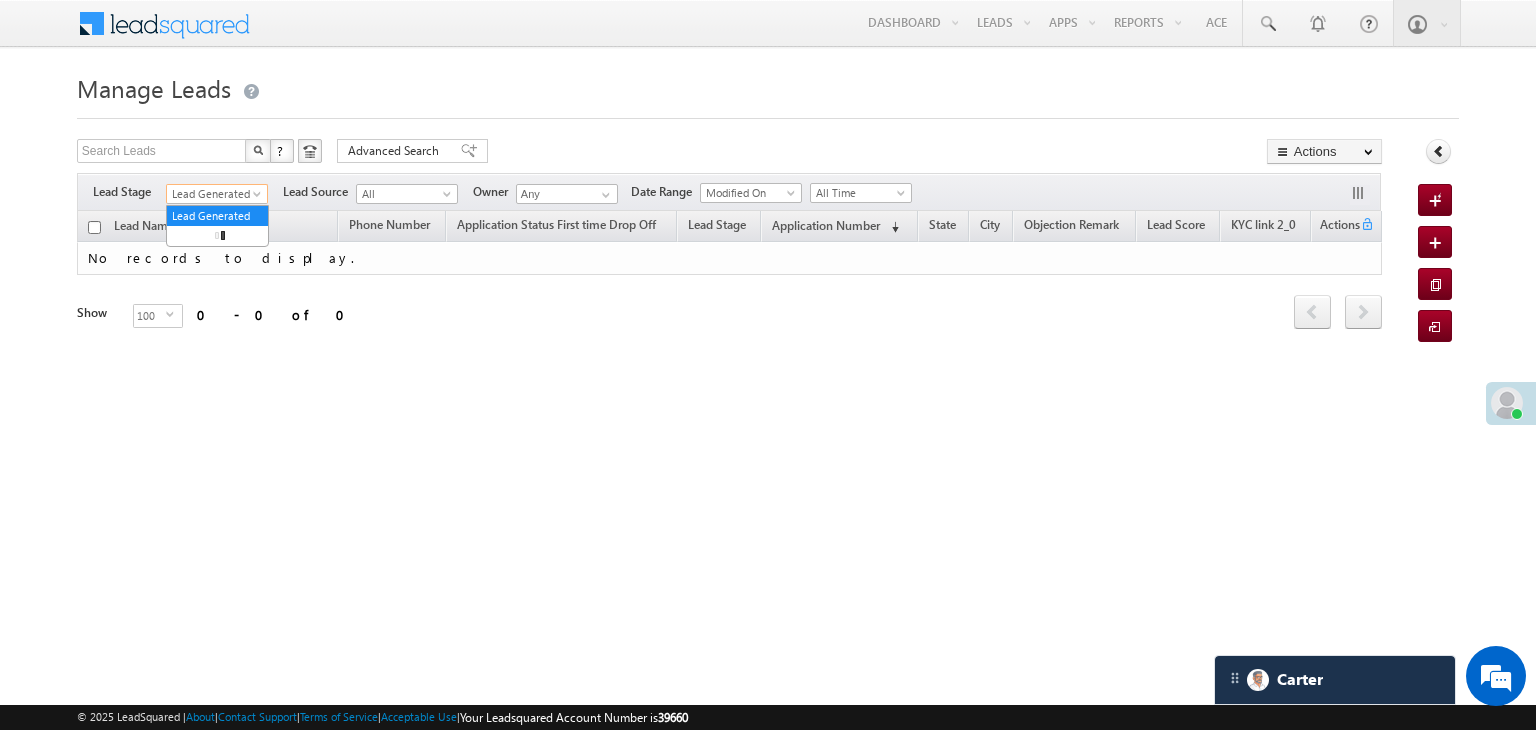 click at bounding box center [259, 198] 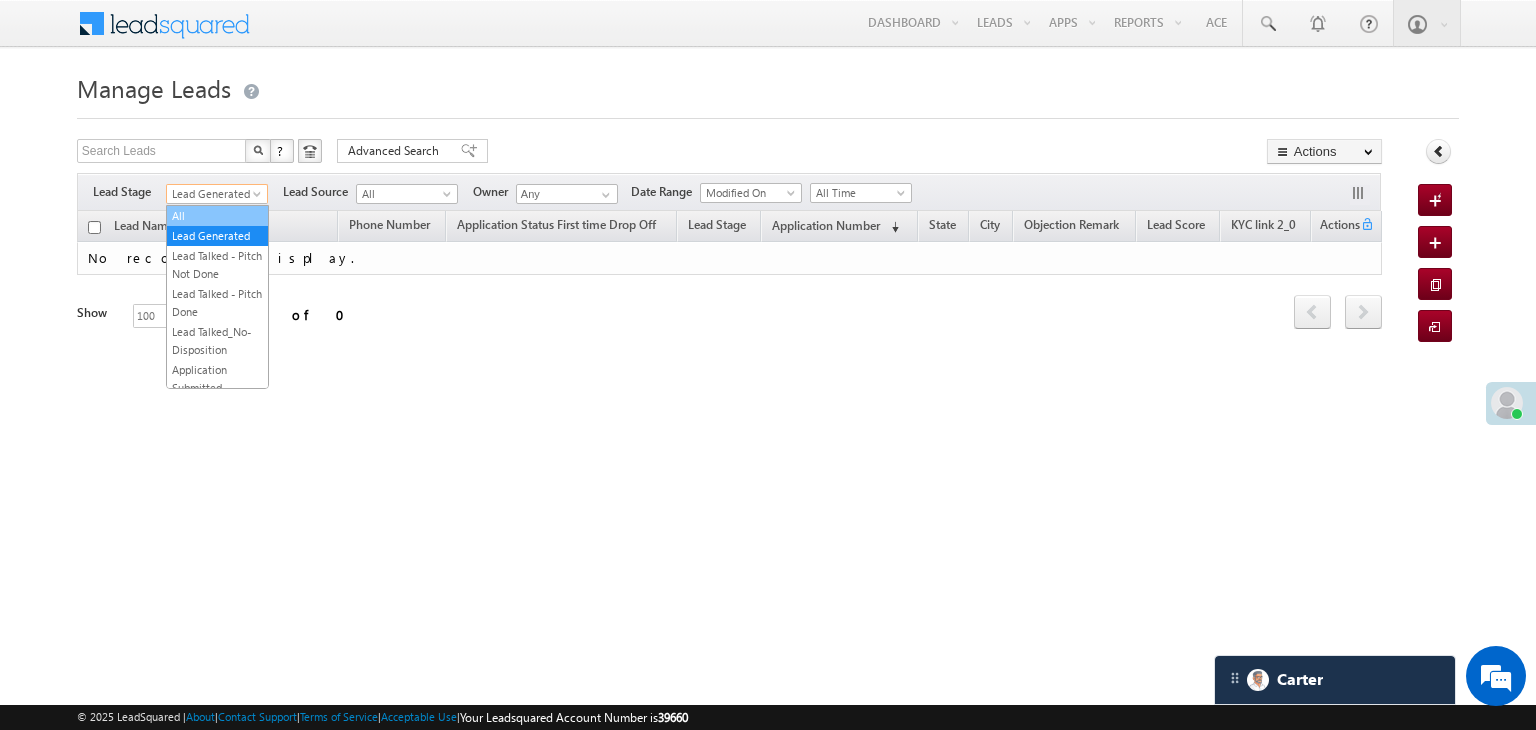 click on "All" at bounding box center [217, 216] 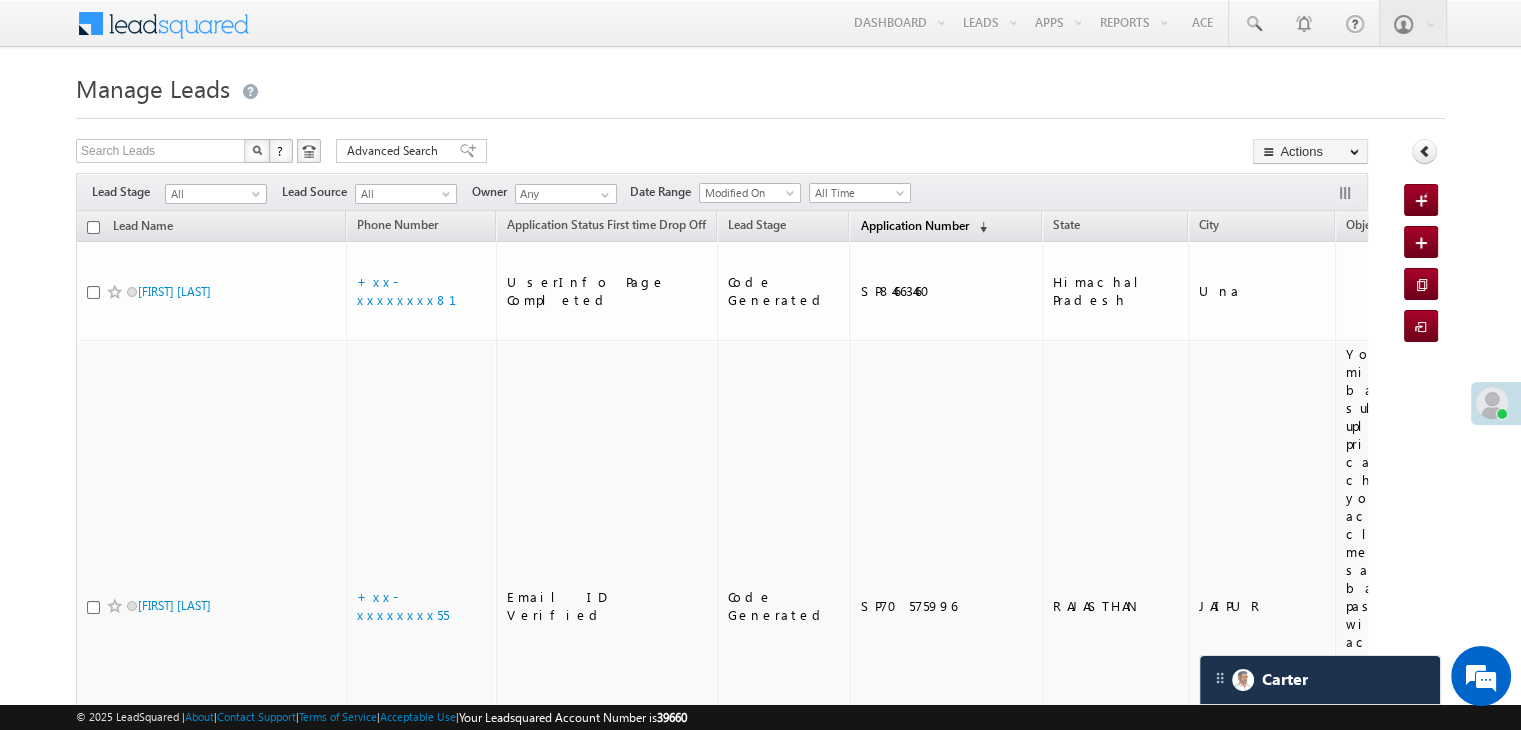 click on "Application Number" at bounding box center (914, 225) 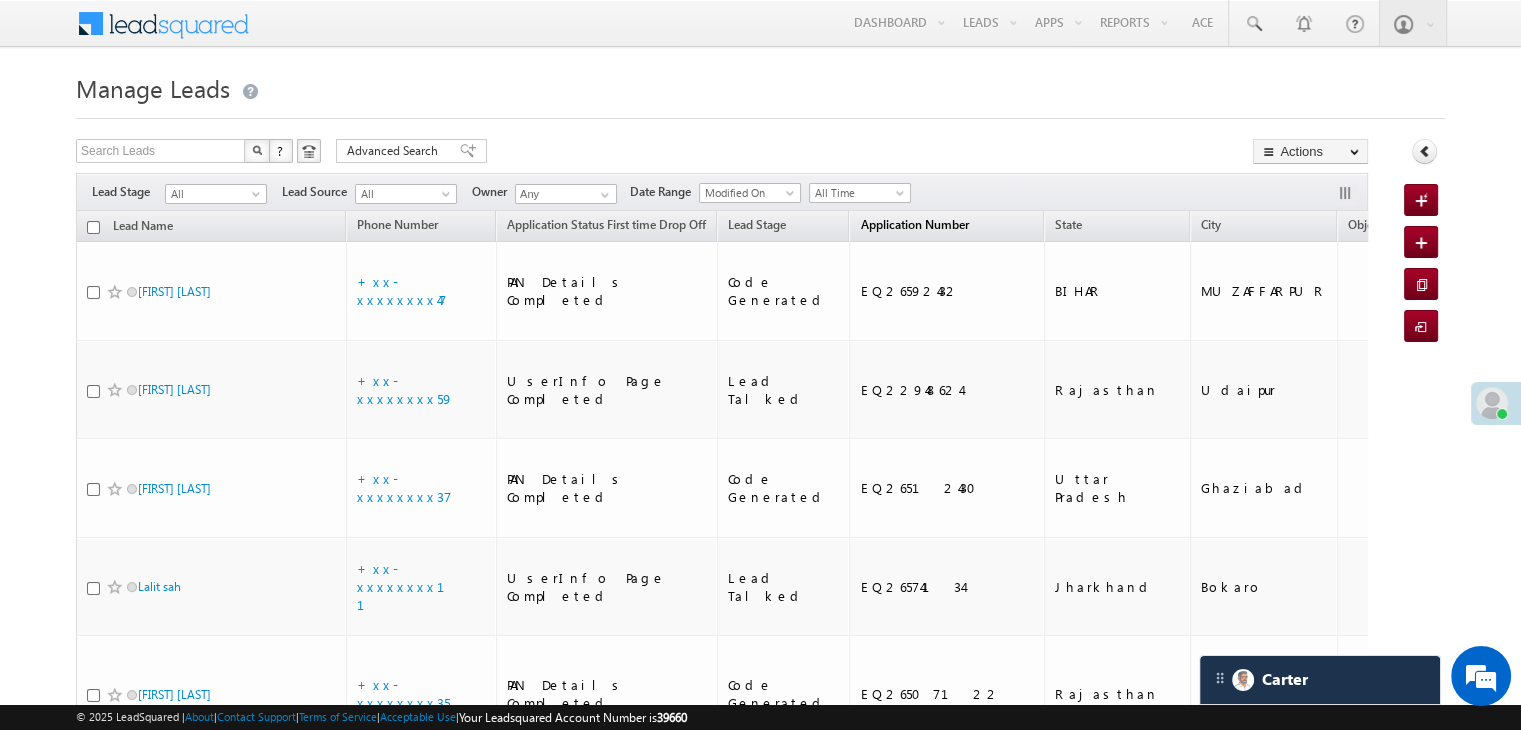 scroll, scrollTop: 0, scrollLeft: 0, axis: both 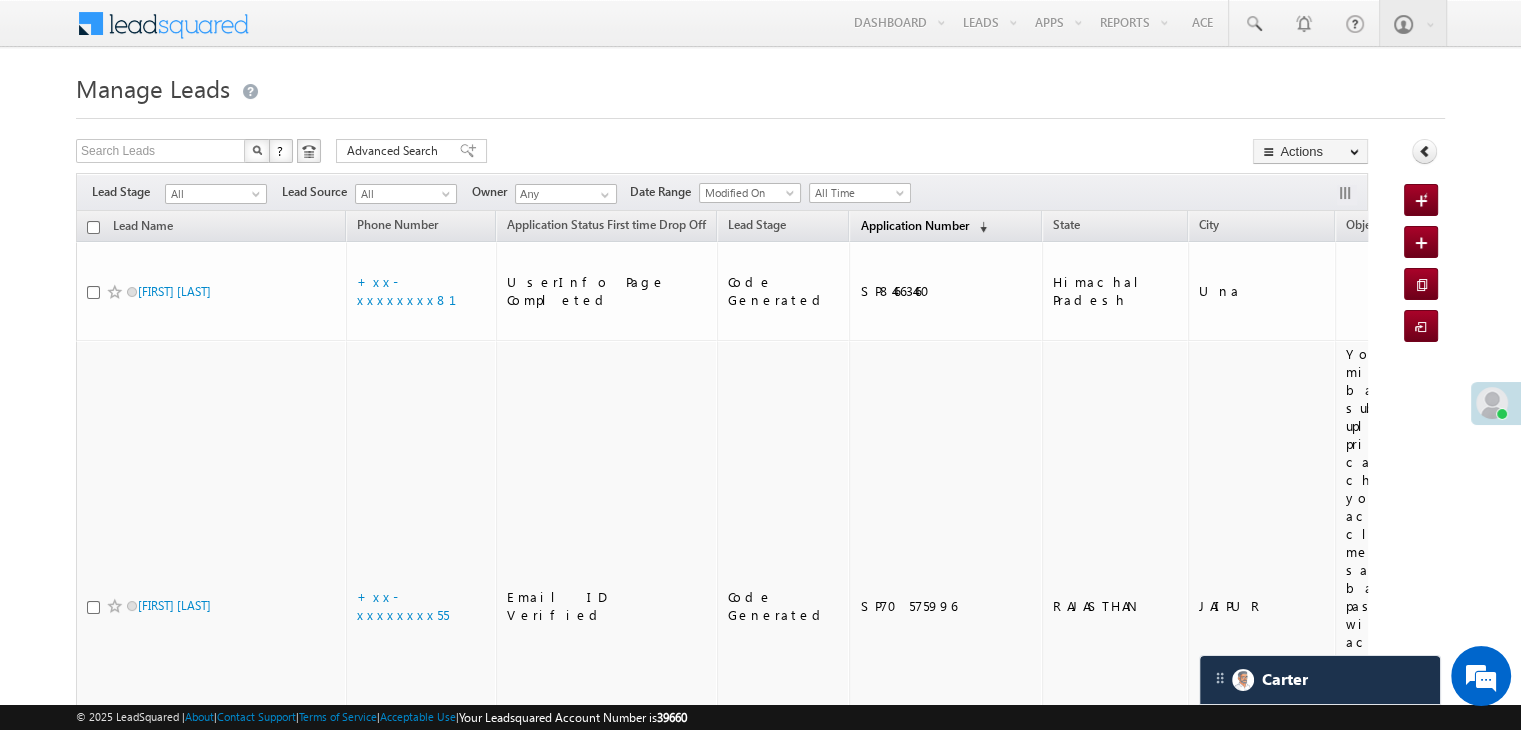 click on "Application Number" at bounding box center [914, 225] 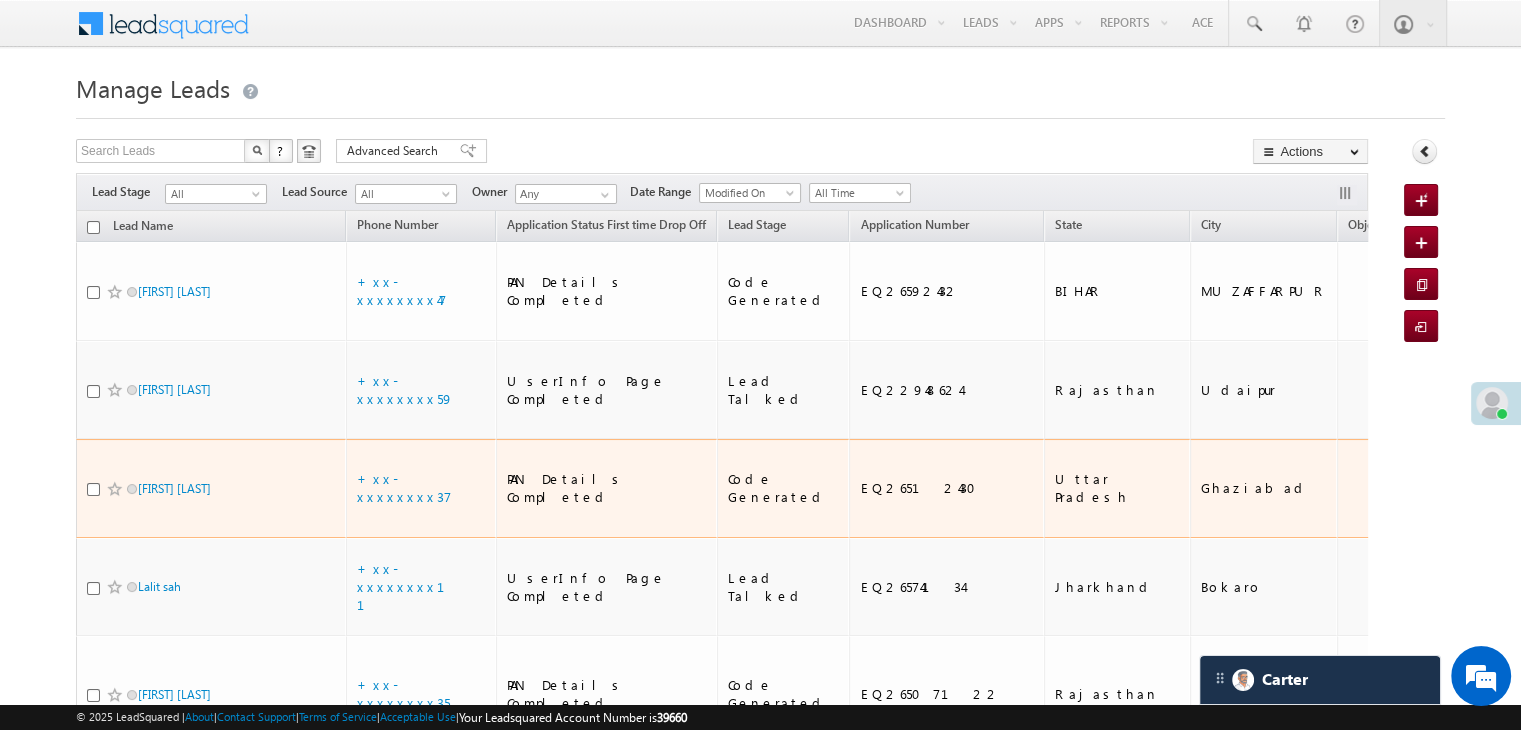 scroll, scrollTop: 0, scrollLeft: 0, axis: both 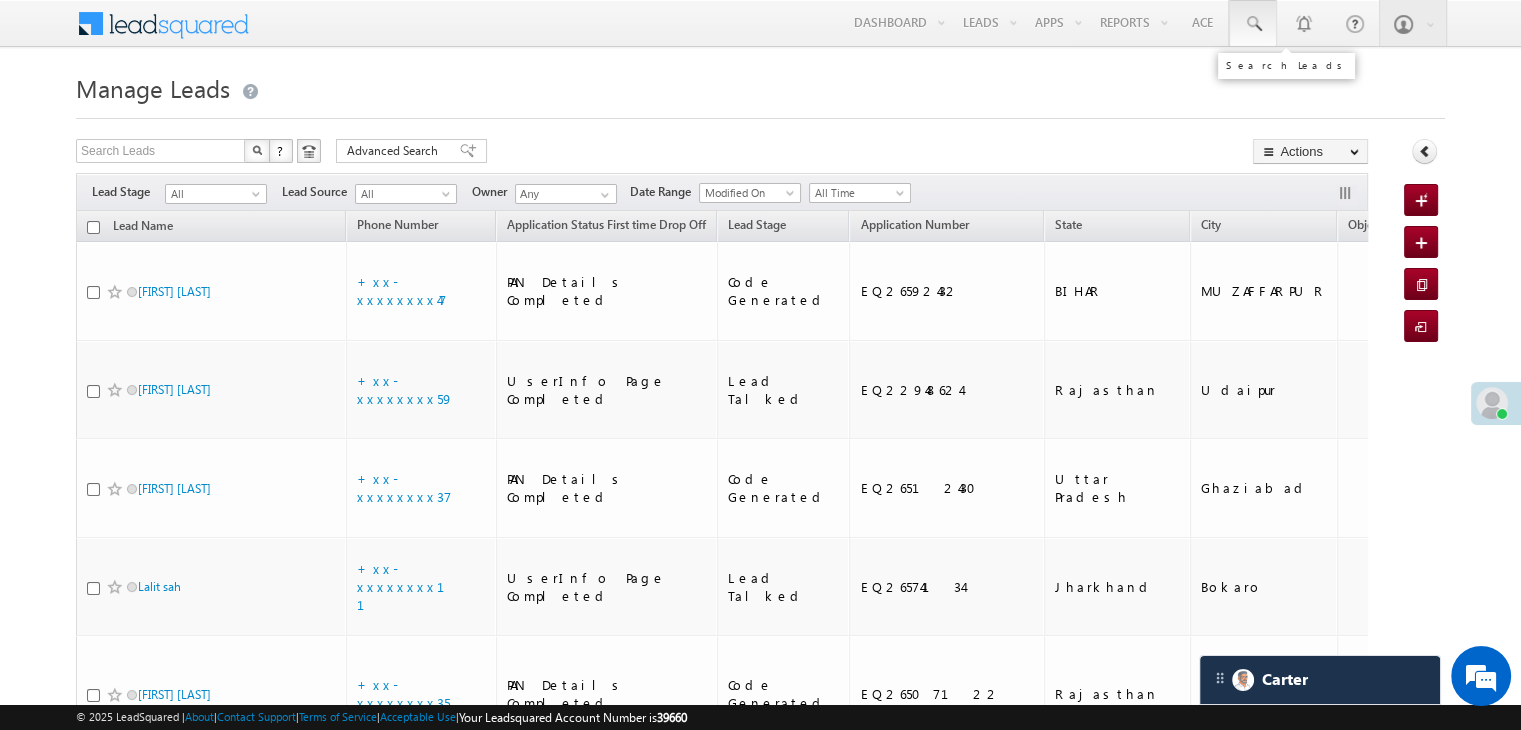 drag, startPoint x: 1248, startPoint y: 17, endPoint x: 1257, endPoint y: 35, distance: 20.12461 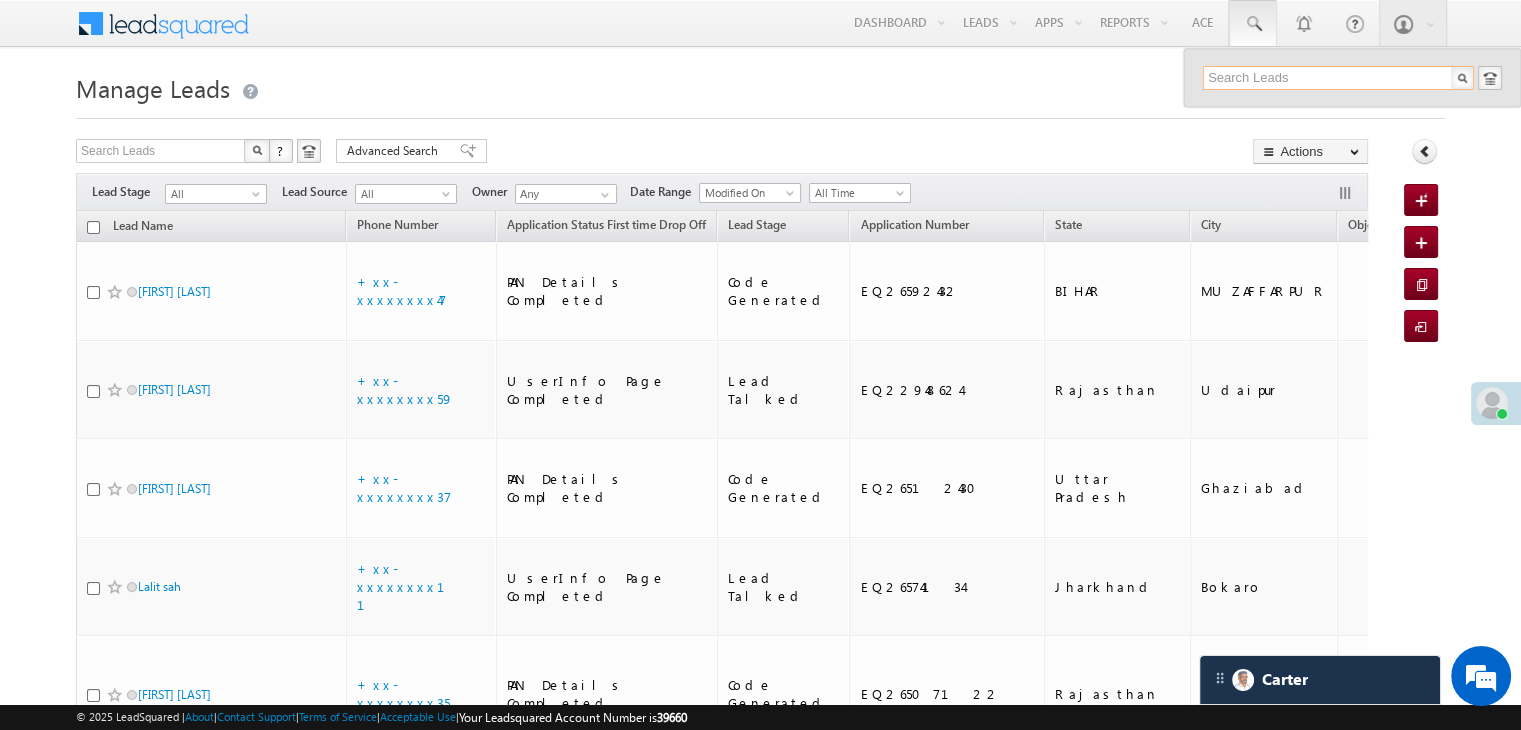 paste on "EQ26603467" 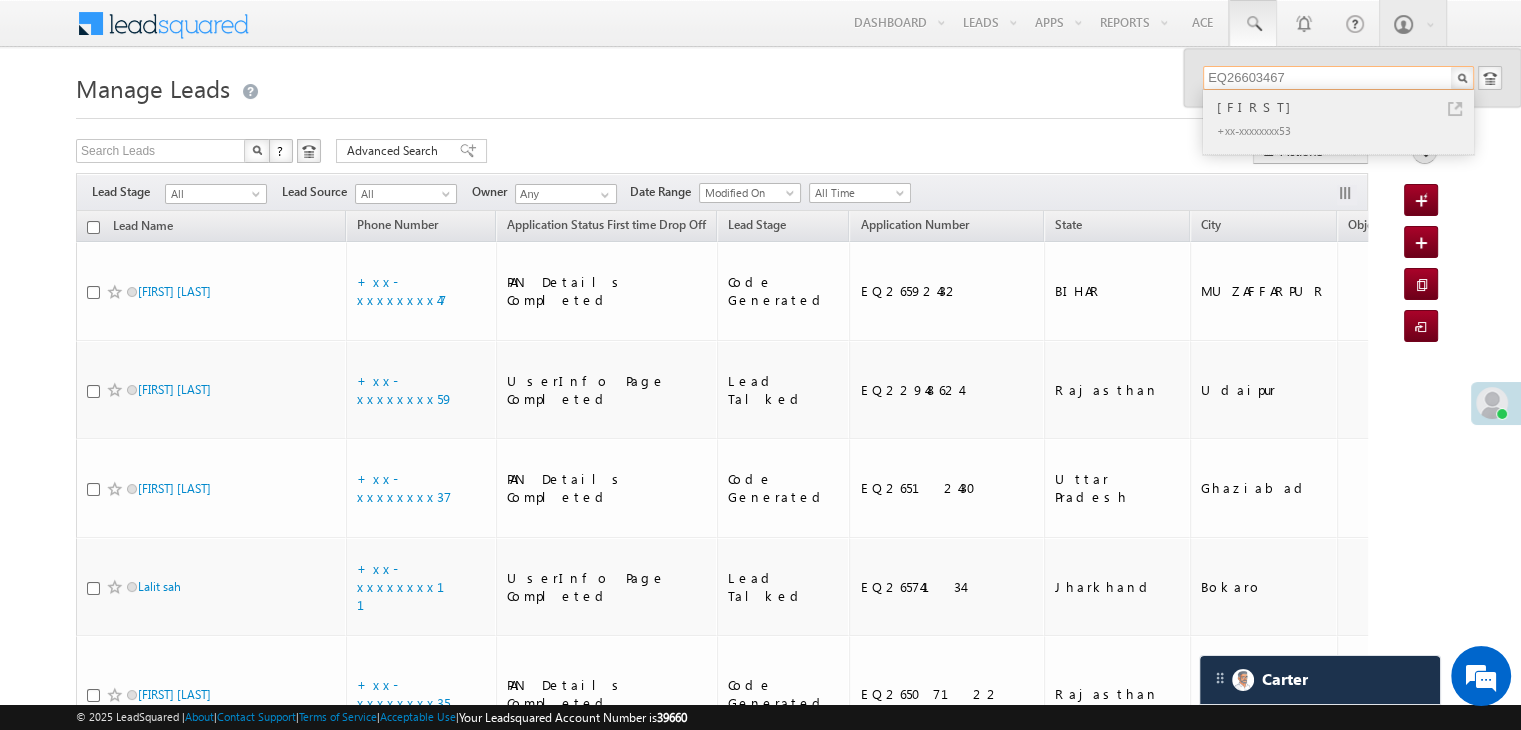type on "EQ26603467" 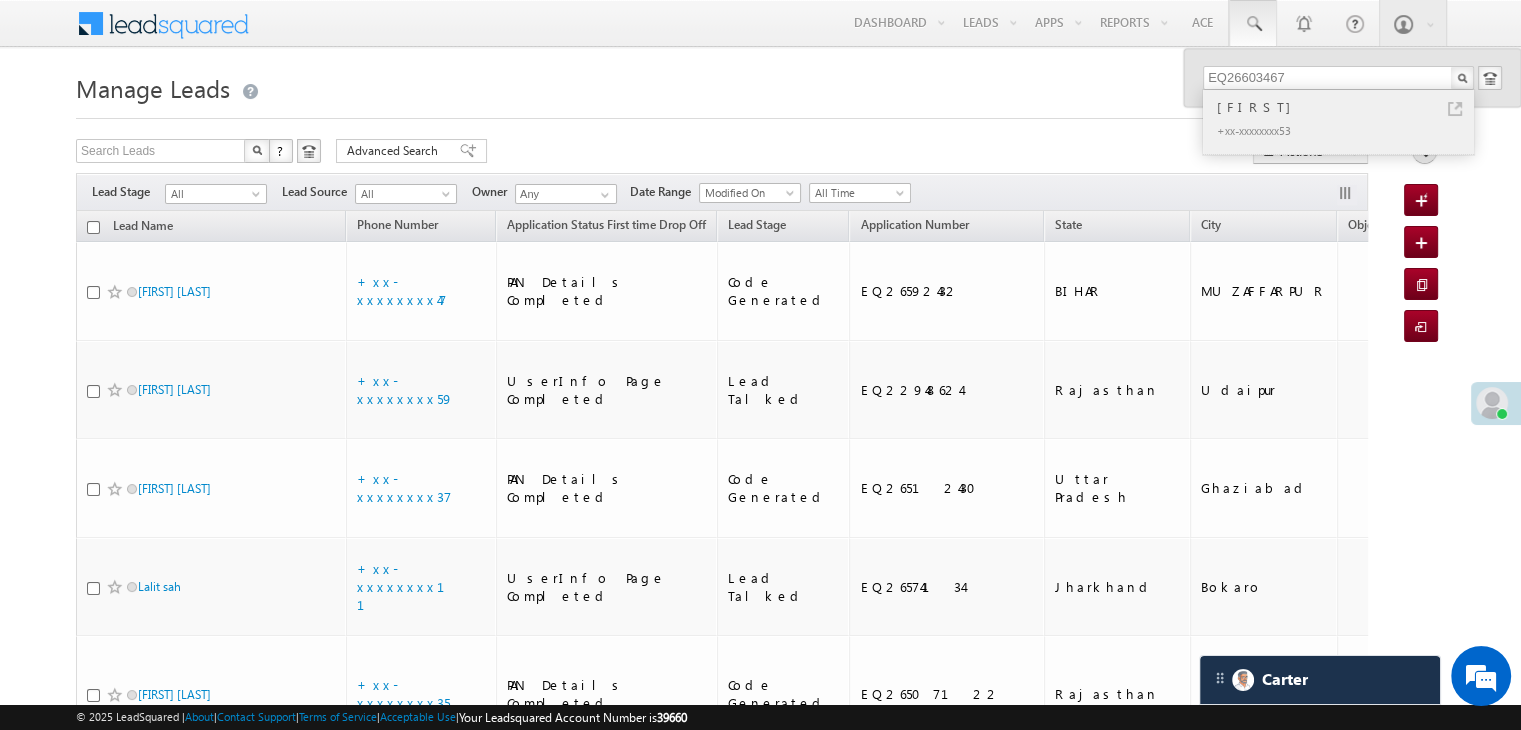 click on "[FIRST]" at bounding box center [1347, 107] 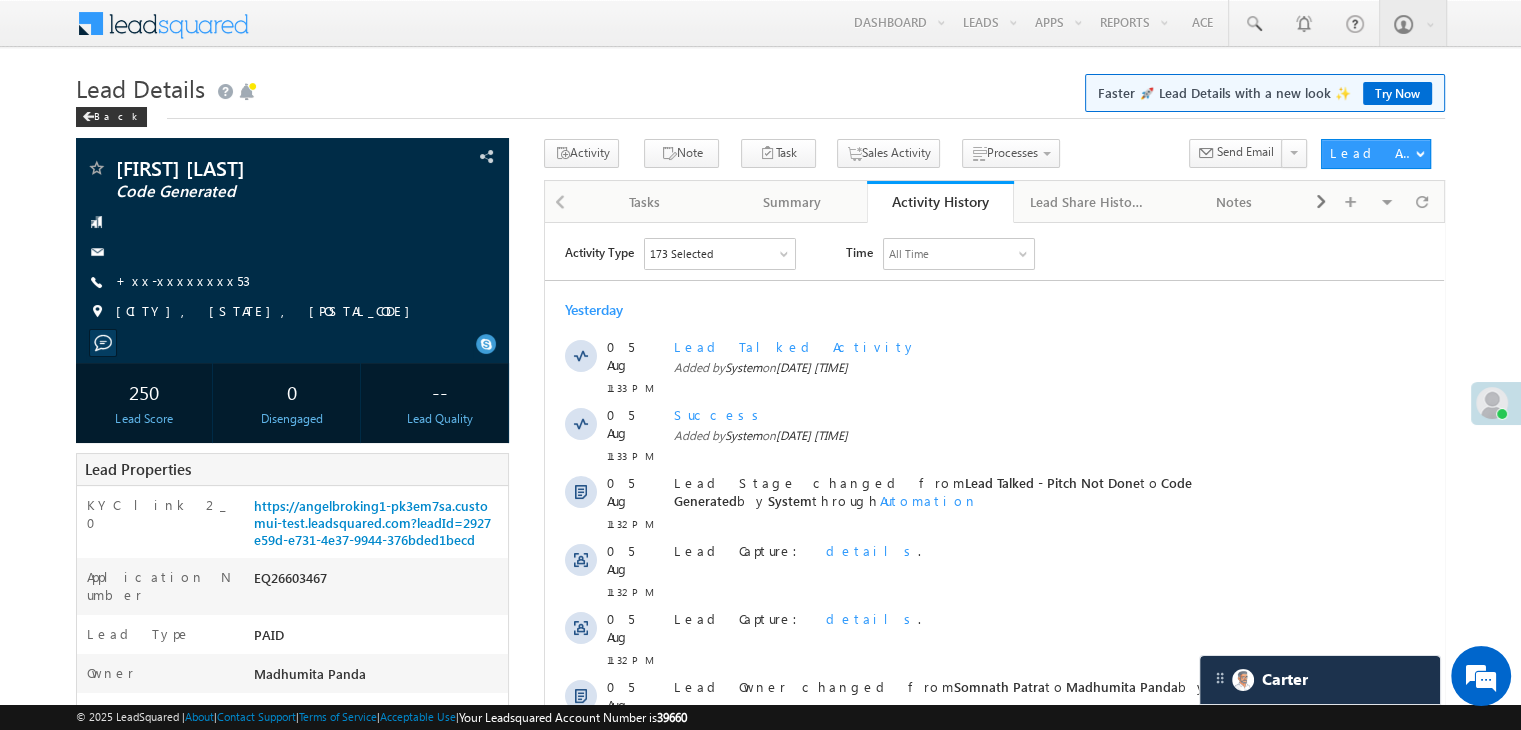 scroll, scrollTop: 0, scrollLeft: 0, axis: both 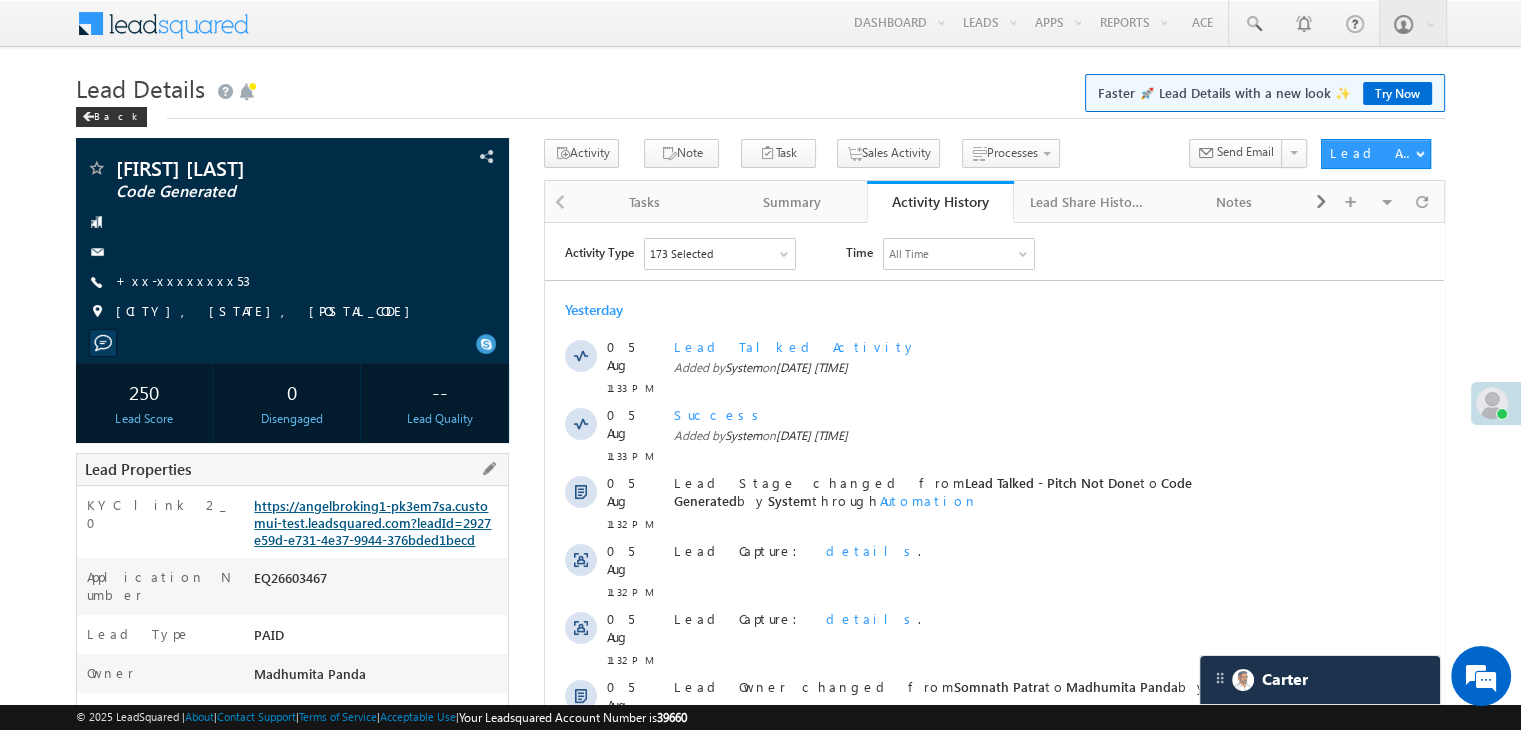 click on "https://angelbroking1-pk3em7sa.customui-test.leadsquared.com?leadId=2927e59d-e731-4e37-9944-376bded1becd" at bounding box center [372, 522] 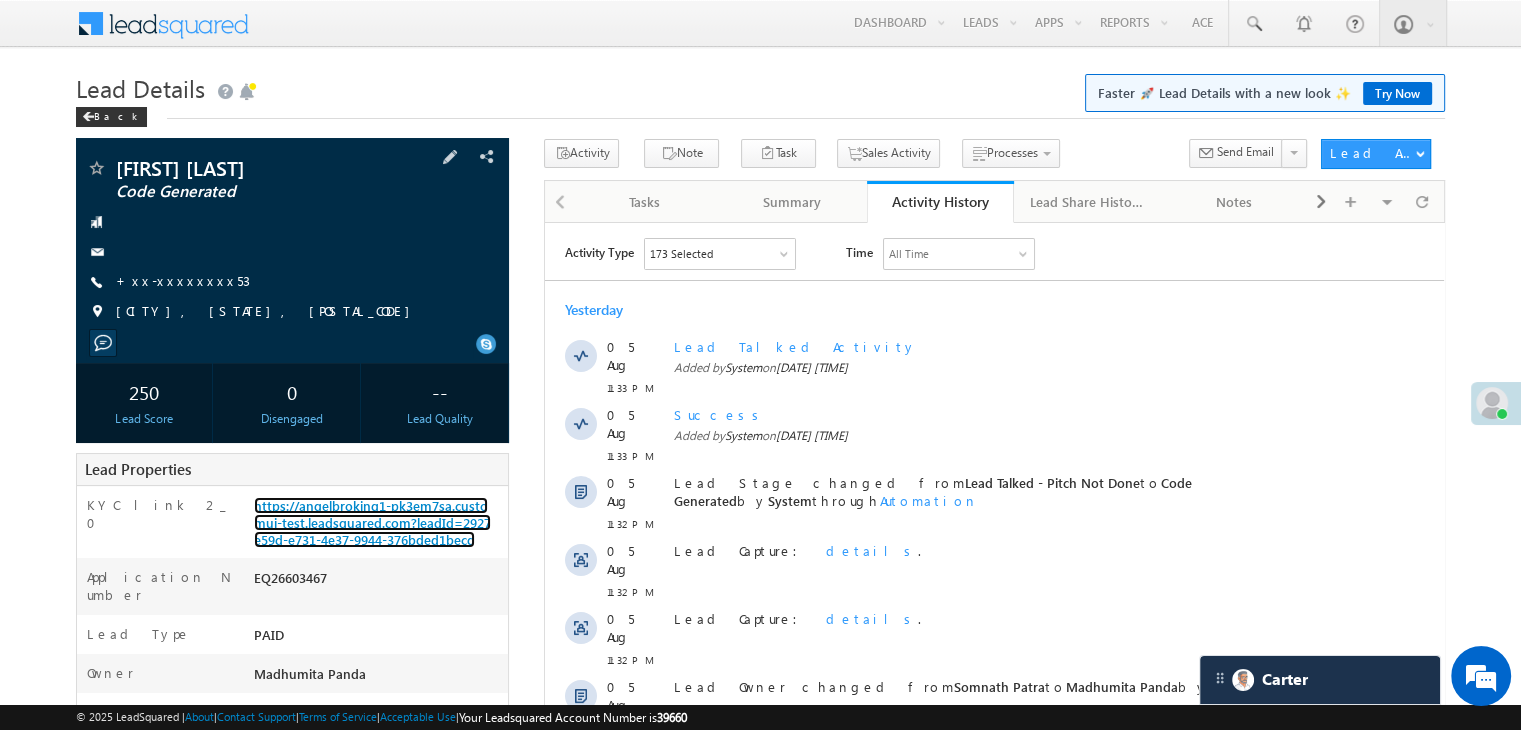 scroll, scrollTop: 0, scrollLeft: 0, axis: both 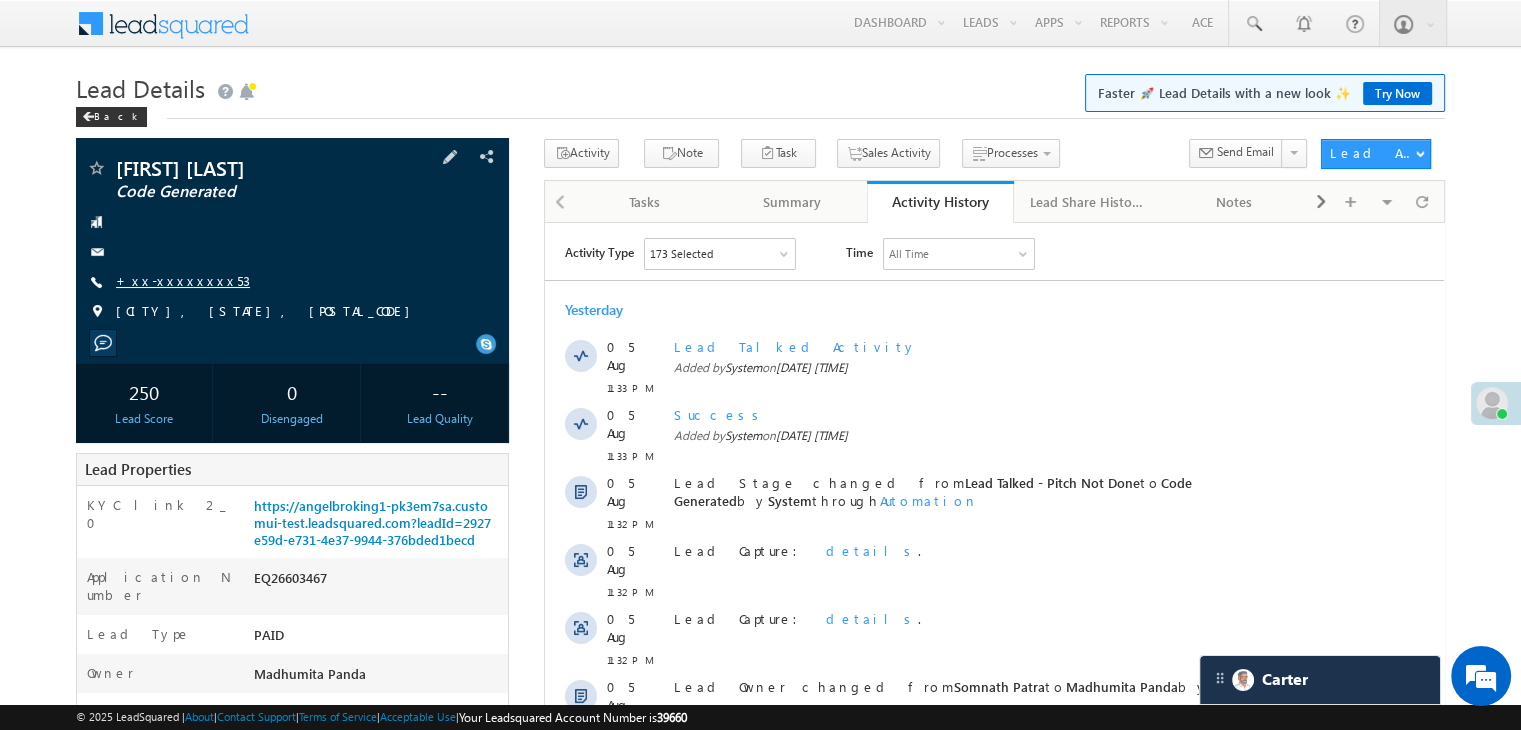 click on "+xx-xxxxxxxx53" at bounding box center [183, 280] 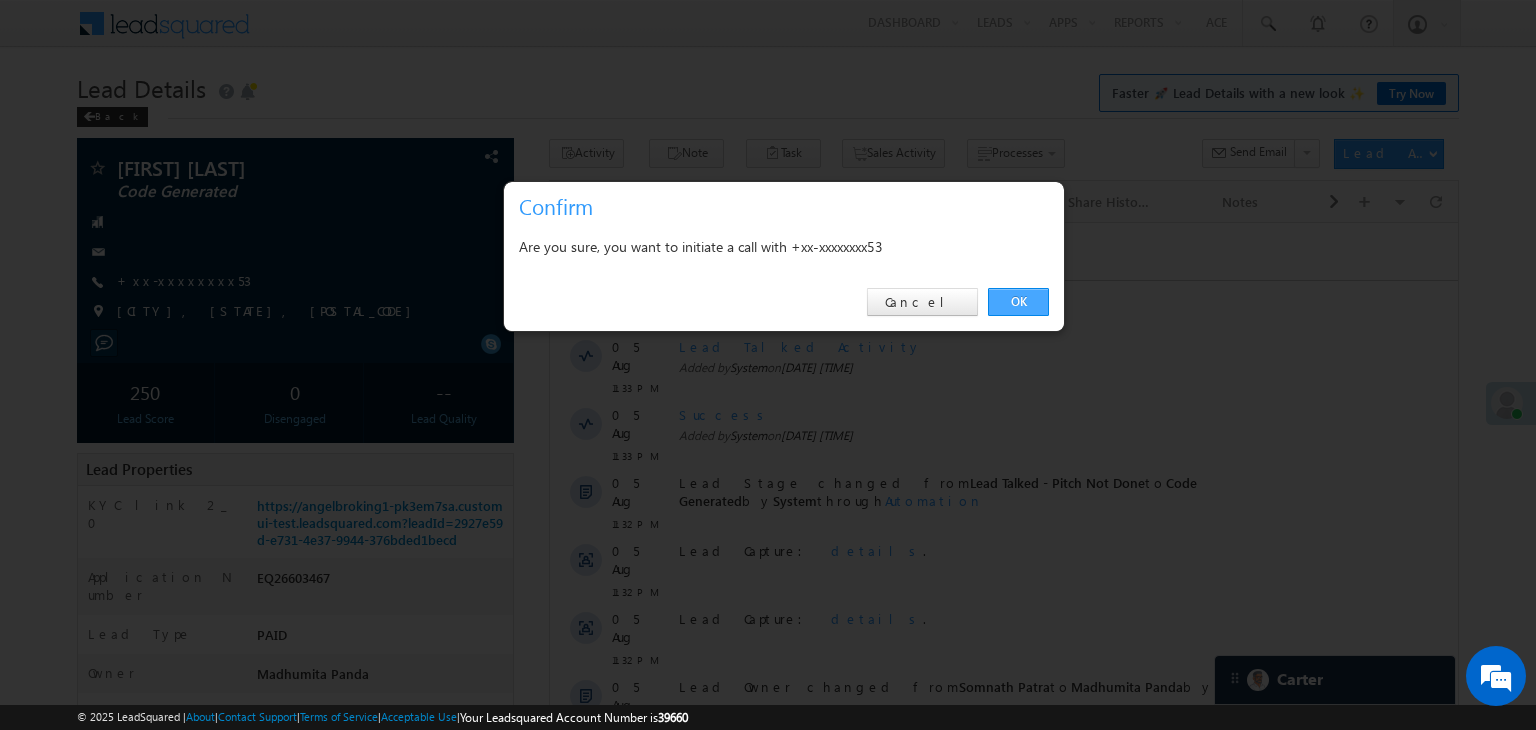 click on "OK" at bounding box center (1018, 302) 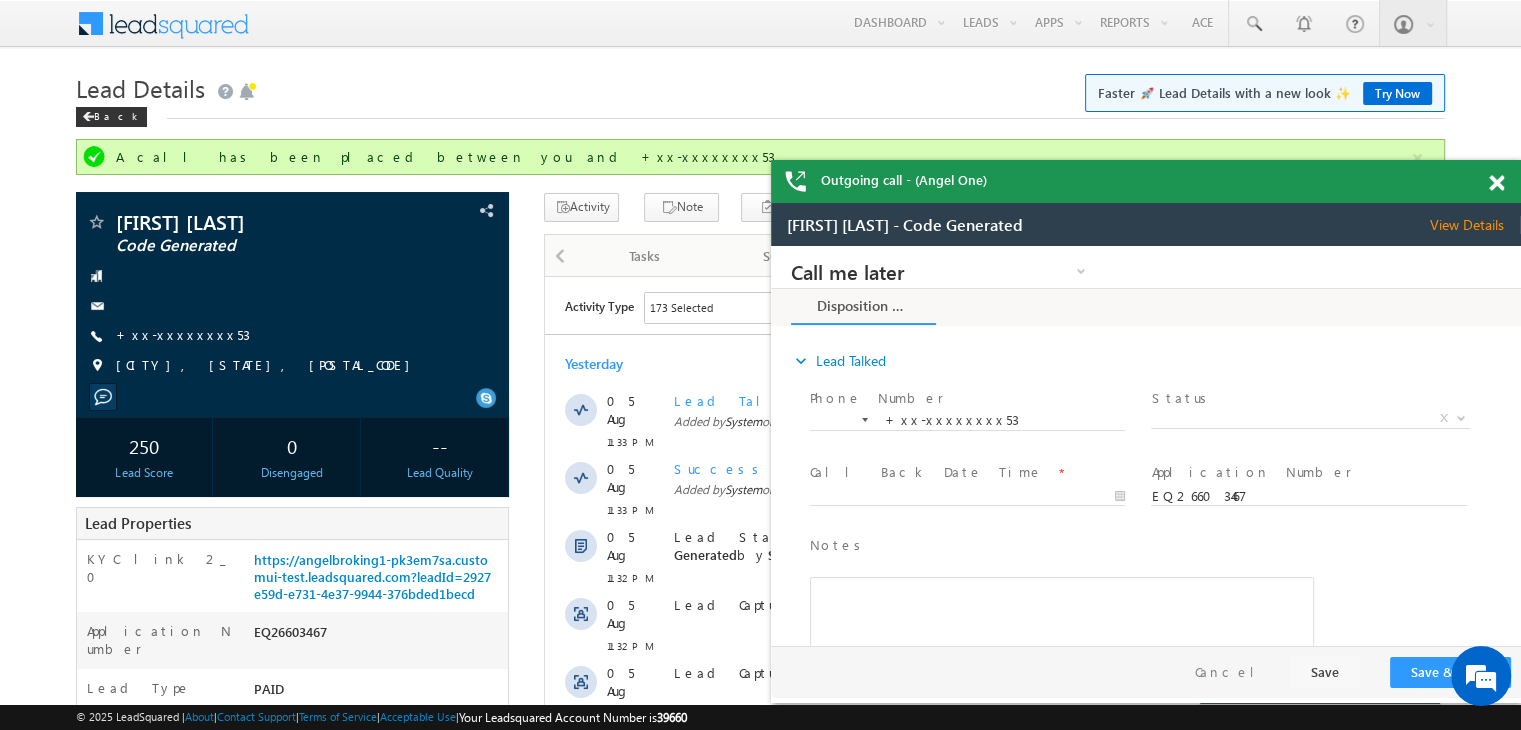 scroll, scrollTop: 0, scrollLeft: 0, axis: both 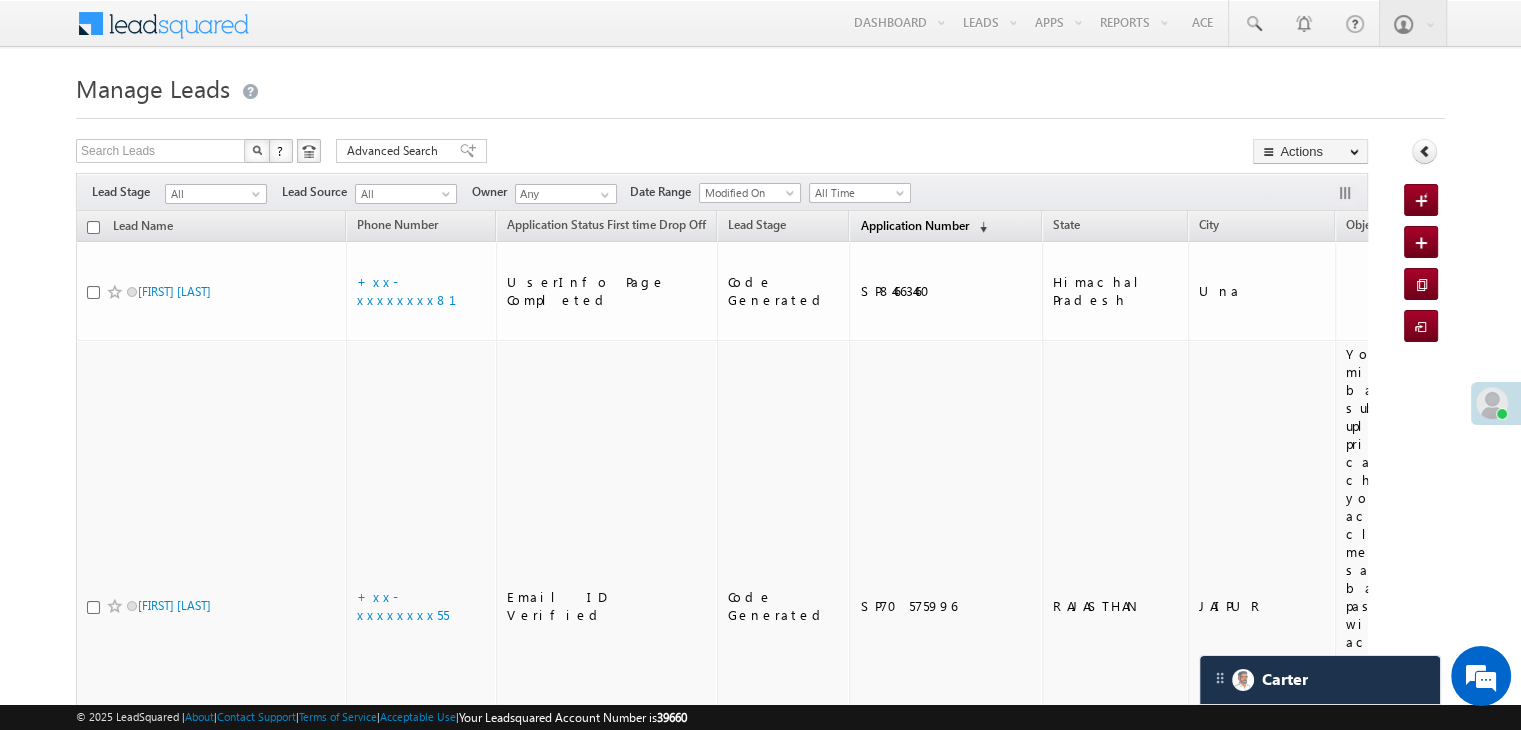 click on "Application Number" at bounding box center (914, 225) 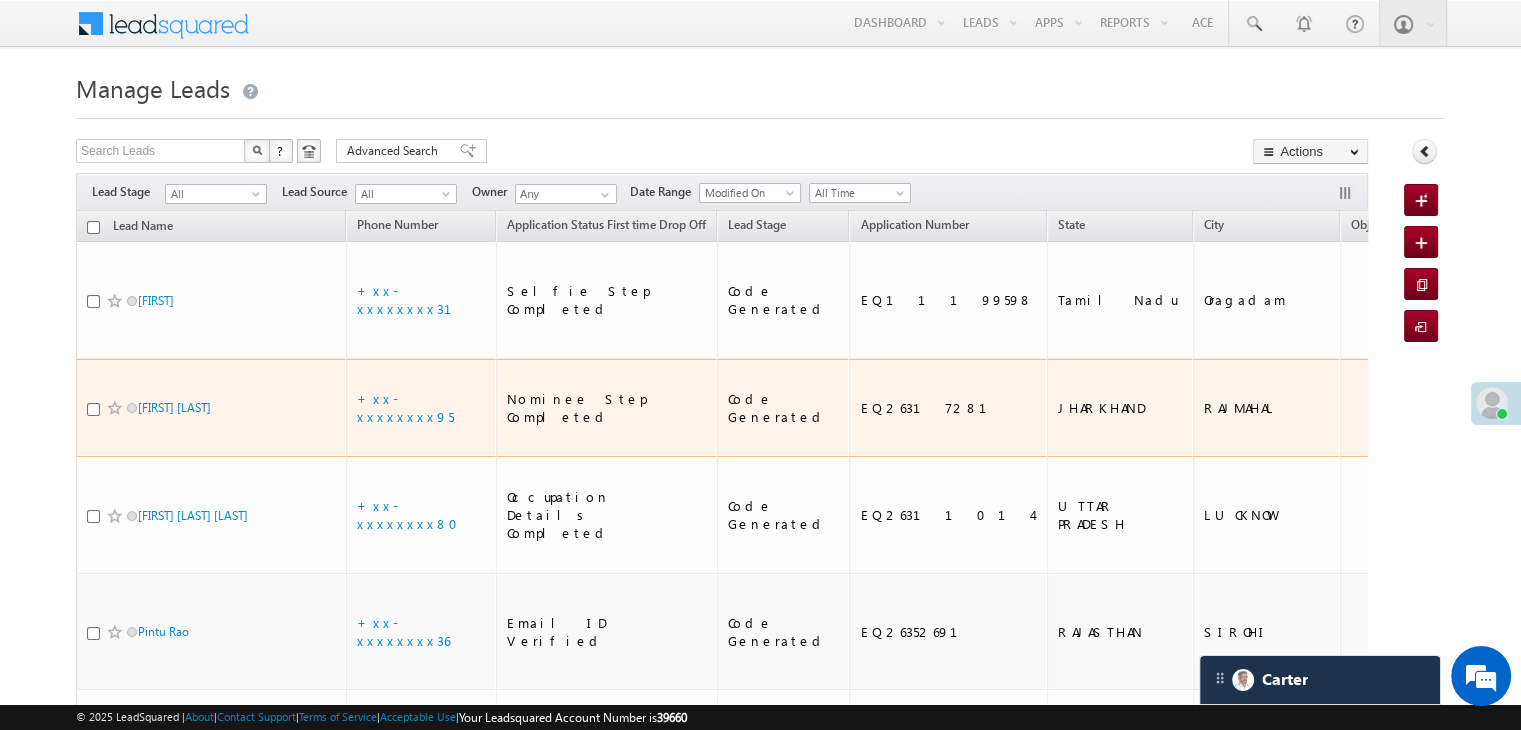 scroll, scrollTop: 168, scrollLeft: 0, axis: vertical 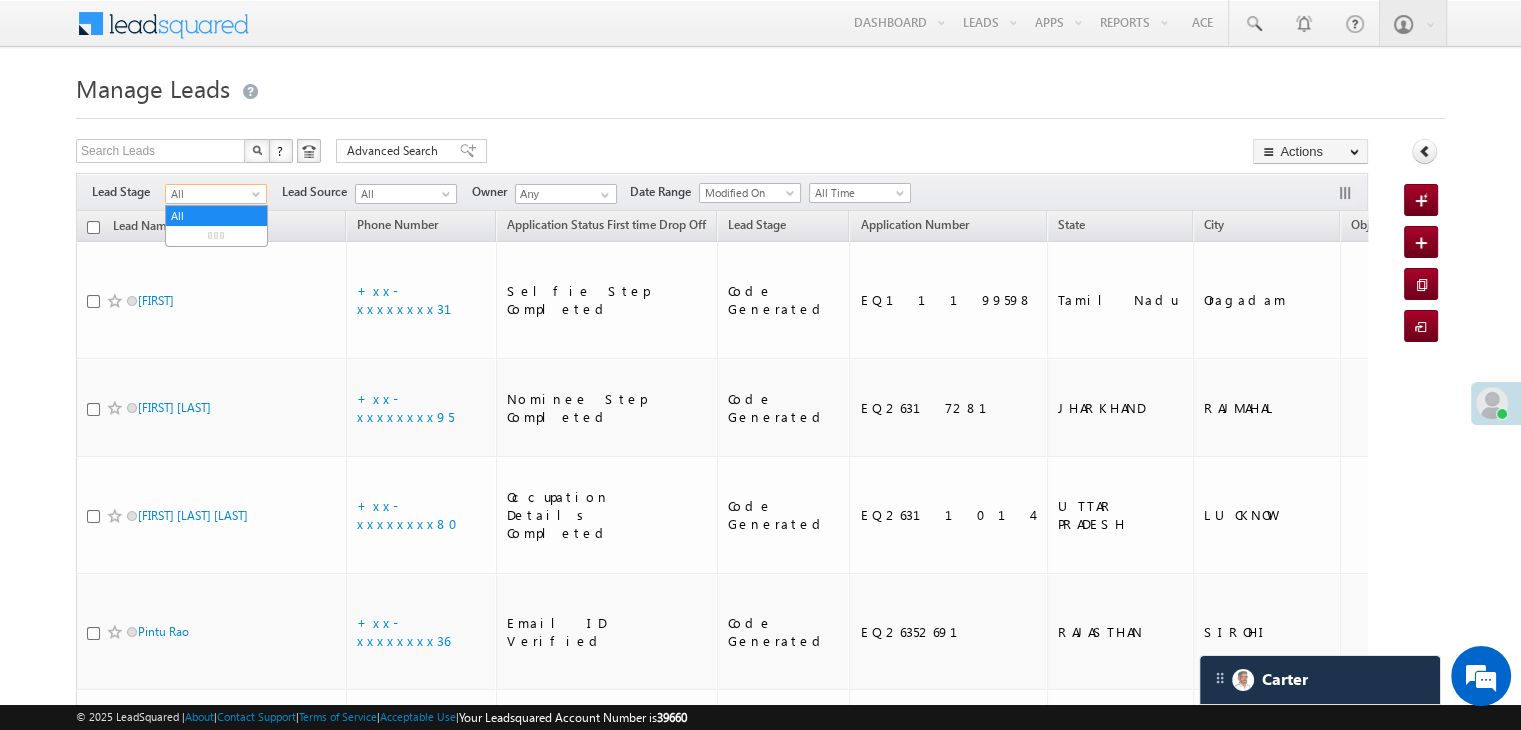 click at bounding box center (258, 198) 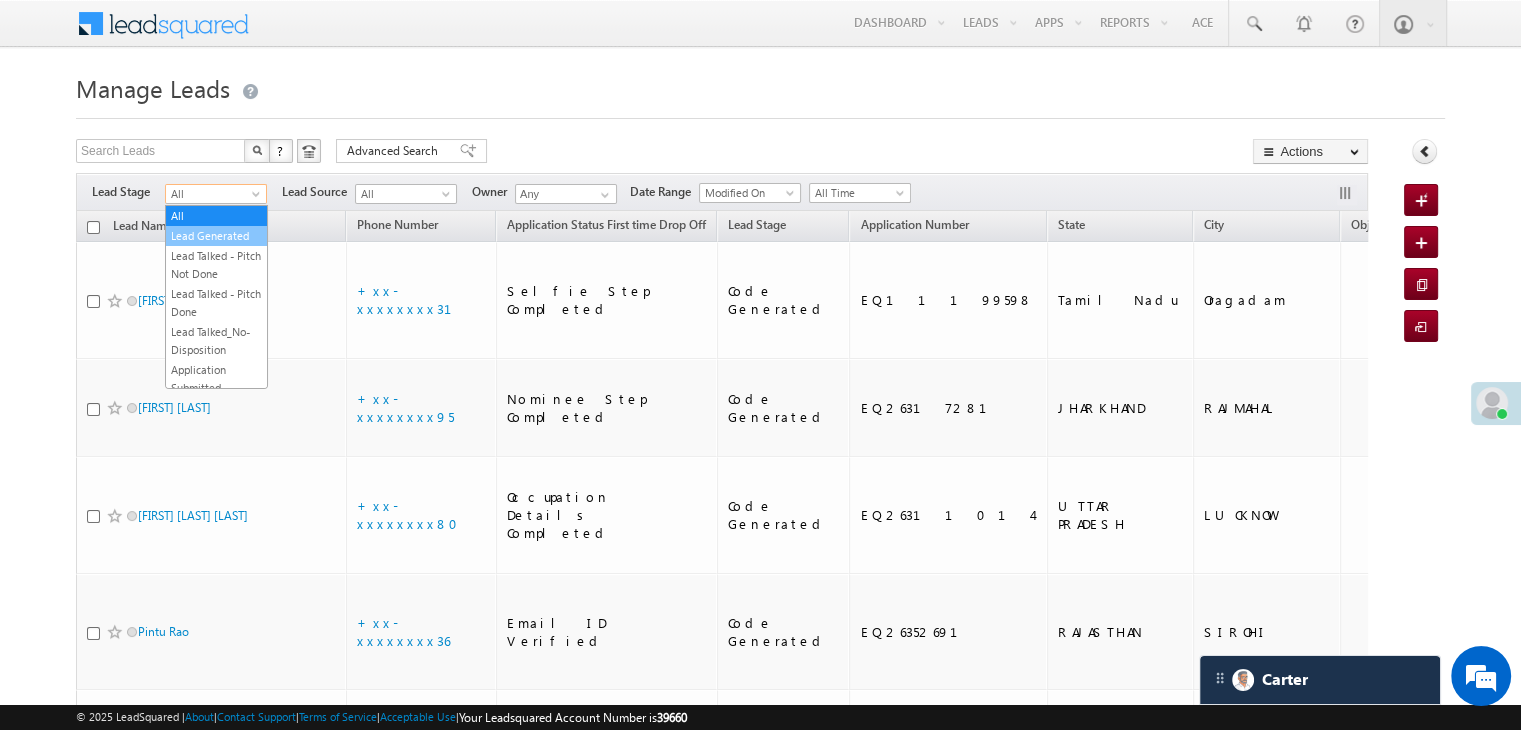click on "Lead Generated" at bounding box center [216, 236] 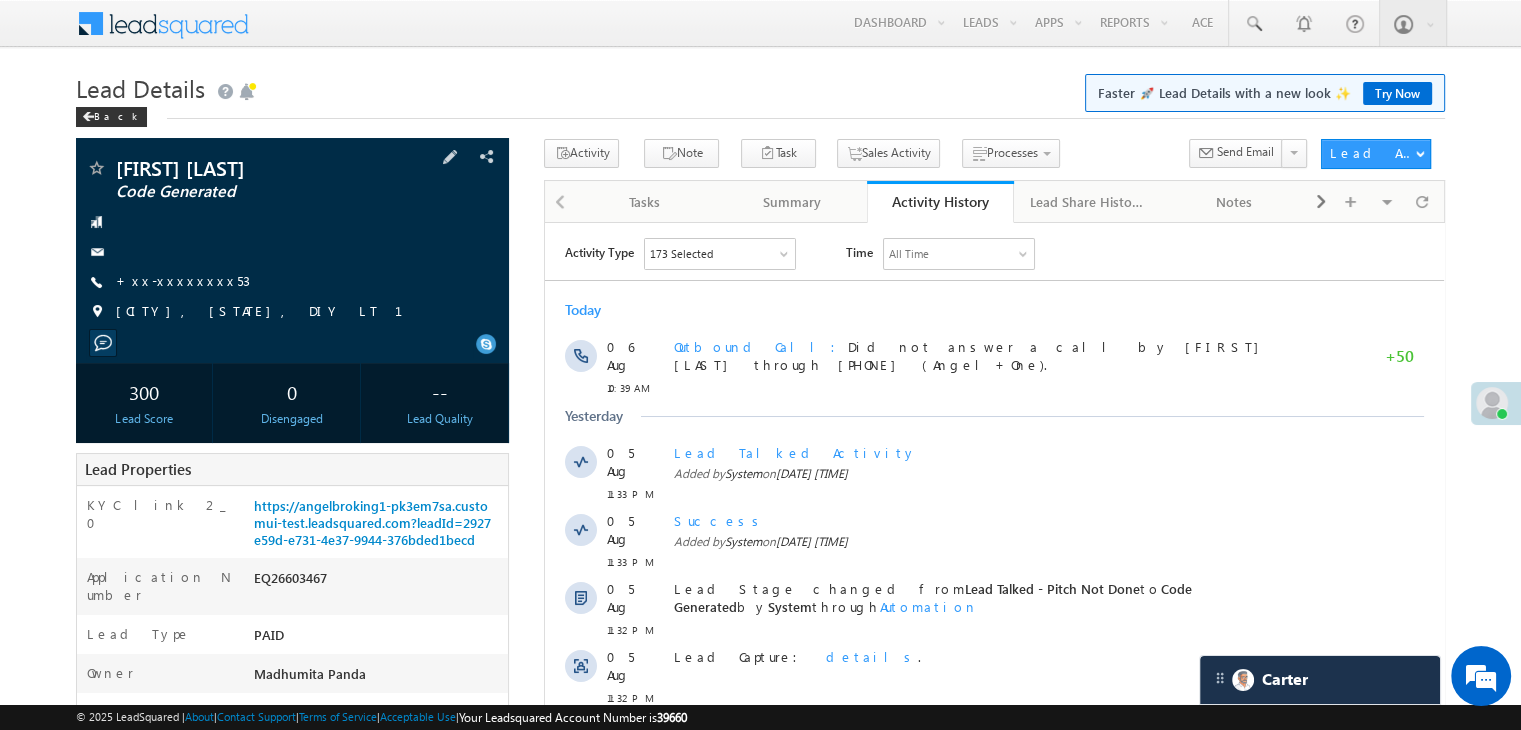 scroll, scrollTop: 84, scrollLeft: 0, axis: vertical 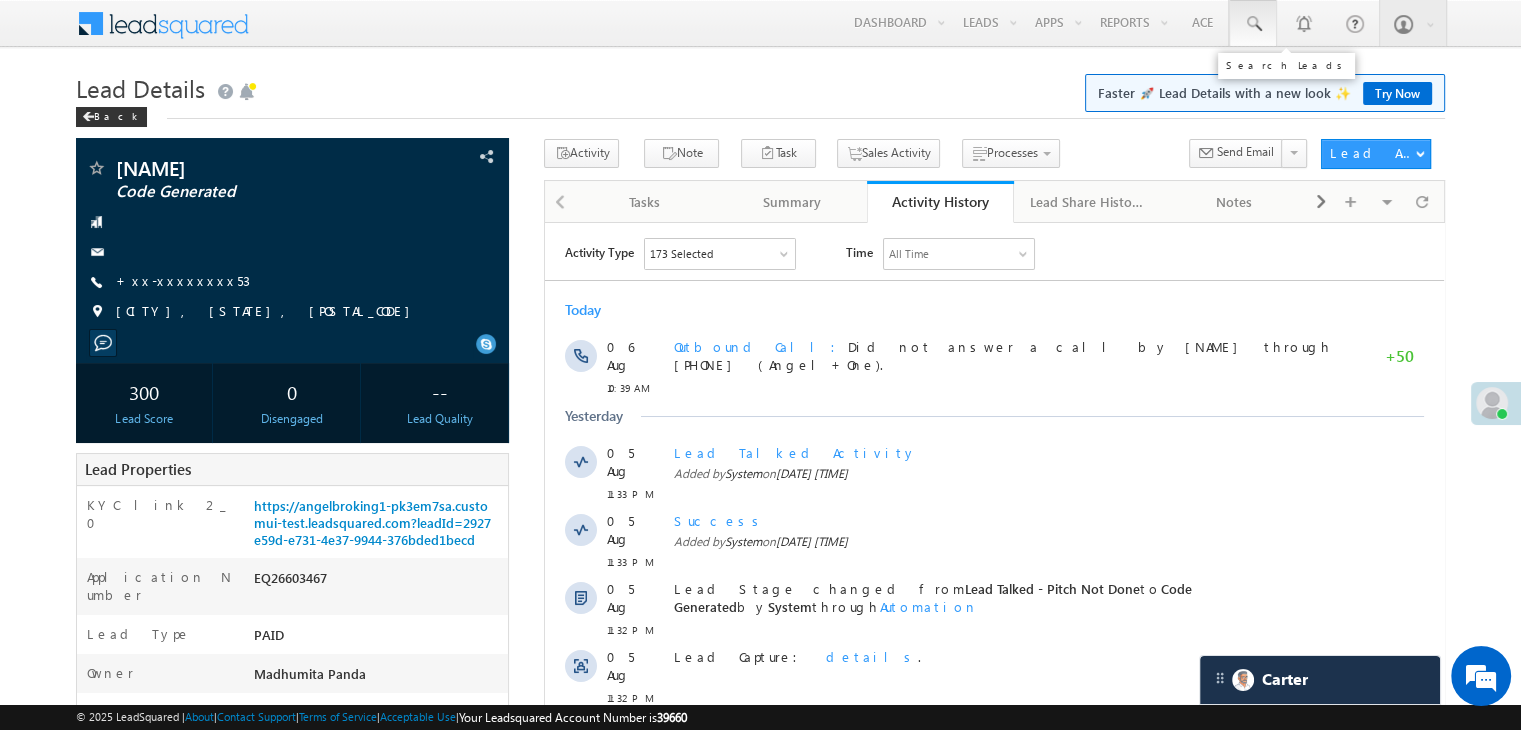 click at bounding box center (1253, 24) 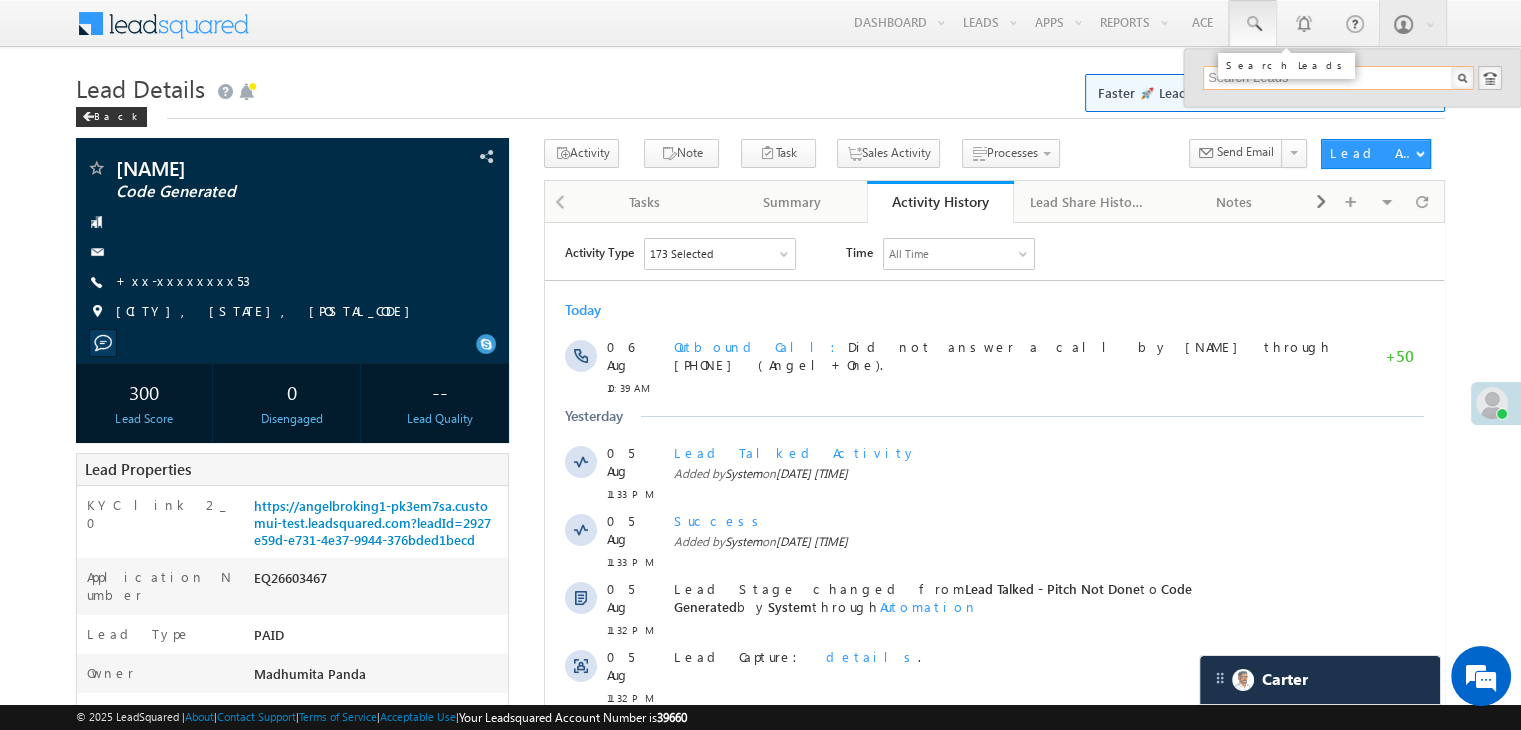 paste on "EQ26505717" 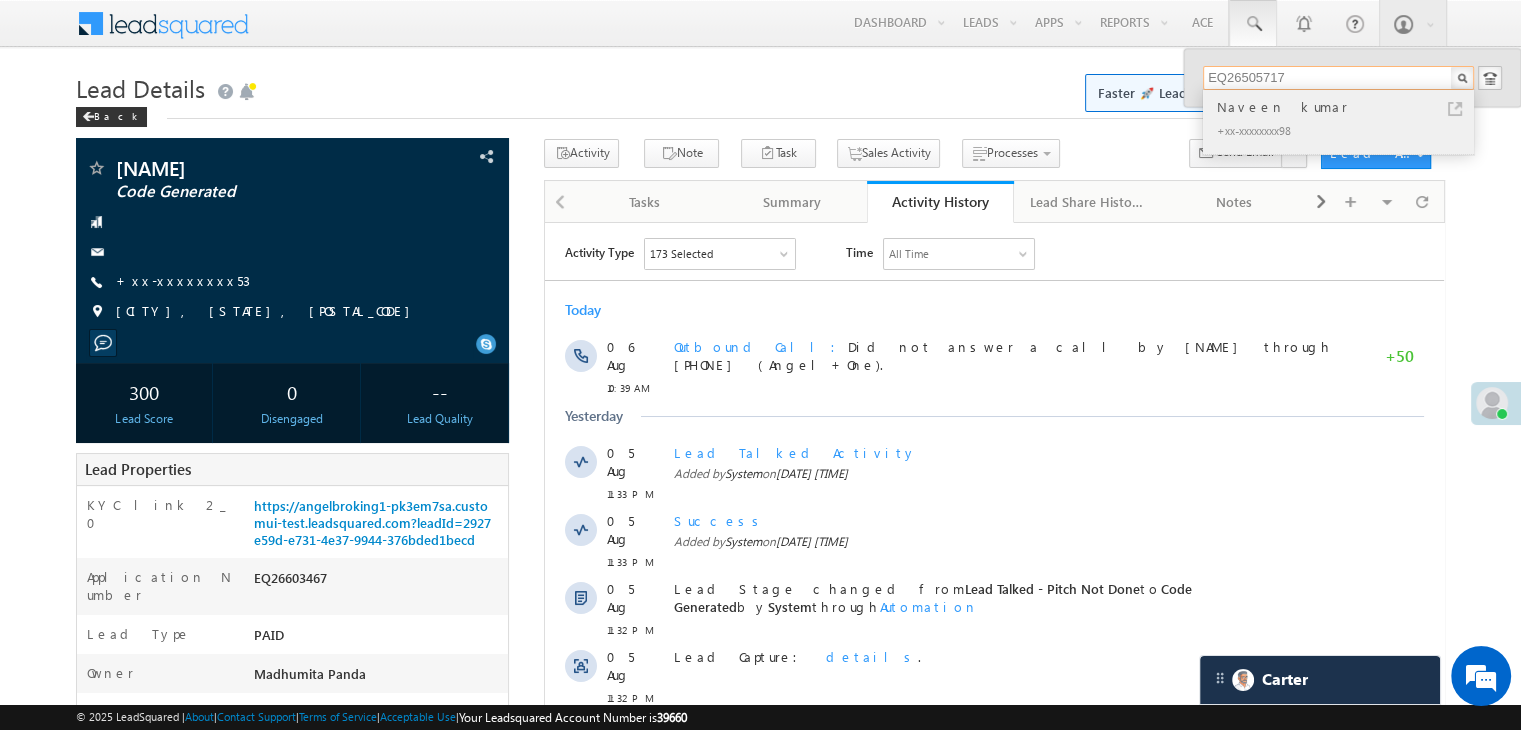 type on "EQ26505717" 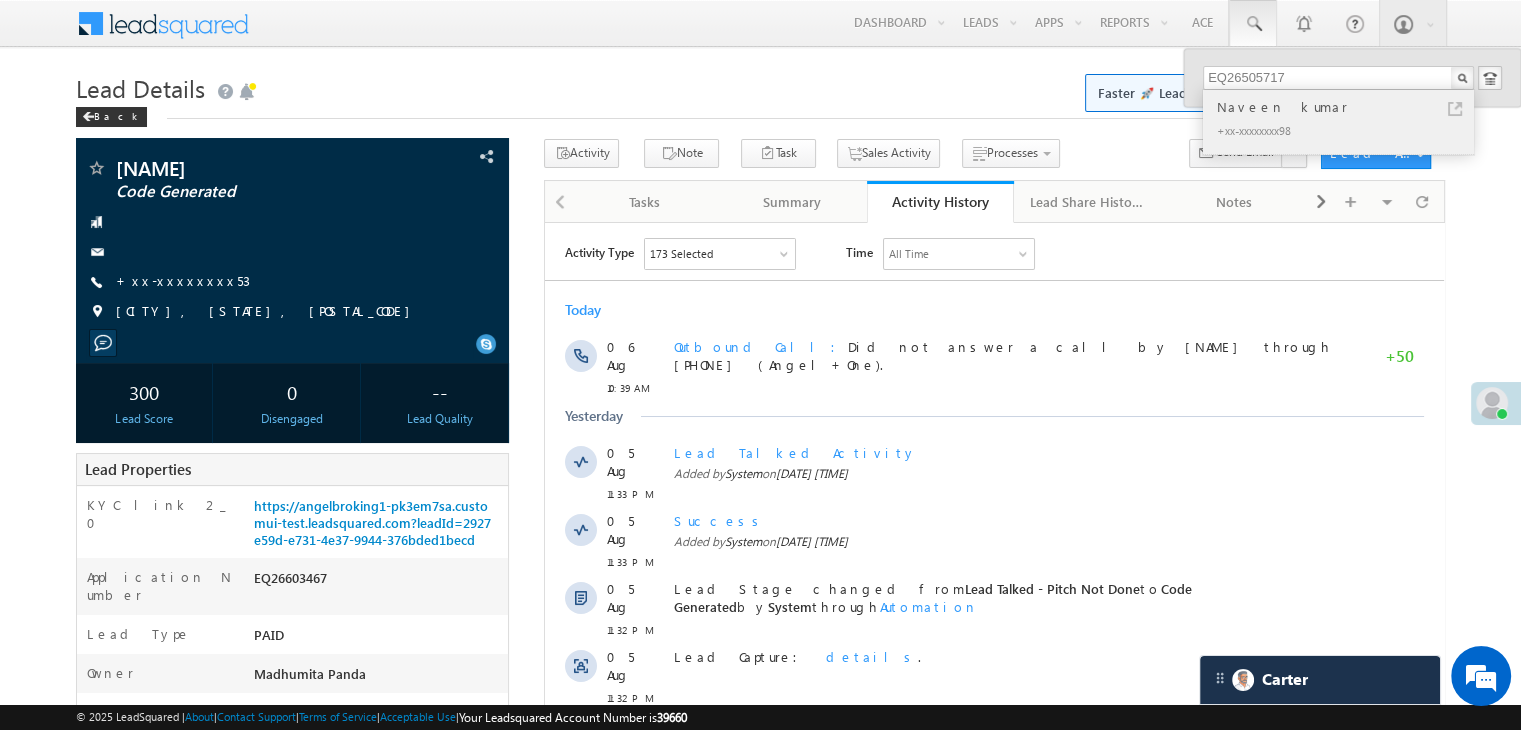 click on "Naveen kumar" at bounding box center [1347, 107] 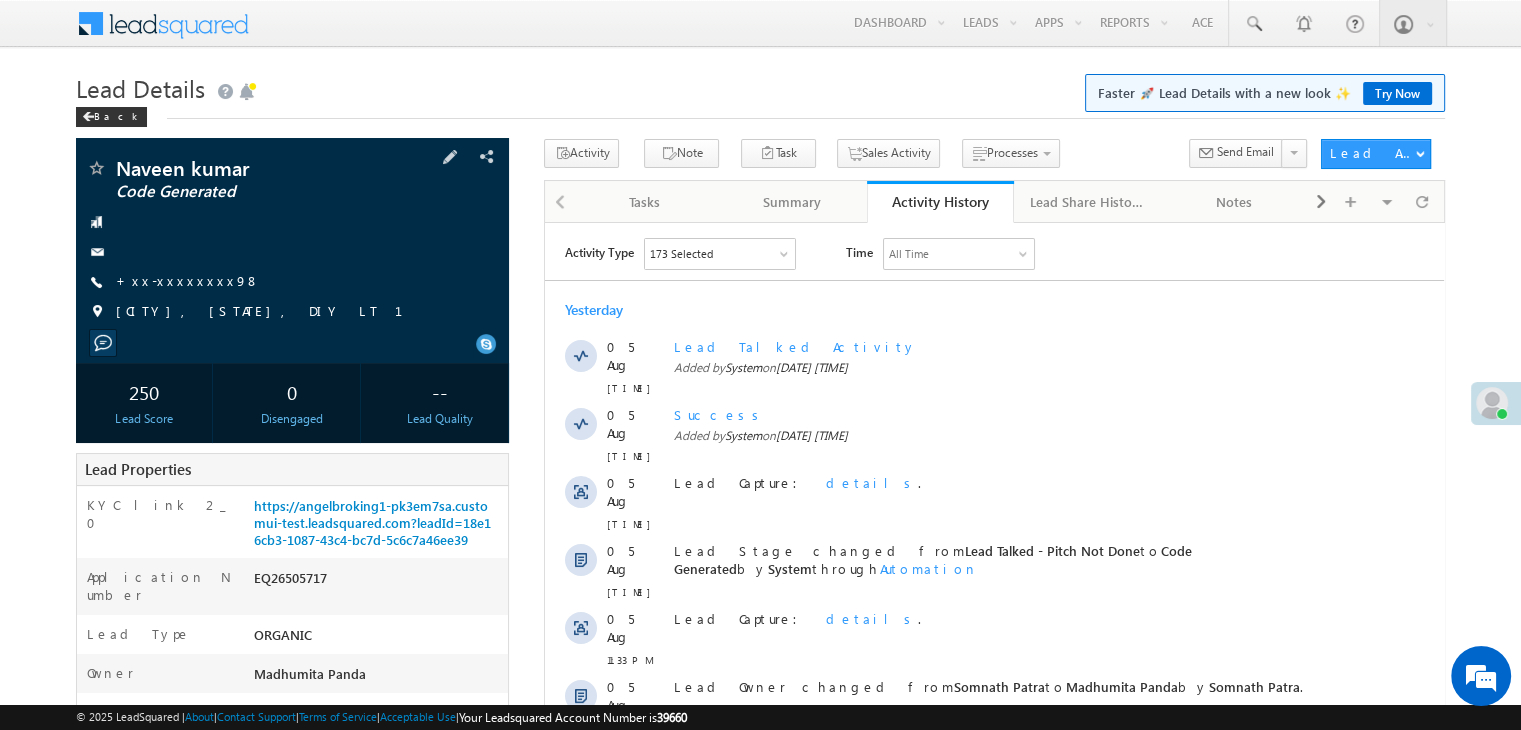 scroll, scrollTop: 0, scrollLeft: 0, axis: both 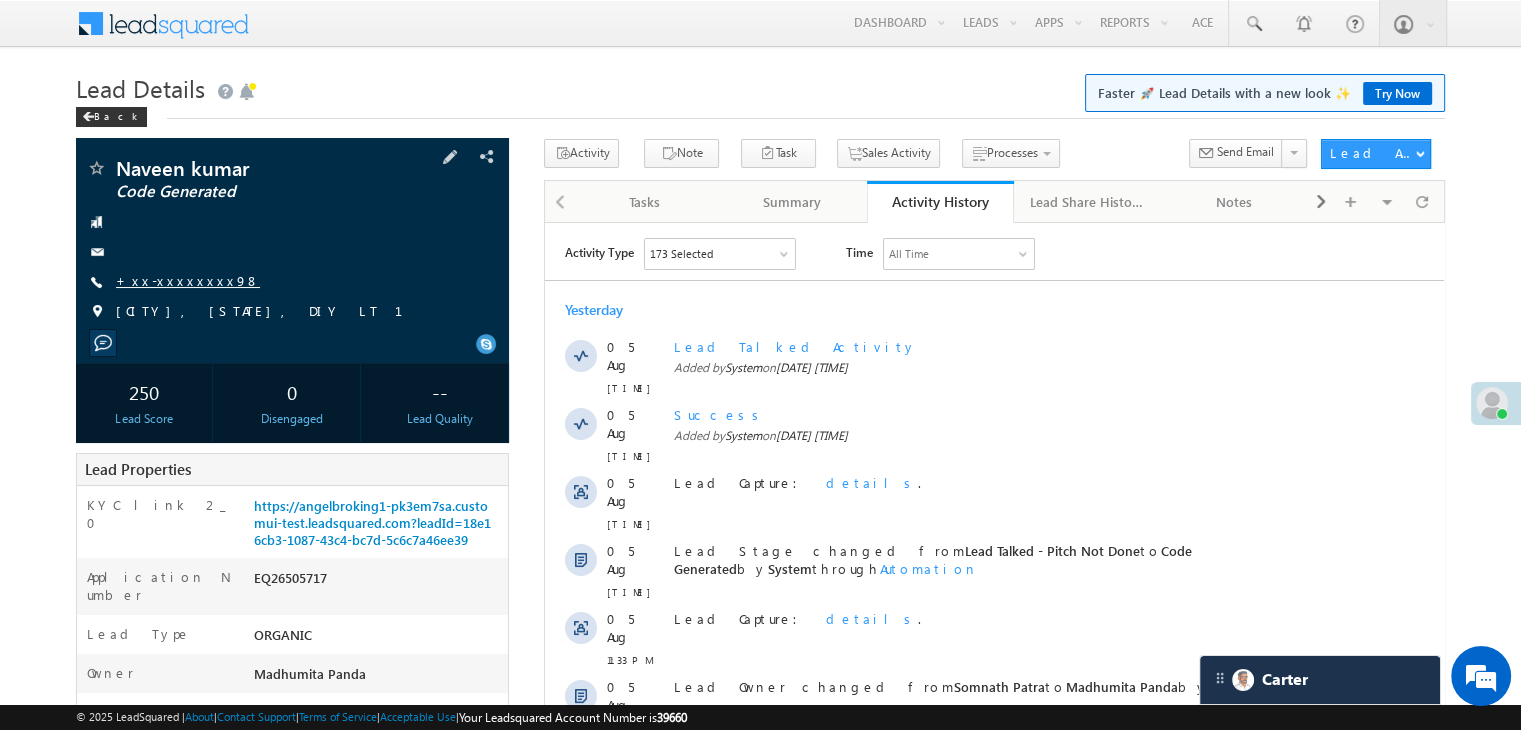 click on "+xx-xxxxxxxx98" at bounding box center [188, 280] 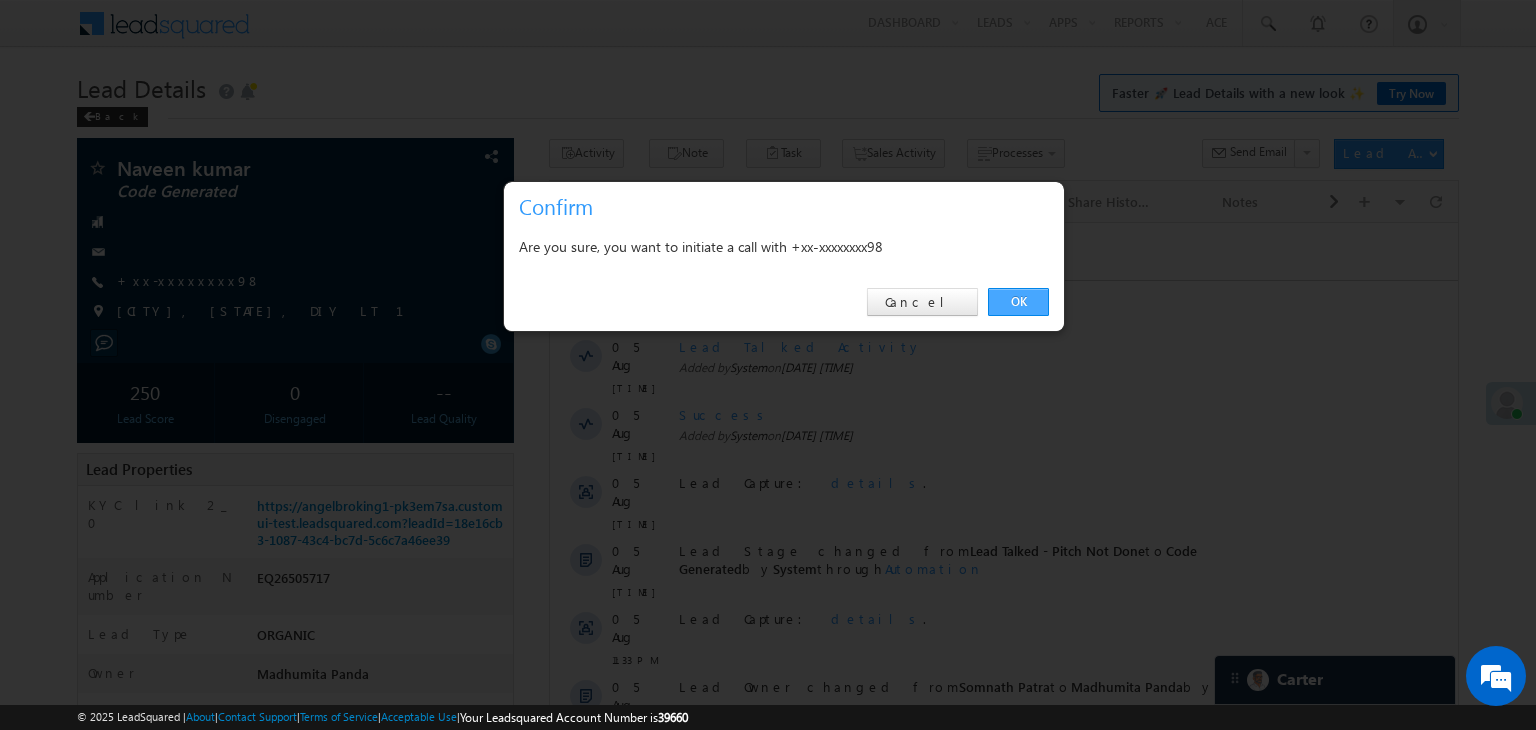 click on "OK" at bounding box center [1018, 302] 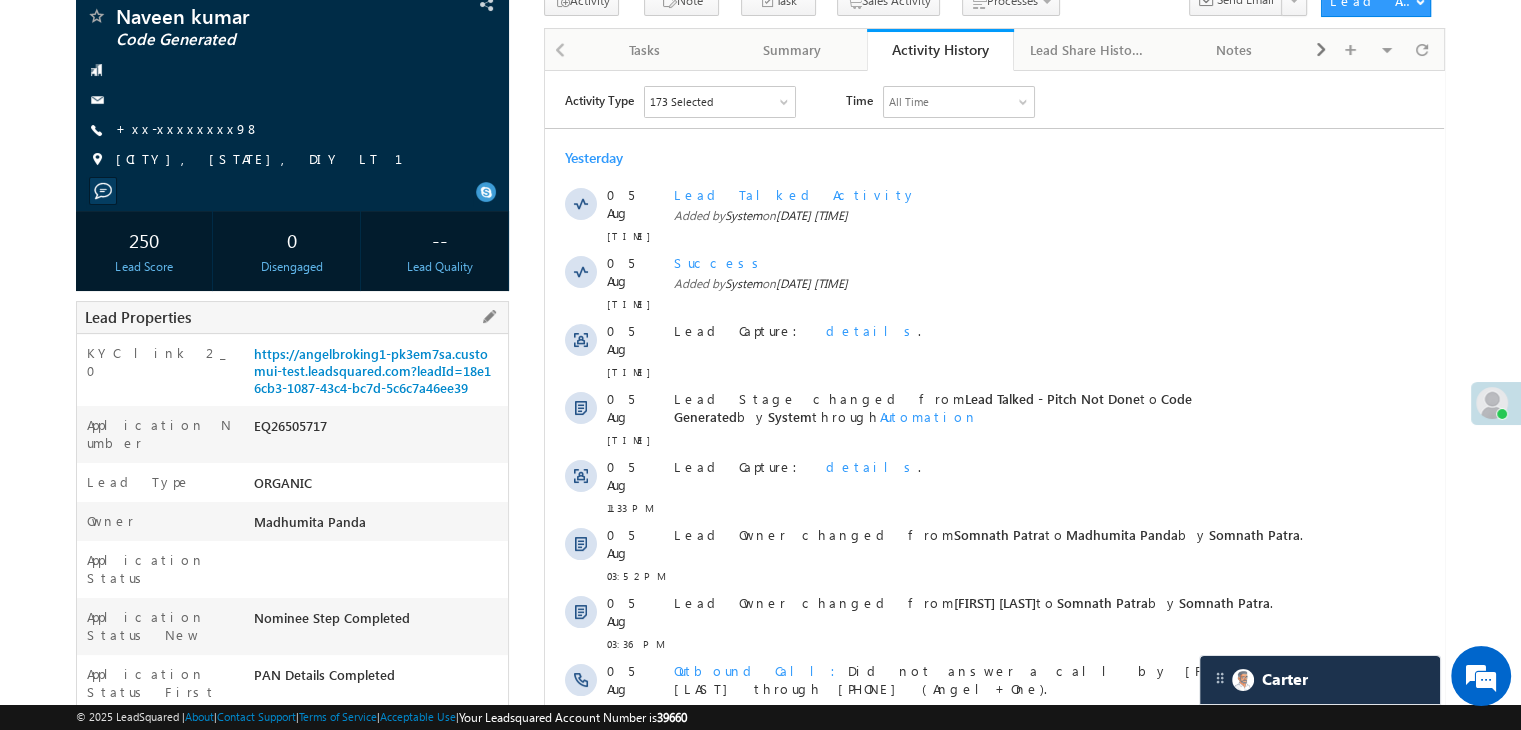 scroll, scrollTop: 200, scrollLeft: 0, axis: vertical 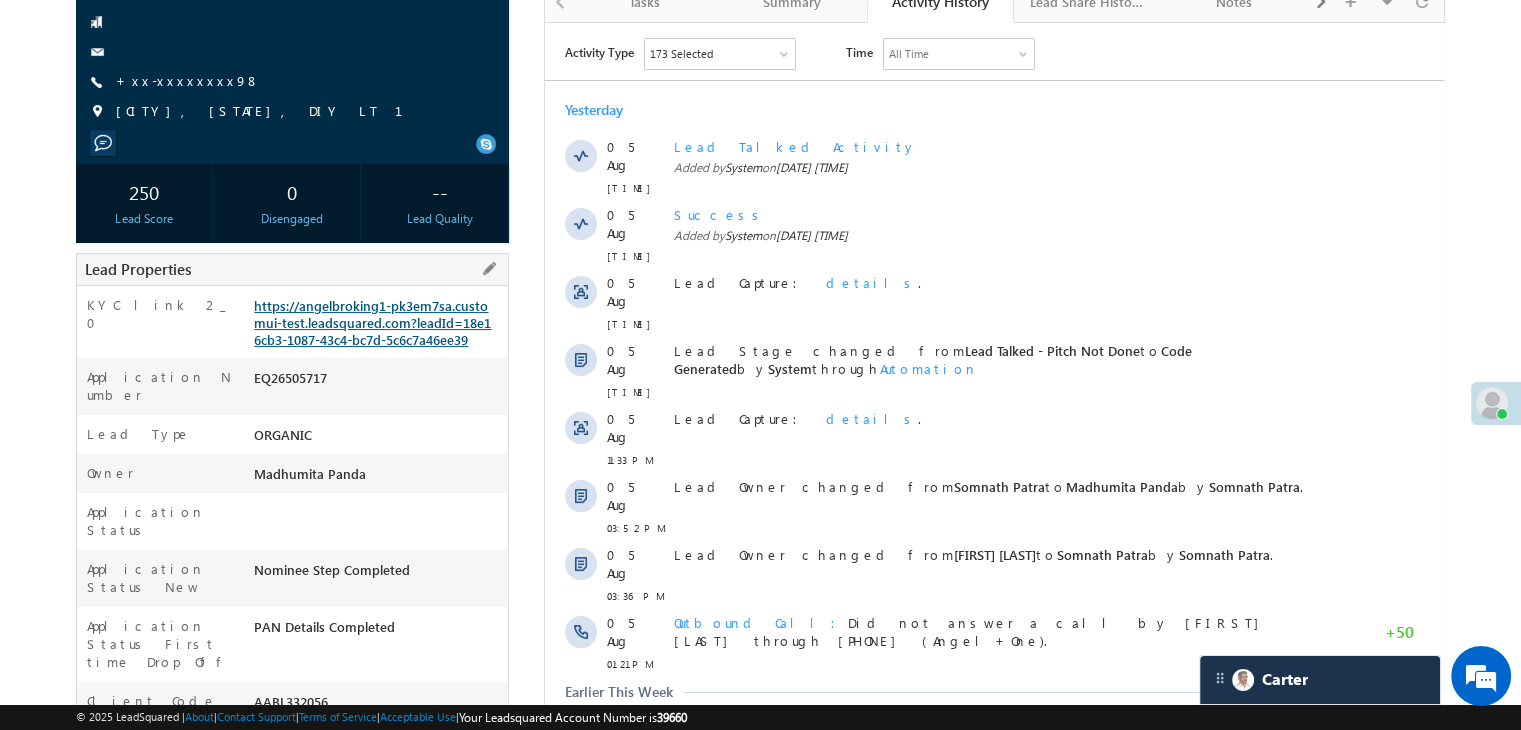click on "https://angelbroking1-pk3em7sa.customui-test.leadsquared.com?leadId=18e16cb3-1087-43c4-bc7d-5c6c7a46ee39" at bounding box center (372, 322) 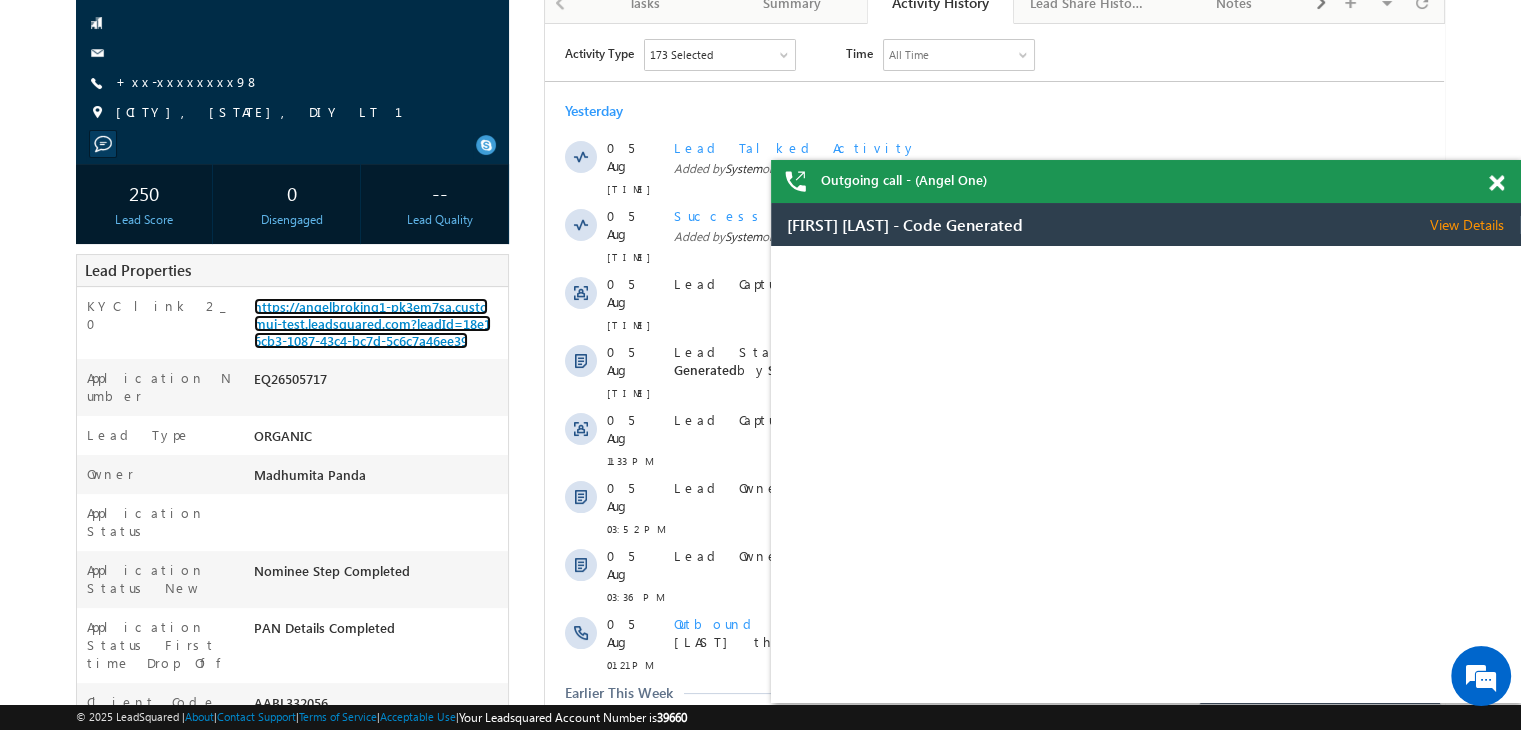 scroll, scrollTop: 0, scrollLeft: 0, axis: both 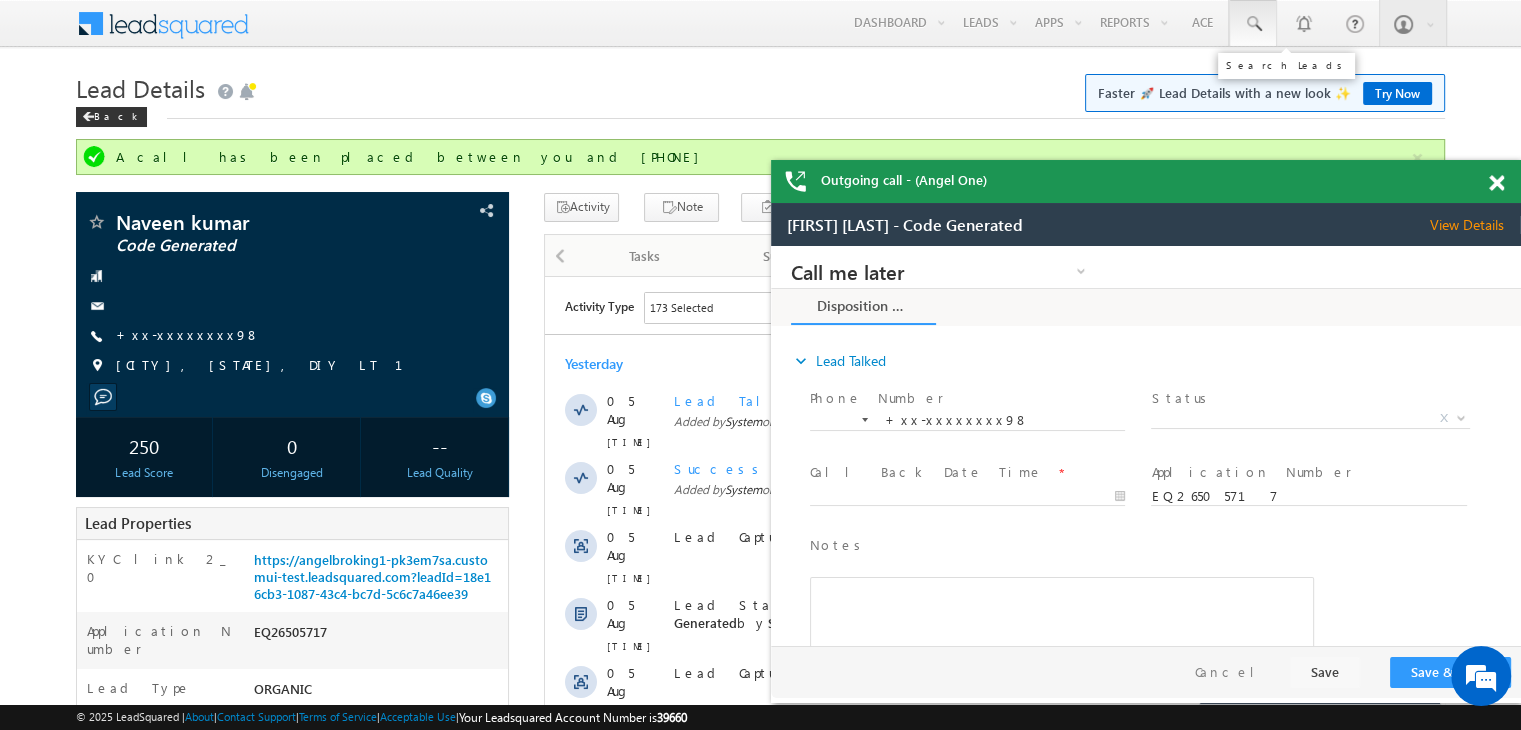 click at bounding box center (1253, 24) 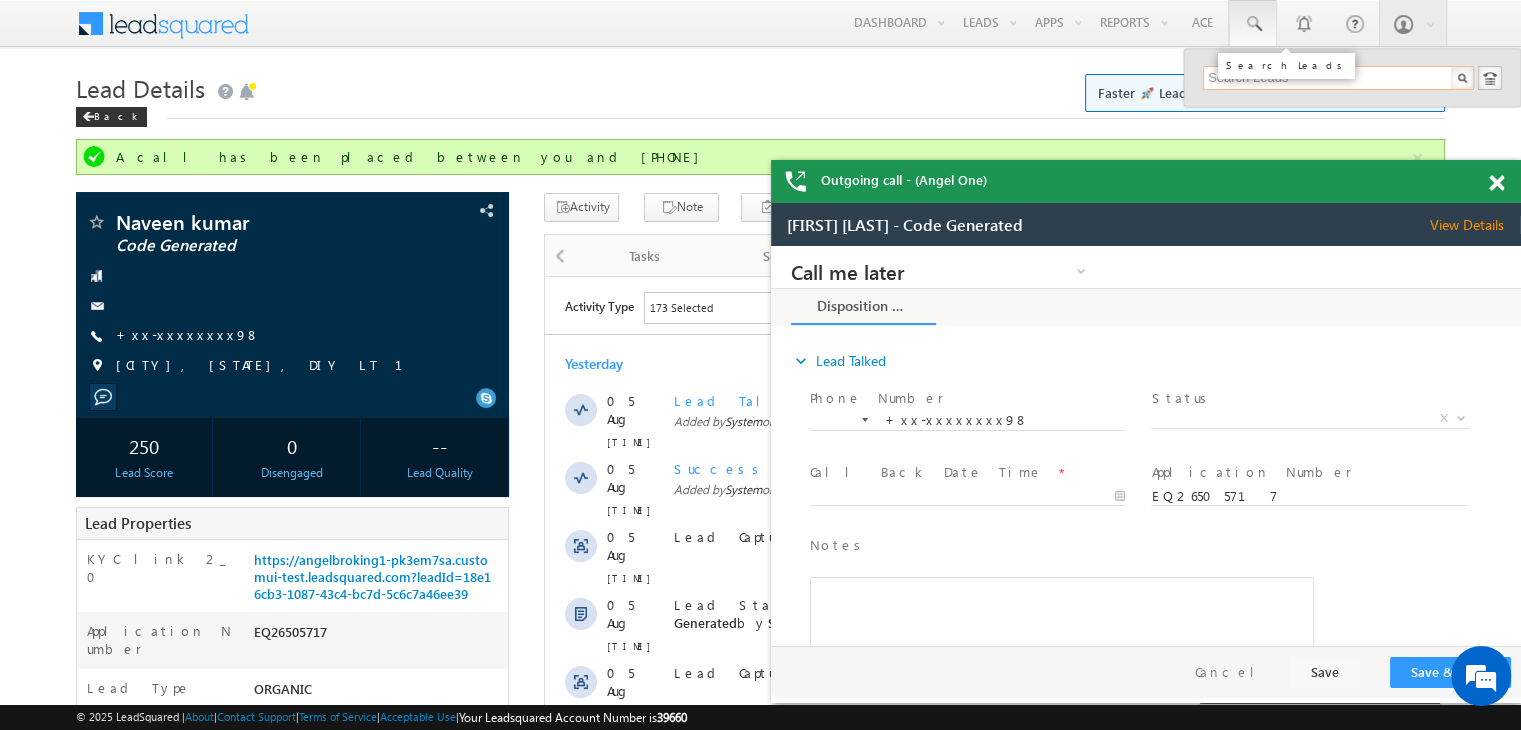 paste on "EQ26490272" 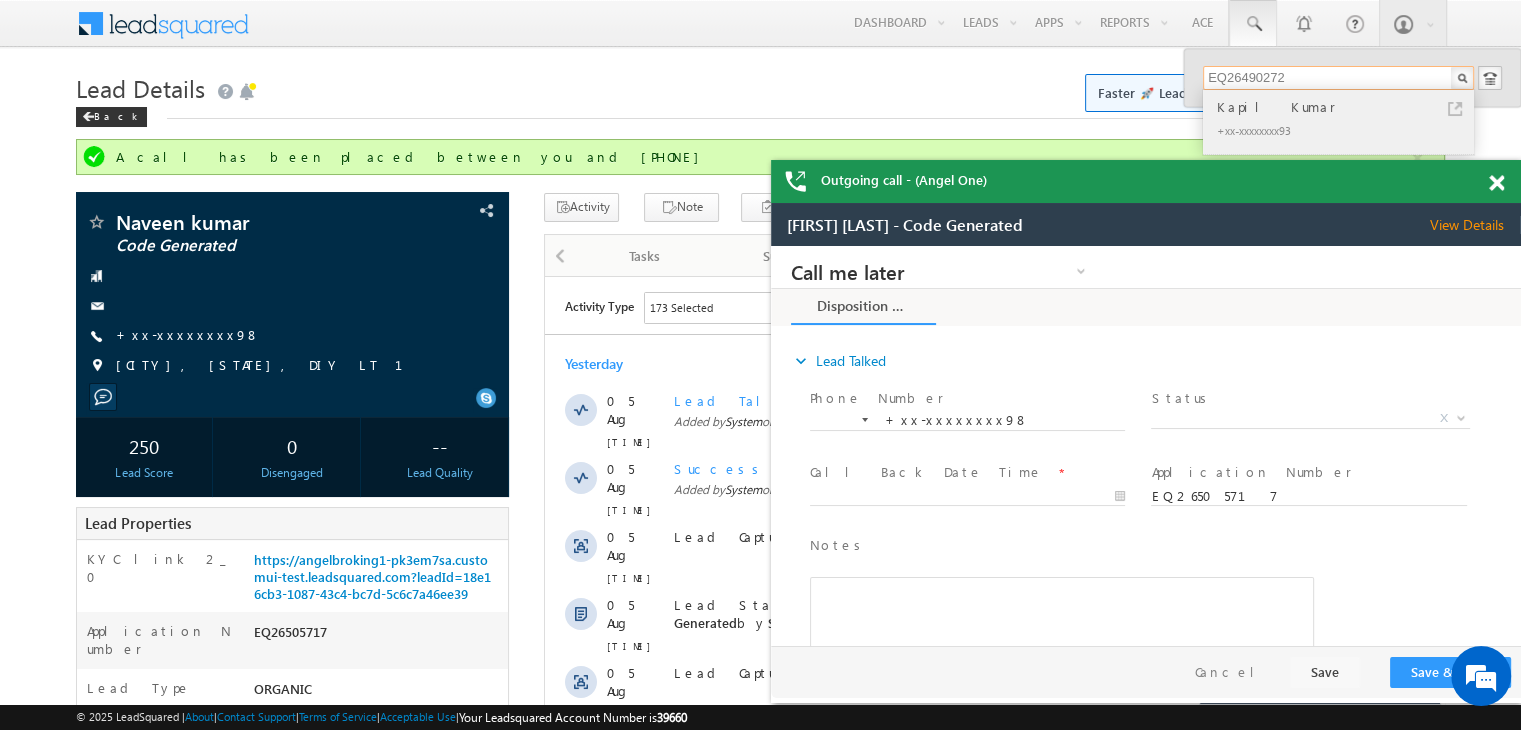 type on "EQ26490272" 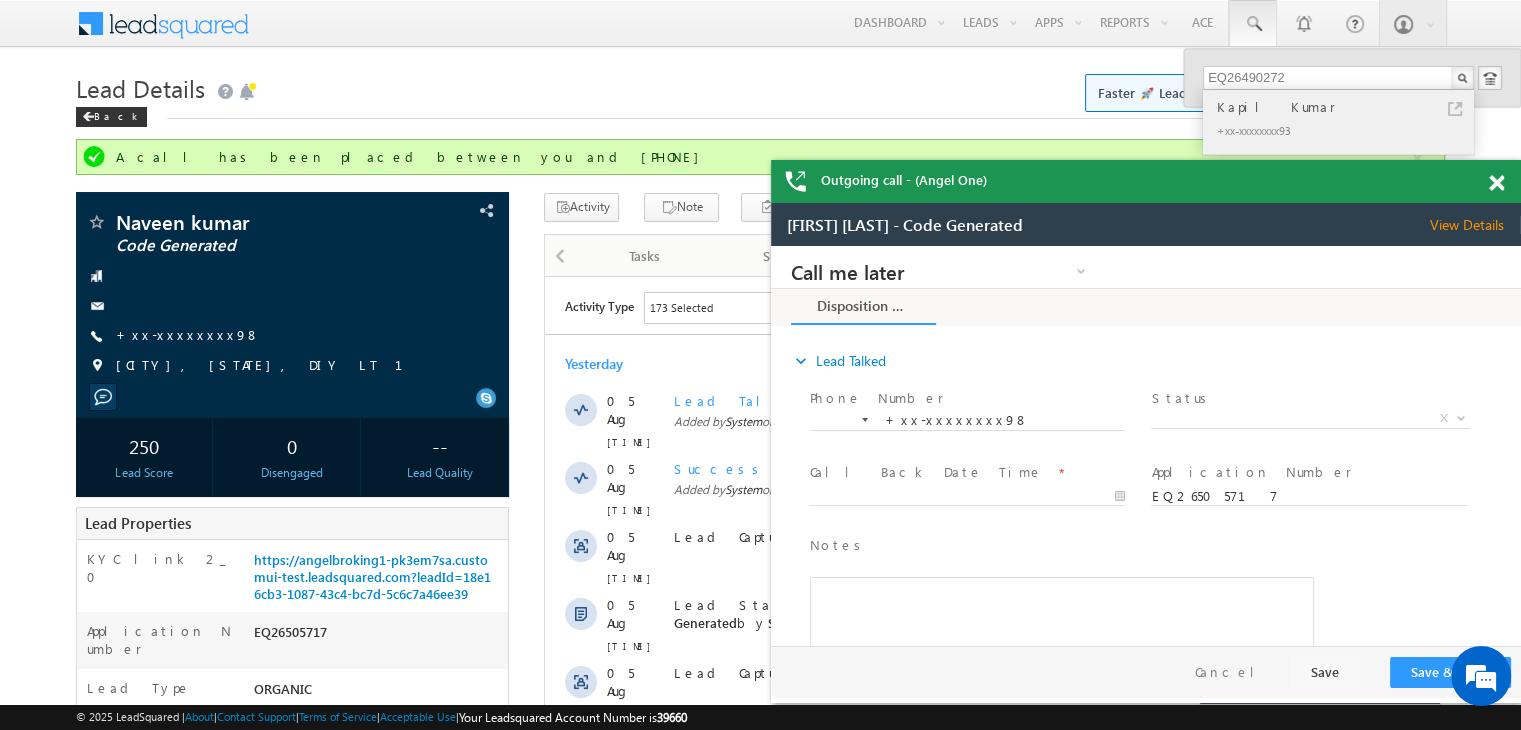 click on "Kapil Kumar" at bounding box center (1347, 107) 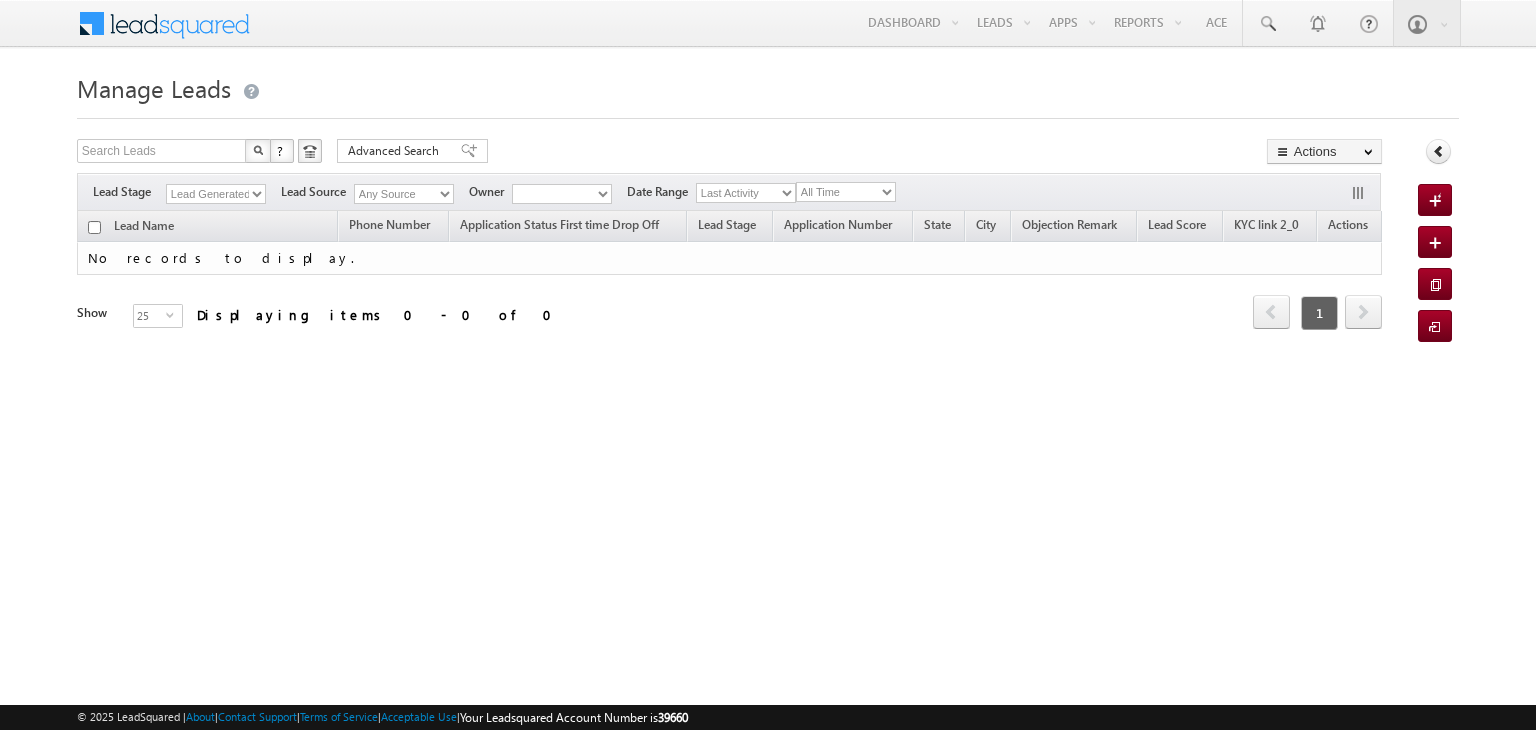 scroll, scrollTop: 0, scrollLeft: 0, axis: both 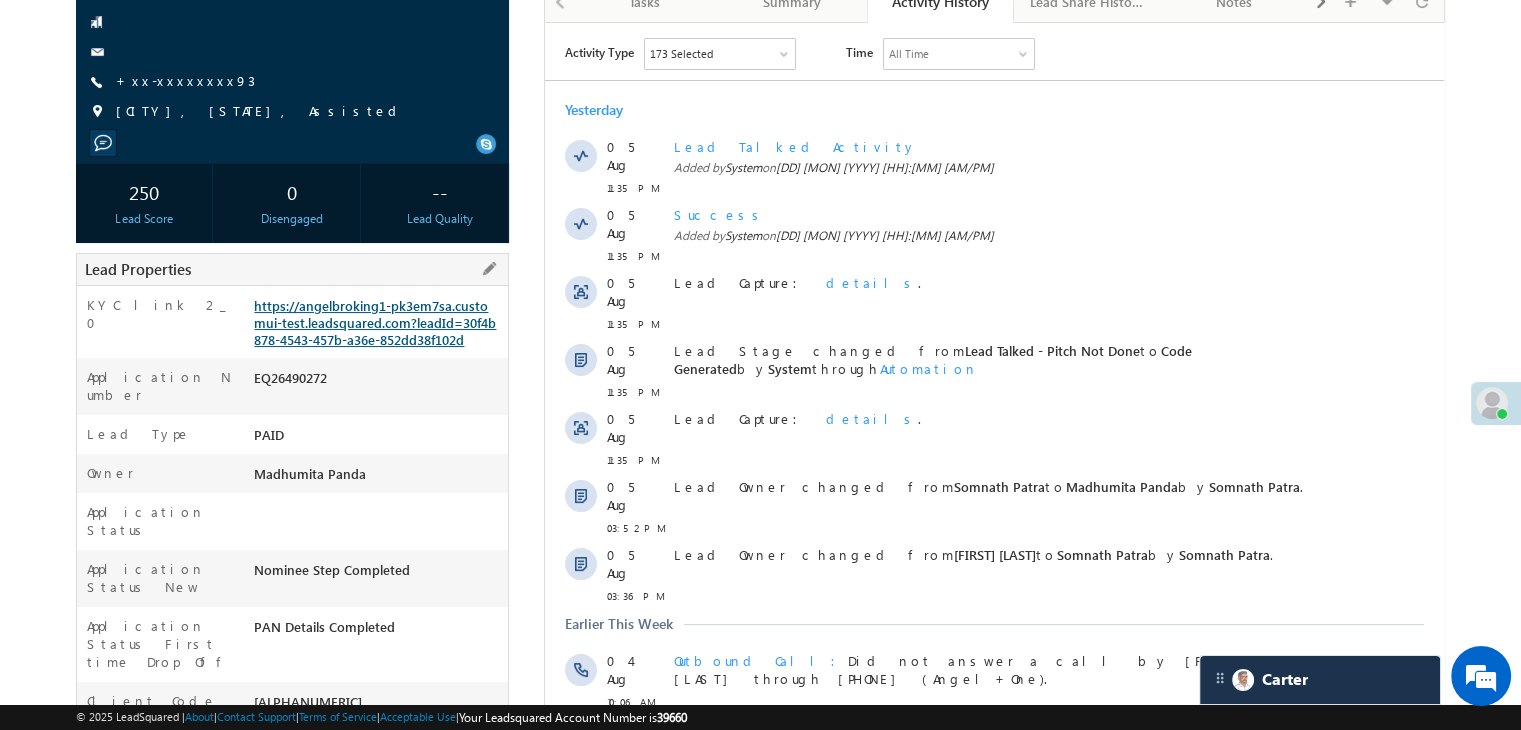click on "https://angelbroking1-pk3em7sa.customui-test.leadsquared.com?leadId=30f4b878-4543-457b-a36e-852dd38f102d" at bounding box center [375, 322] 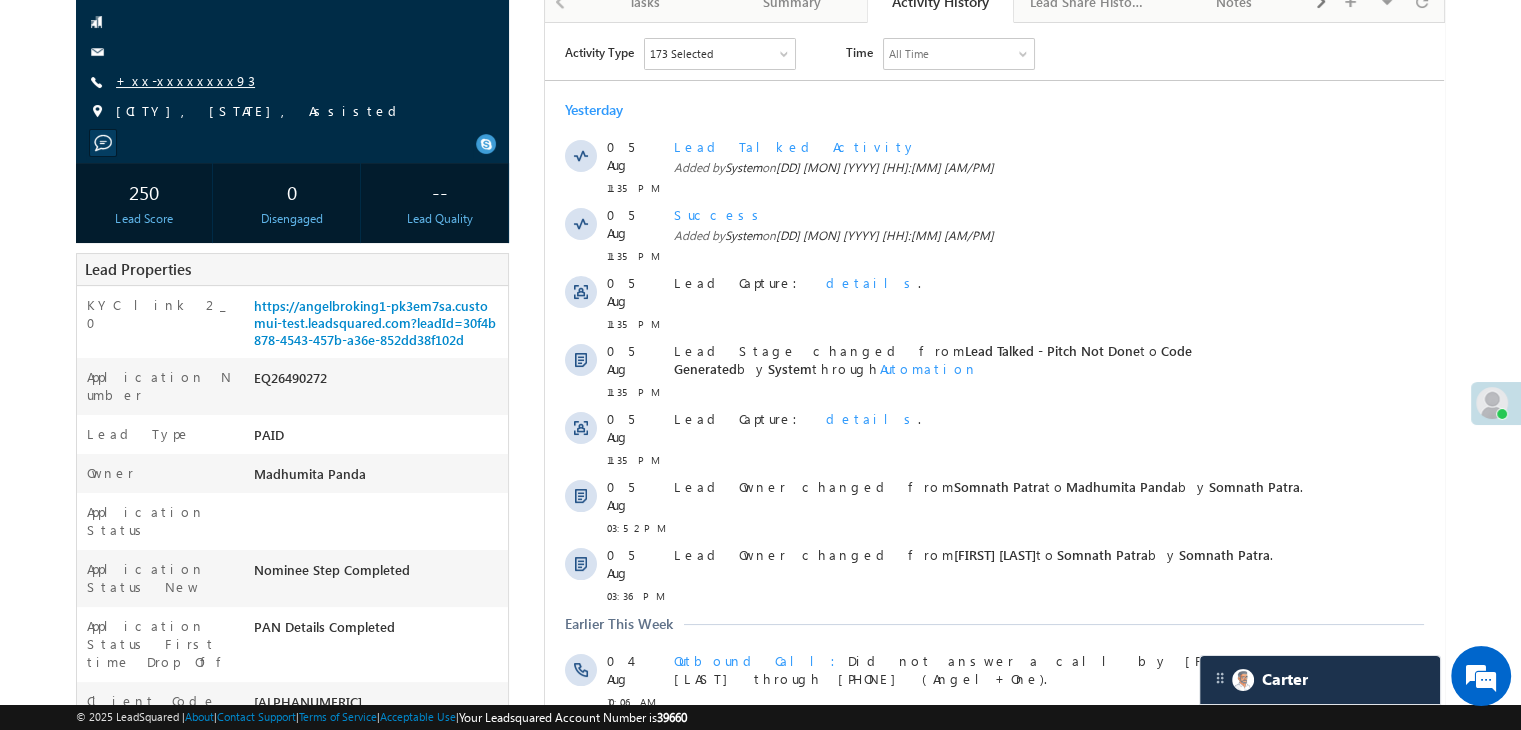 click on "+xx-xxxxxxxx93" at bounding box center (185, 80) 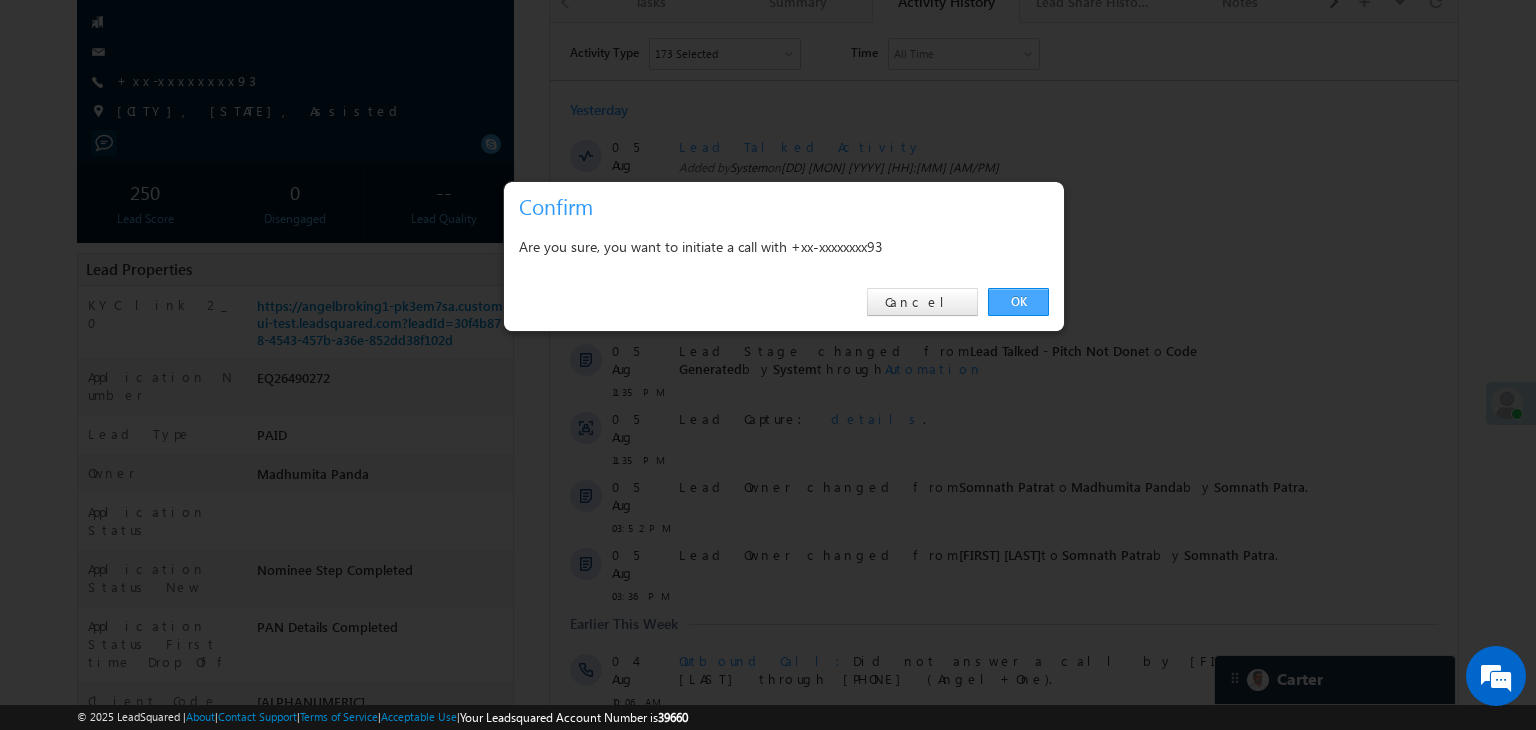 click on "OK" at bounding box center [1018, 302] 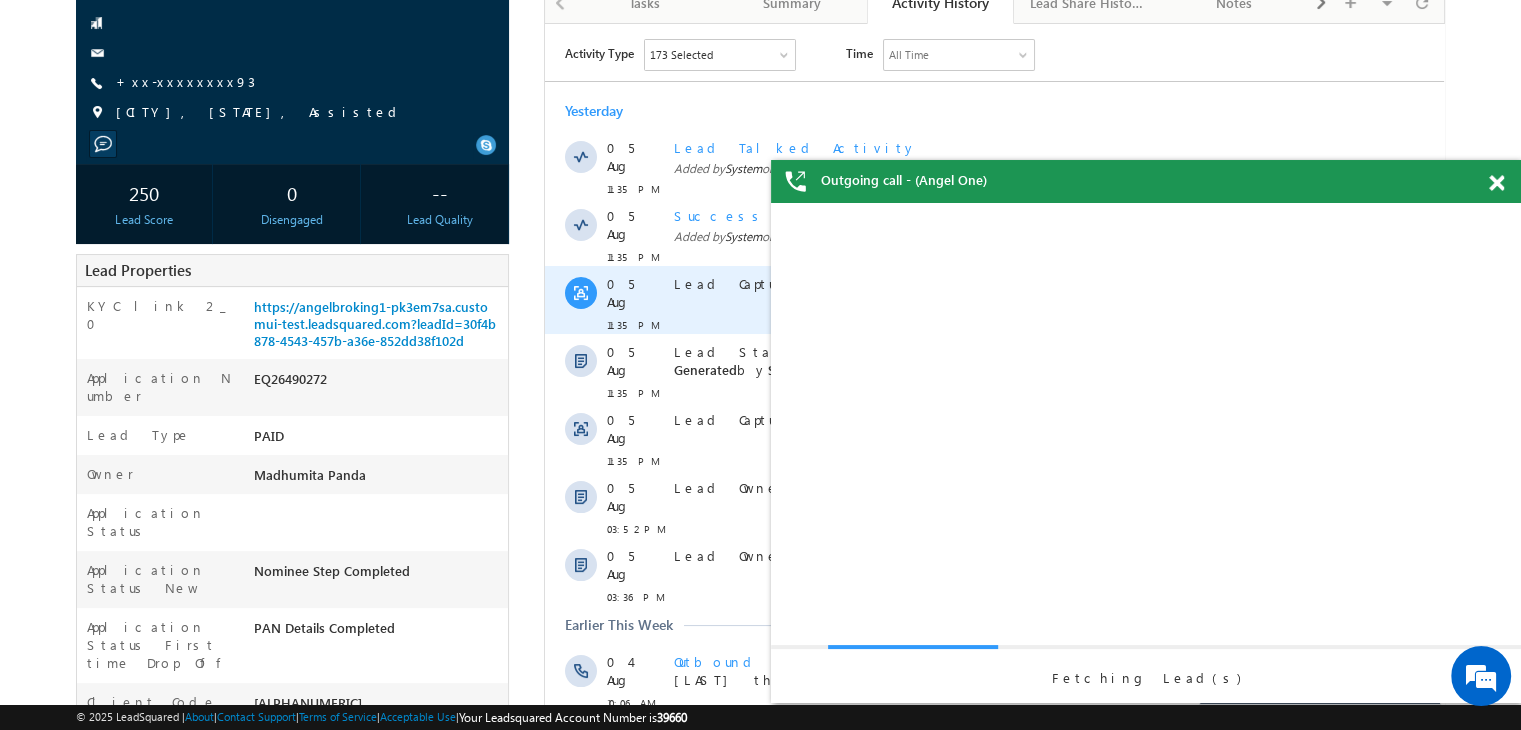 scroll, scrollTop: 0, scrollLeft: 0, axis: both 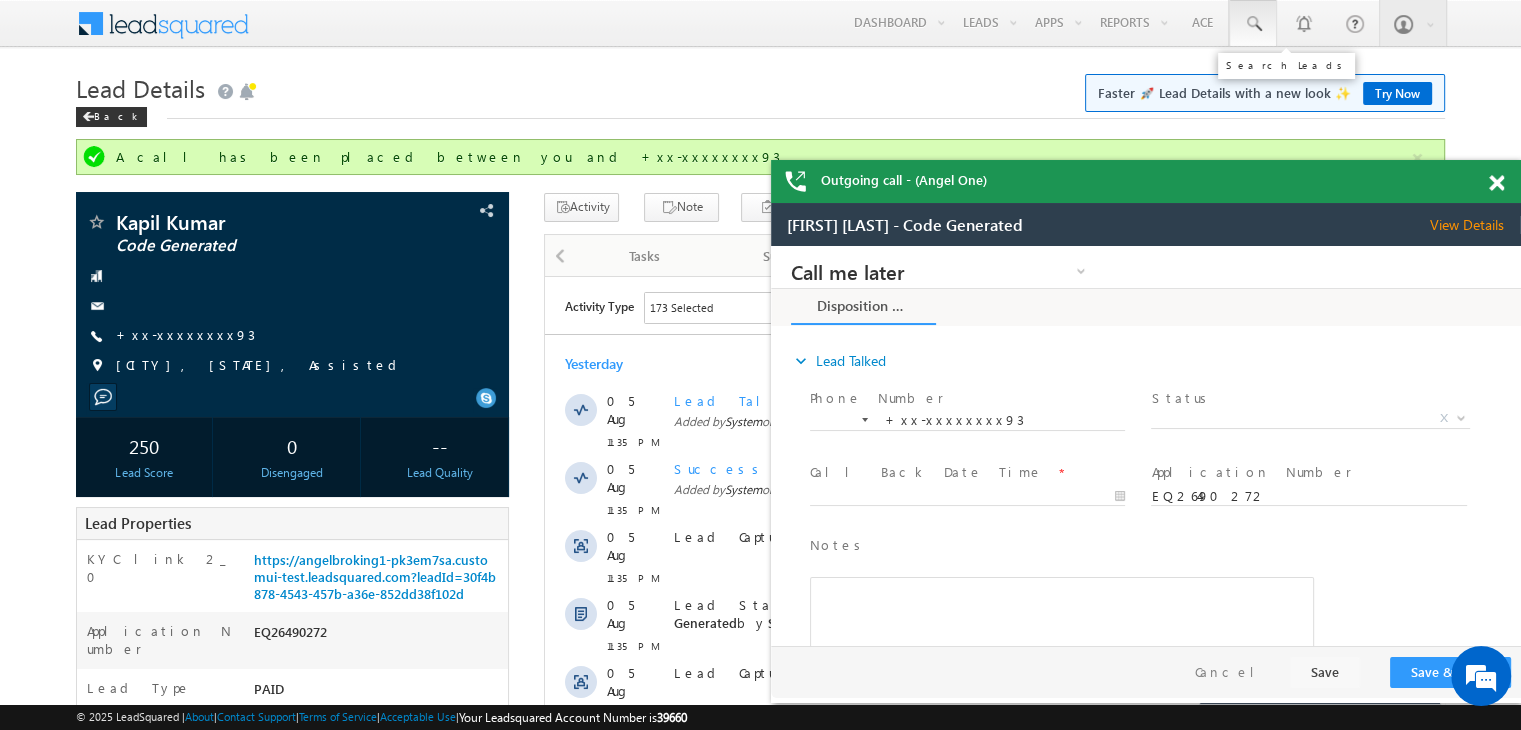 click at bounding box center [1253, 24] 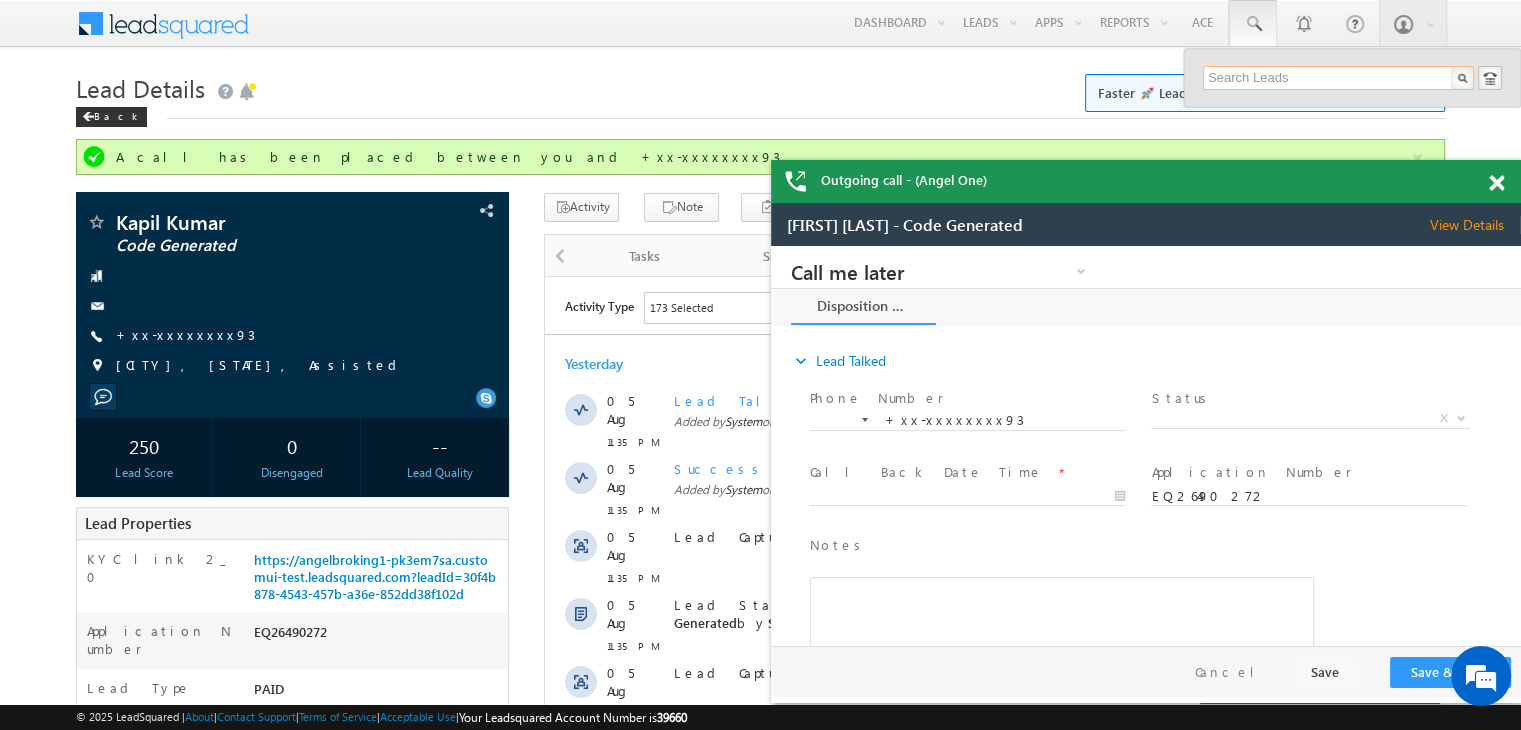 paste on "EQ26545192" 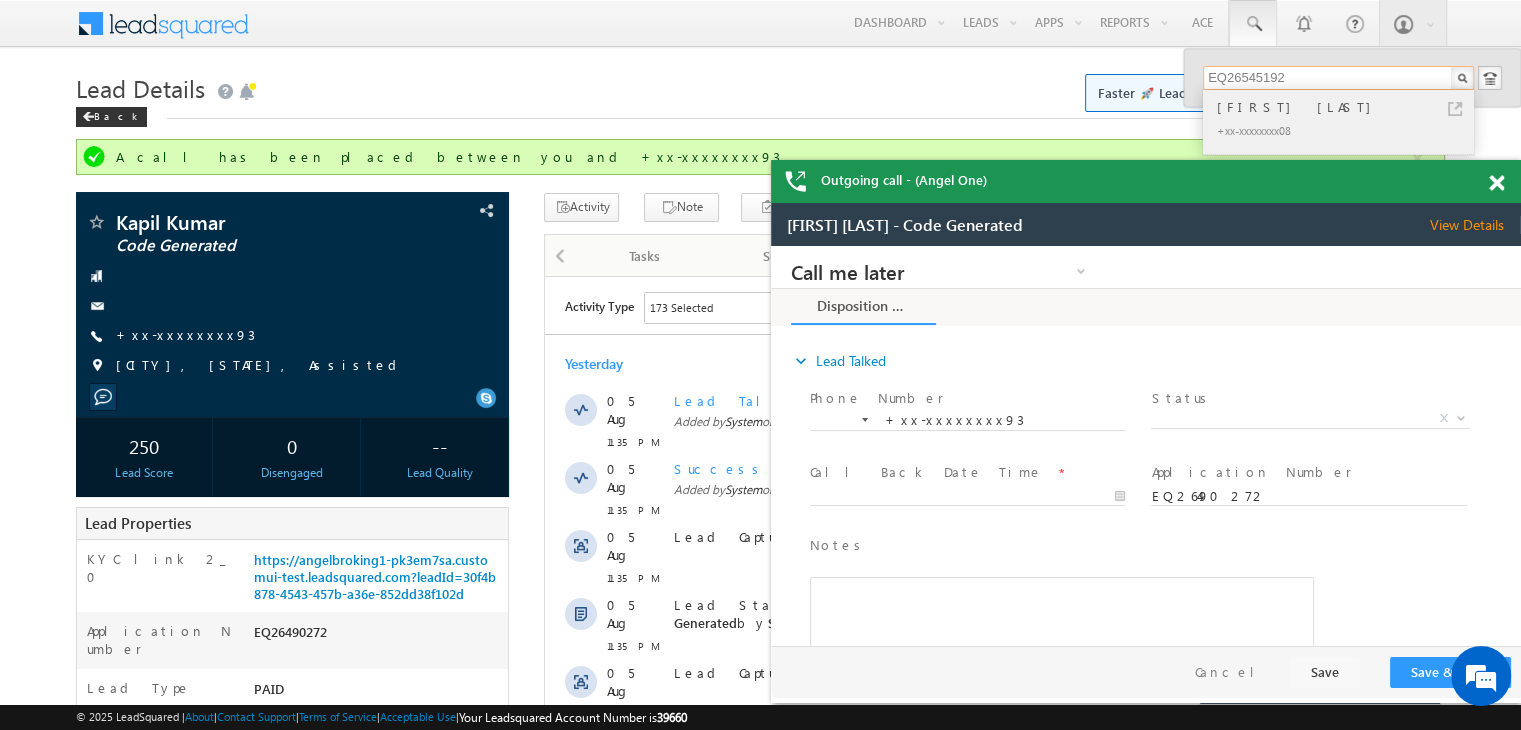 type on "EQ26545192" 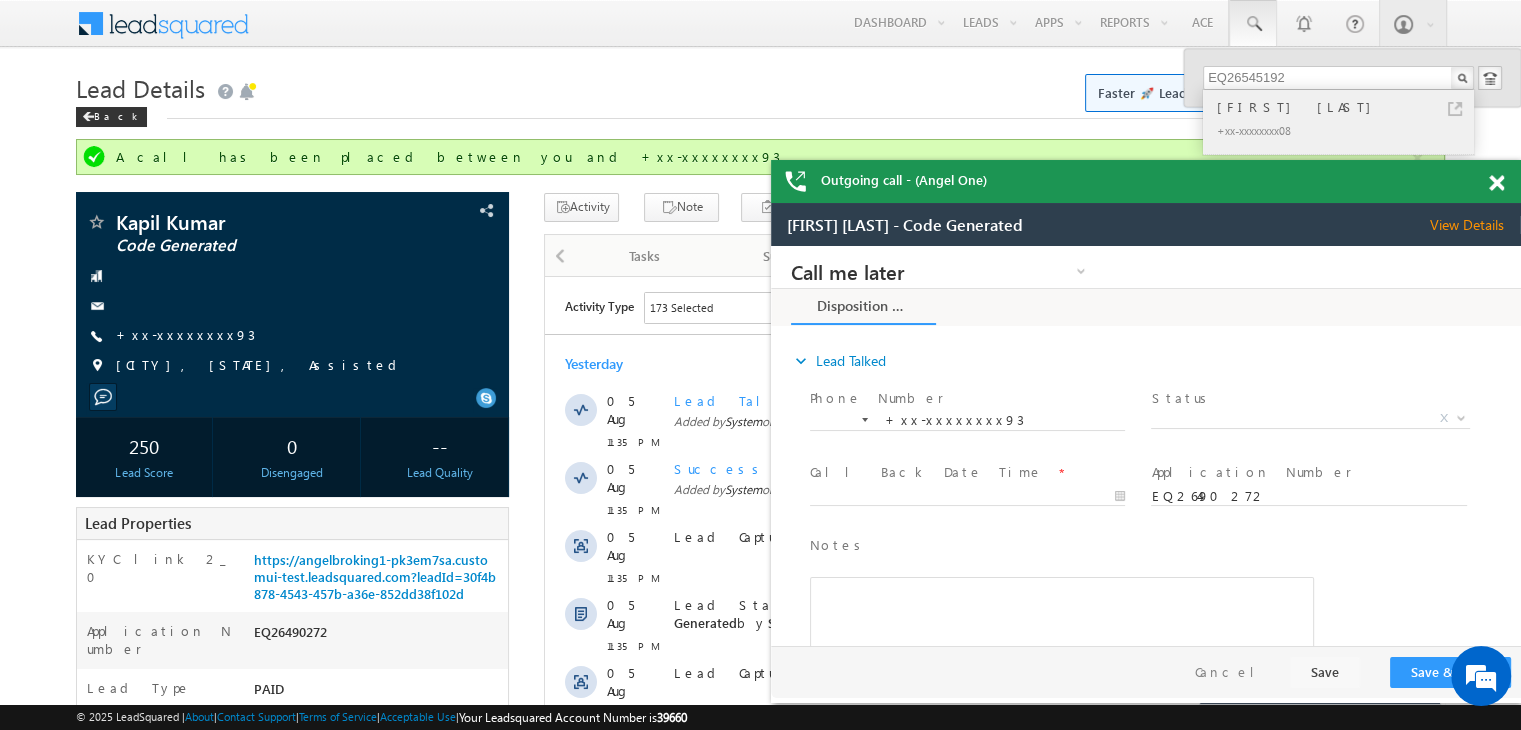 click on "Avisek Debbarma" at bounding box center (1347, 107) 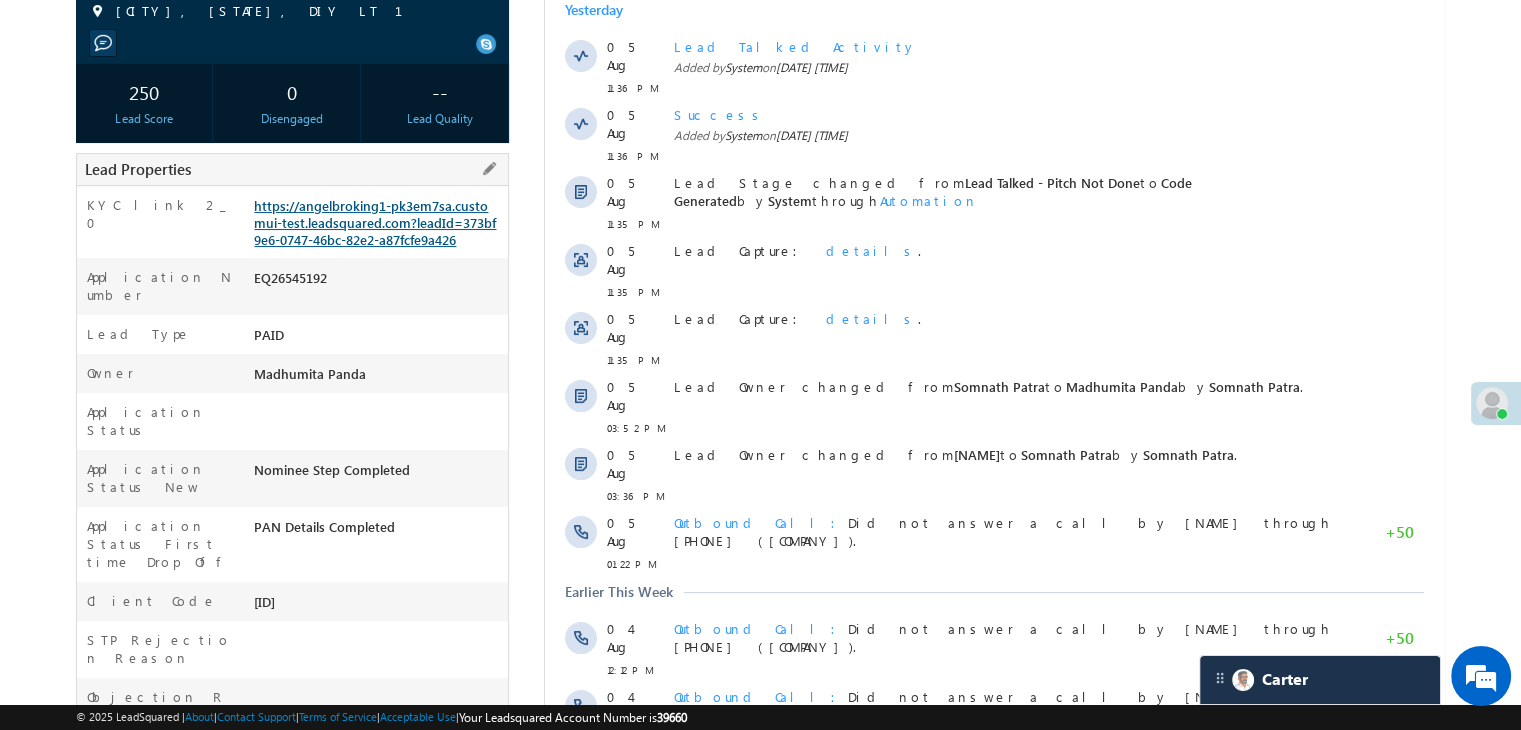 scroll, scrollTop: 0, scrollLeft: 0, axis: both 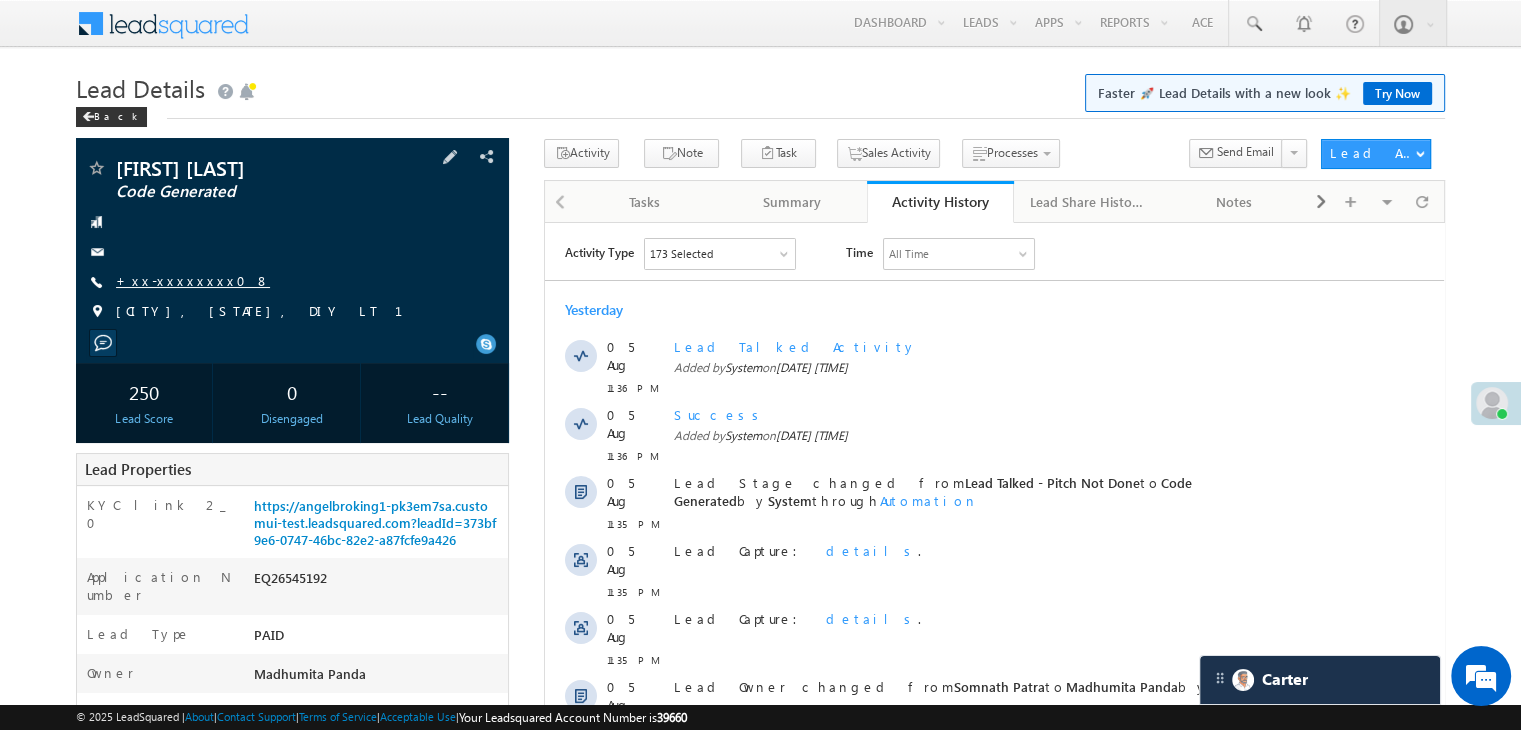 click on "+xx-xxxxxxxx08" at bounding box center [193, 280] 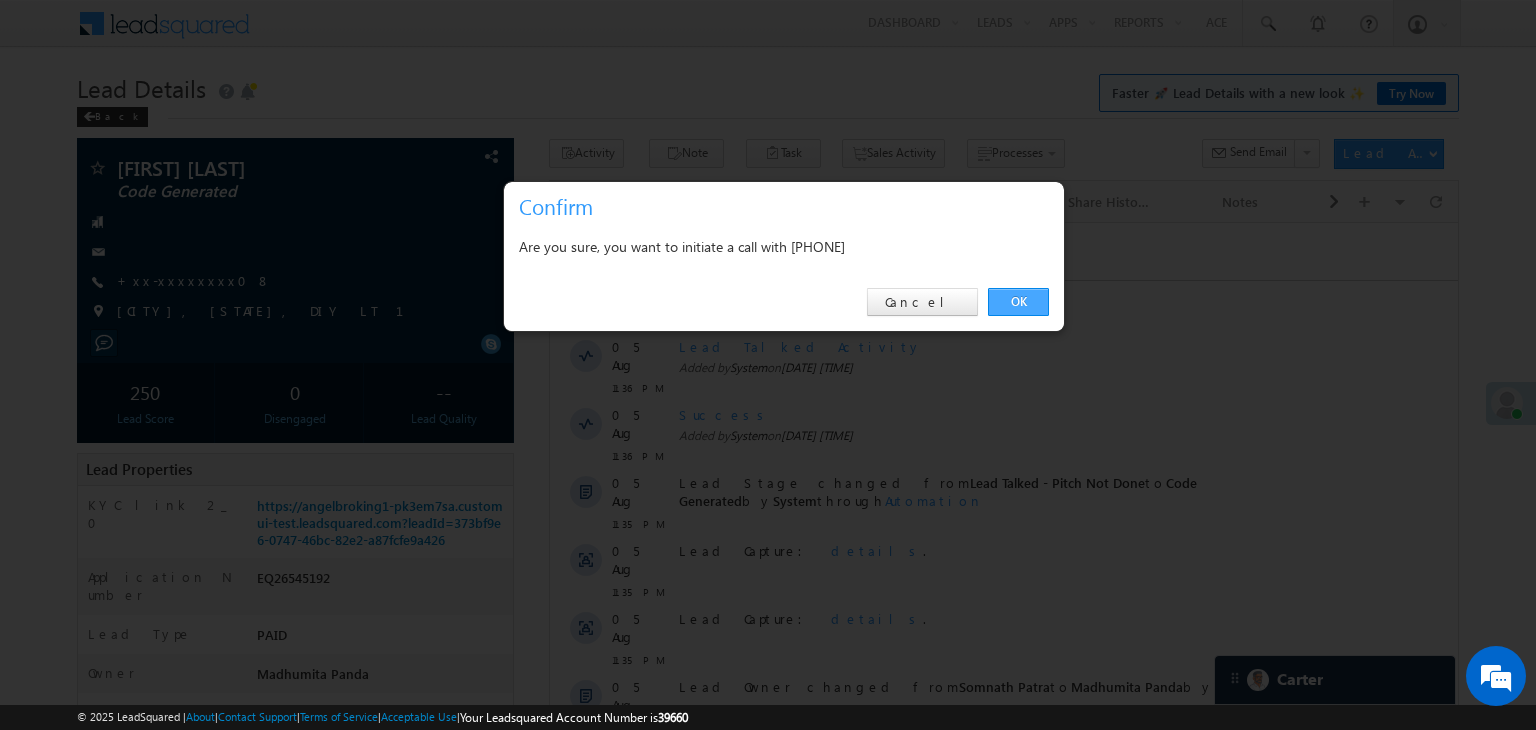 click on "OK" at bounding box center [1018, 302] 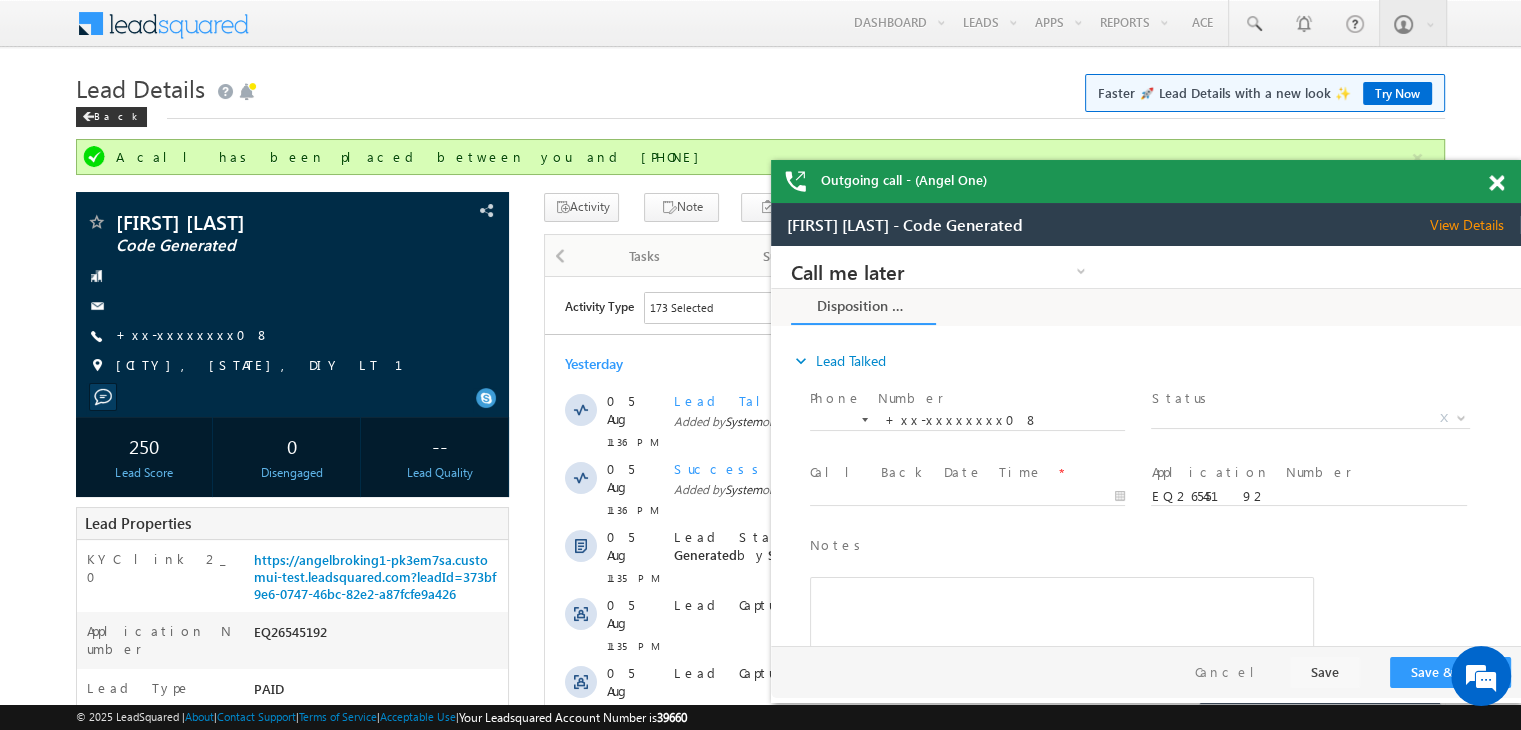 scroll, scrollTop: 0, scrollLeft: 0, axis: both 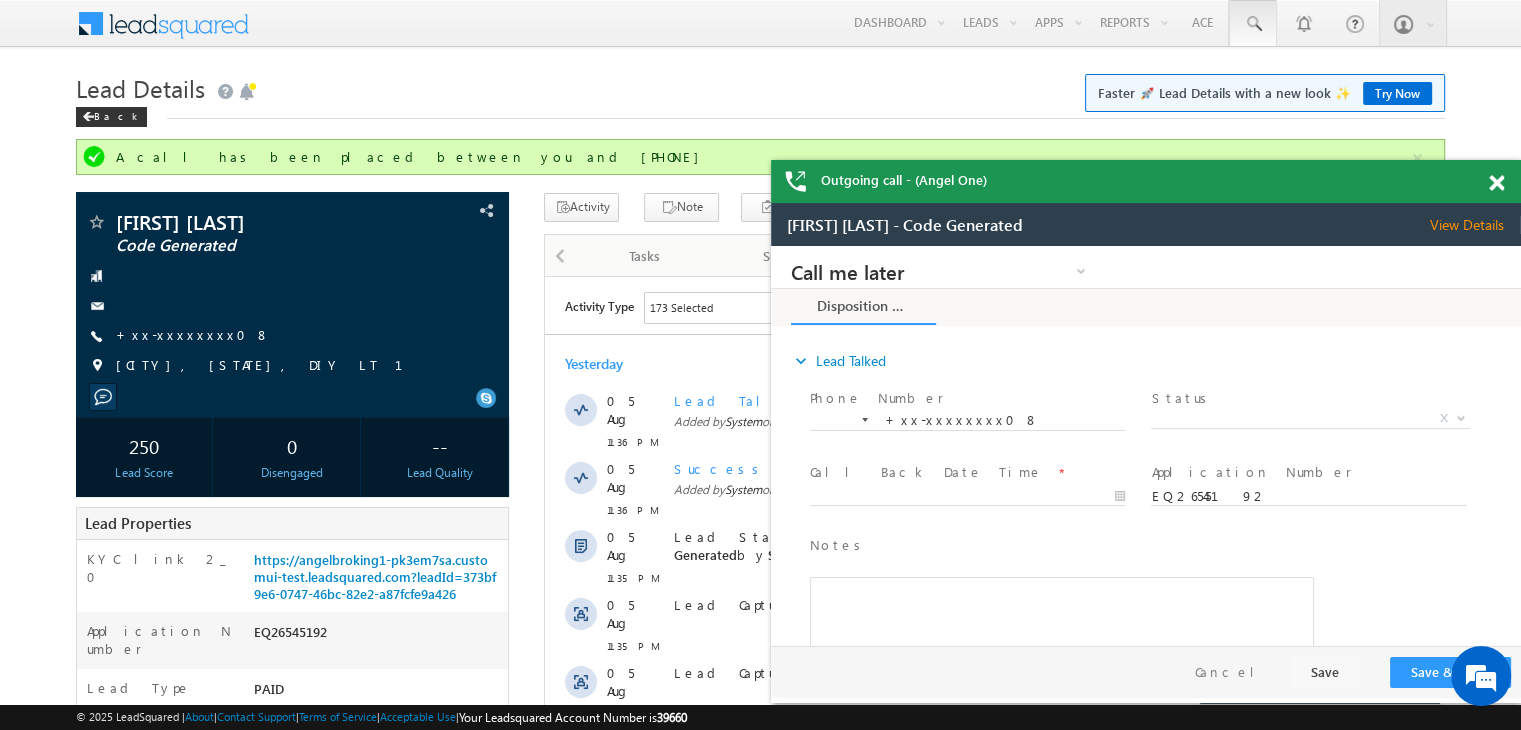 click at bounding box center (1253, 24) 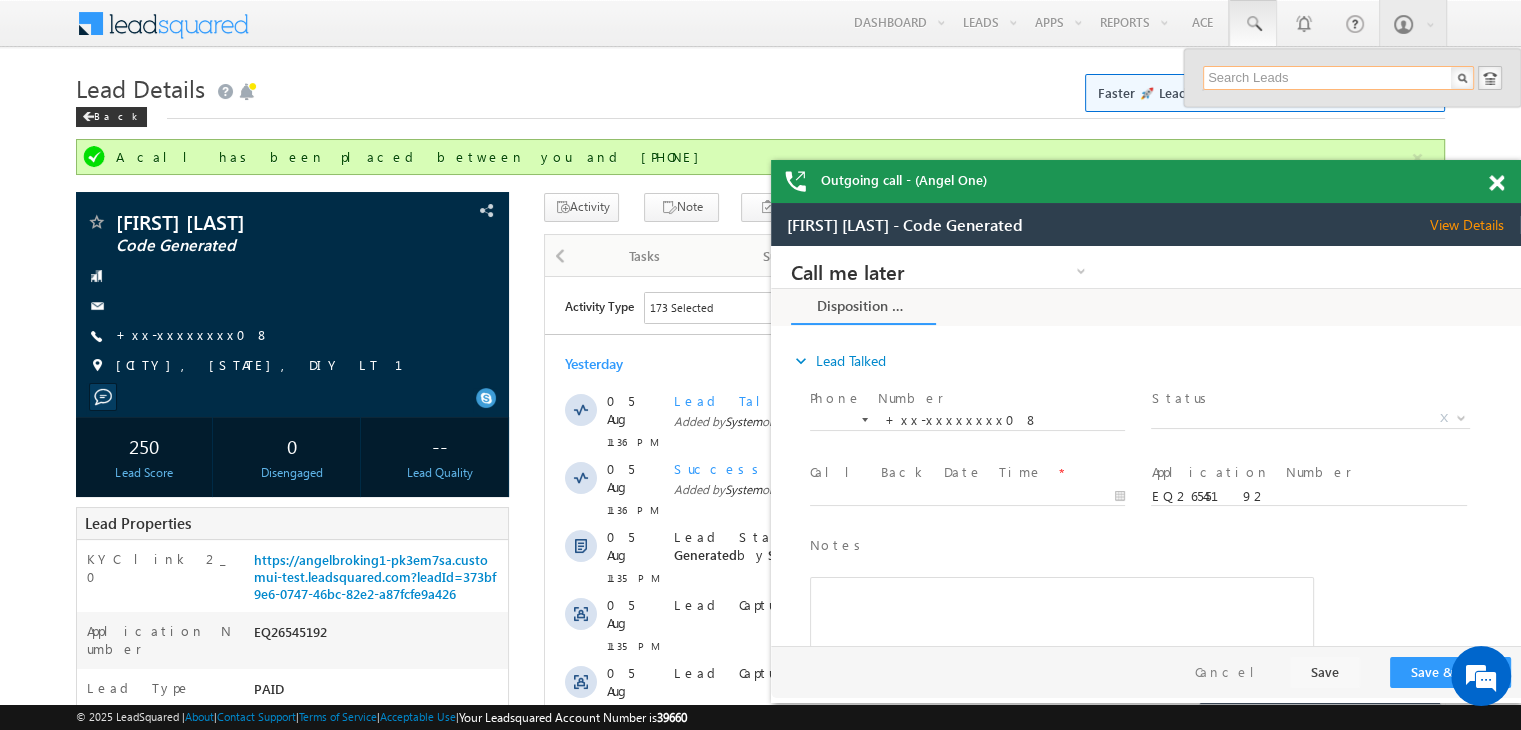paste on "EQ26491394" 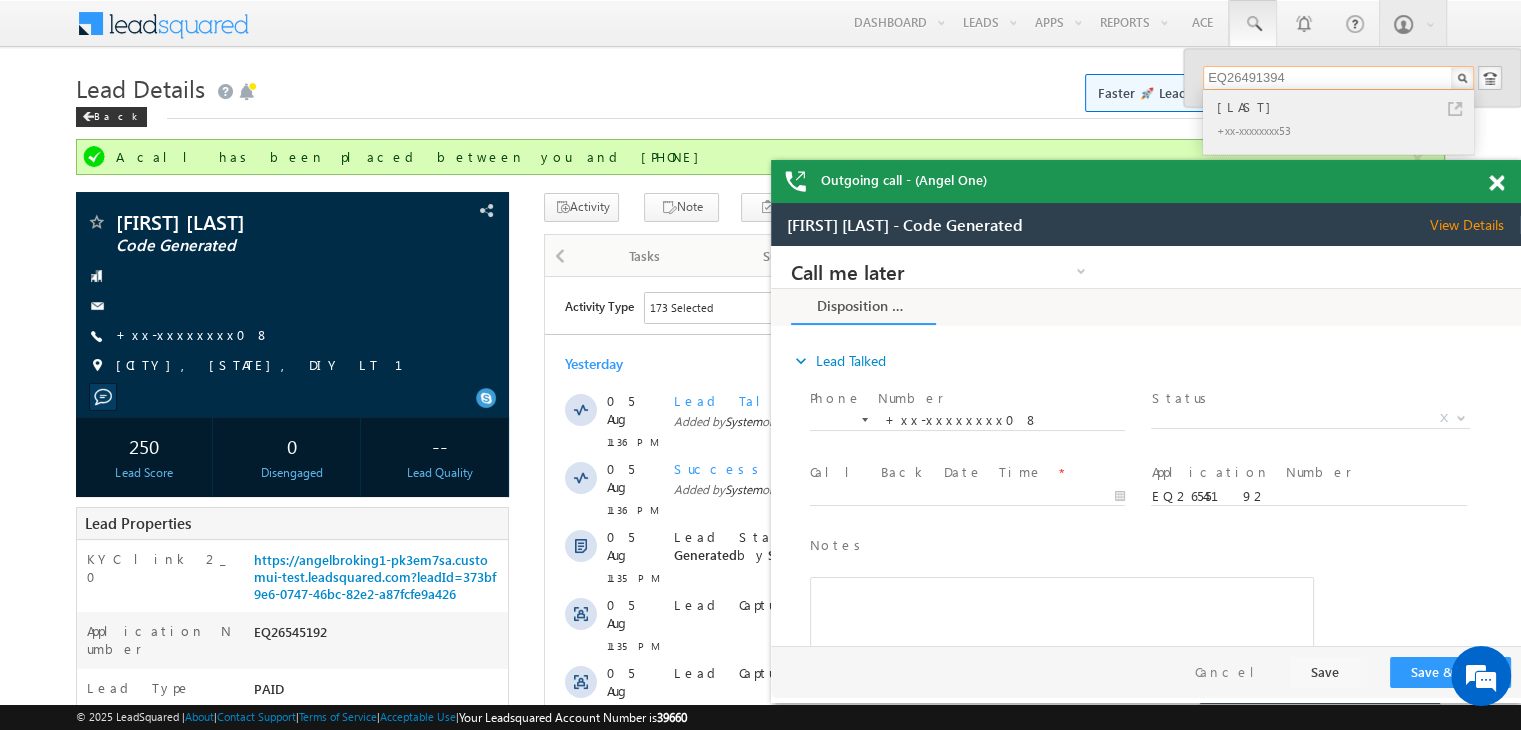 type on "EQ26491394" 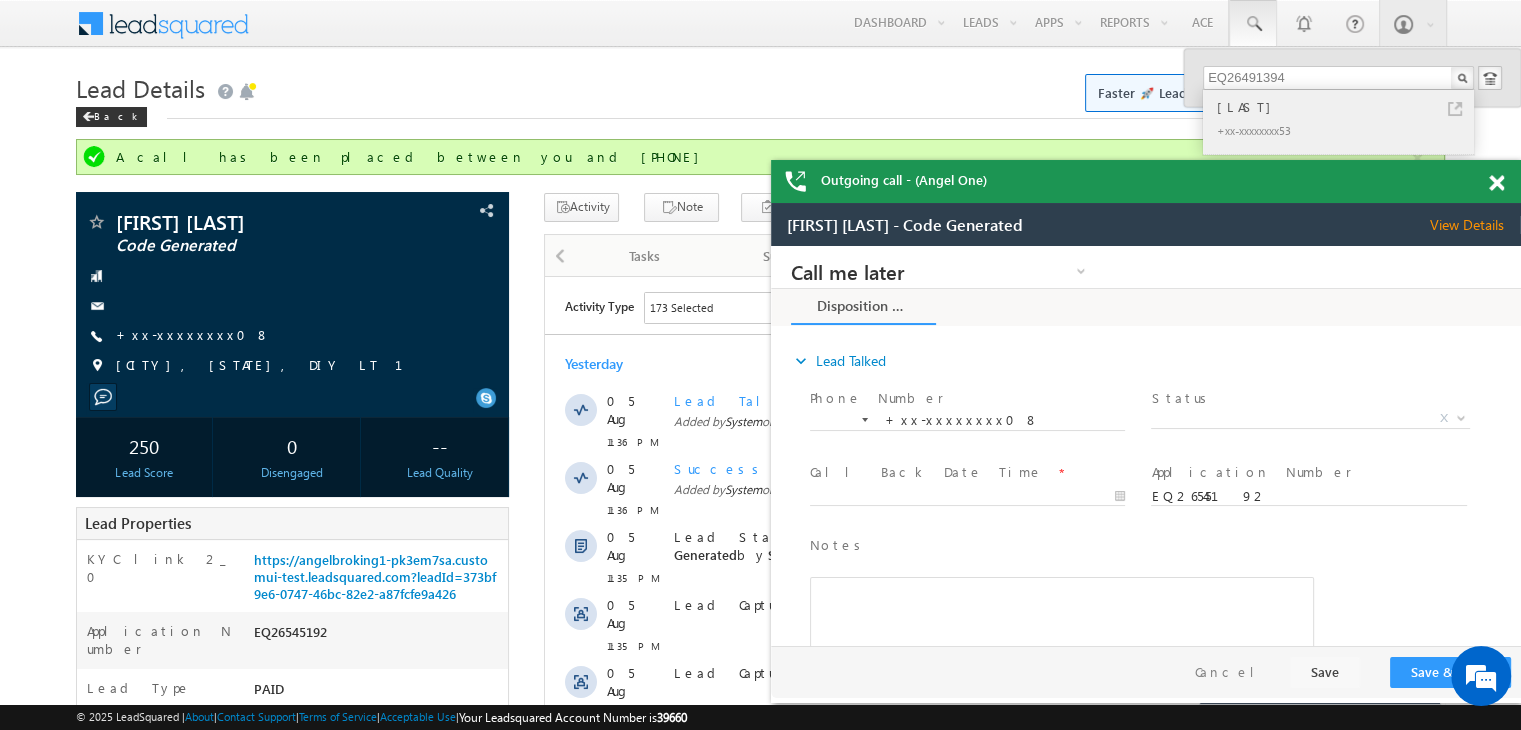 click on "Harbu" at bounding box center [1347, 107] 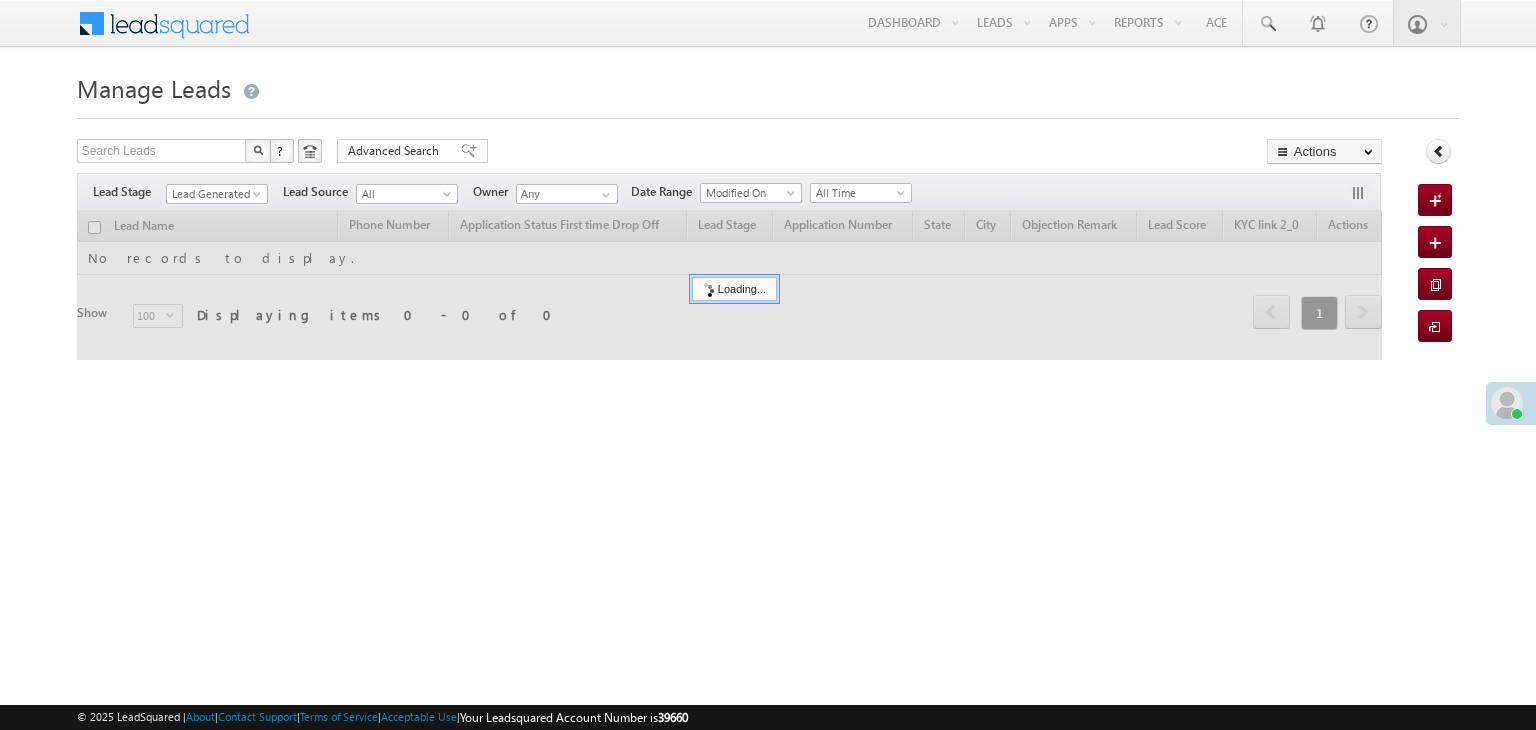 scroll, scrollTop: 0, scrollLeft: 0, axis: both 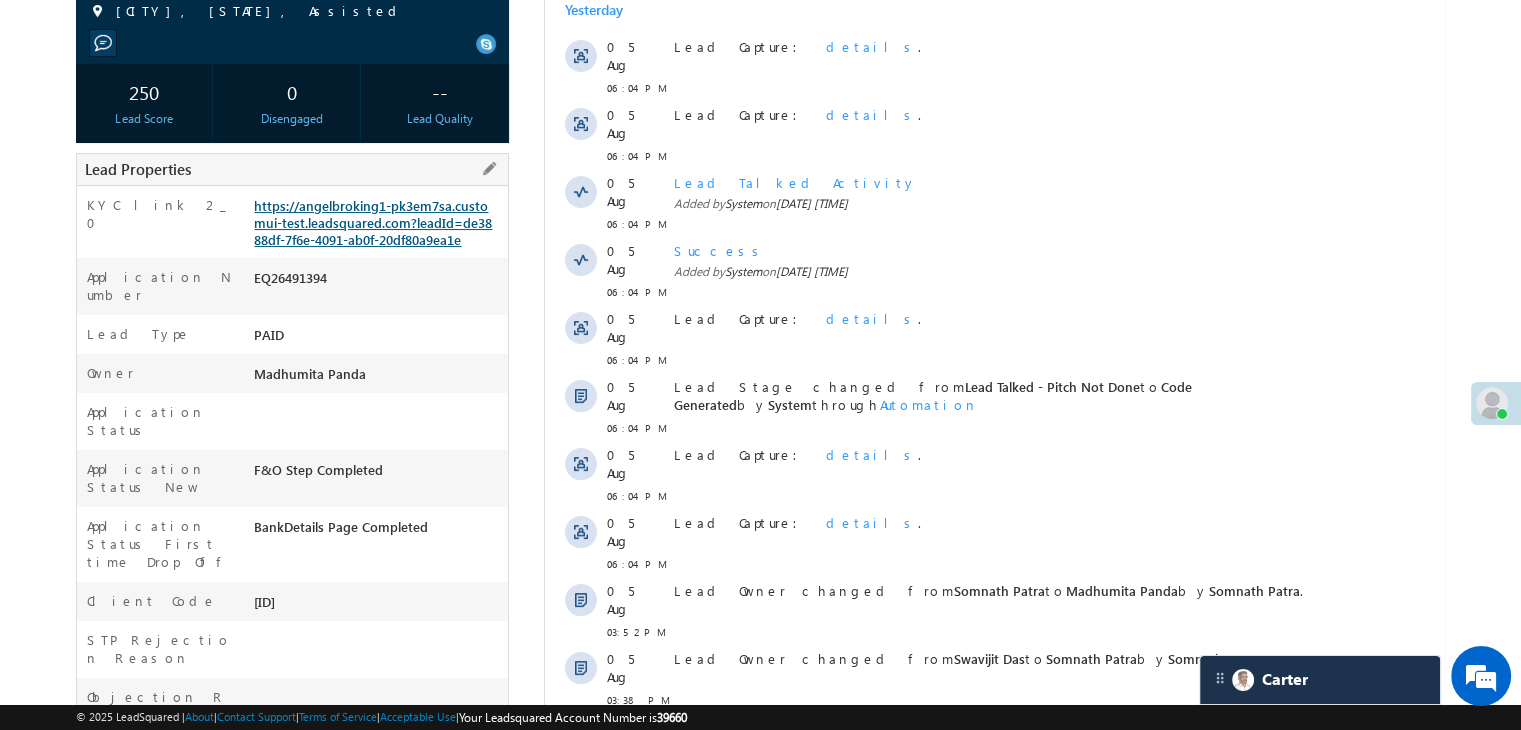 click on "https://angelbroking1-pk3em7sa.customui-test.leadsquared.com?leadId=de3888df-7f6e-4091-ab0f-20df80a9ea1e" at bounding box center (373, 222) 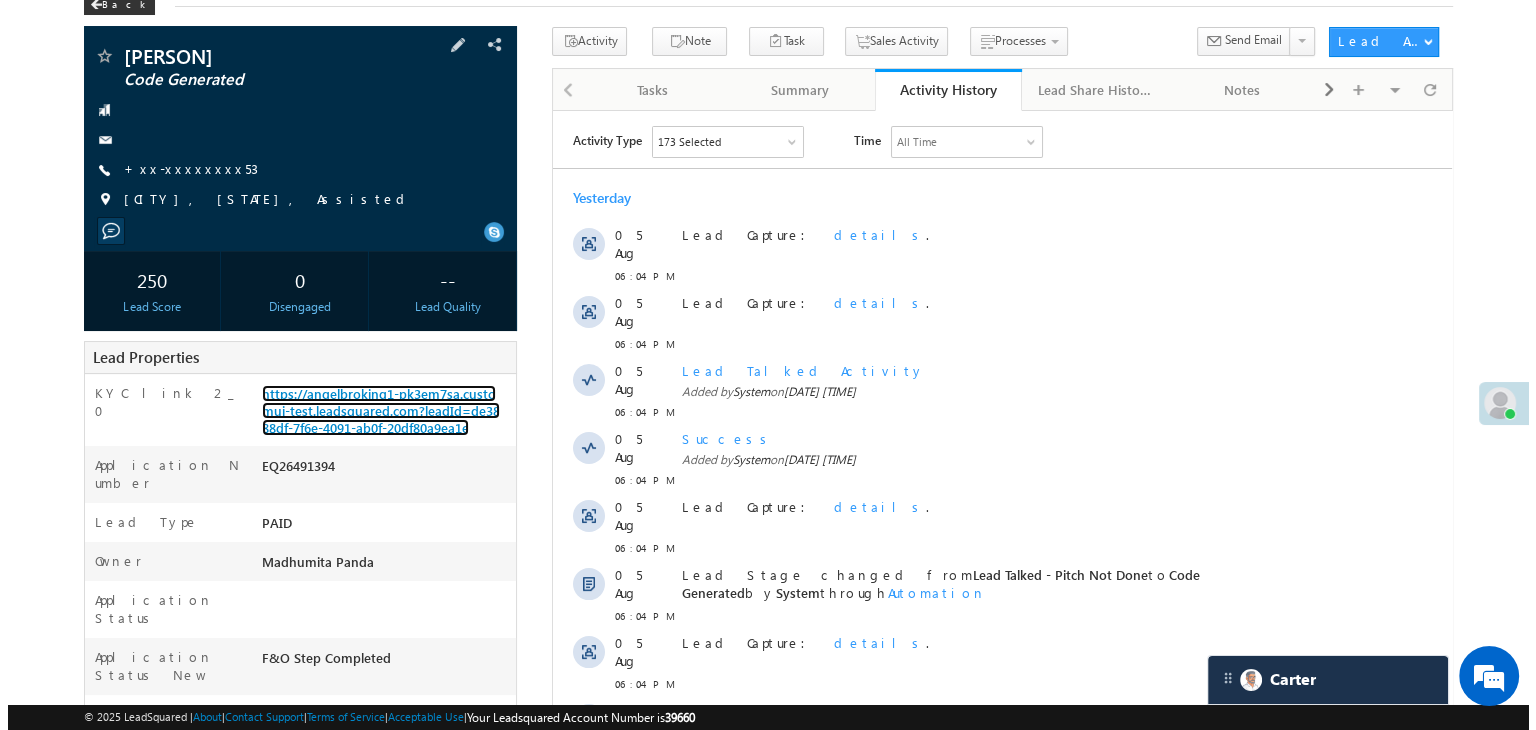 scroll, scrollTop: 100, scrollLeft: 0, axis: vertical 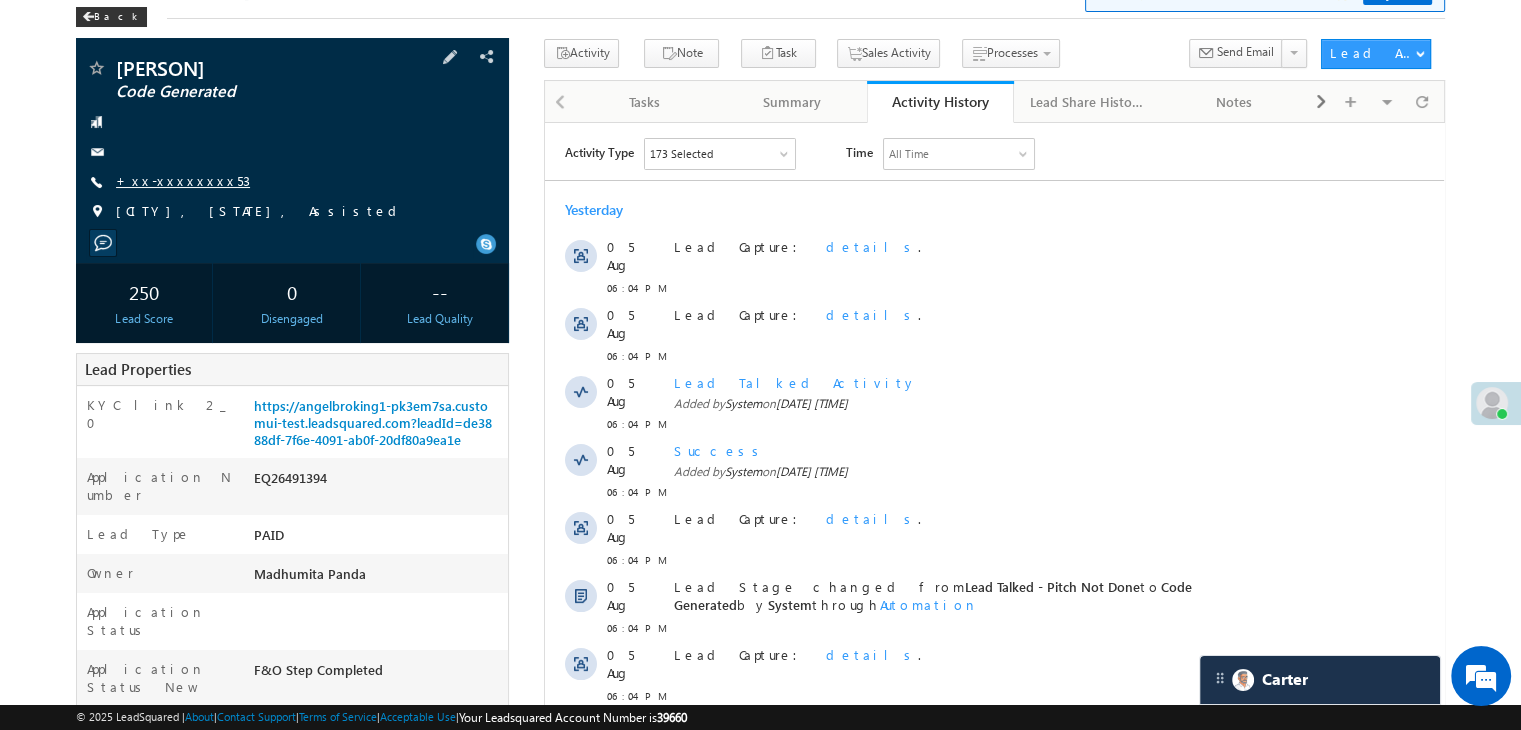 click on "+xx-xxxxxxxx53" at bounding box center (183, 180) 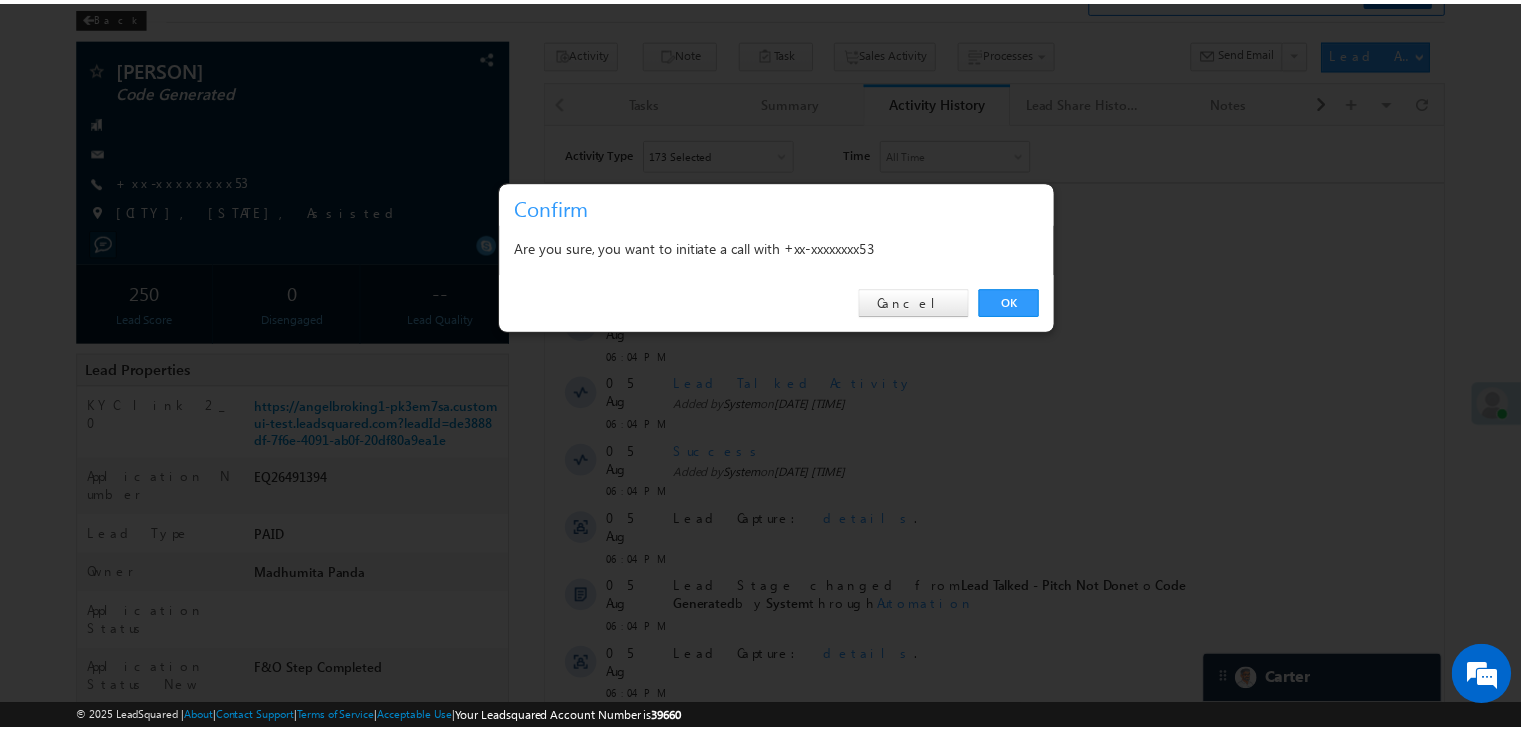scroll, scrollTop: 0, scrollLeft: 0, axis: both 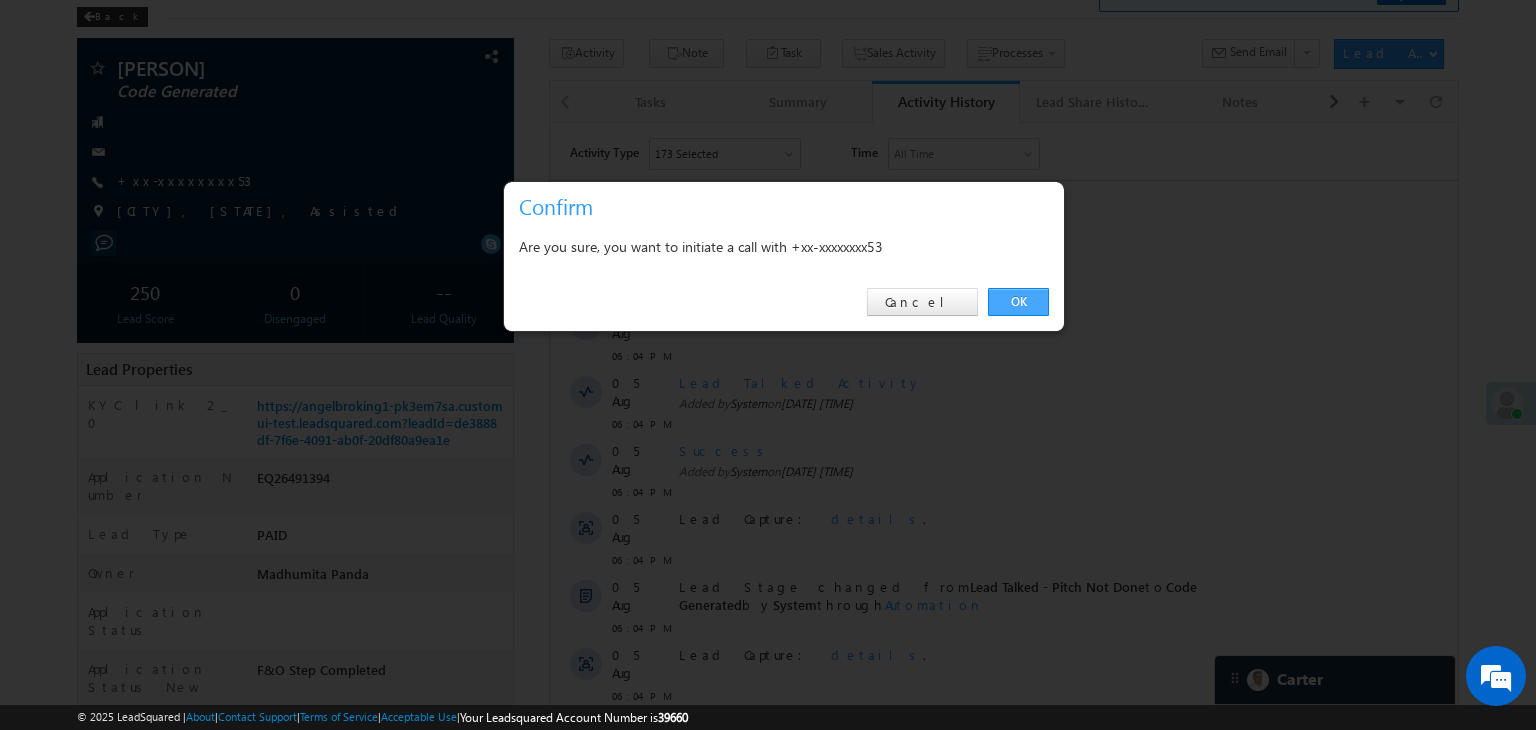 drag, startPoint x: 1024, startPoint y: 296, endPoint x: 220, endPoint y: 102, distance: 827.07434 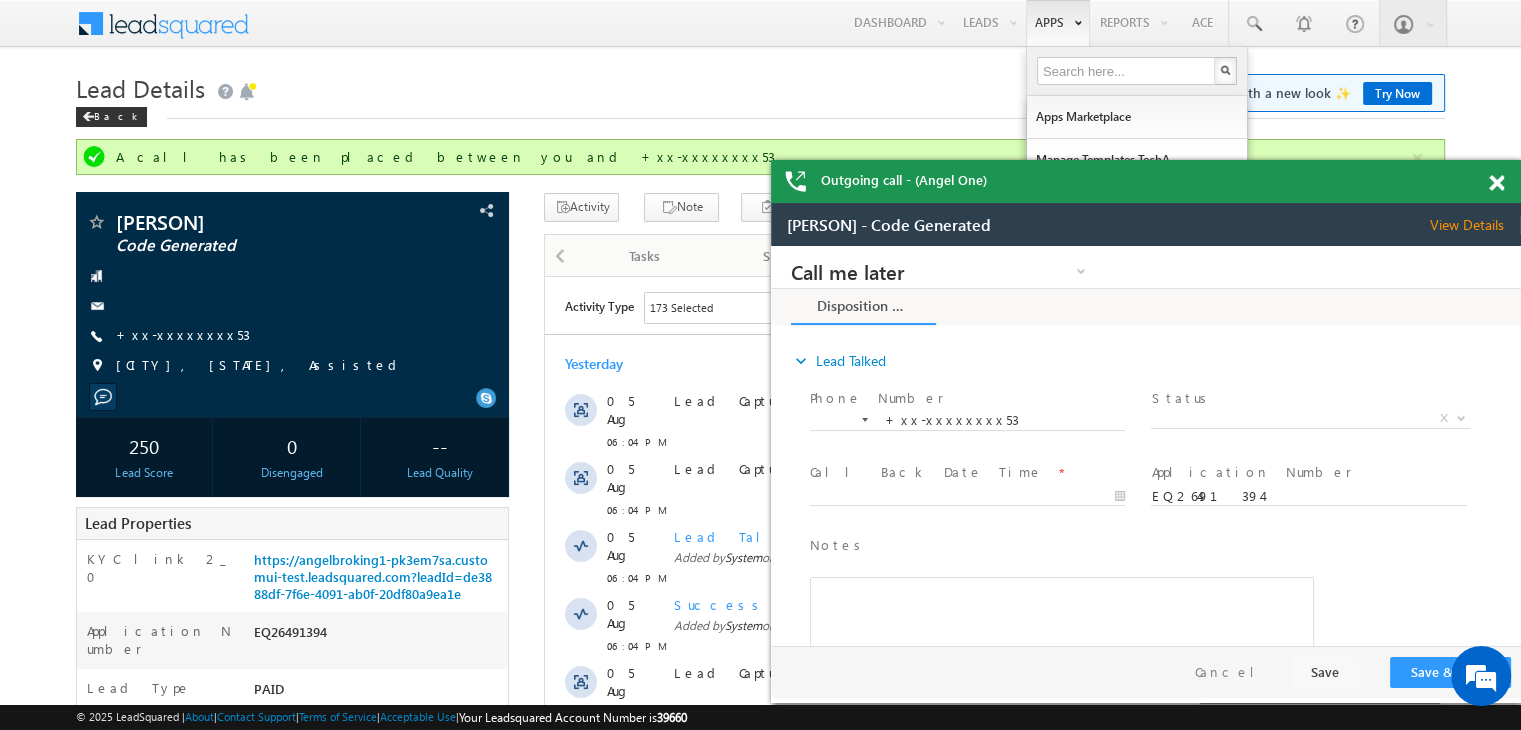 scroll, scrollTop: 0, scrollLeft: 0, axis: both 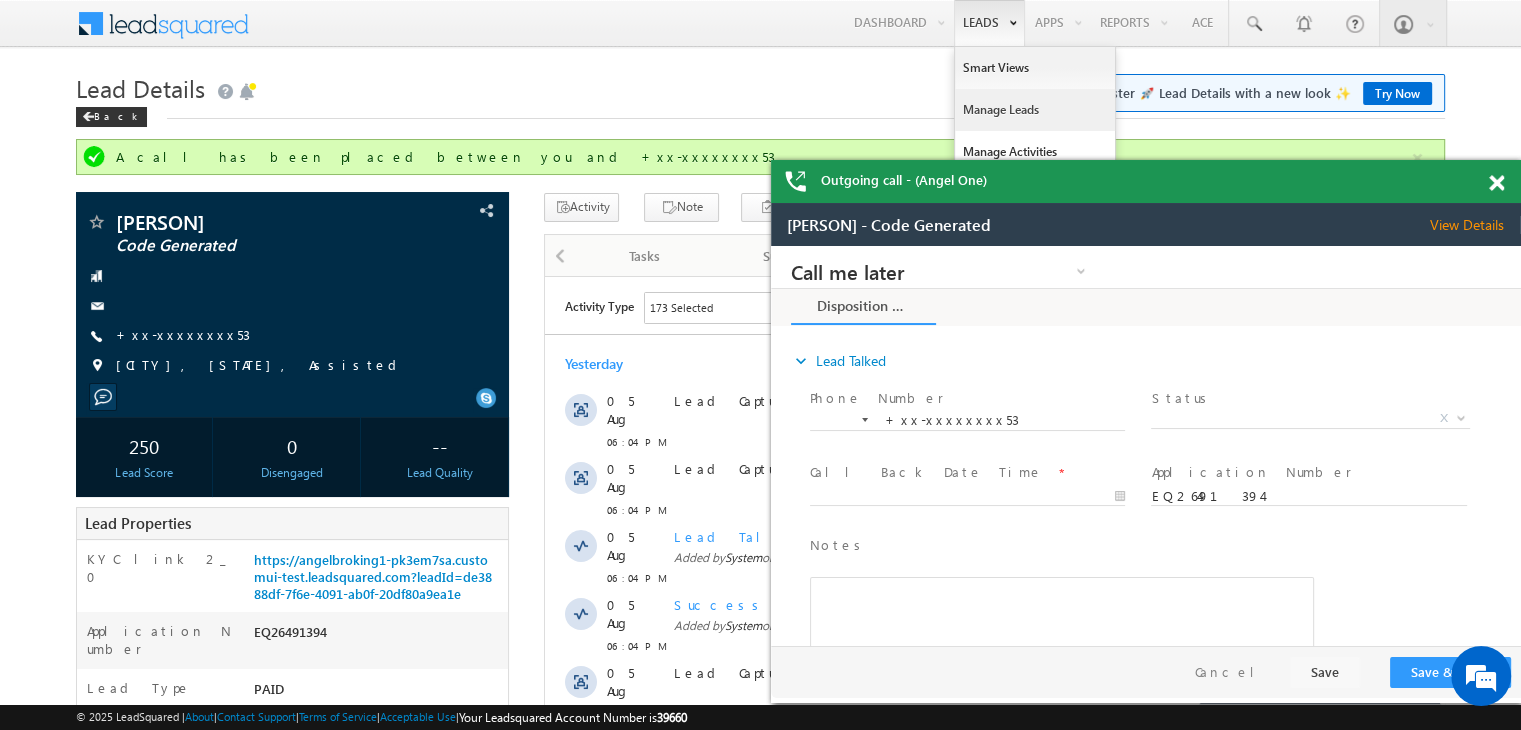 click on "Manage Leads" at bounding box center (1035, 110) 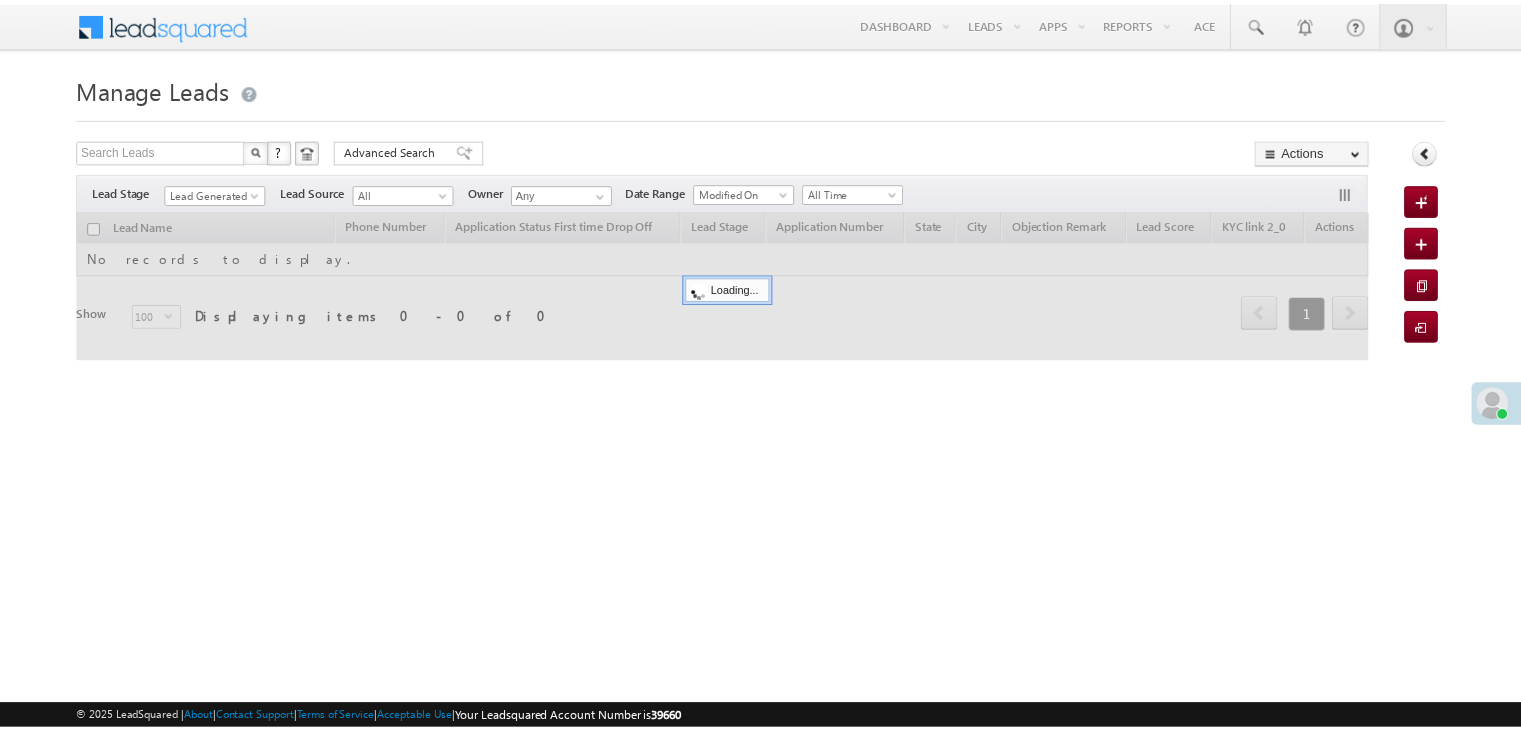 scroll, scrollTop: 0, scrollLeft: 0, axis: both 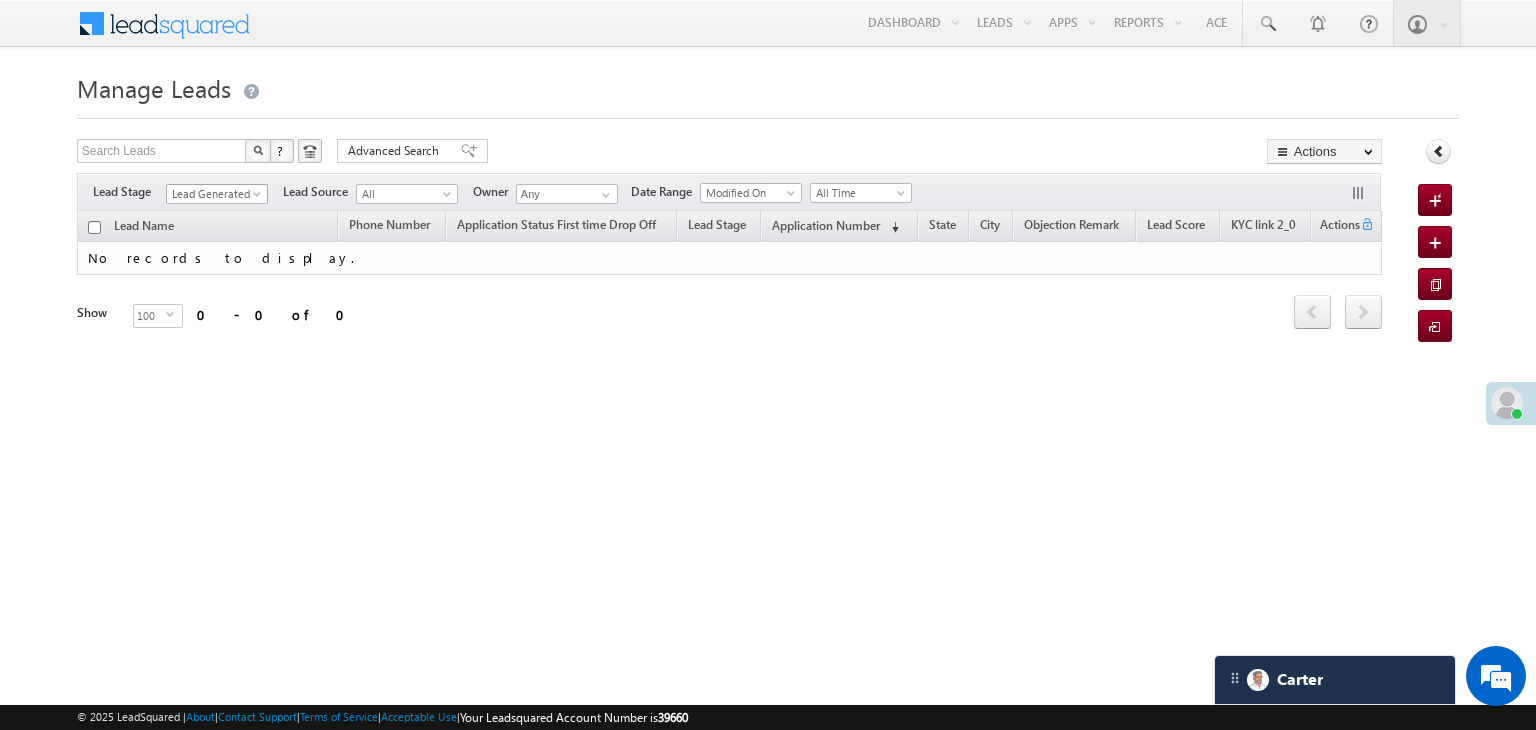 click on "Lead Generated" at bounding box center (214, 194) 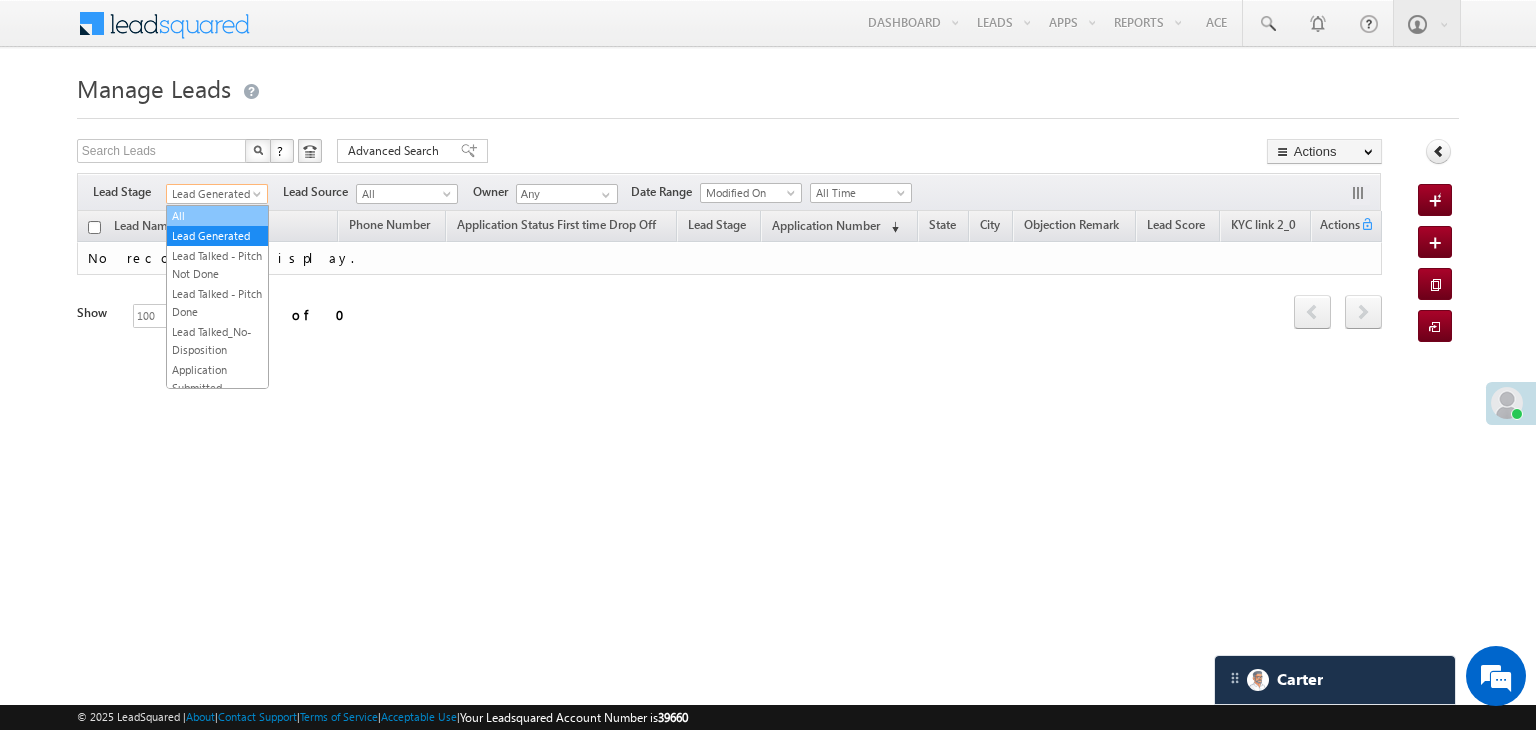 click on "All" at bounding box center (217, 216) 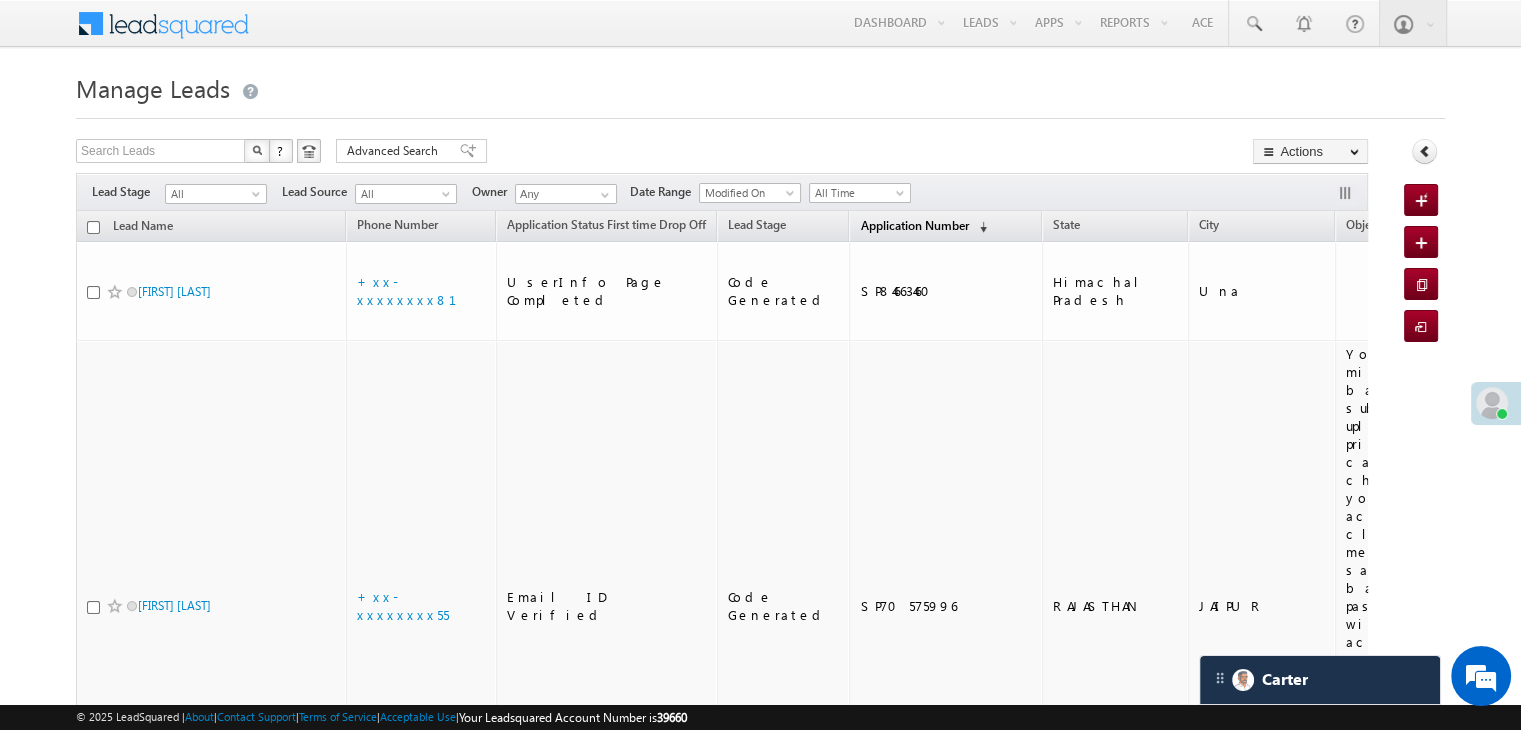 click on "Application Number" at bounding box center [914, 225] 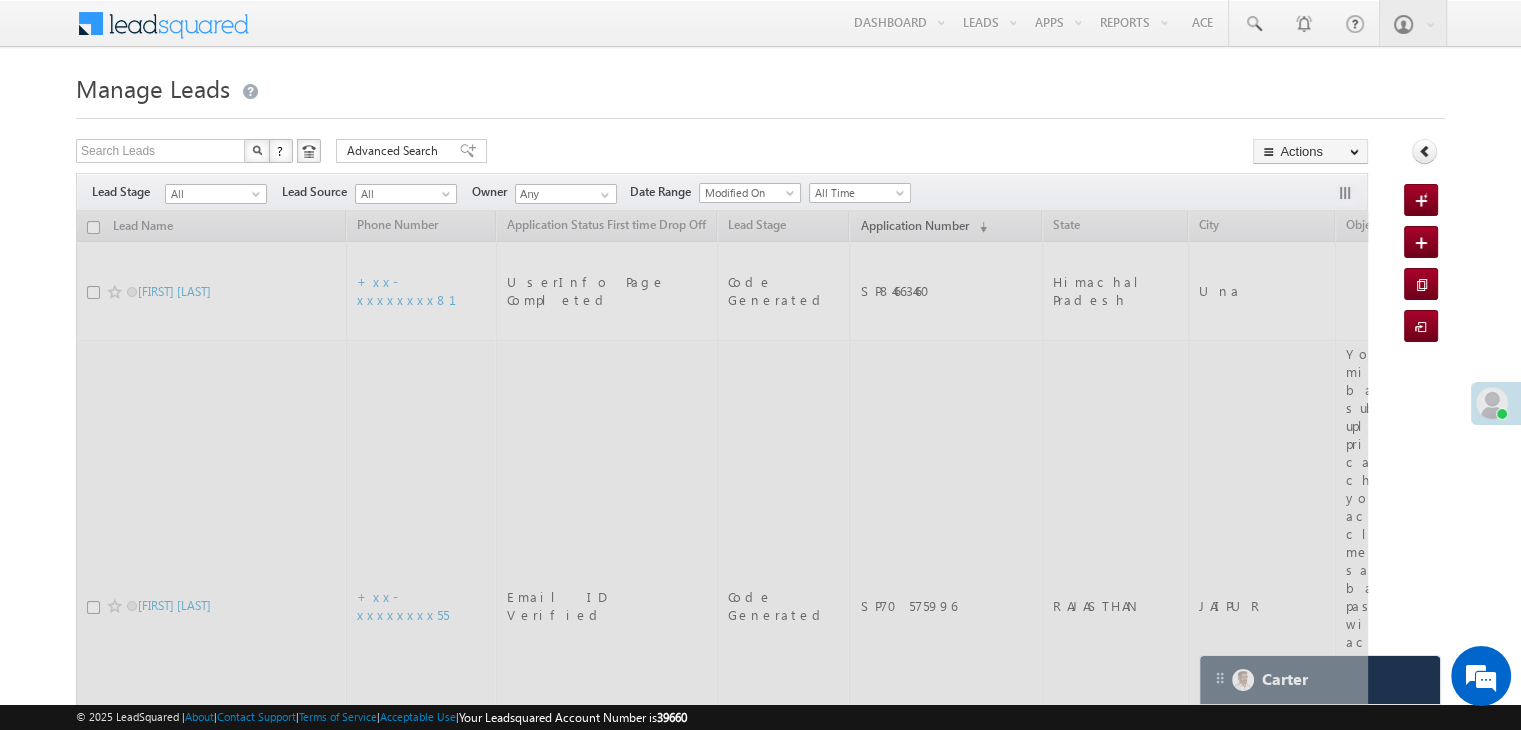 scroll, scrollTop: 0, scrollLeft: 0, axis: both 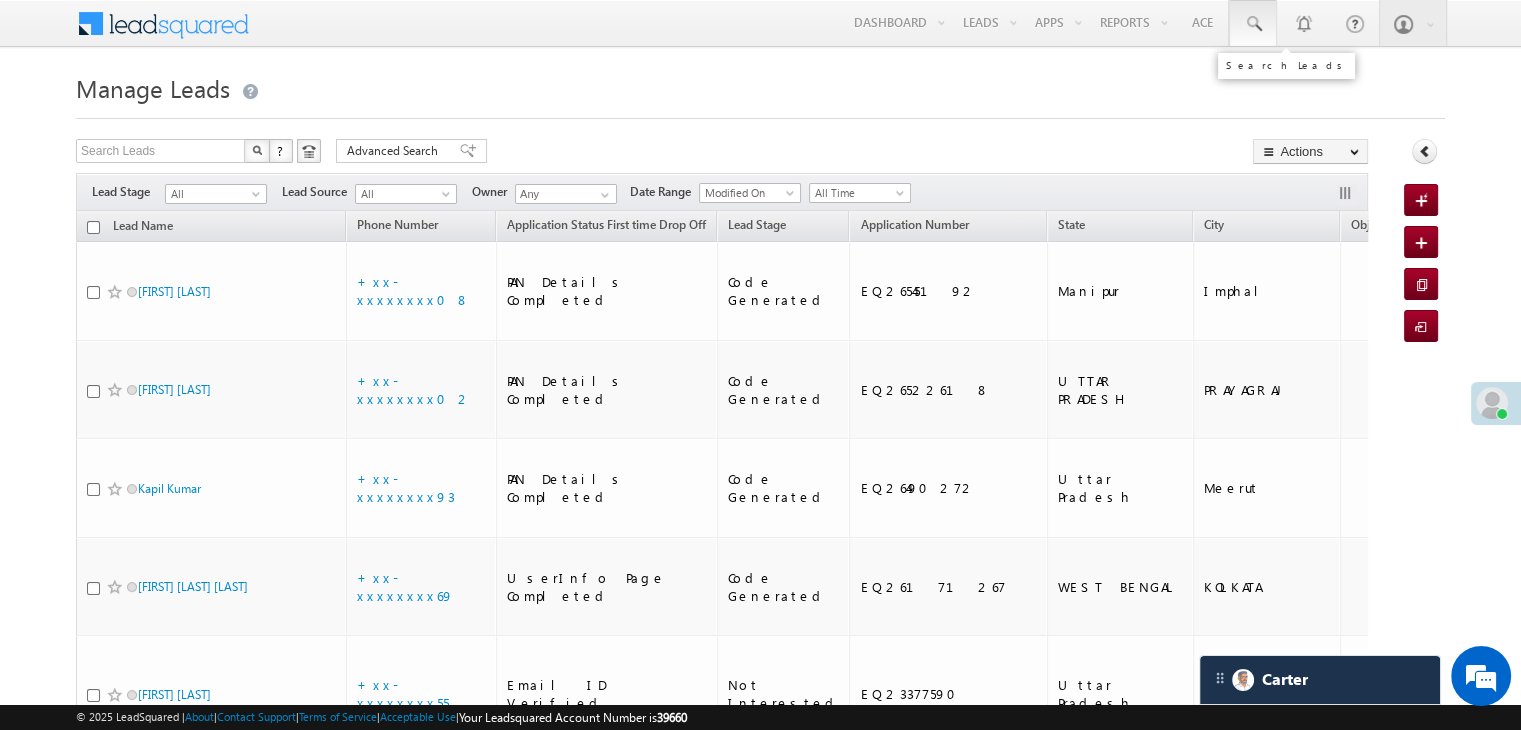 click at bounding box center (1253, 24) 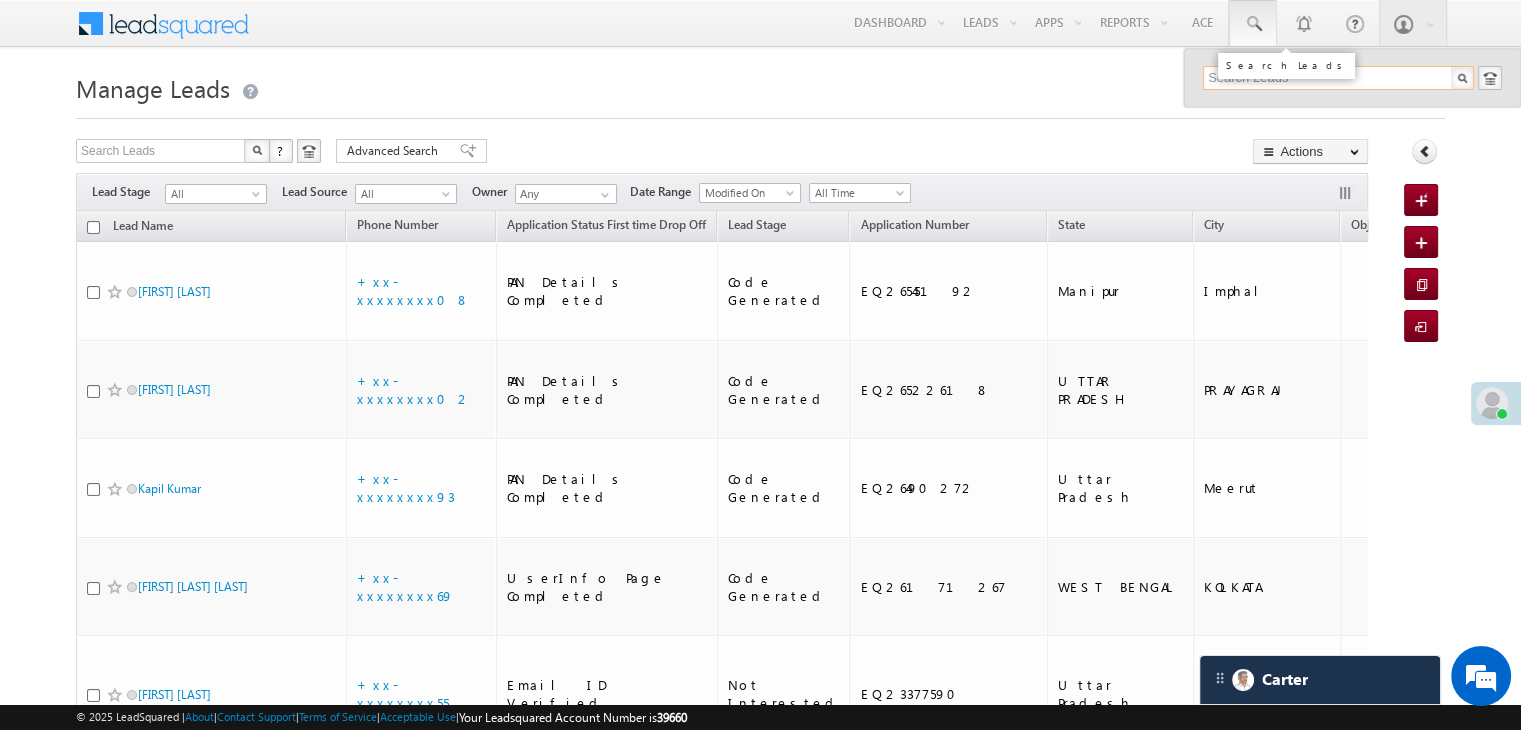 paste on "EQ26531330" 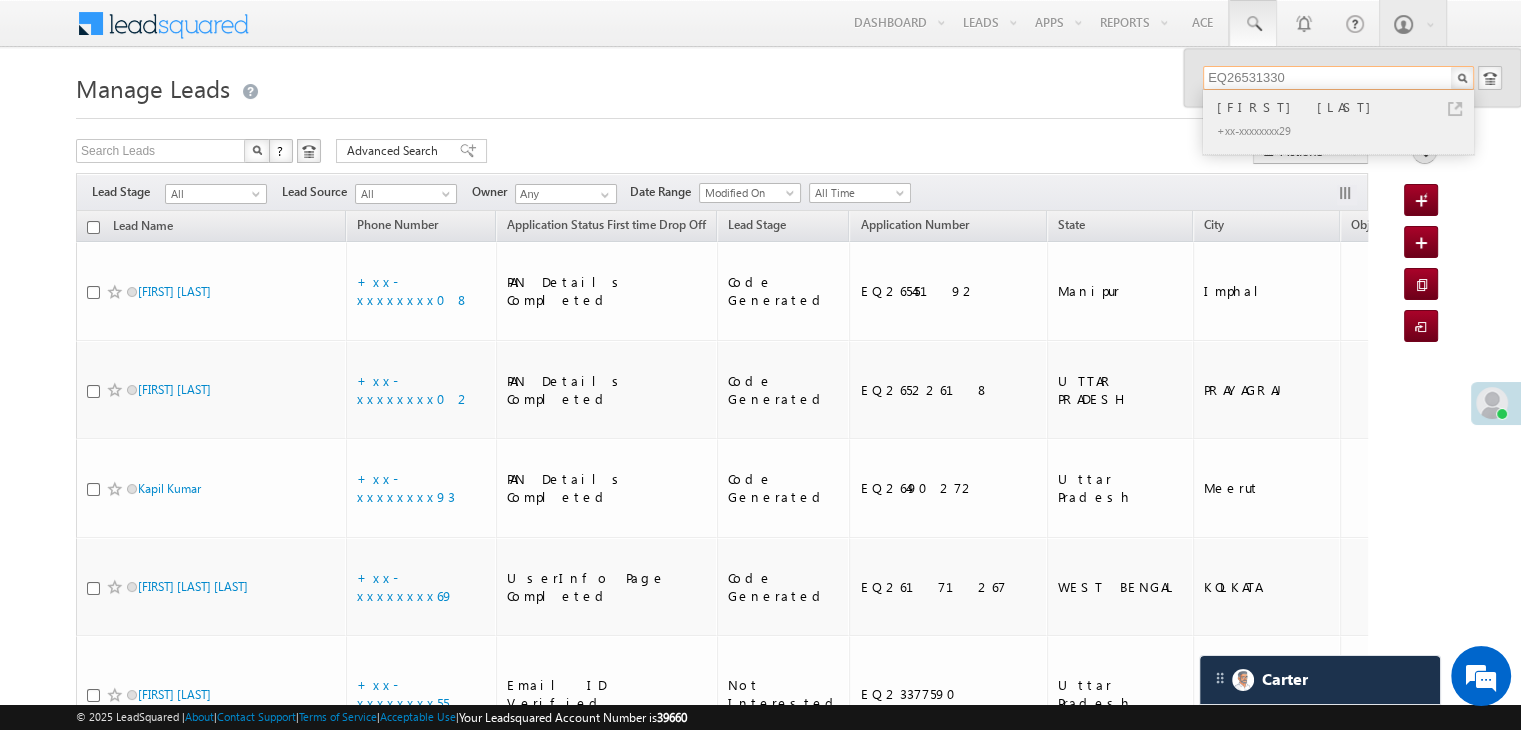 type on "EQ26531330" 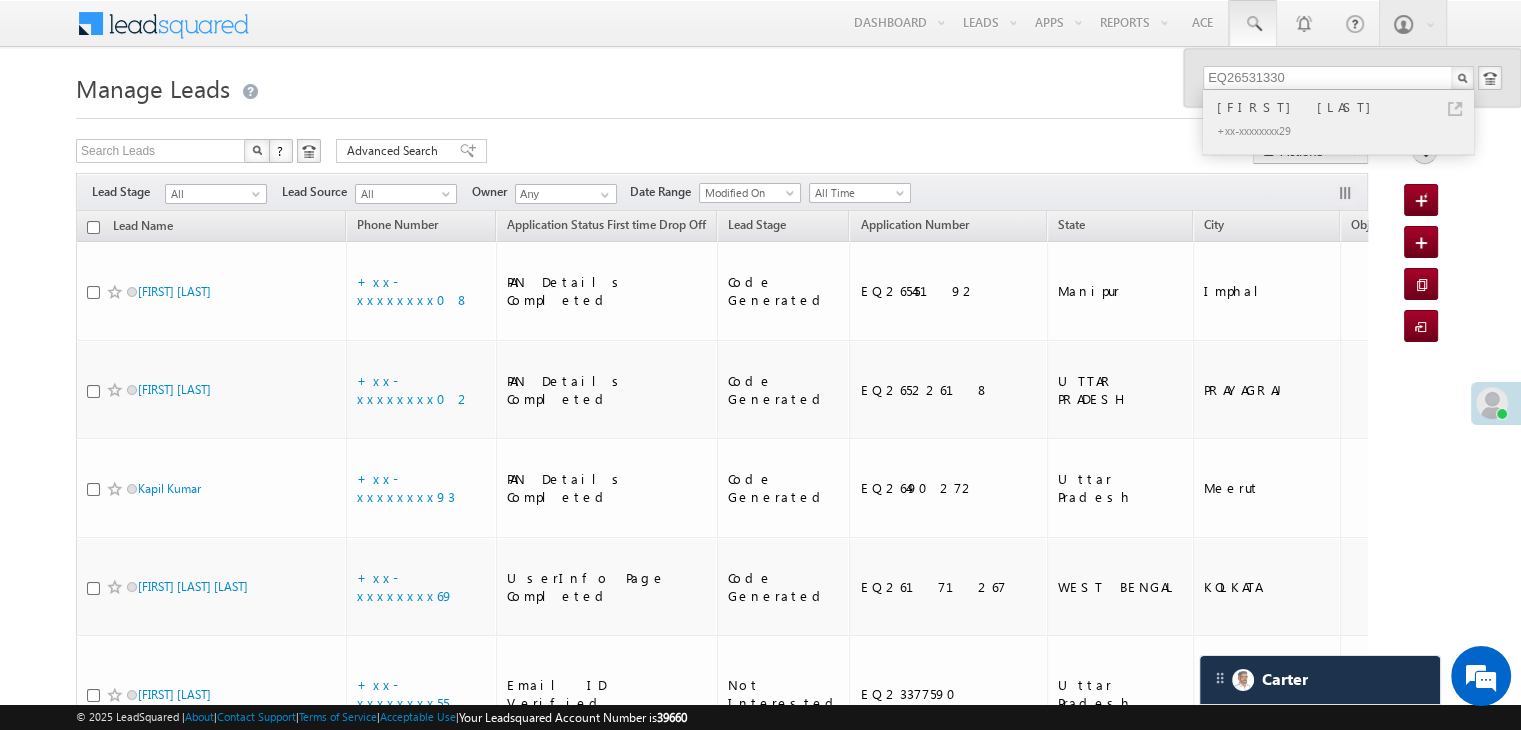 click on "Govind Dhatarwal" at bounding box center (1347, 107) 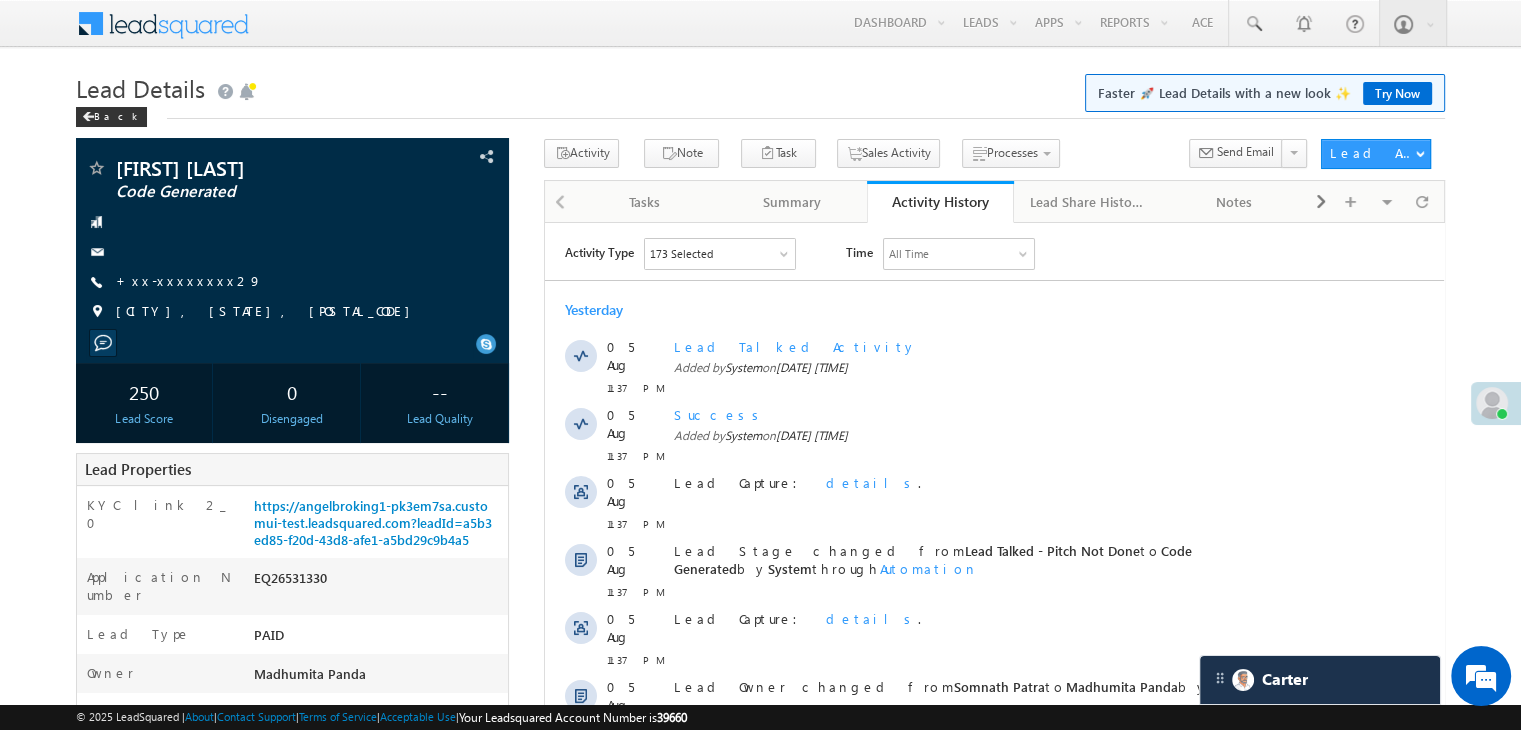 scroll, scrollTop: 0, scrollLeft: 0, axis: both 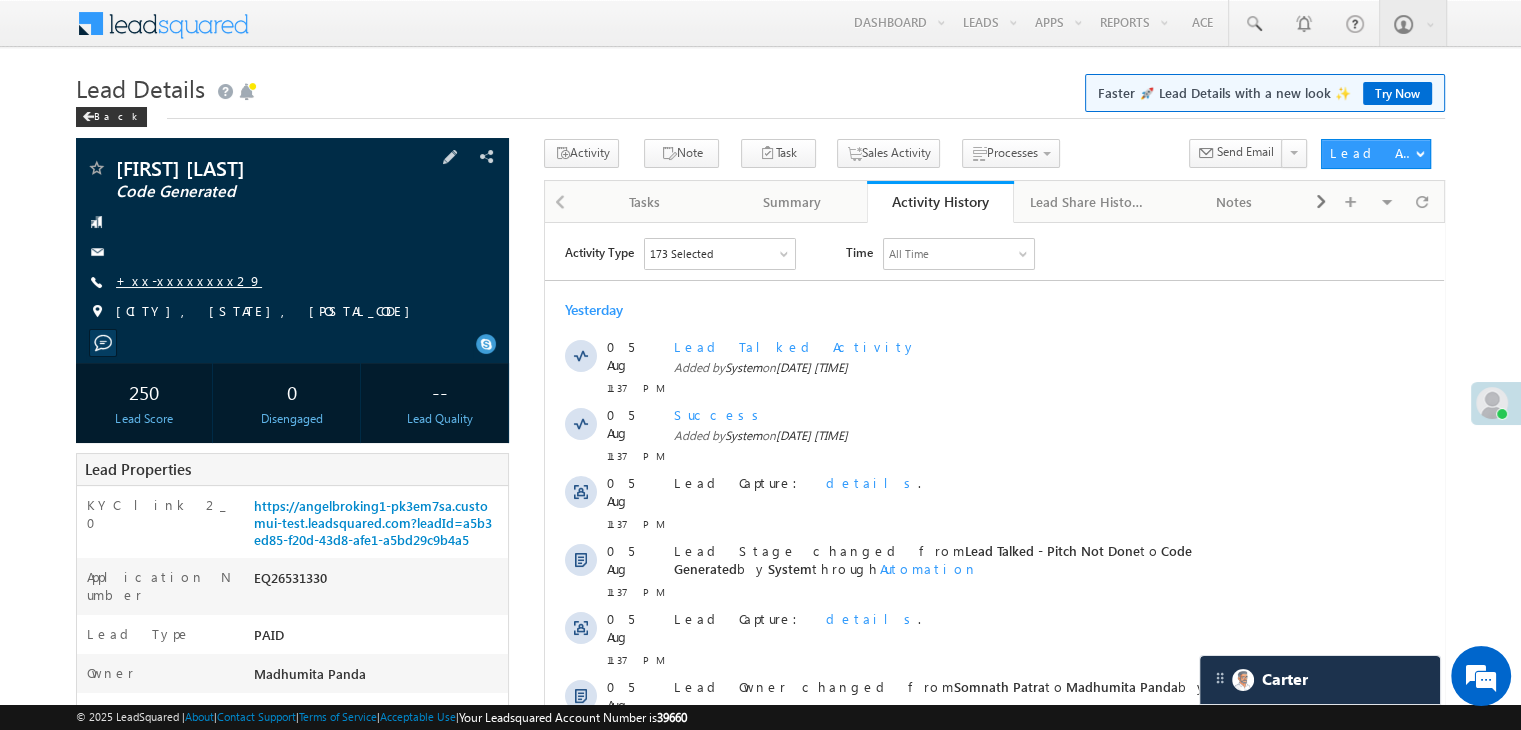 click on "+xx-xxxxxxxx29" at bounding box center (189, 280) 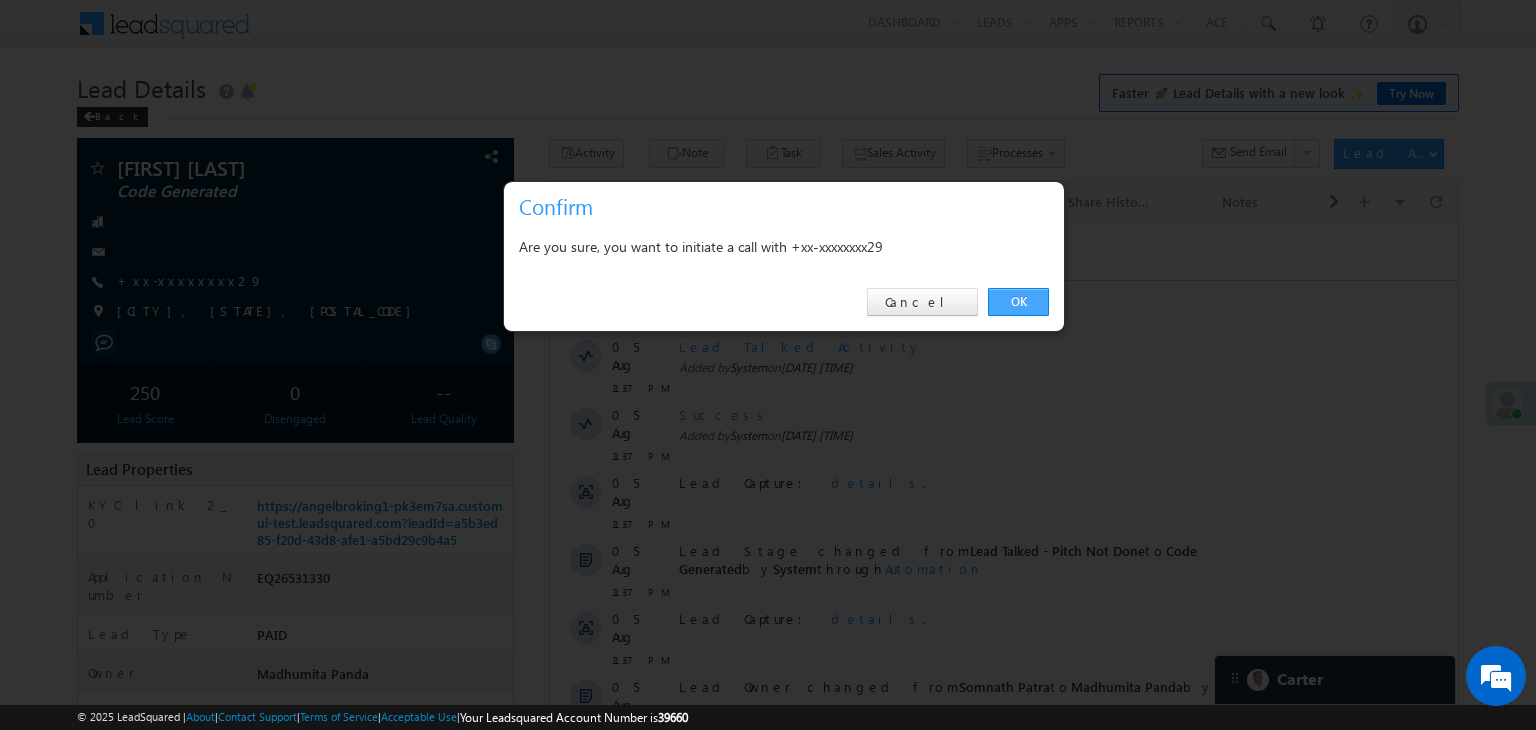 drag, startPoint x: 1006, startPoint y: 294, endPoint x: 372, endPoint y: 88, distance: 666.6273 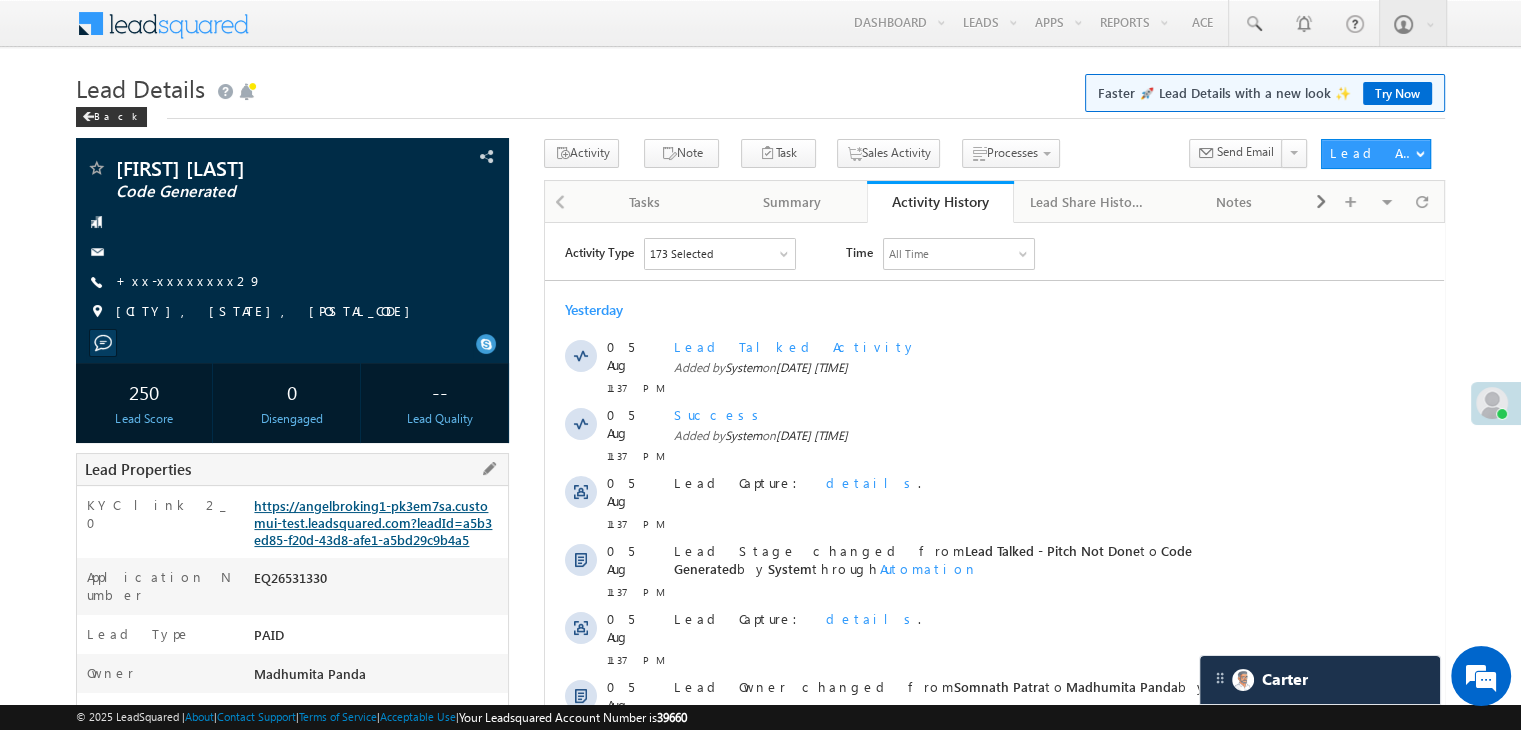 click on "https://angelbroking1-pk3em7sa.customui-test.leadsquared.com?leadId=a5b3ed85-f20d-43d8-afe1-a5bd29c9b4a5" at bounding box center [373, 522] 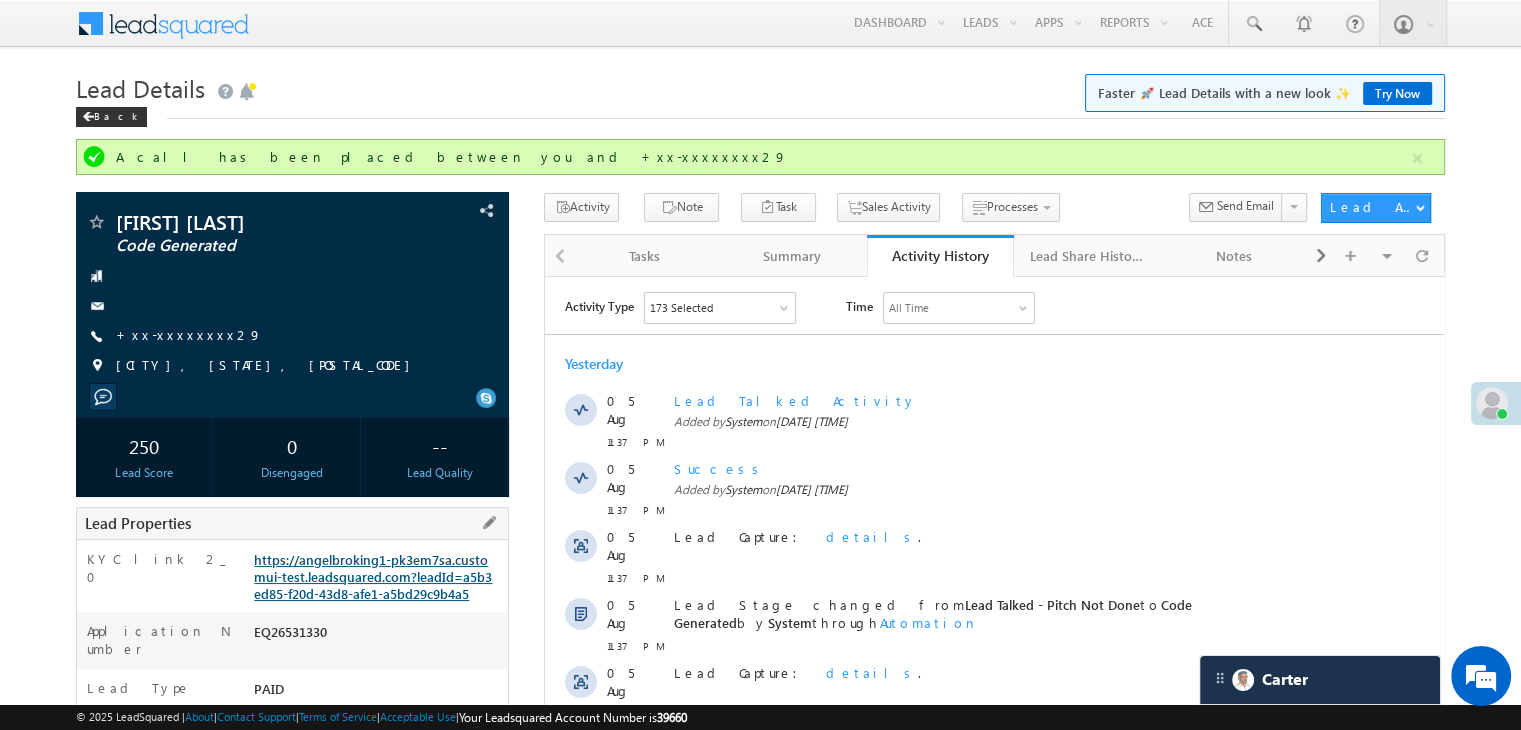 scroll, scrollTop: 0, scrollLeft: 0, axis: both 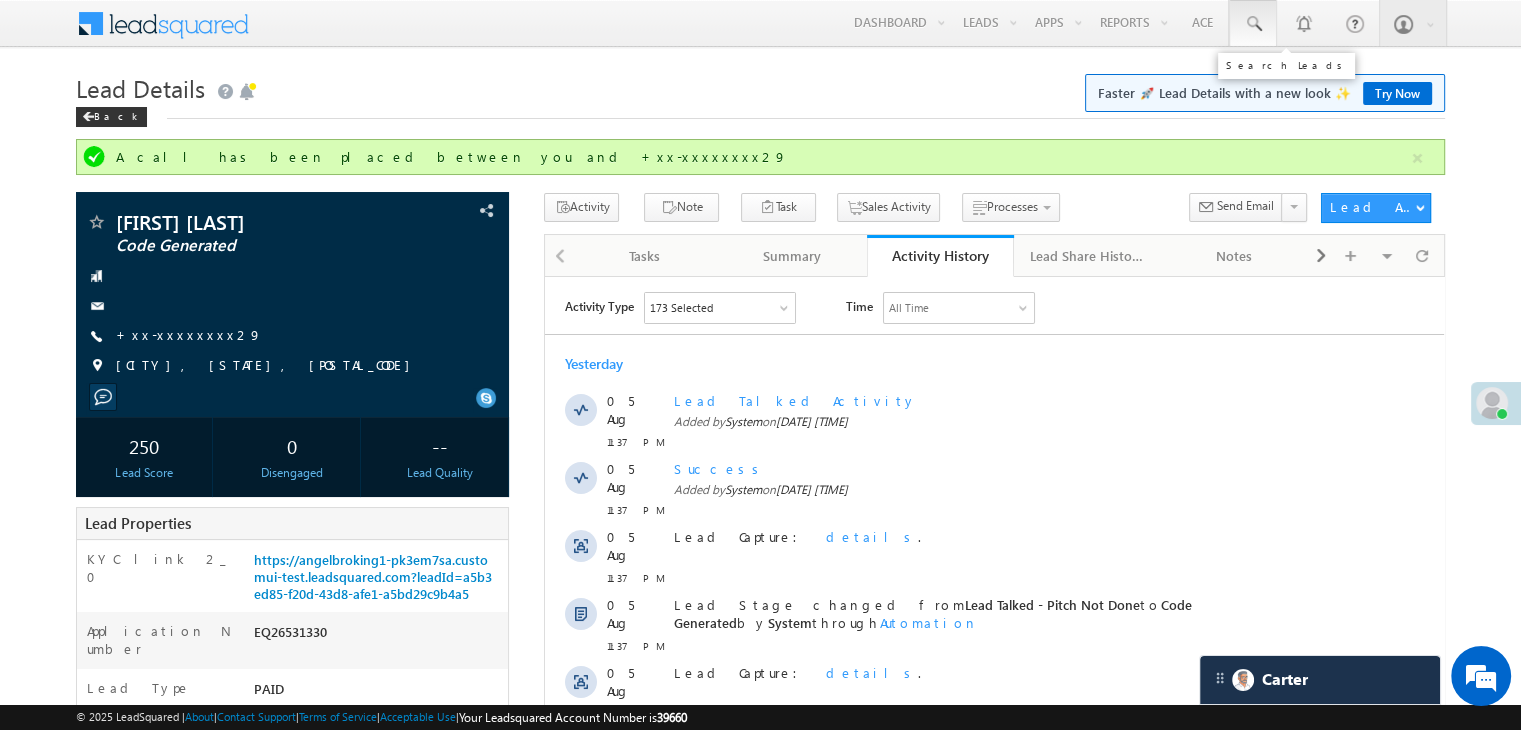 click at bounding box center (1253, 24) 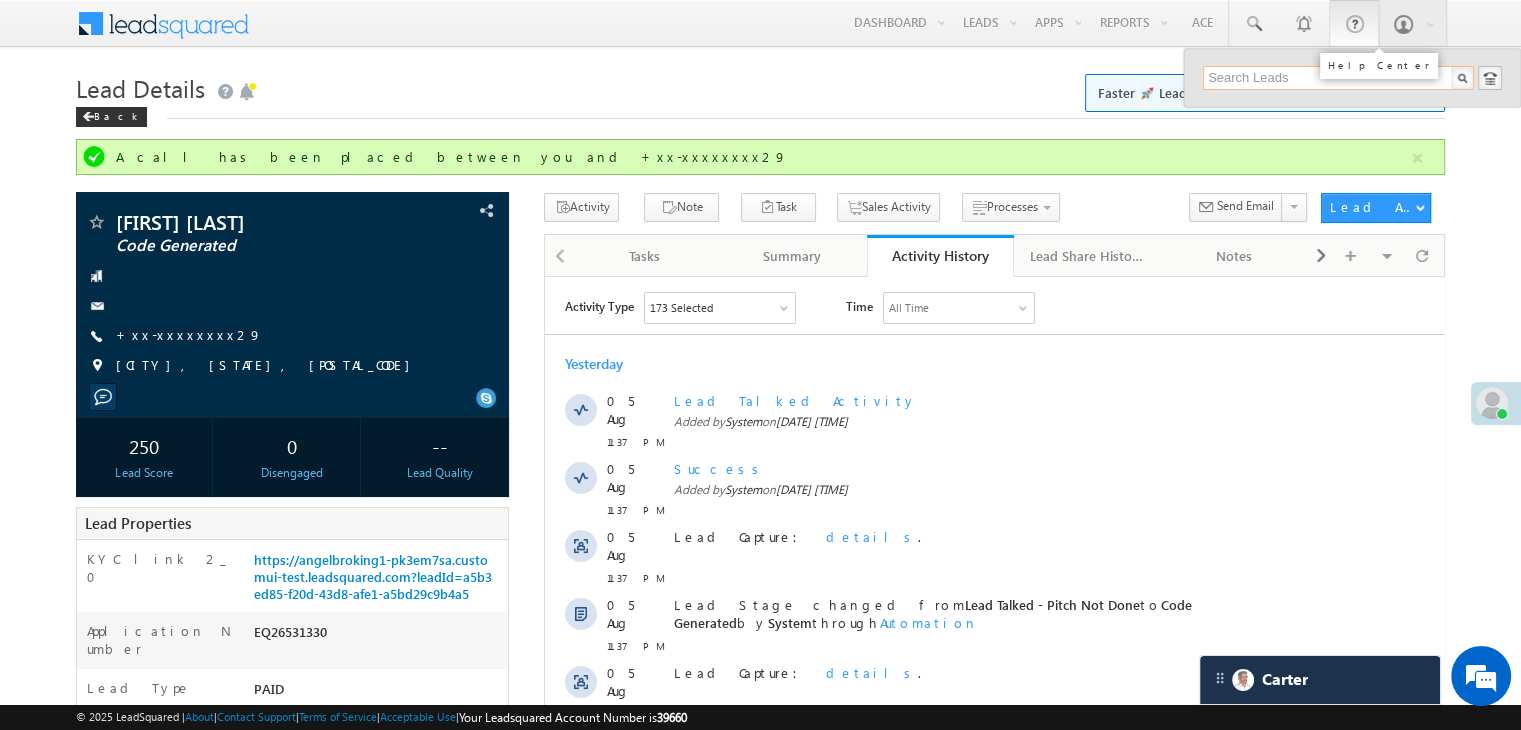 paste on "[PHONE]" 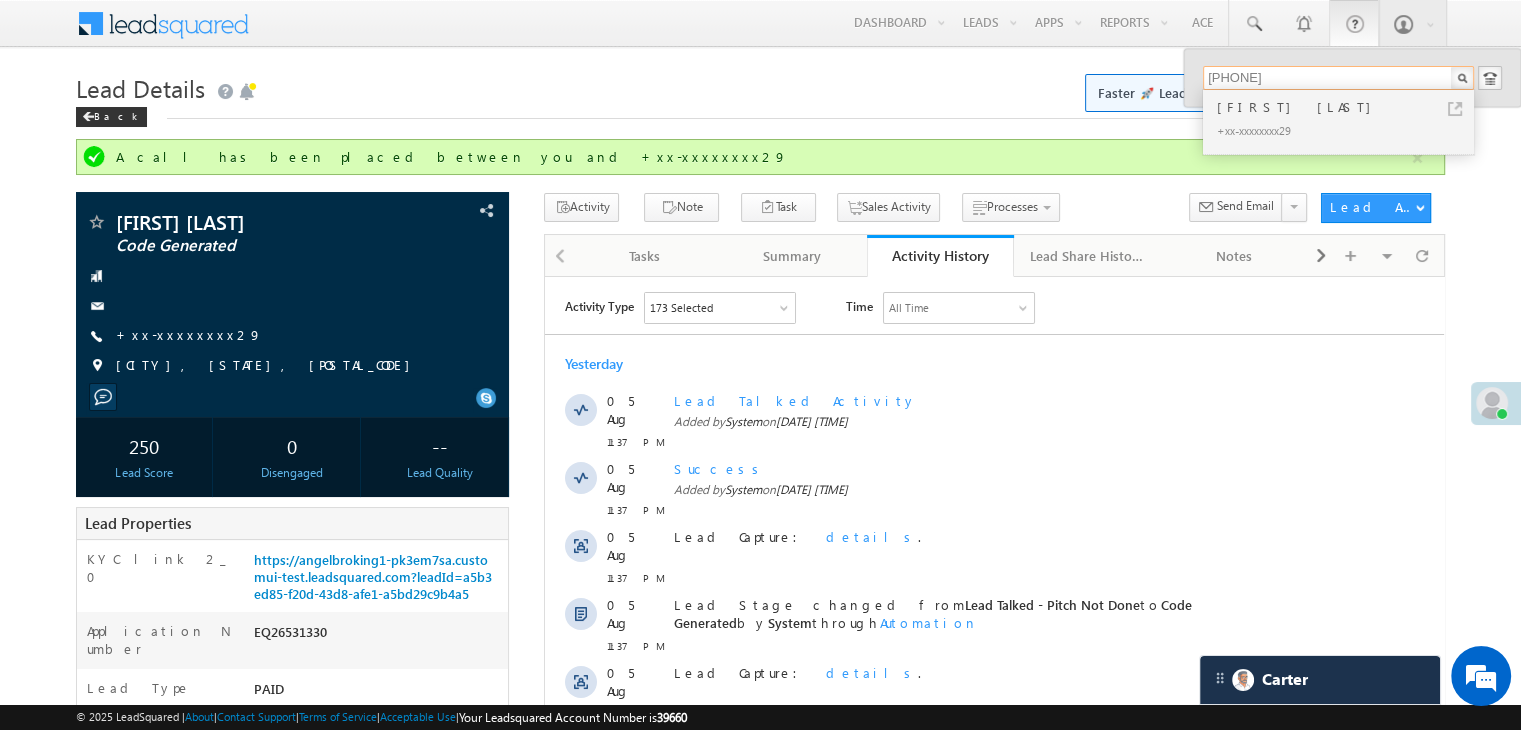 type on "[PHONE]" 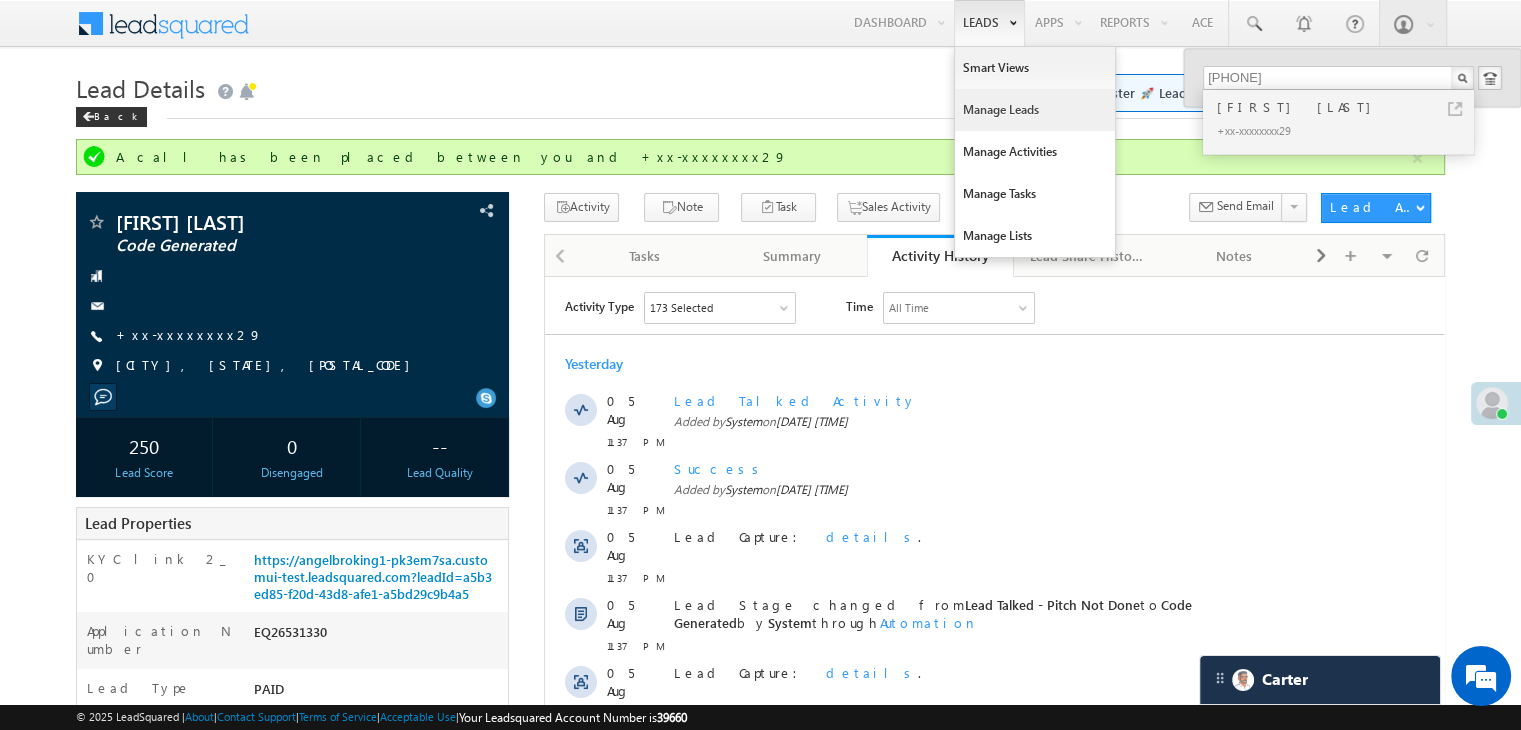 click on "Manage Leads" at bounding box center [1035, 110] 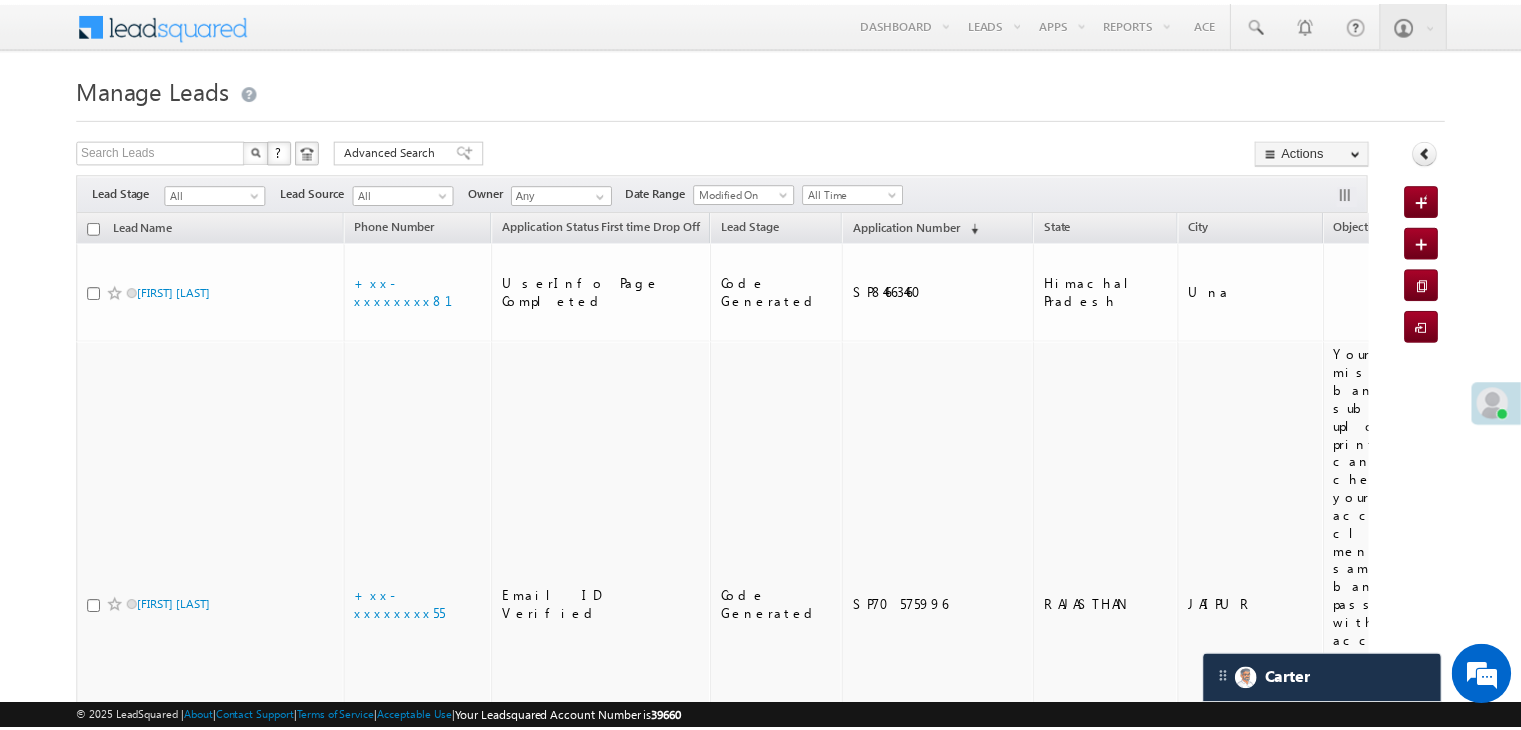 scroll, scrollTop: 0, scrollLeft: 0, axis: both 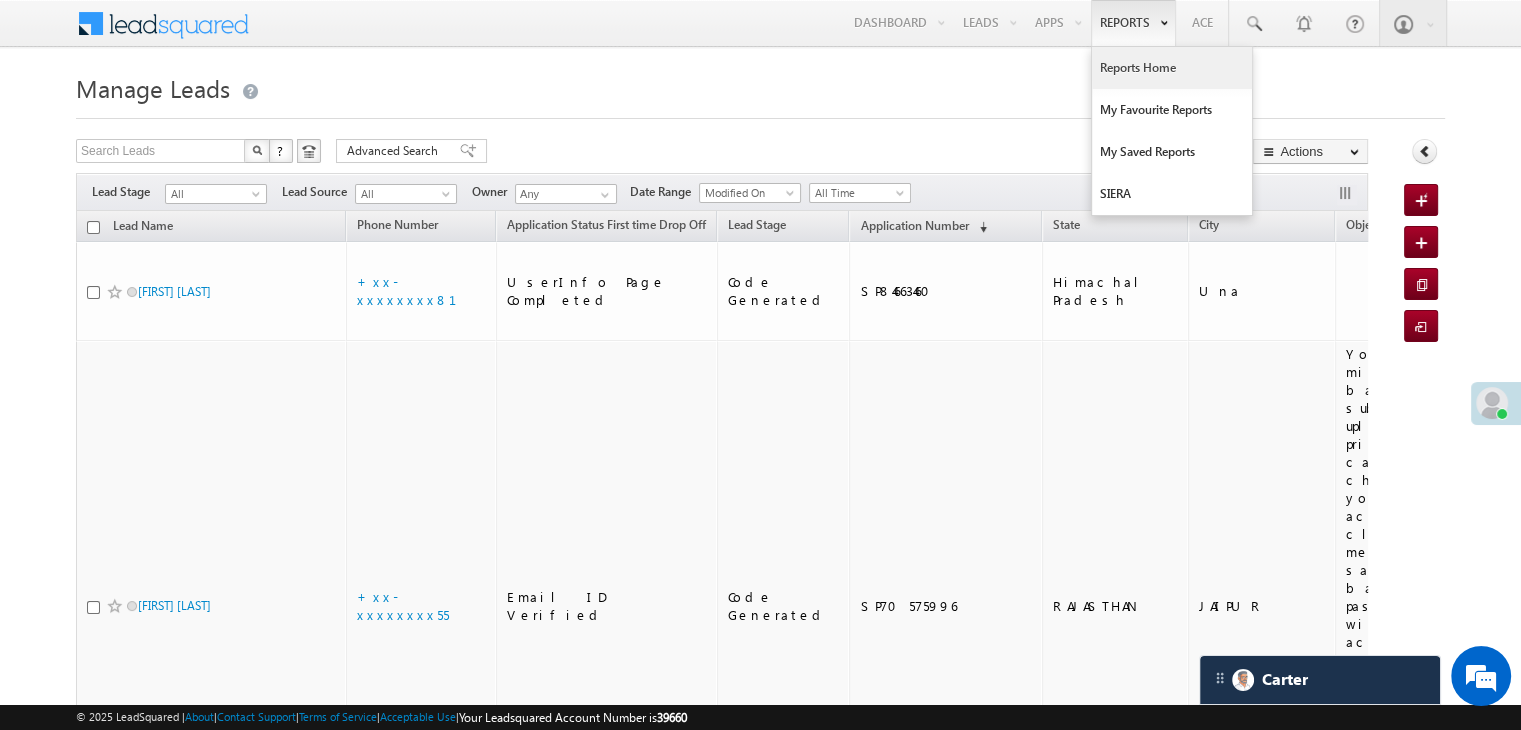 click on "Reports Home" at bounding box center [1172, 68] 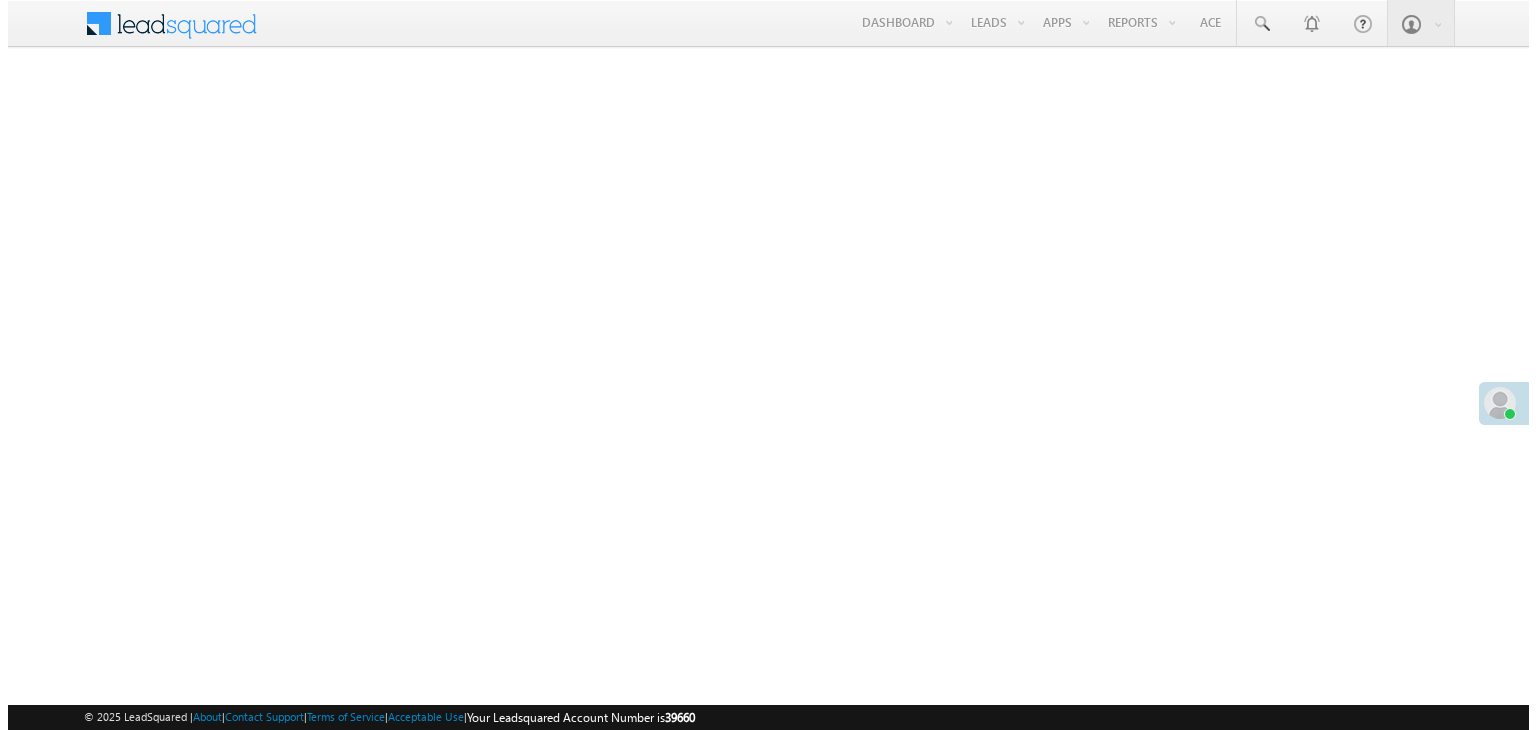 scroll, scrollTop: 0, scrollLeft: 0, axis: both 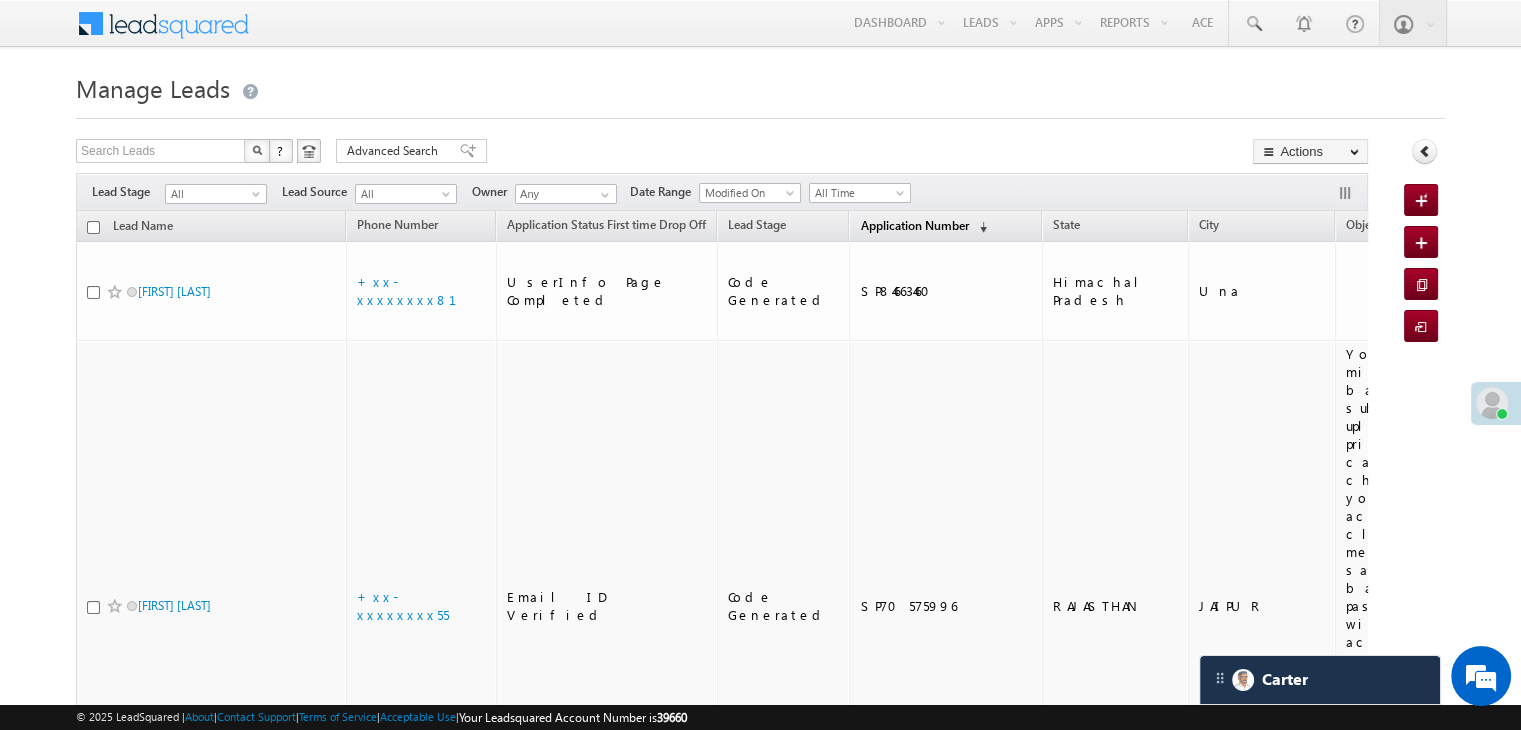 click on "Application Number" at bounding box center [914, 225] 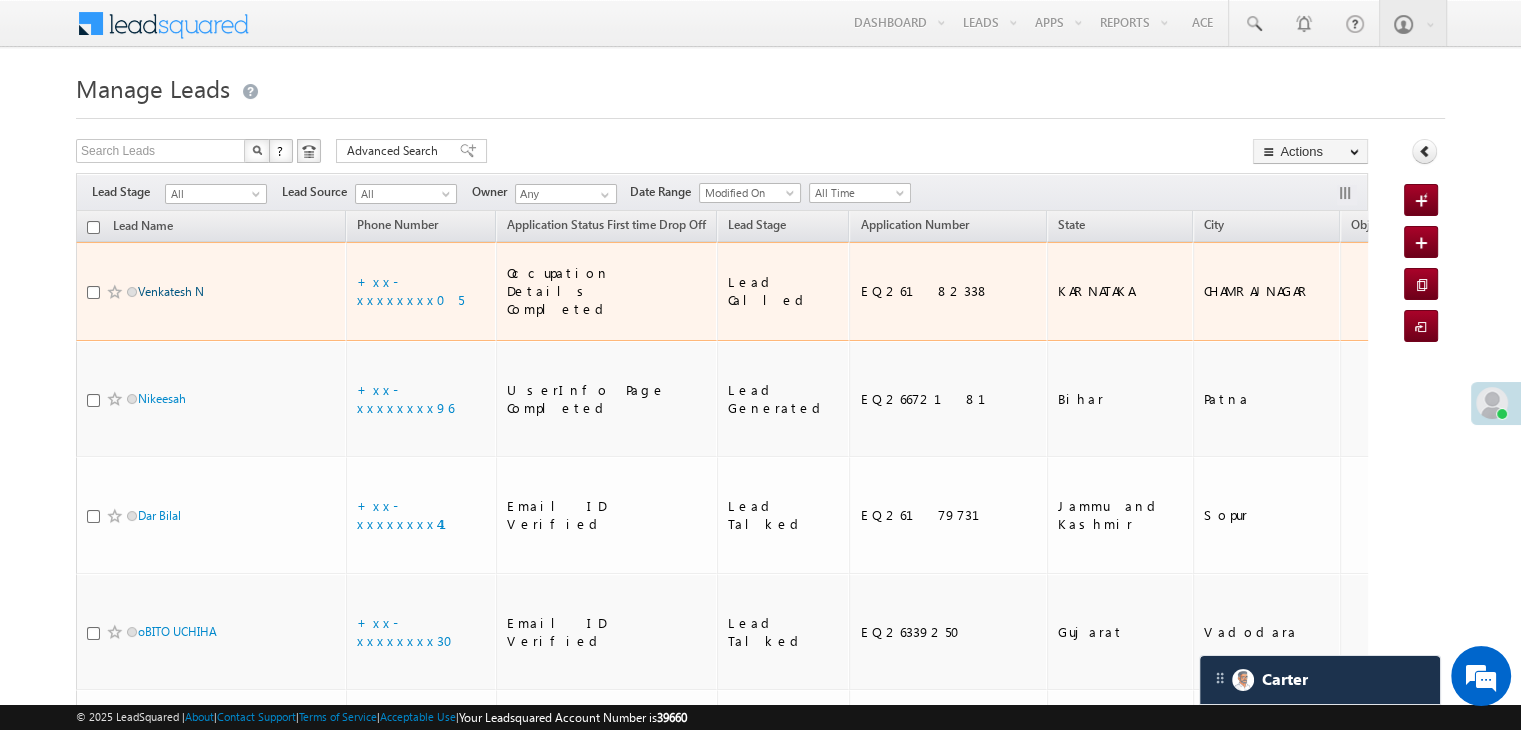 click on "Venkatesh N" at bounding box center (171, 291) 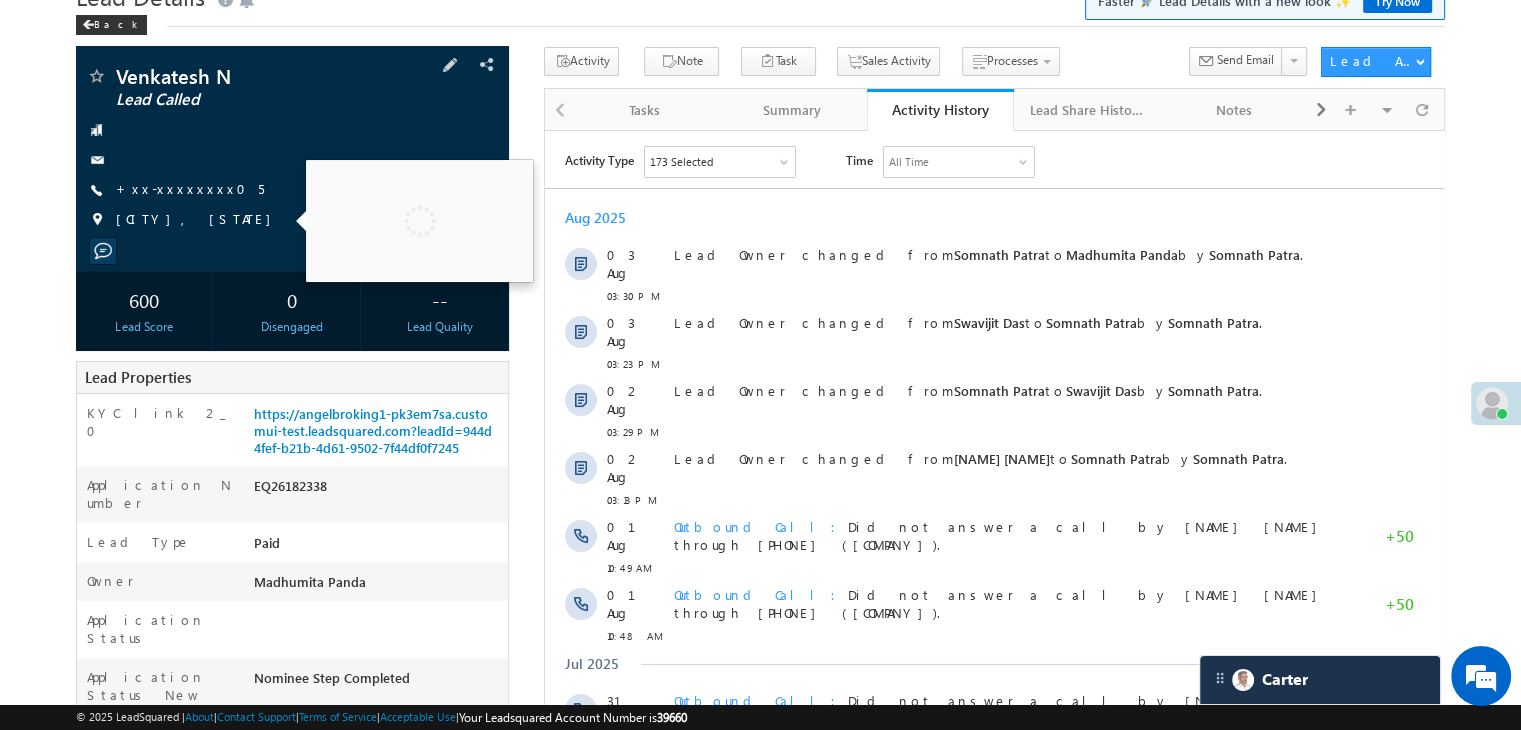 scroll, scrollTop: 200, scrollLeft: 0, axis: vertical 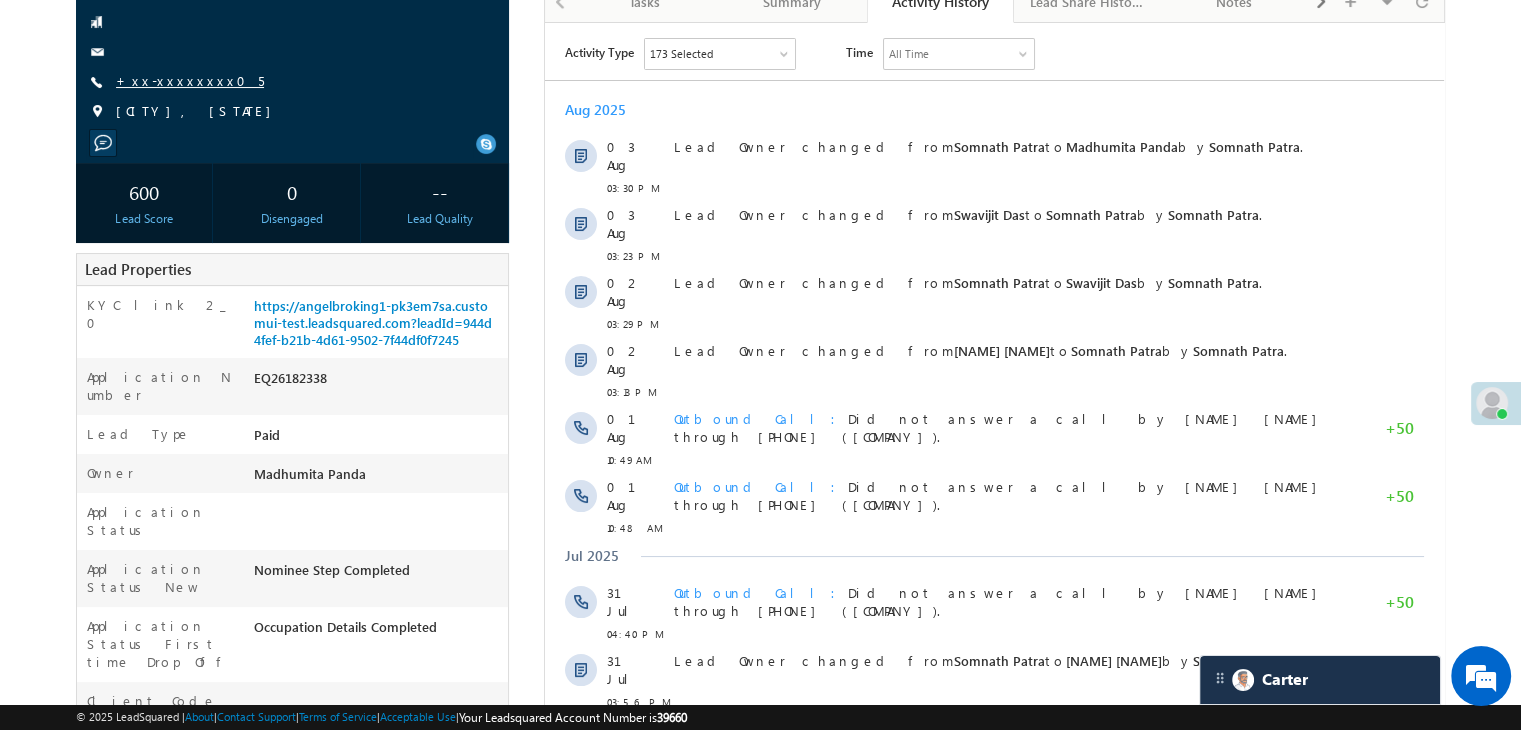 click on "+xx-xxxxxxxx05" at bounding box center [190, 80] 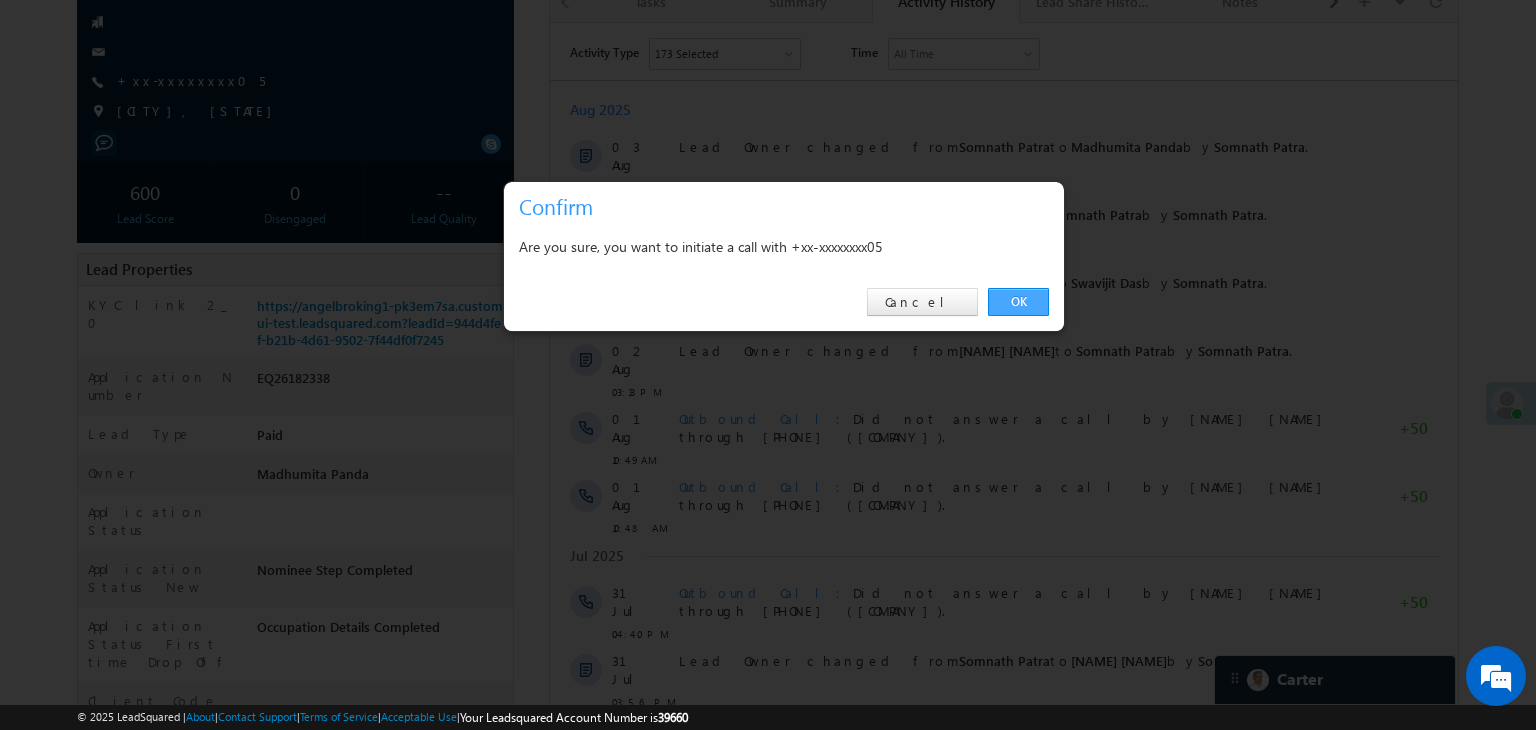 click on "OK" at bounding box center (1018, 302) 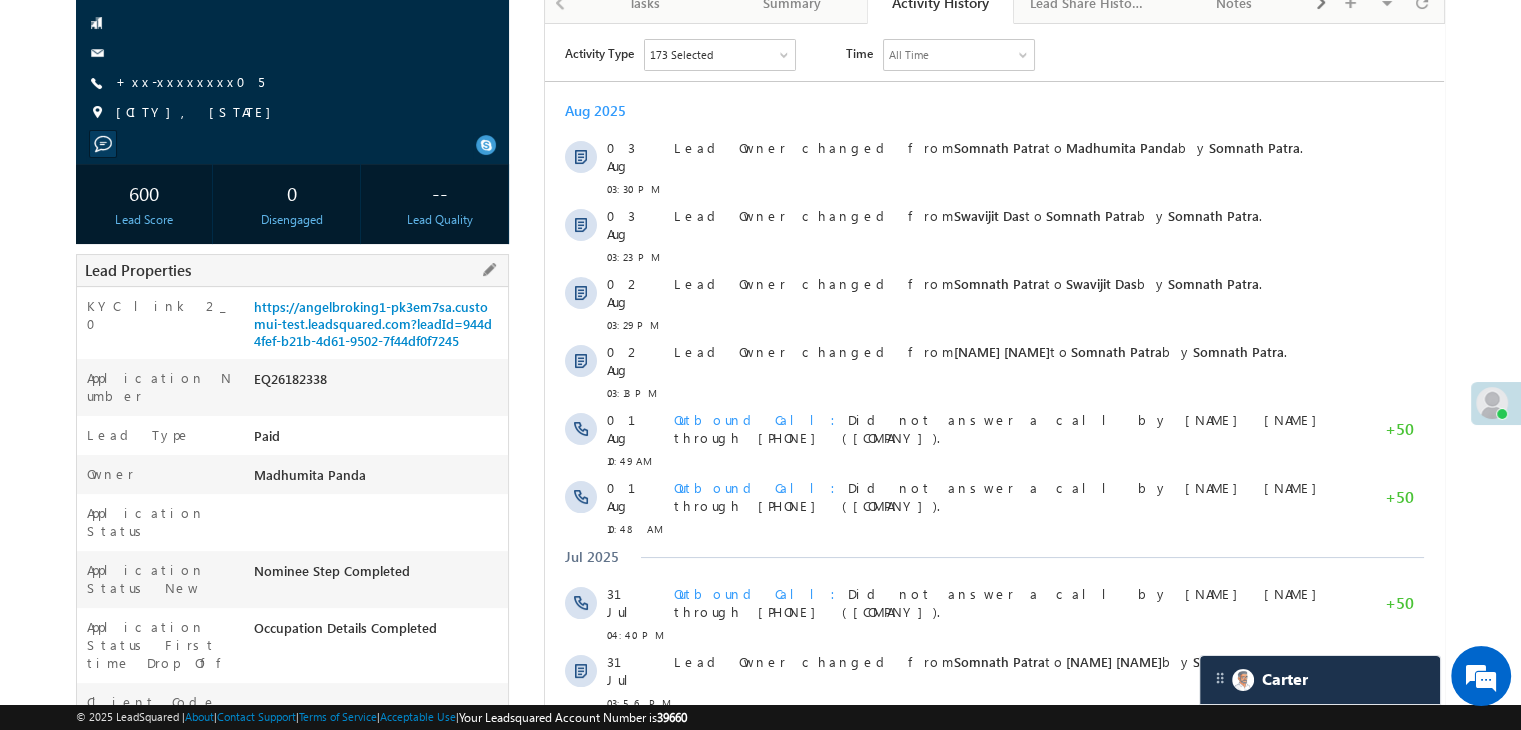 scroll, scrollTop: 0, scrollLeft: 0, axis: both 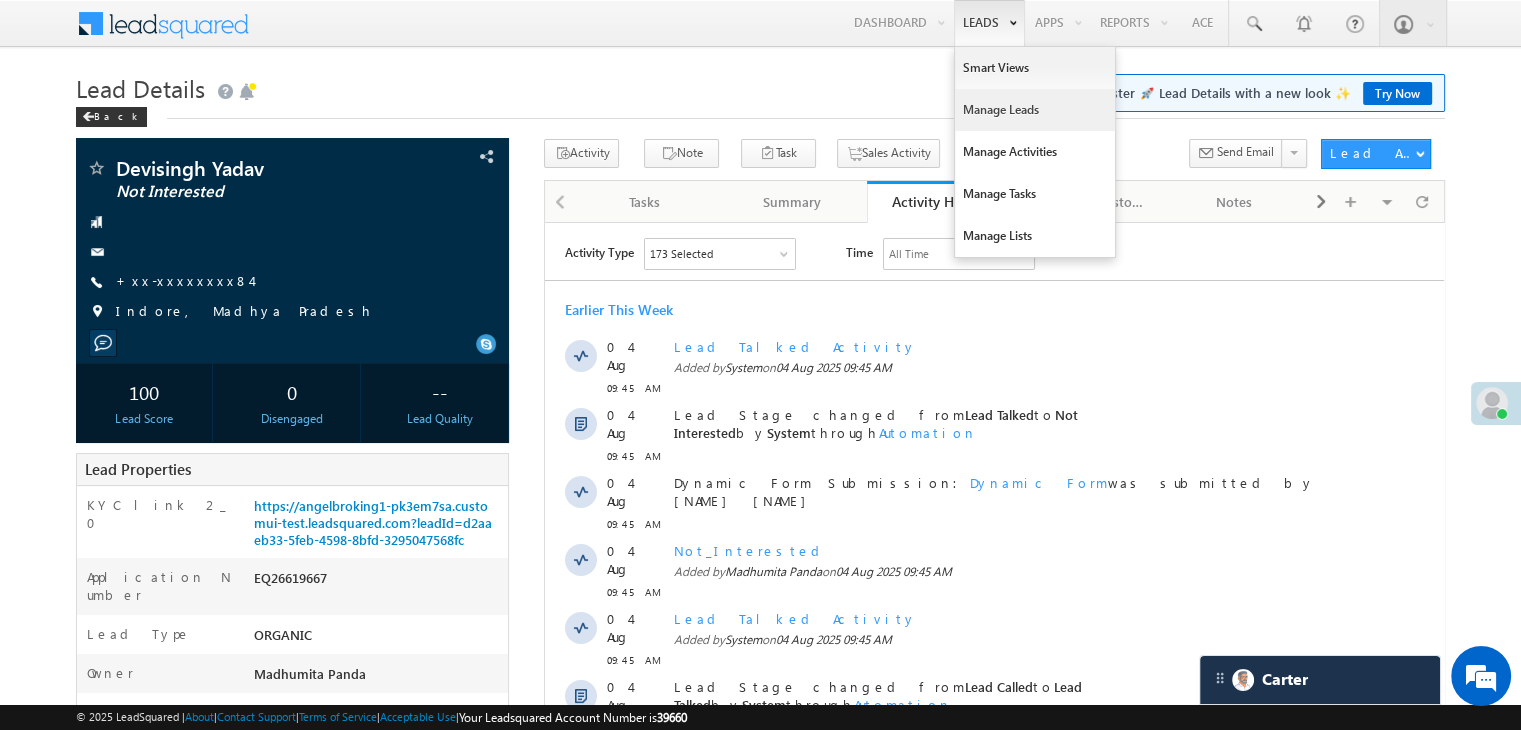 click on "Manage Leads" at bounding box center (1035, 110) 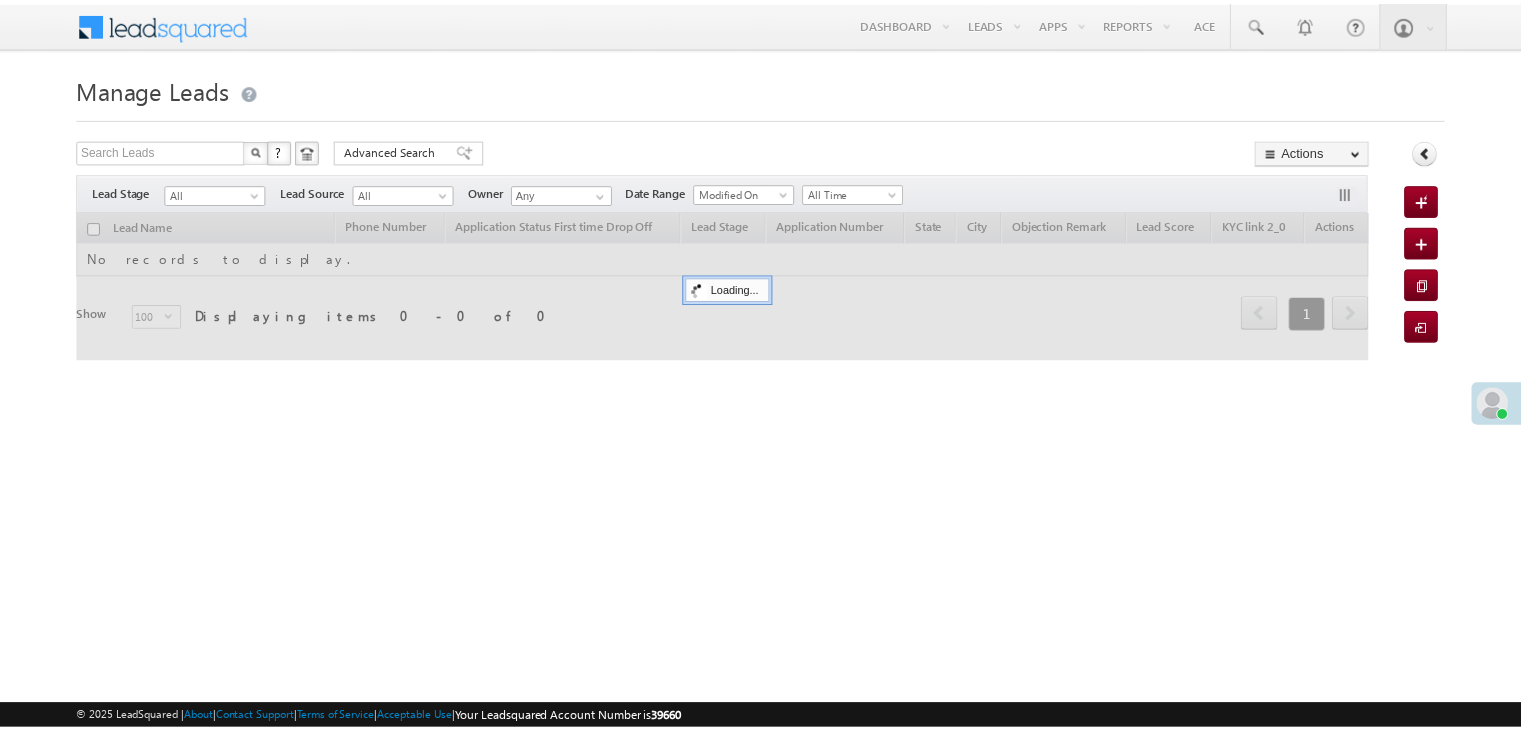 scroll, scrollTop: 0, scrollLeft: 0, axis: both 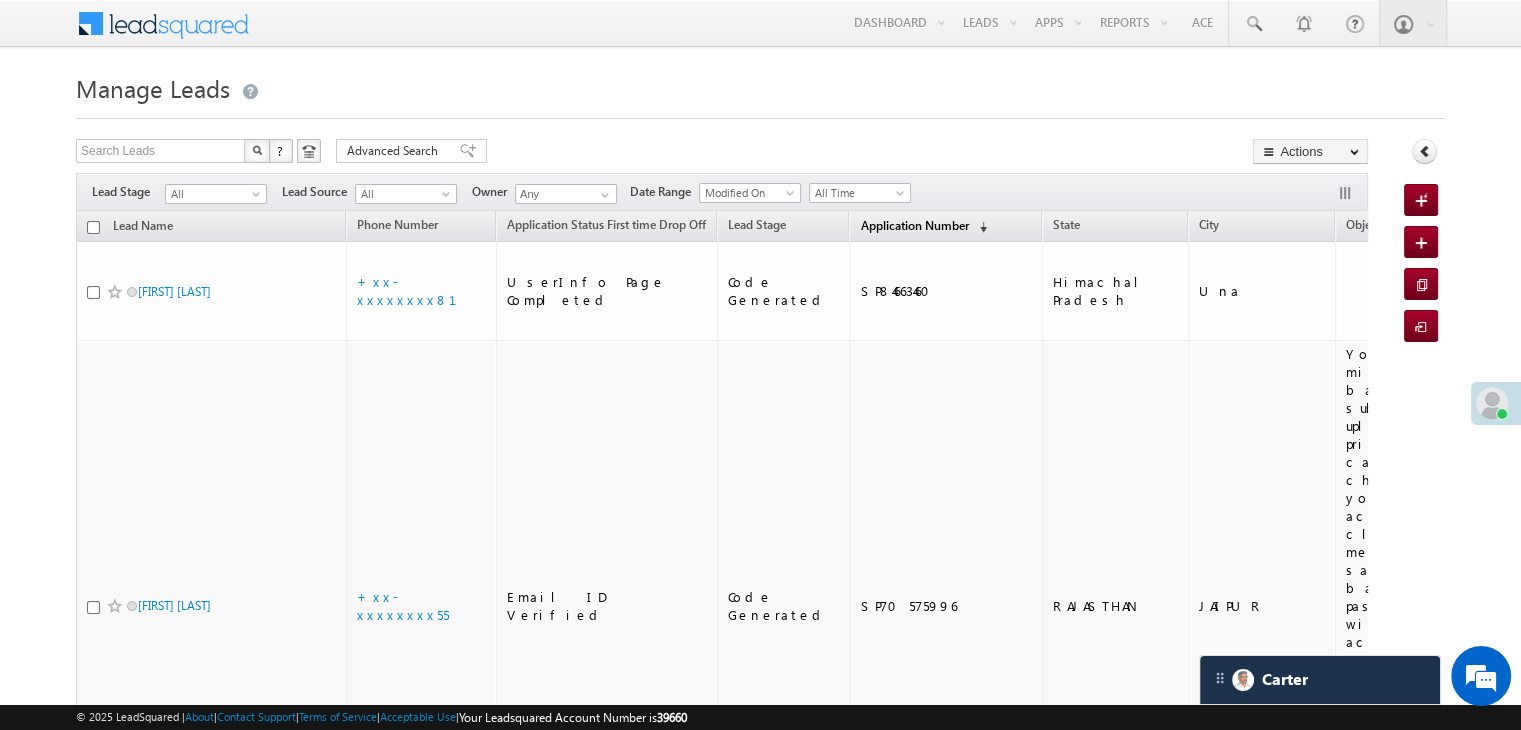 click on "Application Number" at bounding box center (914, 225) 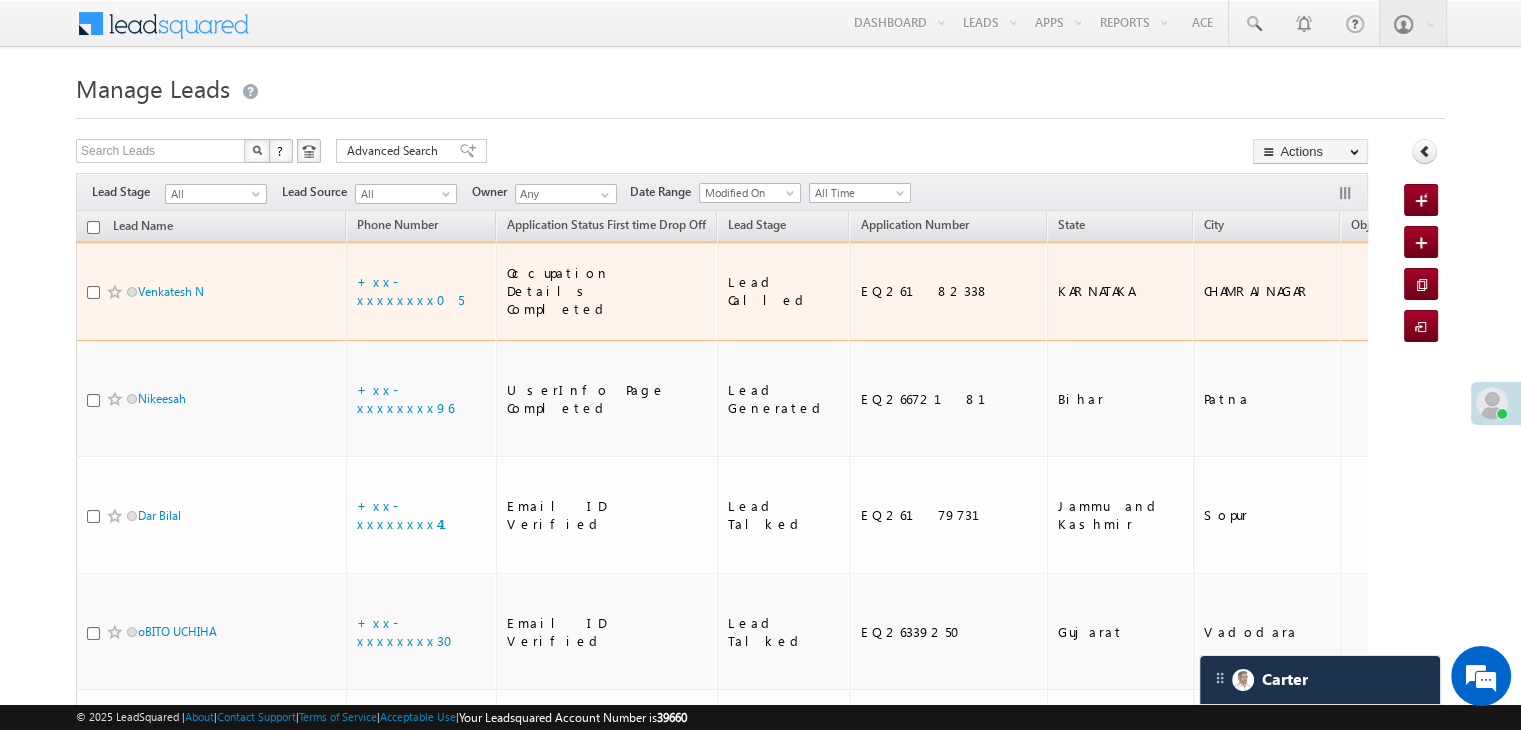 scroll, scrollTop: 200, scrollLeft: 0, axis: vertical 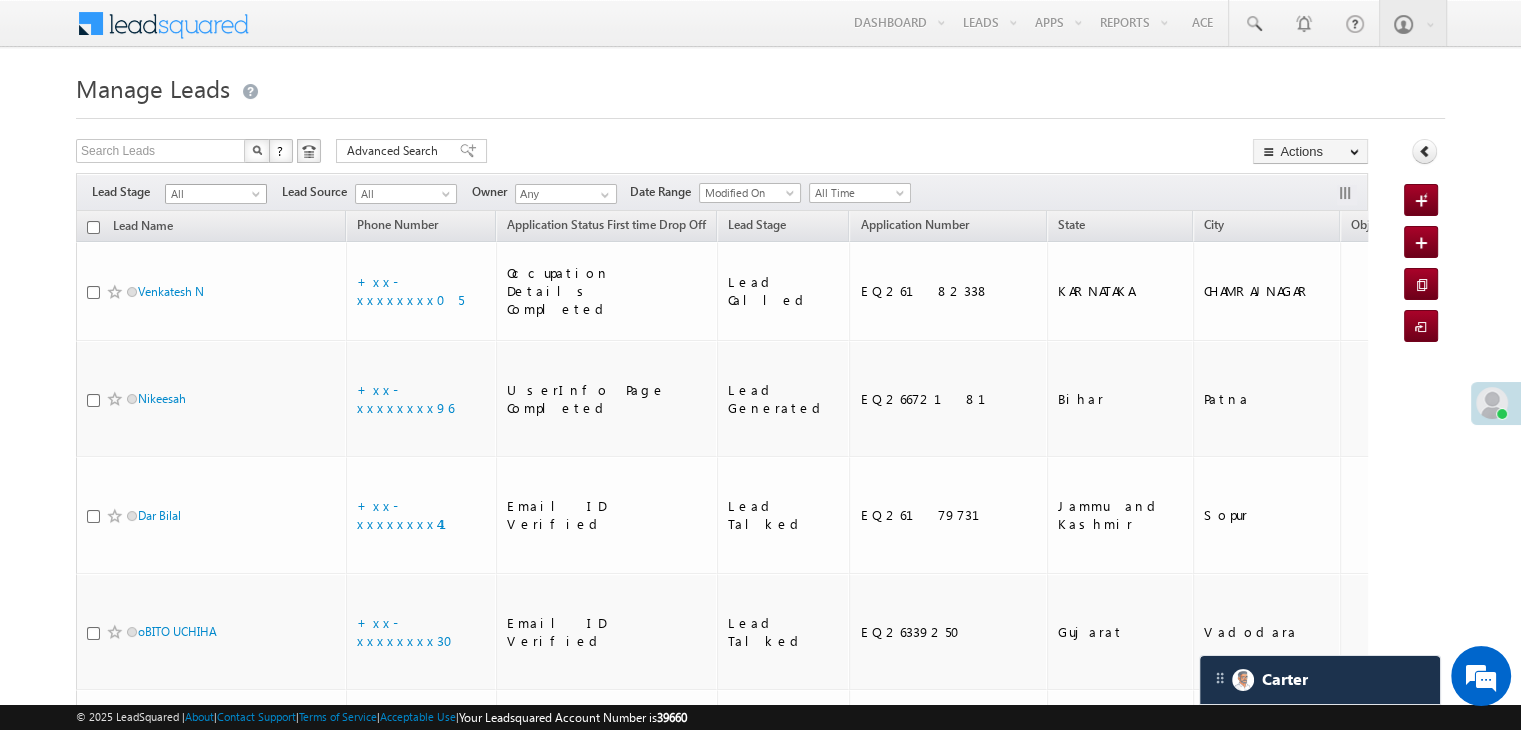 click at bounding box center [258, 198] 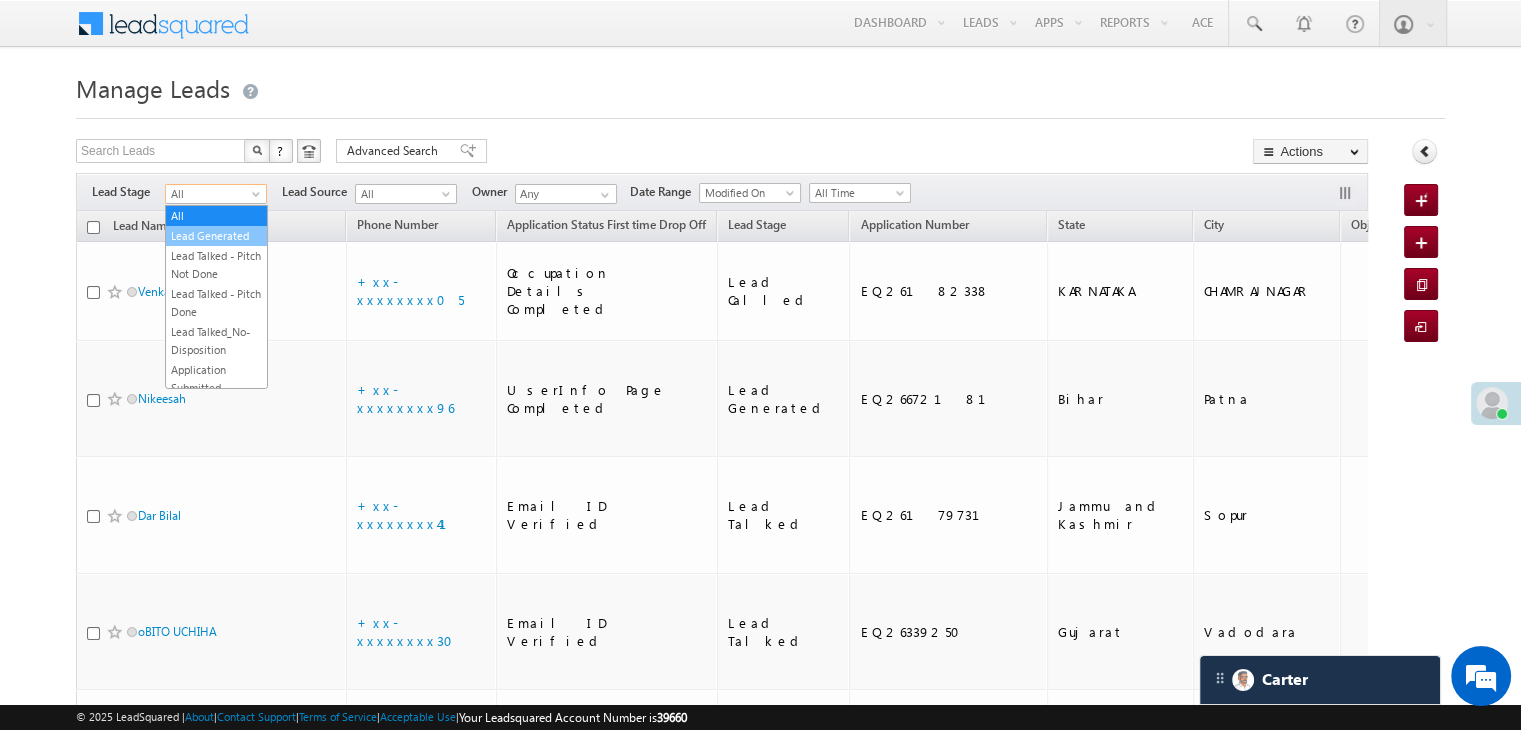 click on "Lead Generated" at bounding box center (216, 236) 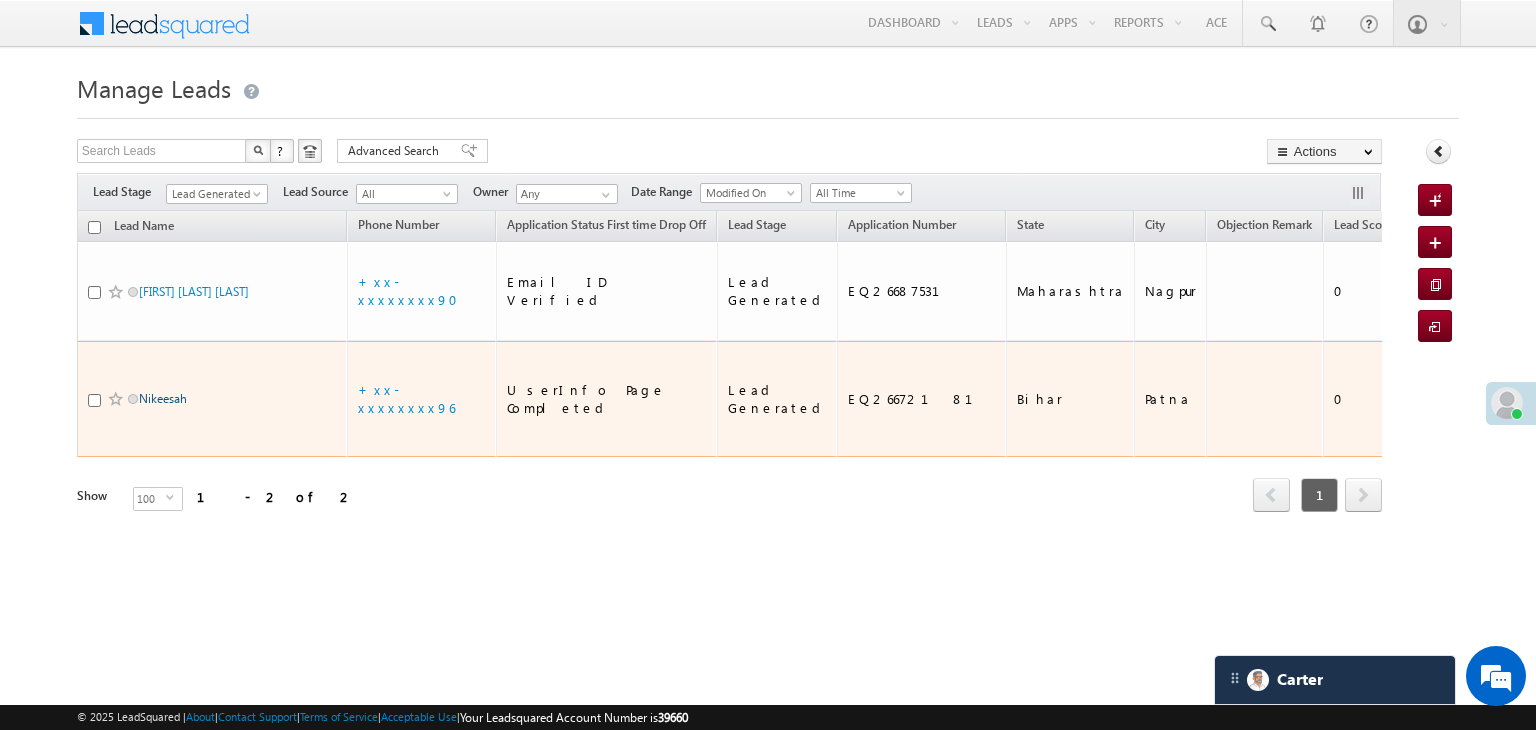click on "Nikeesah" at bounding box center [163, 398] 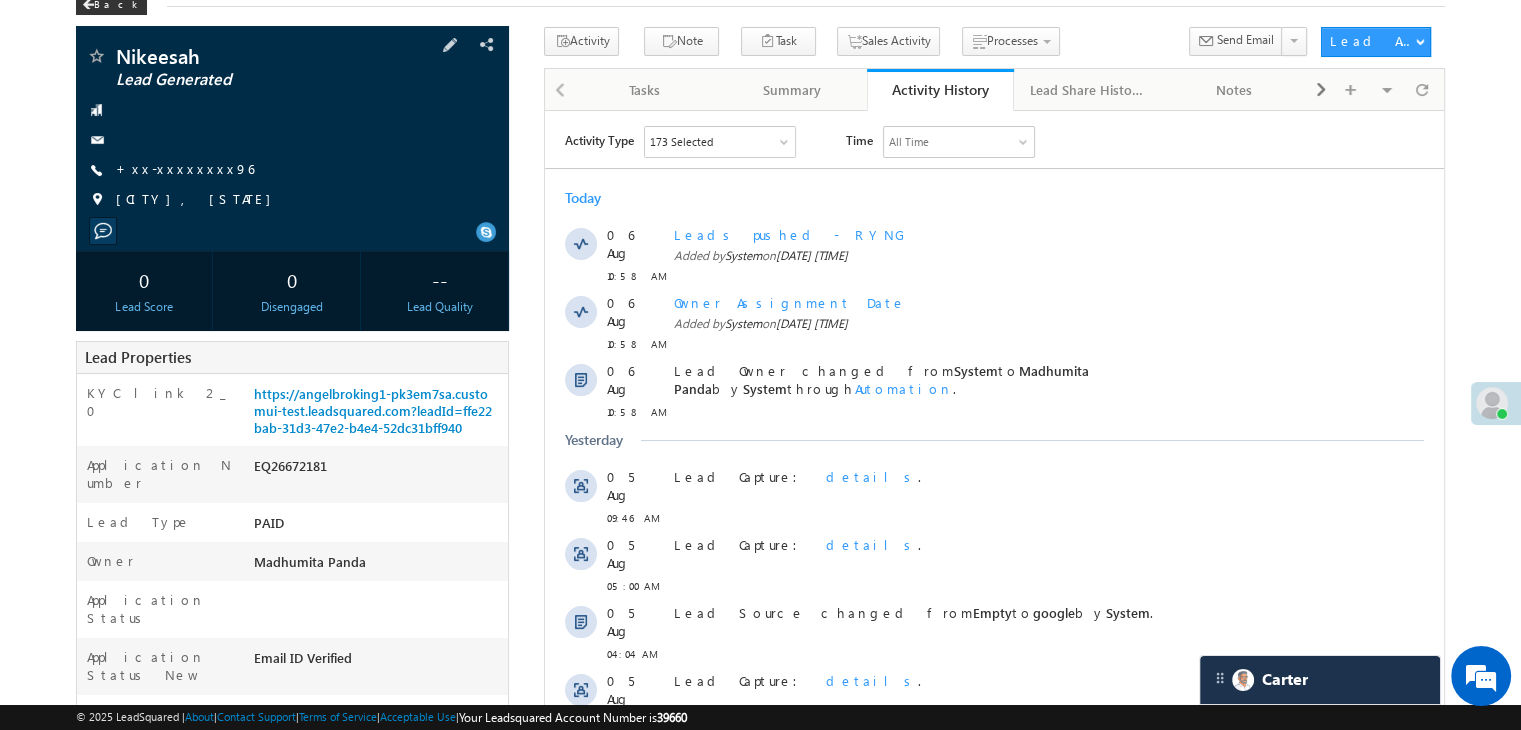 scroll, scrollTop: 100, scrollLeft: 0, axis: vertical 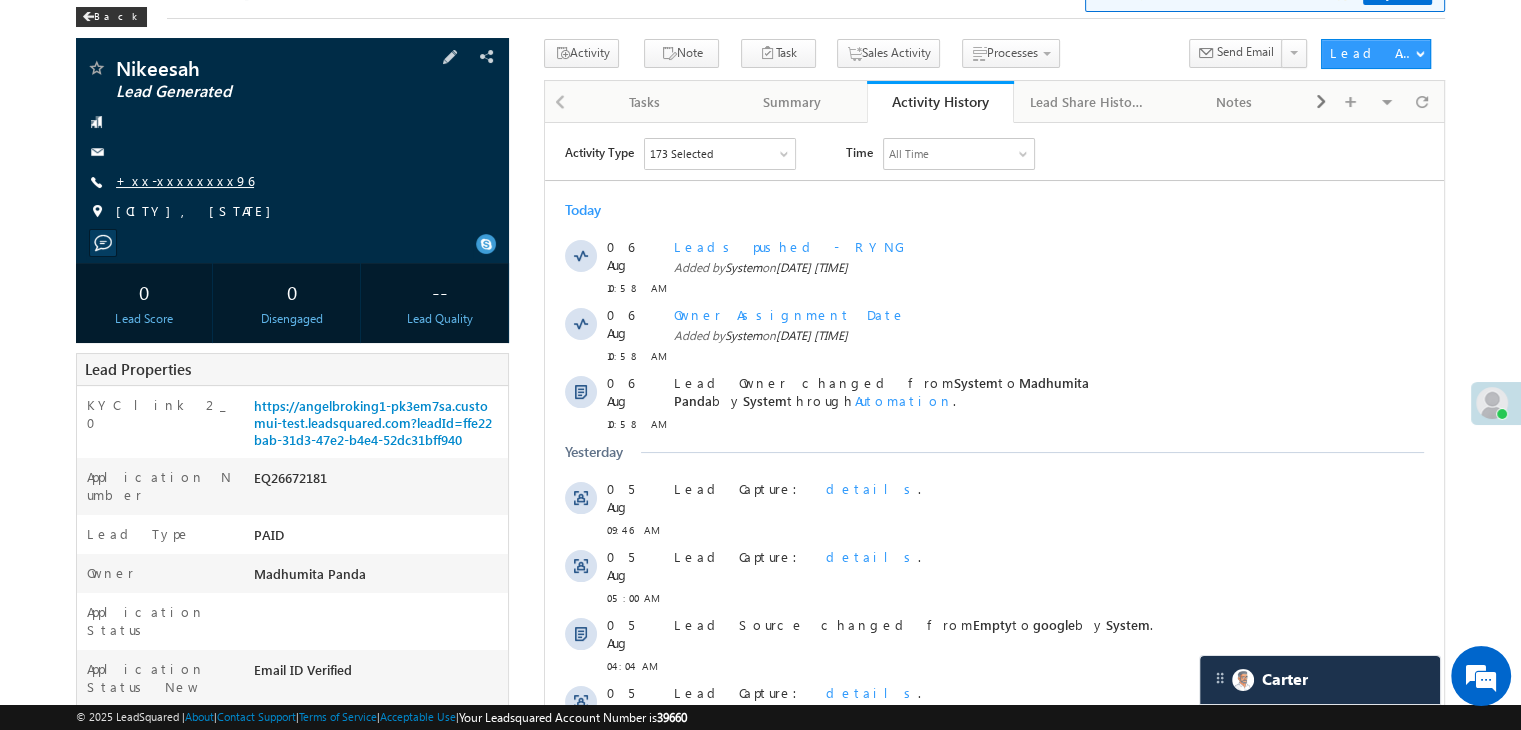 click on "+xx-xxxxxxxx96" at bounding box center (185, 180) 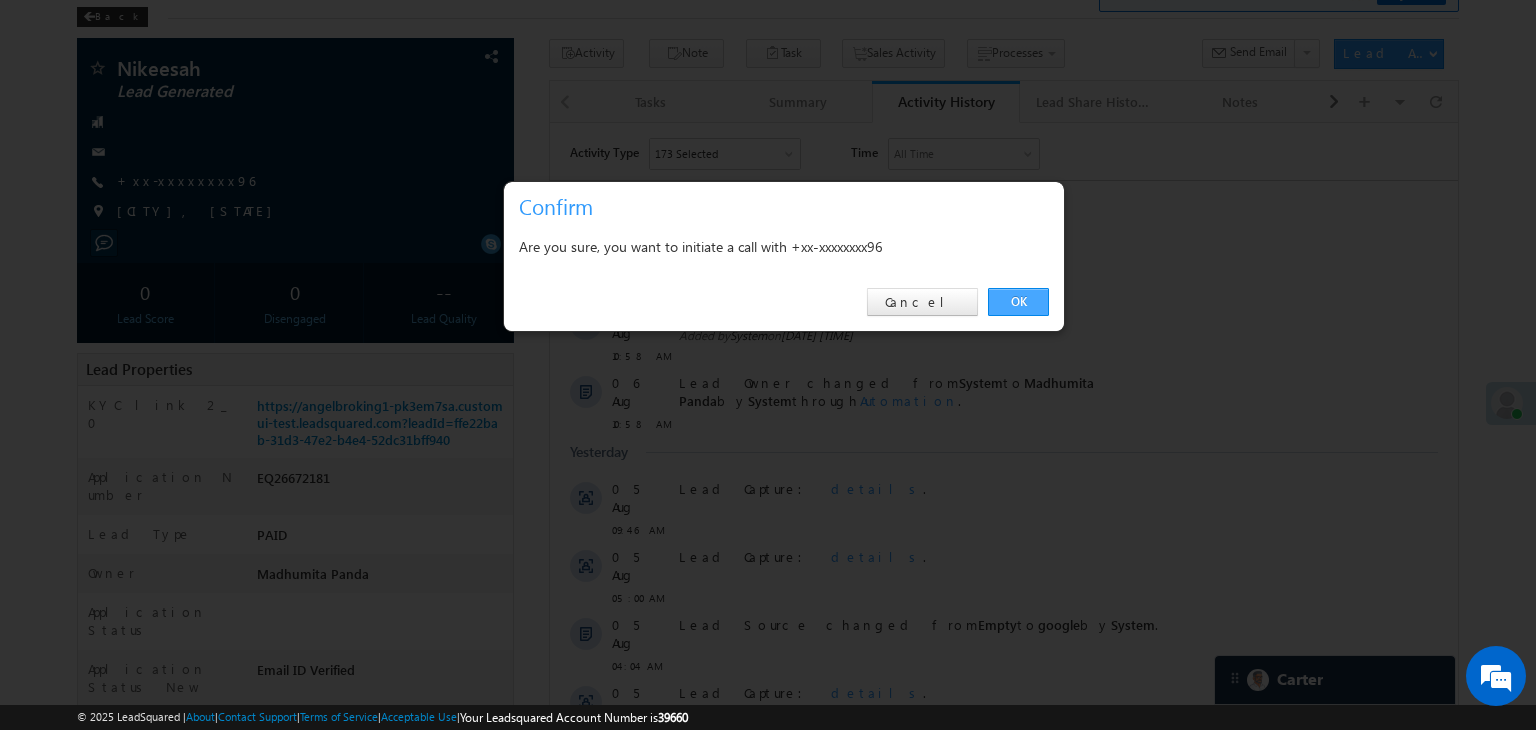 click on "OK" at bounding box center (1018, 302) 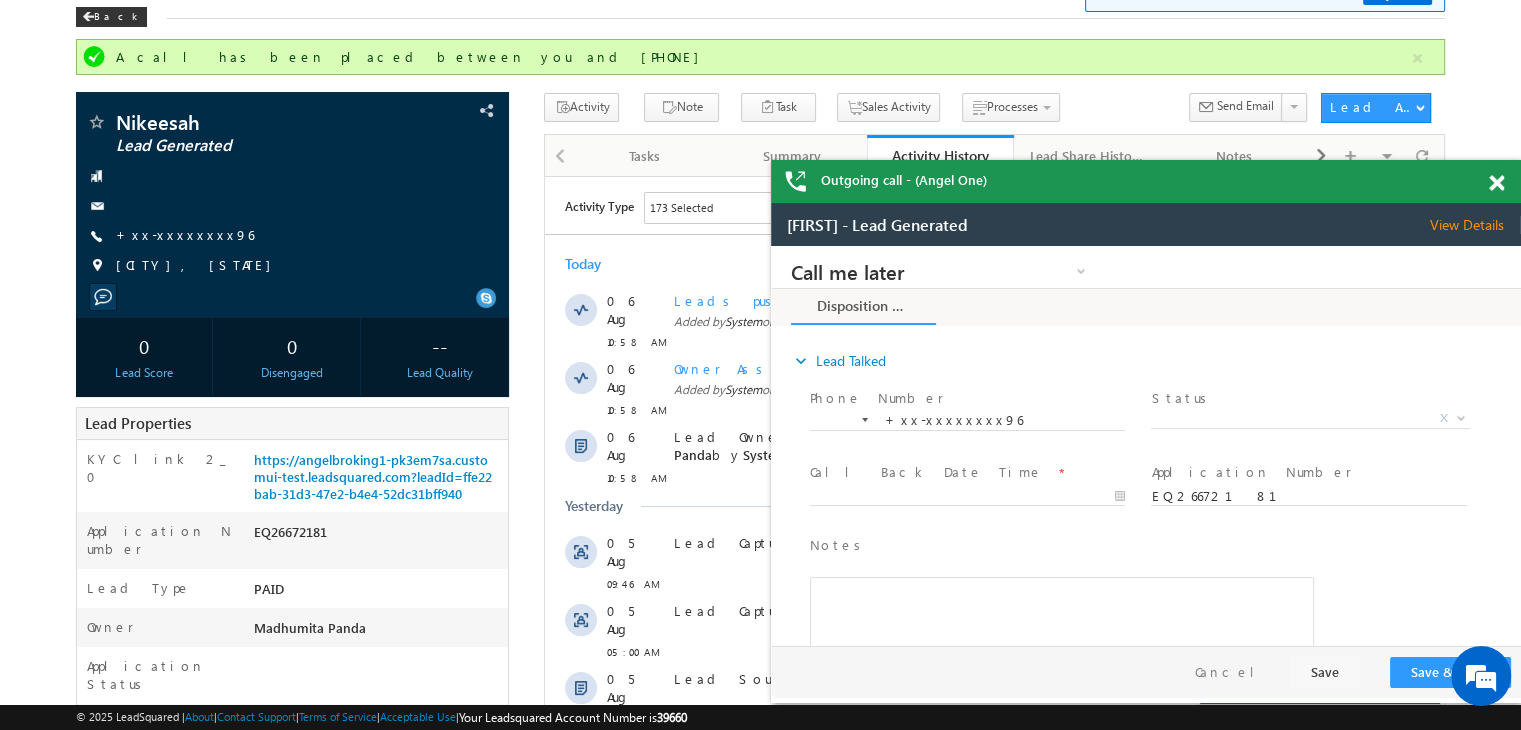 scroll, scrollTop: 0, scrollLeft: 0, axis: both 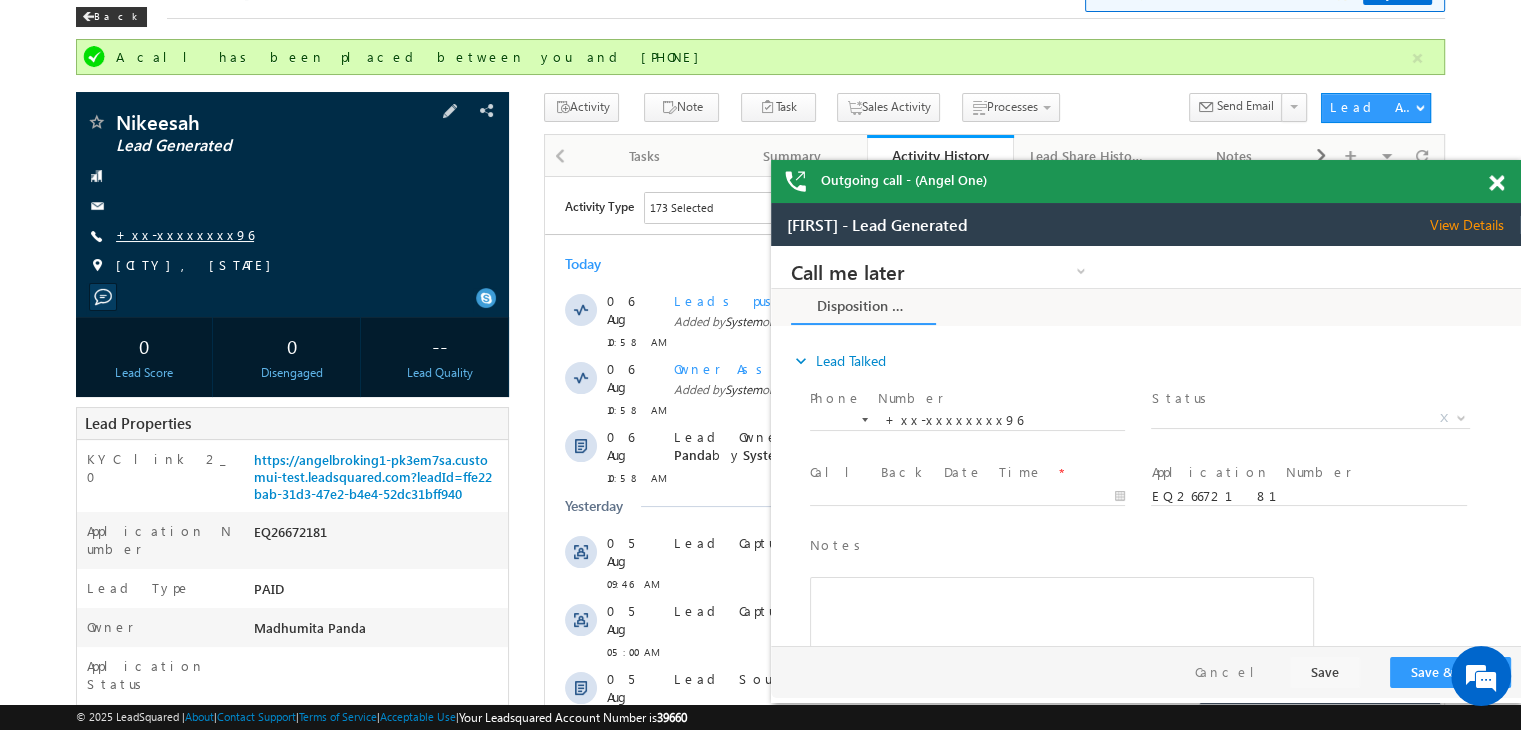 click on "+xx-xxxxxxxx96" at bounding box center [185, 234] 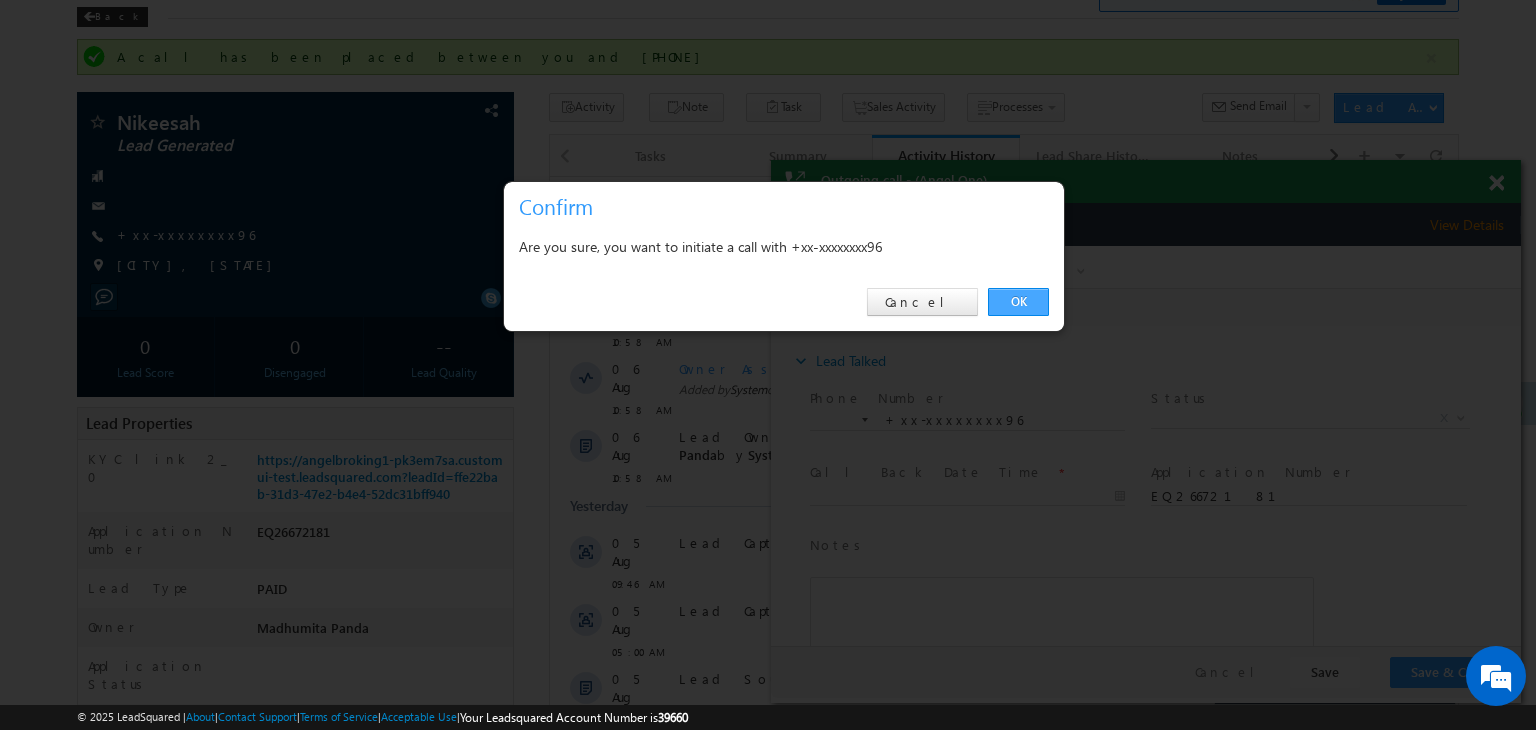 click on "OK" at bounding box center (1018, 302) 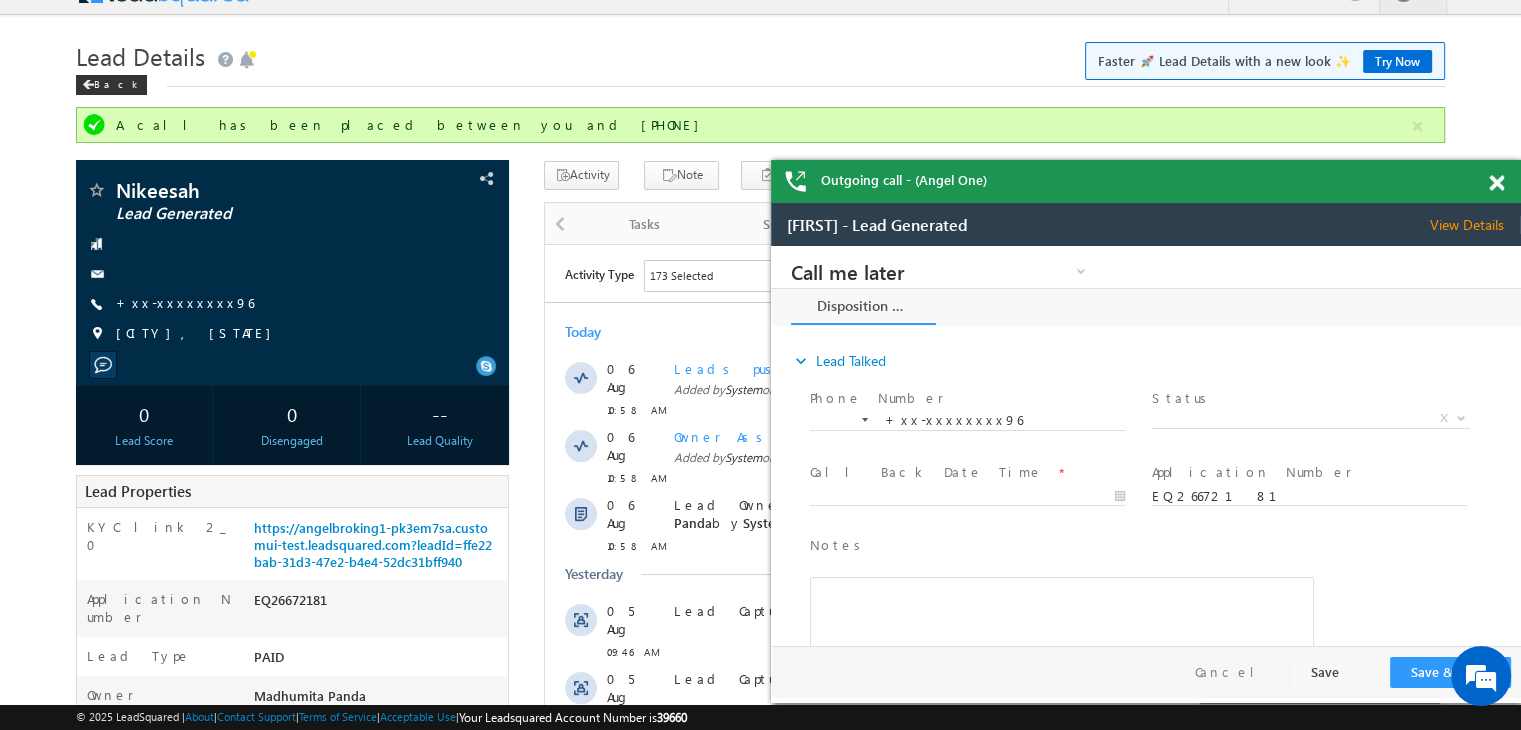 scroll, scrollTop: 0, scrollLeft: 0, axis: both 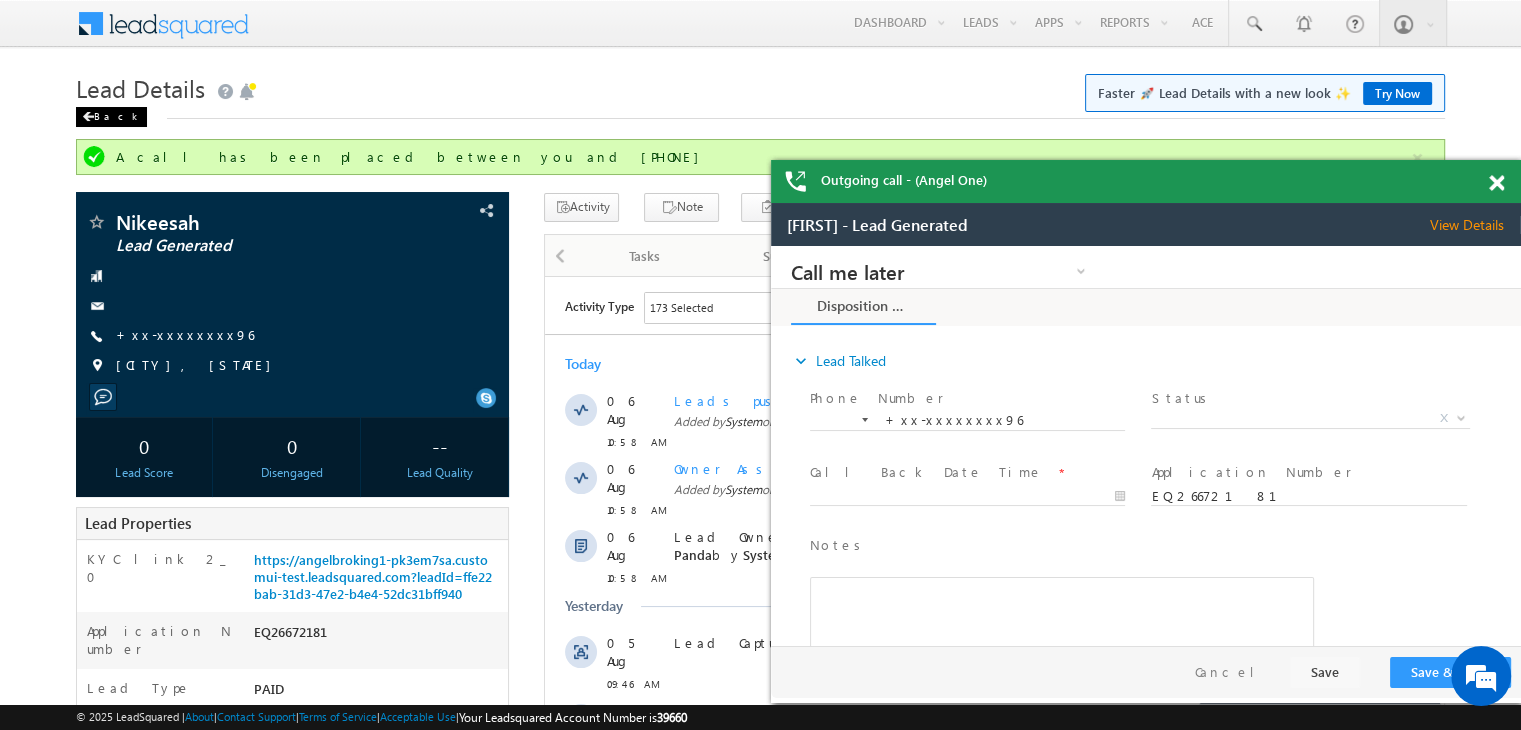 click on "Back" at bounding box center (111, 117) 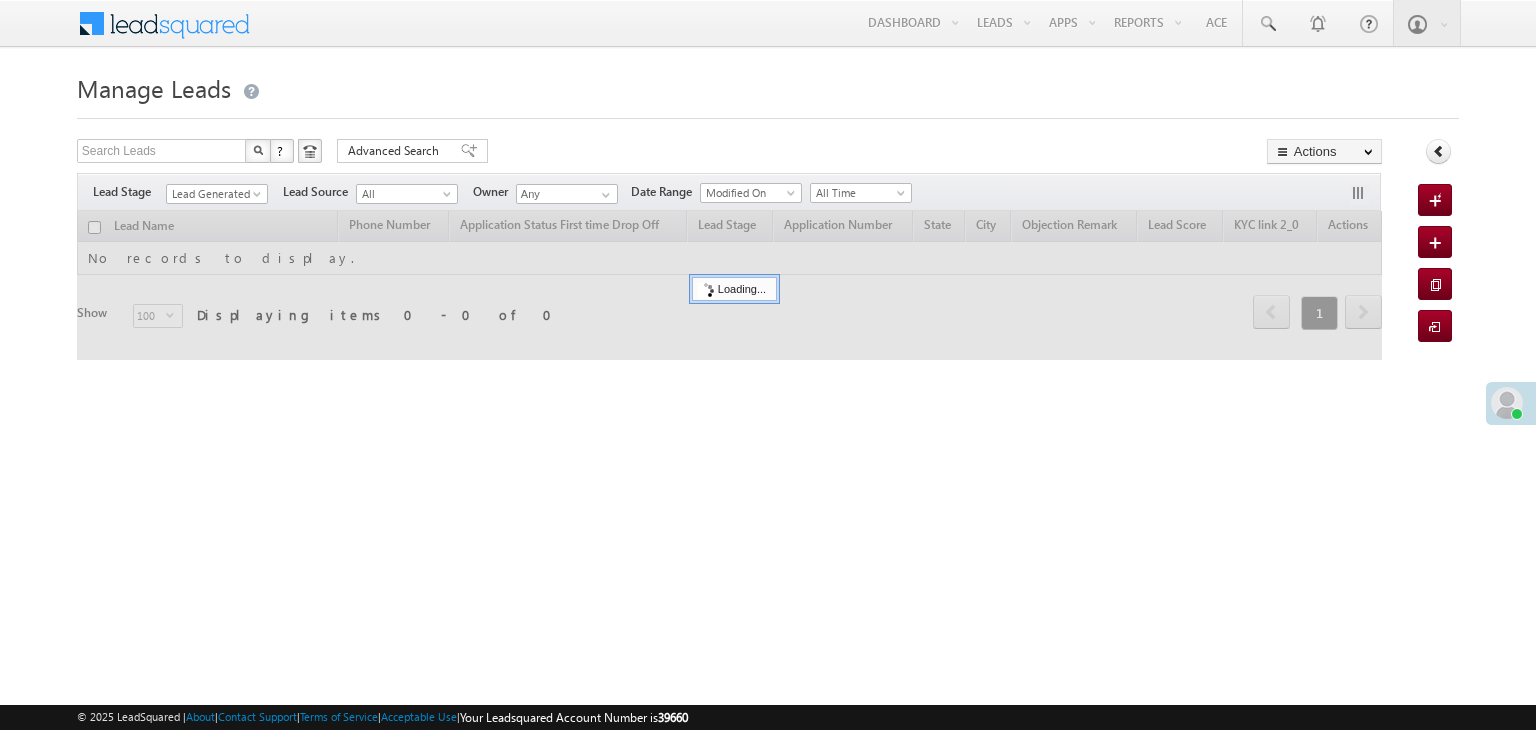 scroll, scrollTop: 0, scrollLeft: 0, axis: both 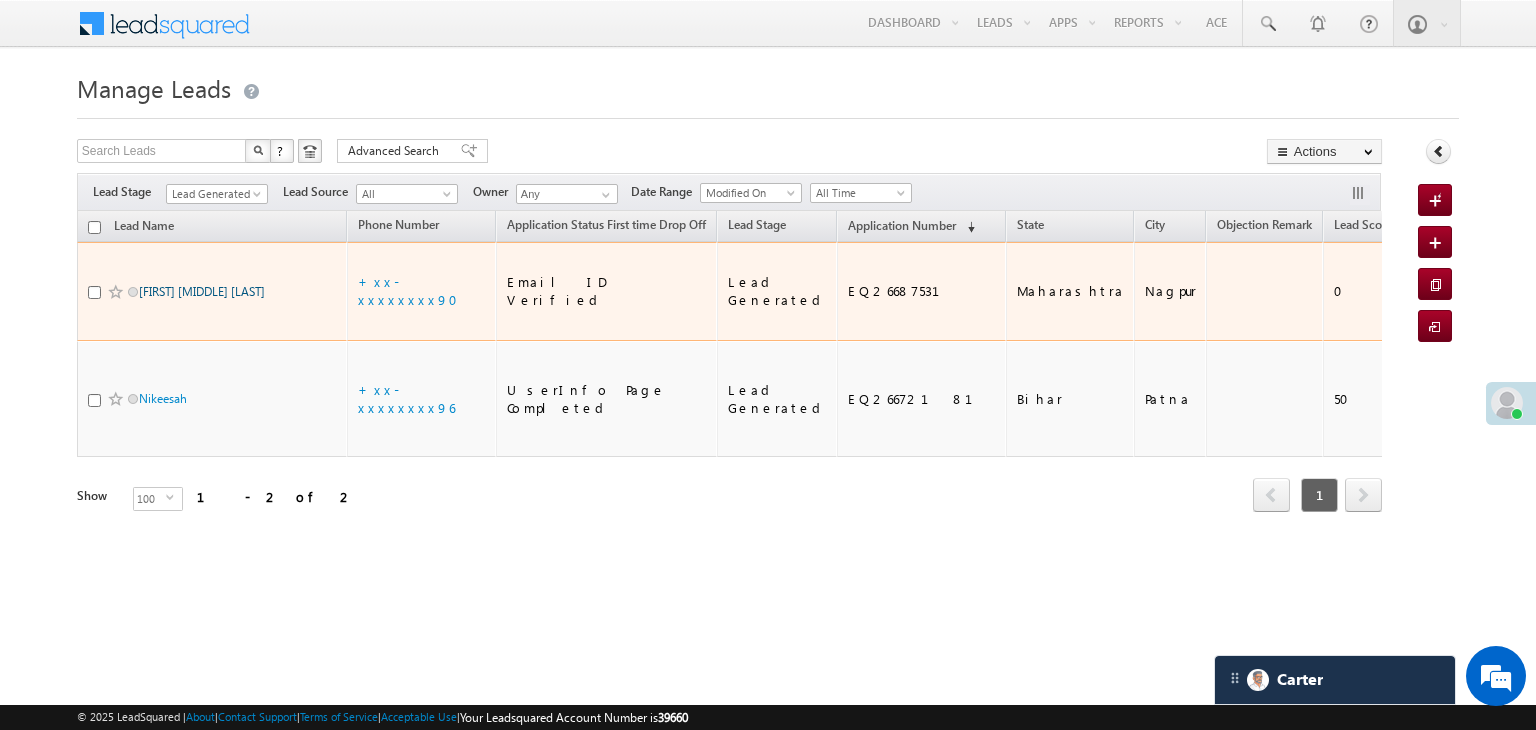 click on "Renuka Suresh Tembhurne" at bounding box center (202, 291) 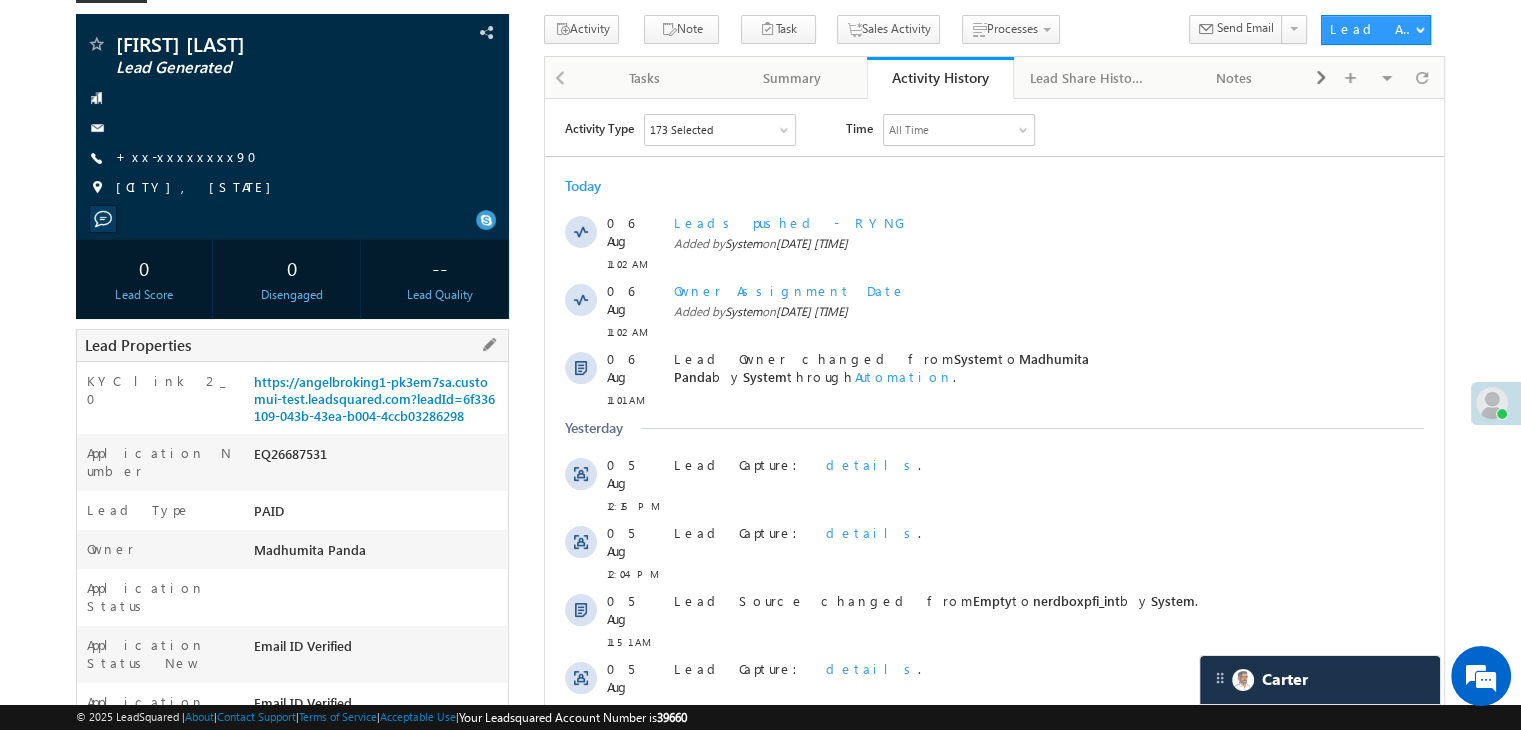 scroll, scrollTop: 300, scrollLeft: 0, axis: vertical 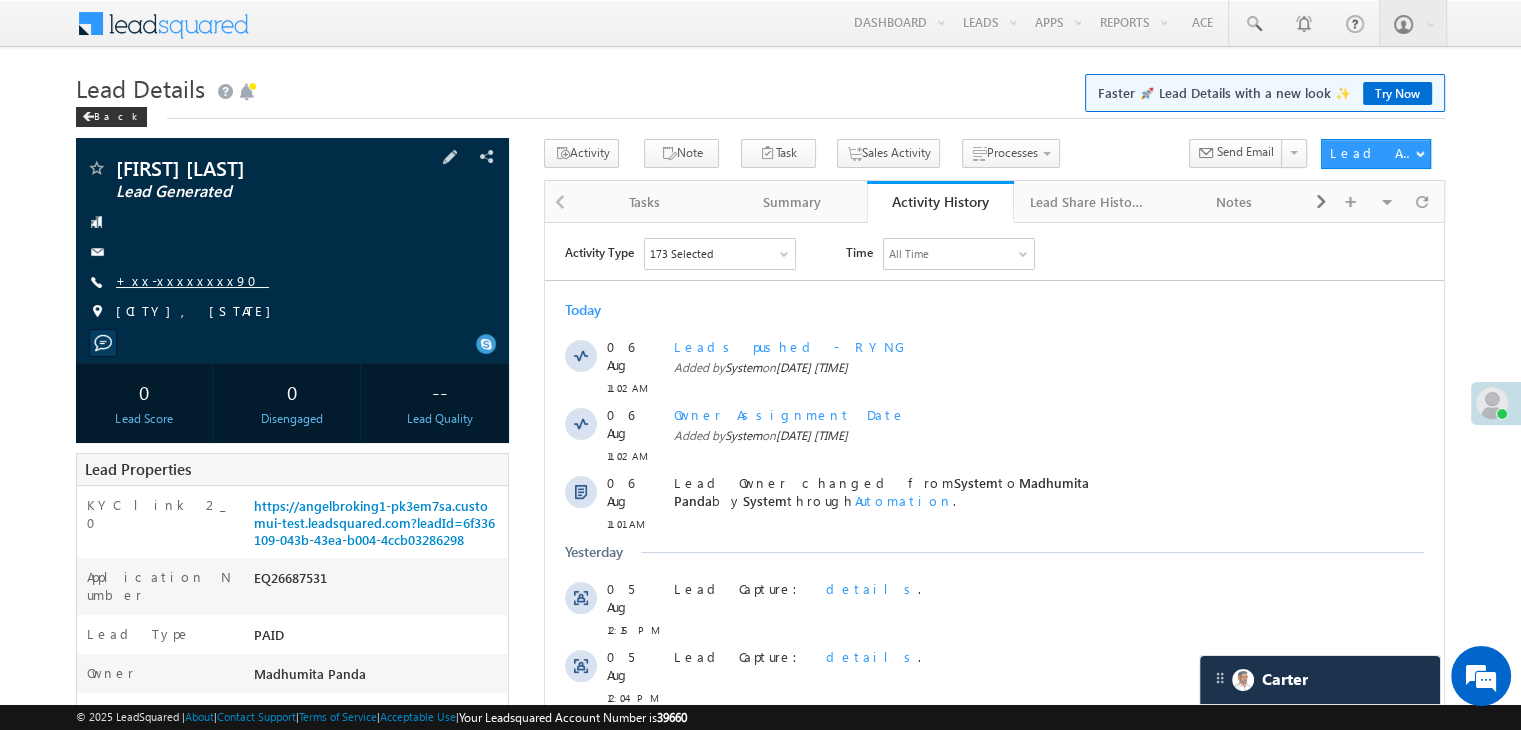 click on "+xx-xxxxxxxx90" at bounding box center (192, 280) 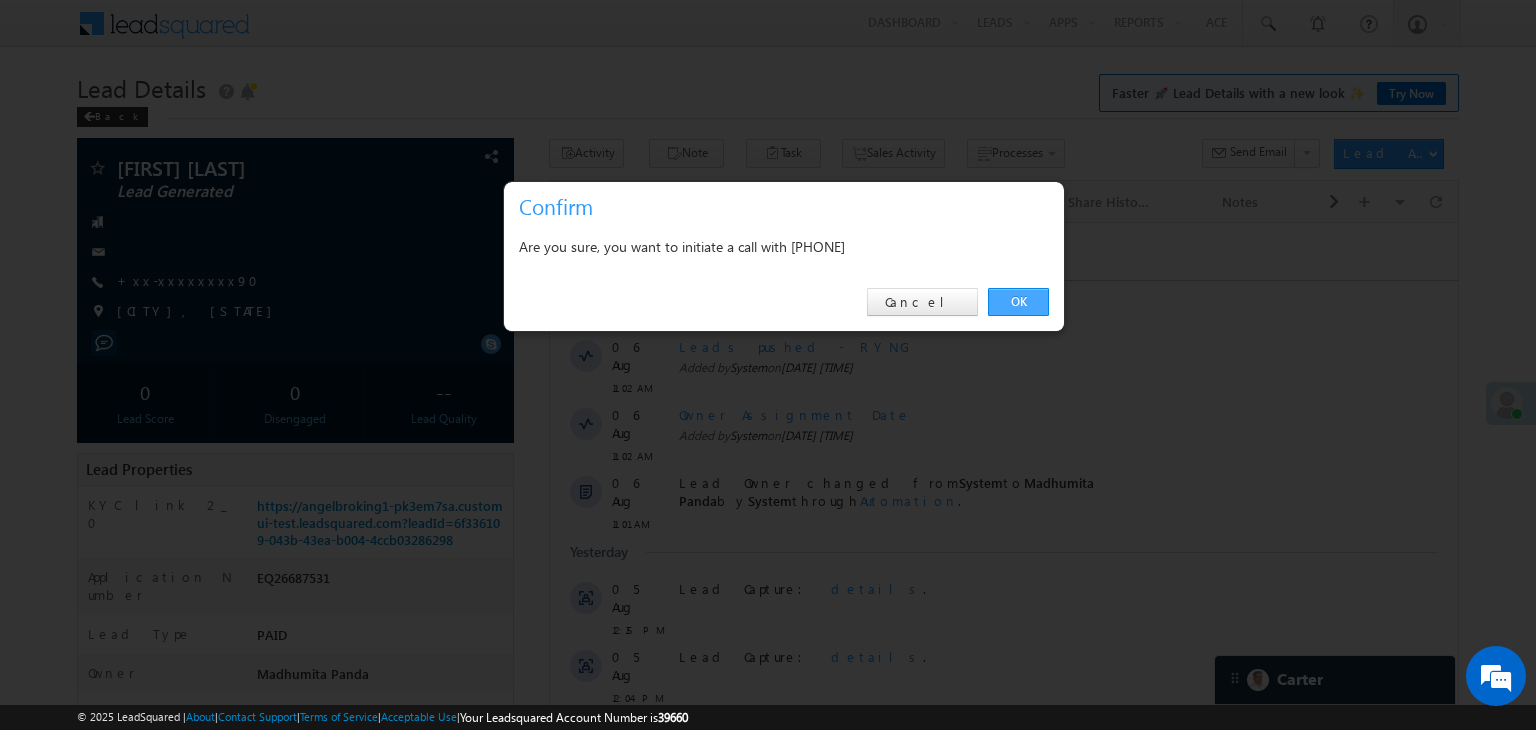 click on "OK" at bounding box center [1018, 302] 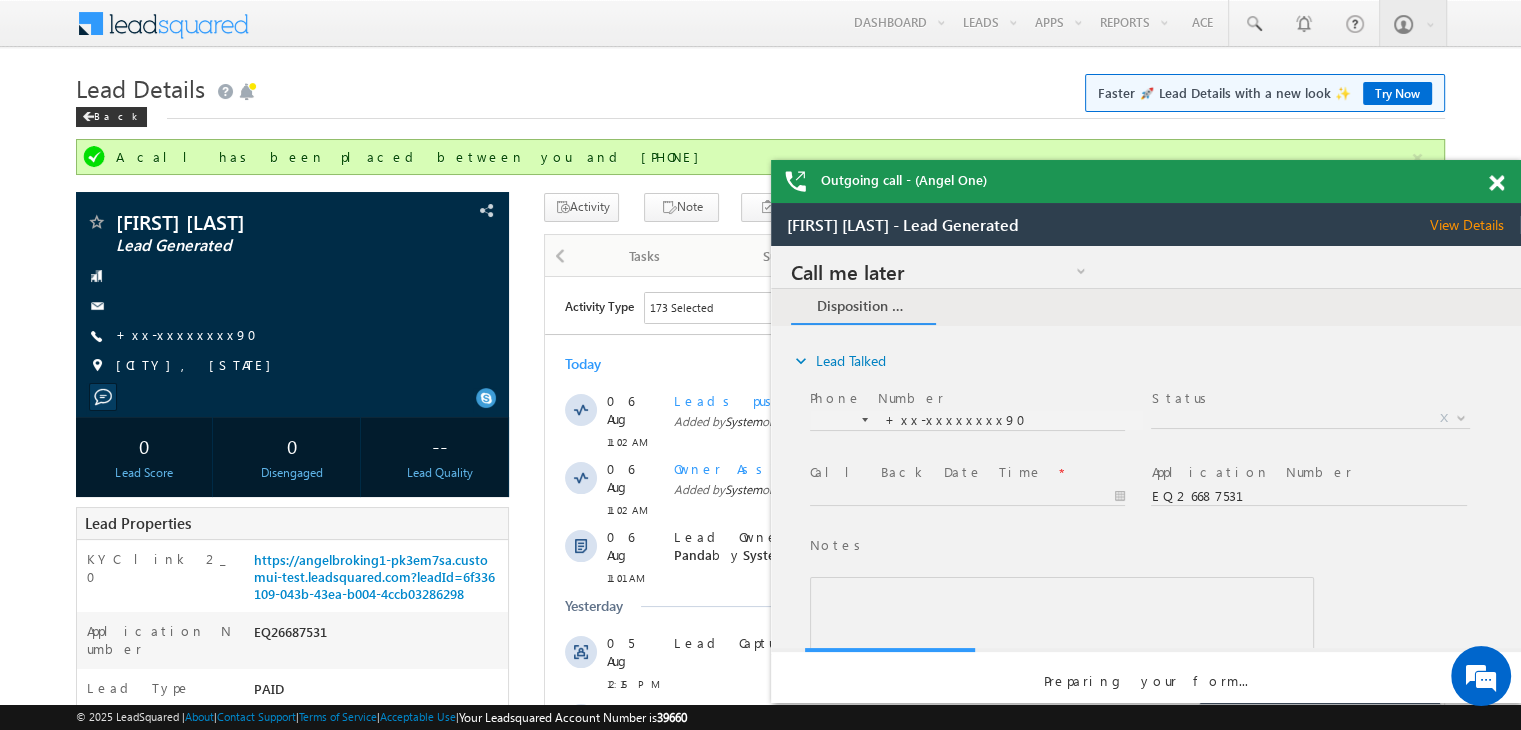 scroll, scrollTop: 0, scrollLeft: 0, axis: both 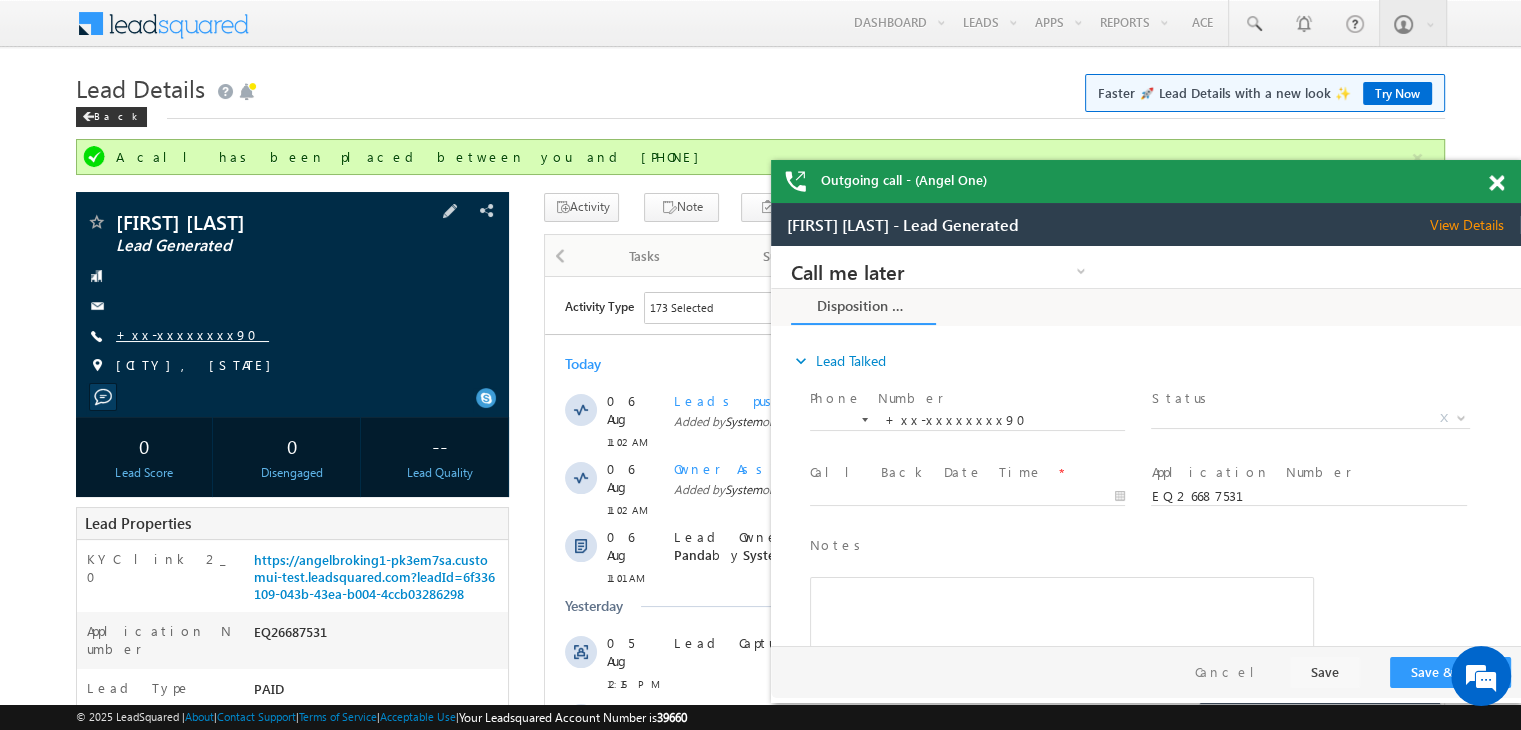 click on "+xx-xxxxxxxx90" at bounding box center [192, 334] 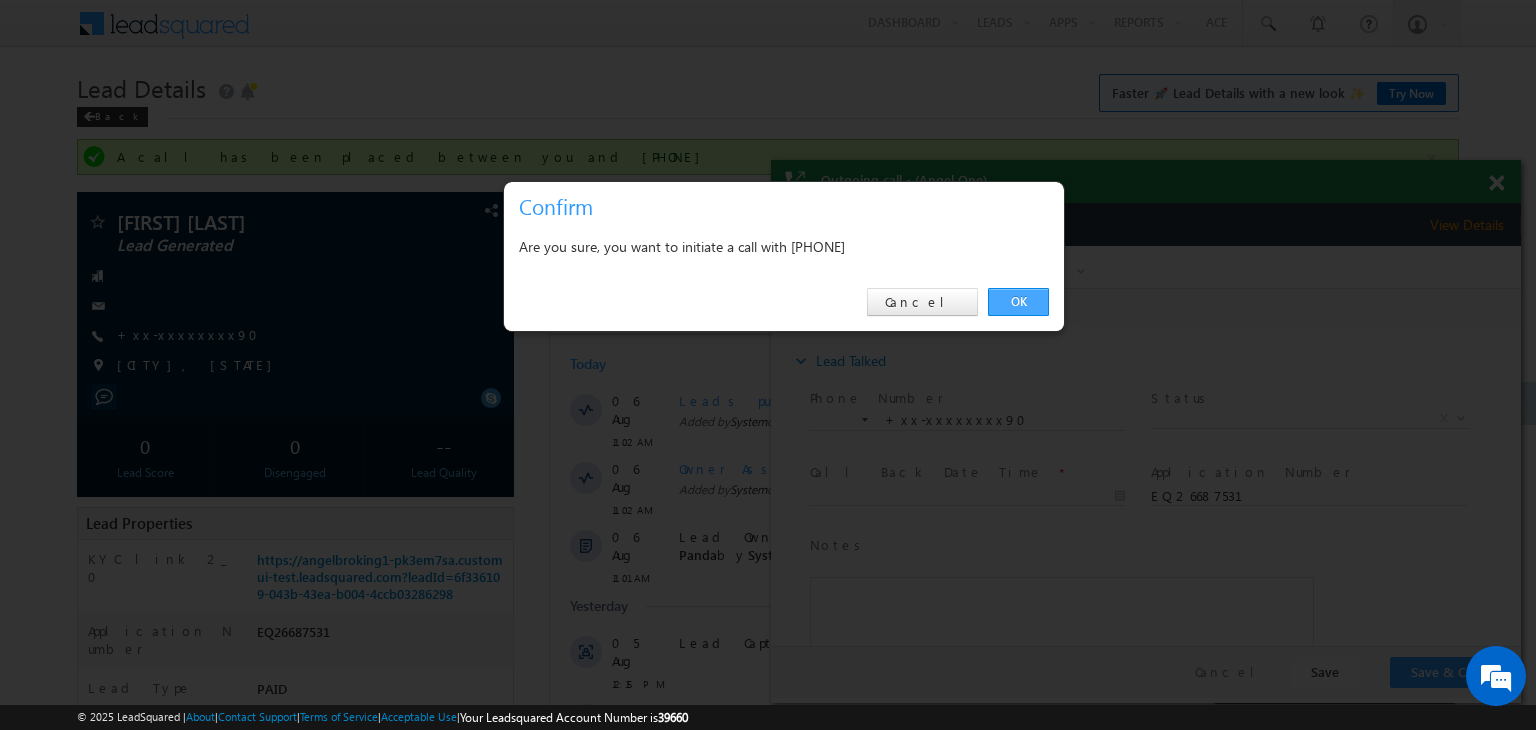 click on "OK" at bounding box center [1018, 302] 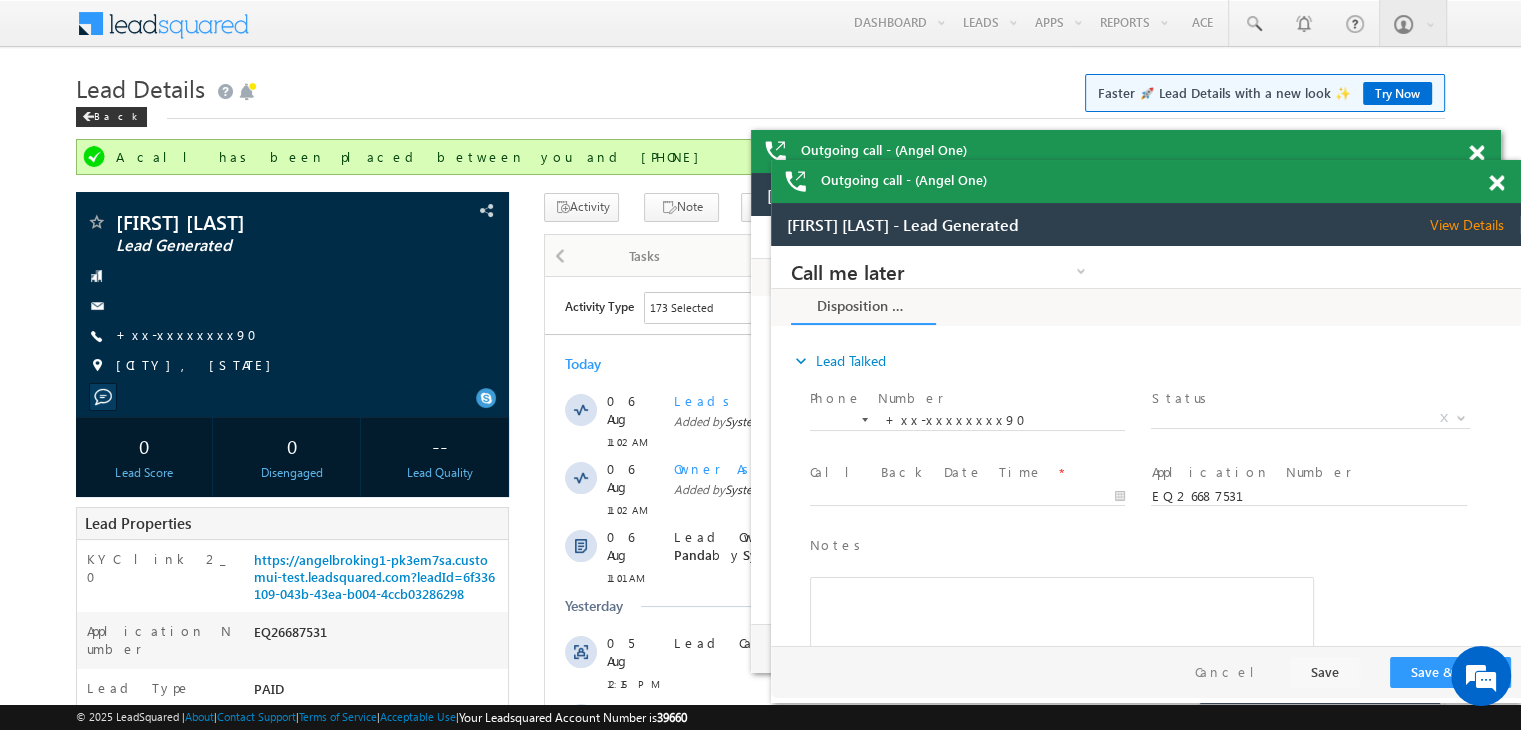 scroll, scrollTop: 0, scrollLeft: 0, axis: both 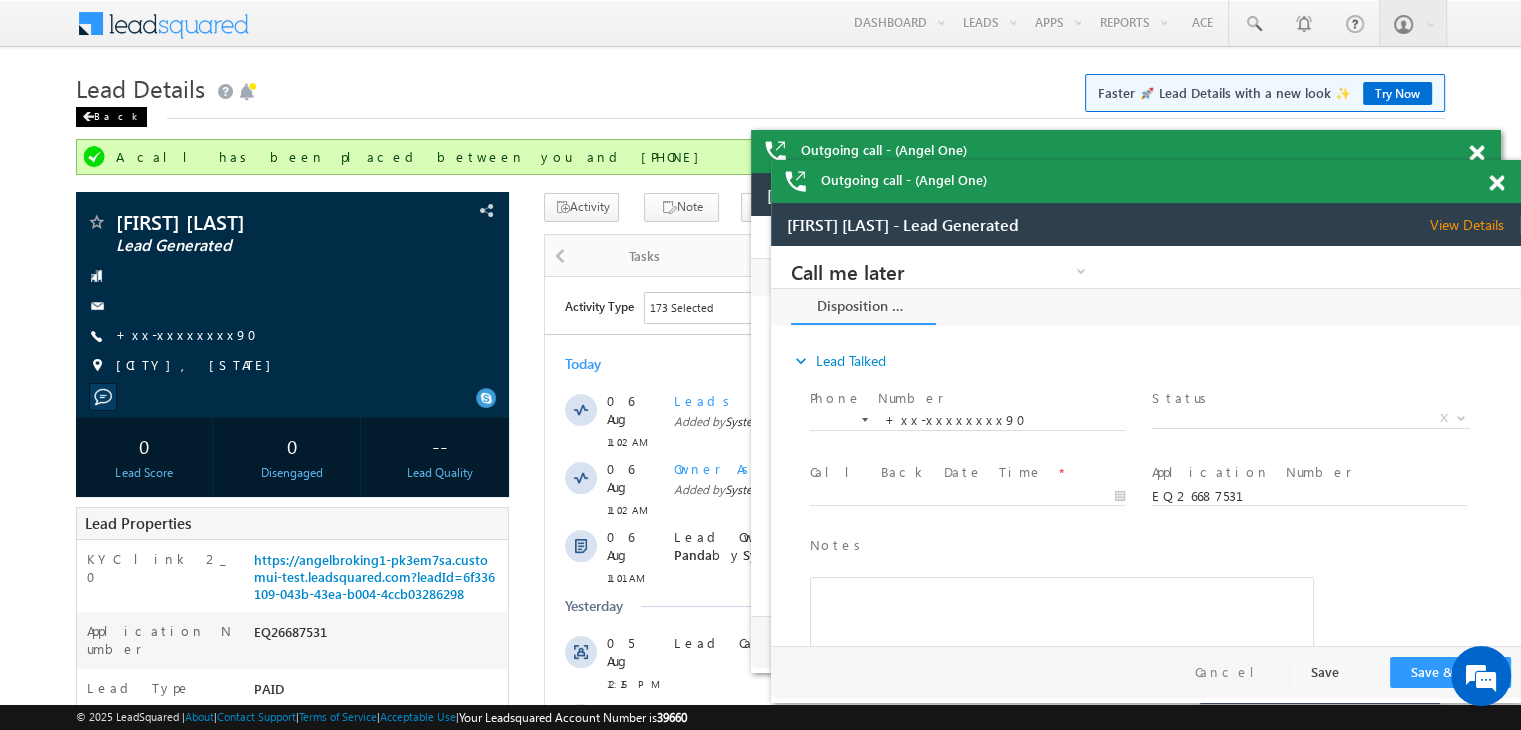 click on "Back" at bounding box center [111, 117] 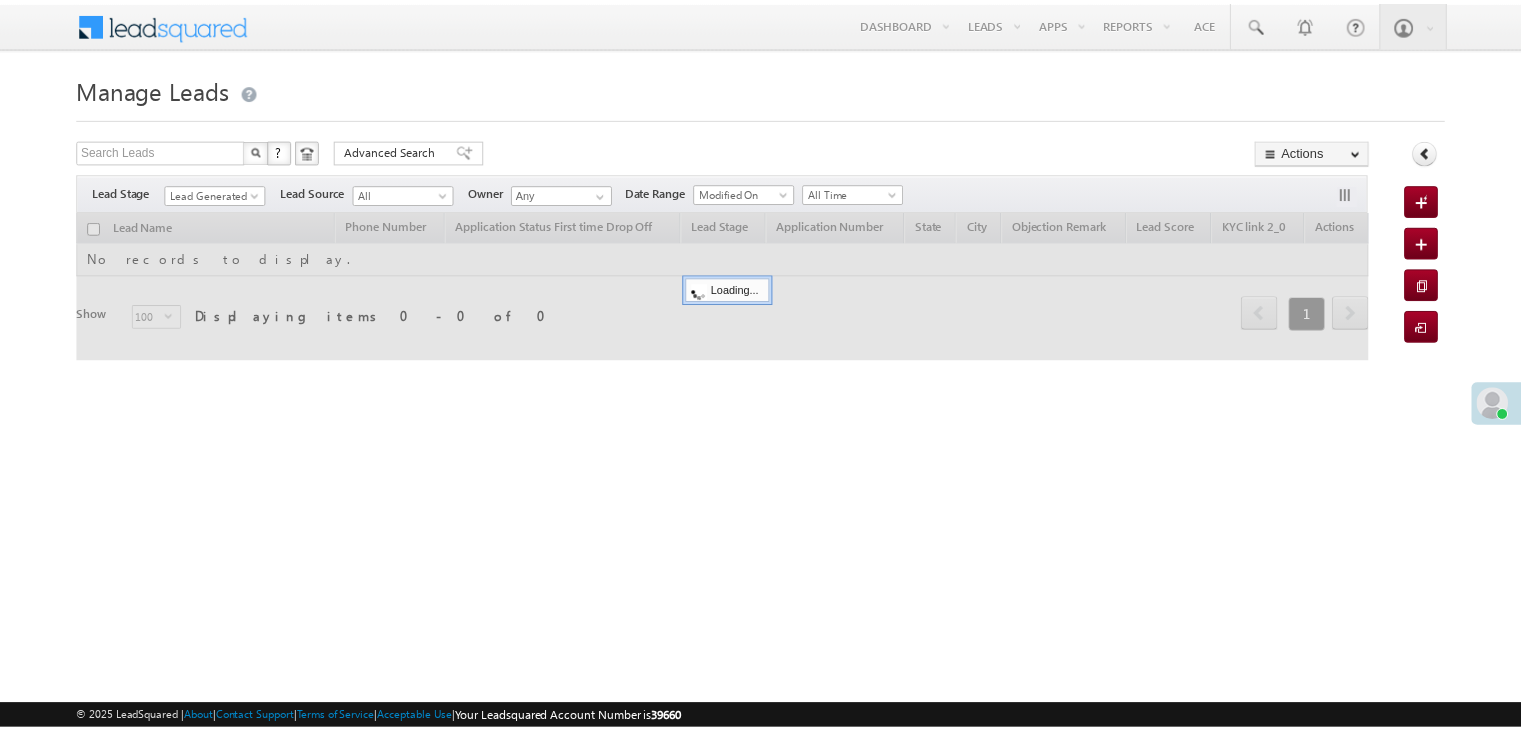 scroll, scrollTop: 0, scrollLeft: 0, axis: both 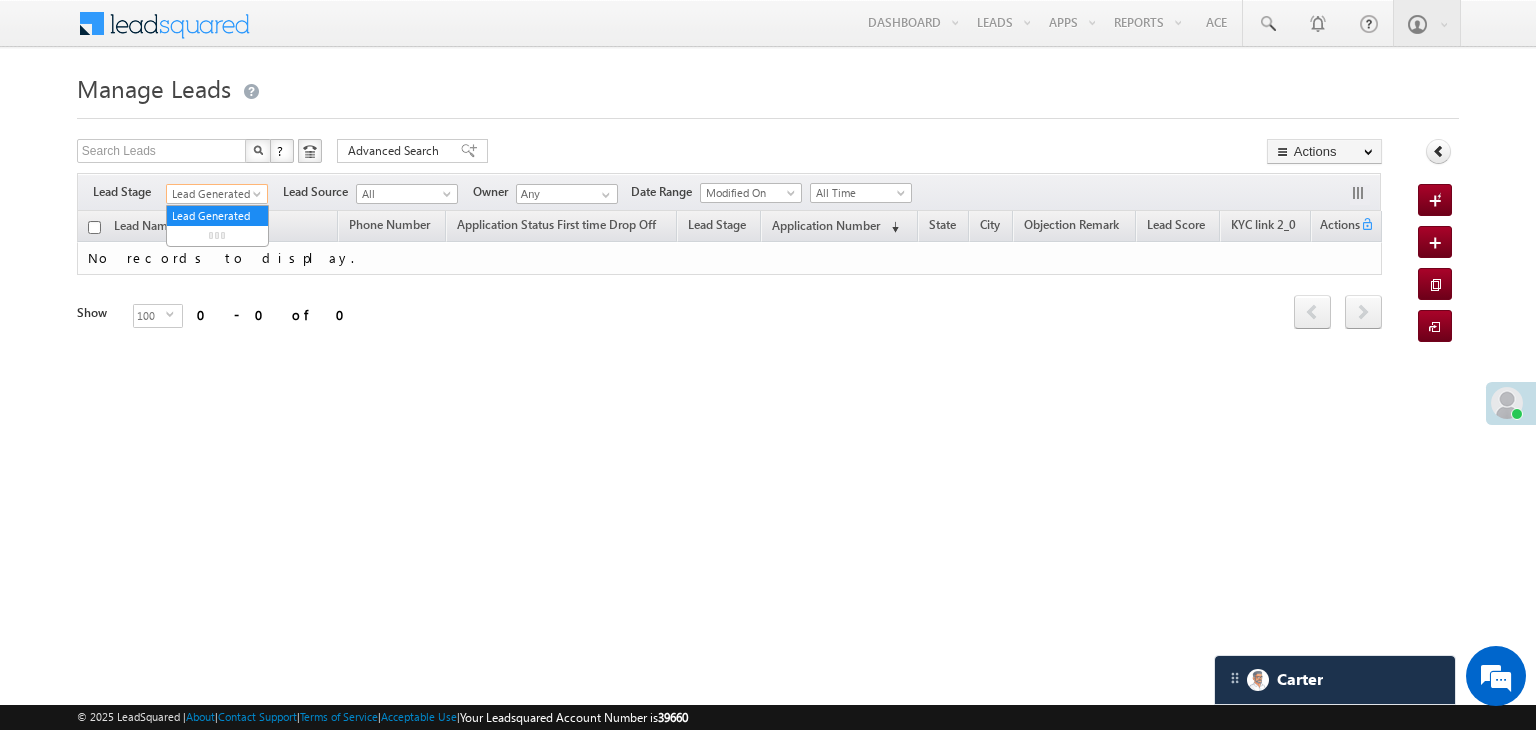 click on "Lead Generated" at bounding box center [214, 194] 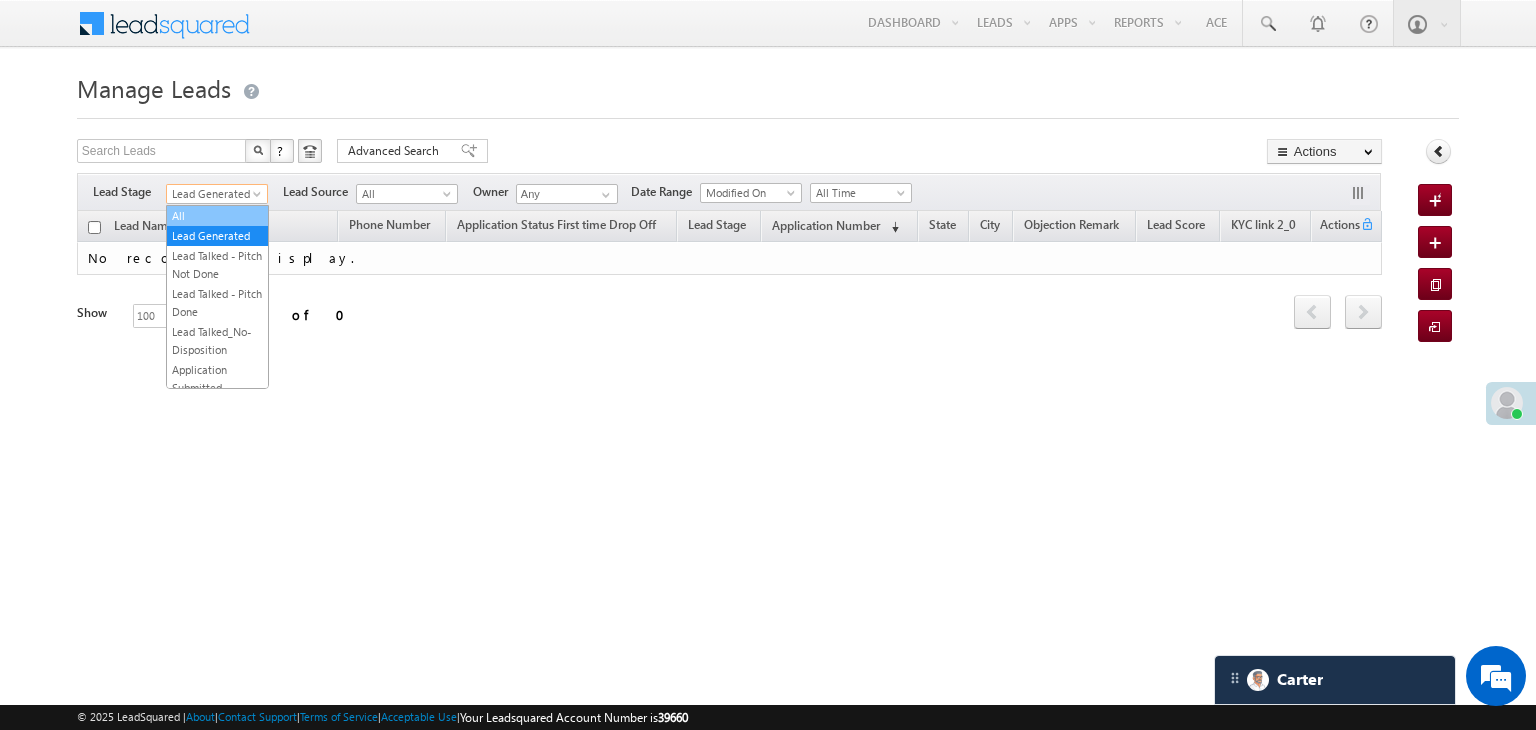 click on "All" at bounding box center [217, 216] 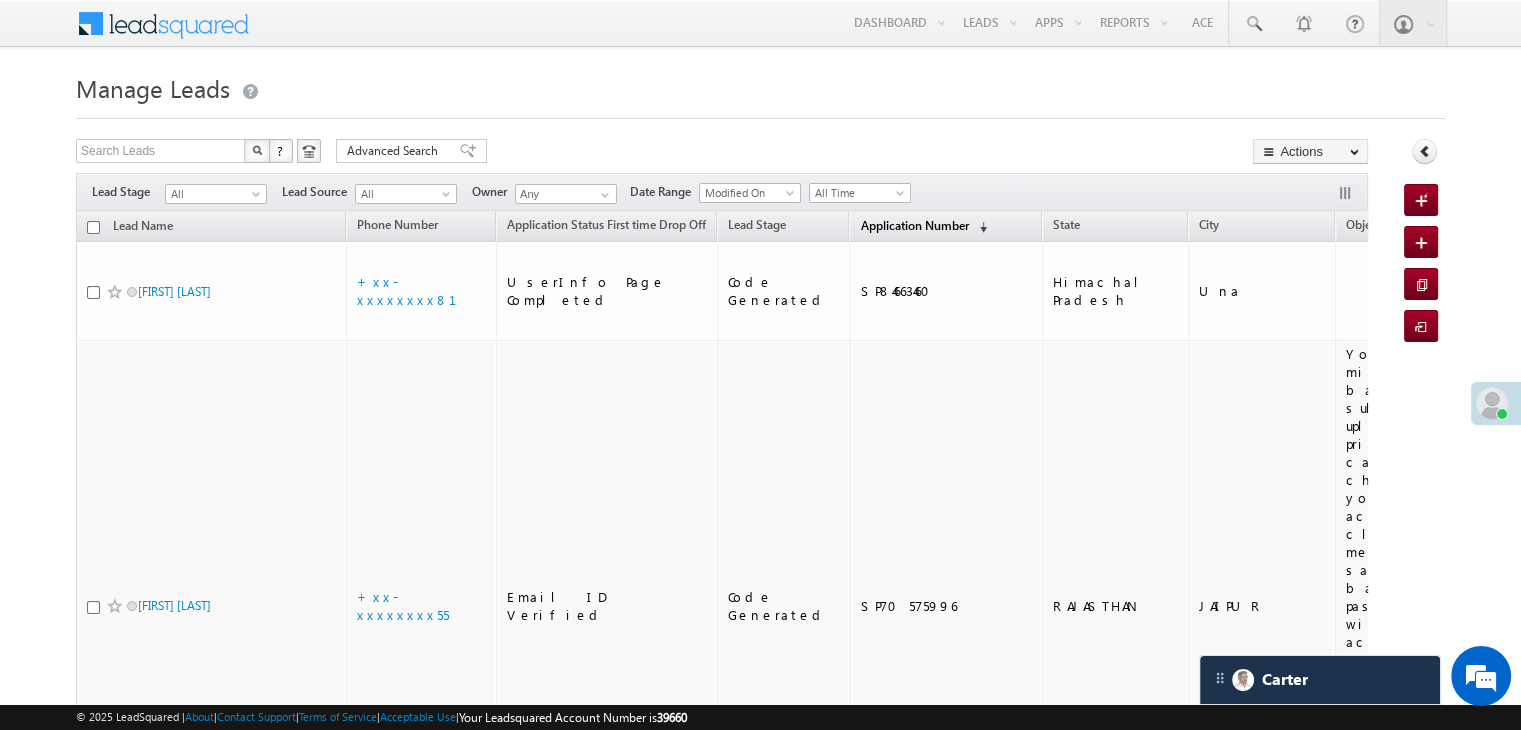 click on "Application Number" at bounding box center [914, 225] 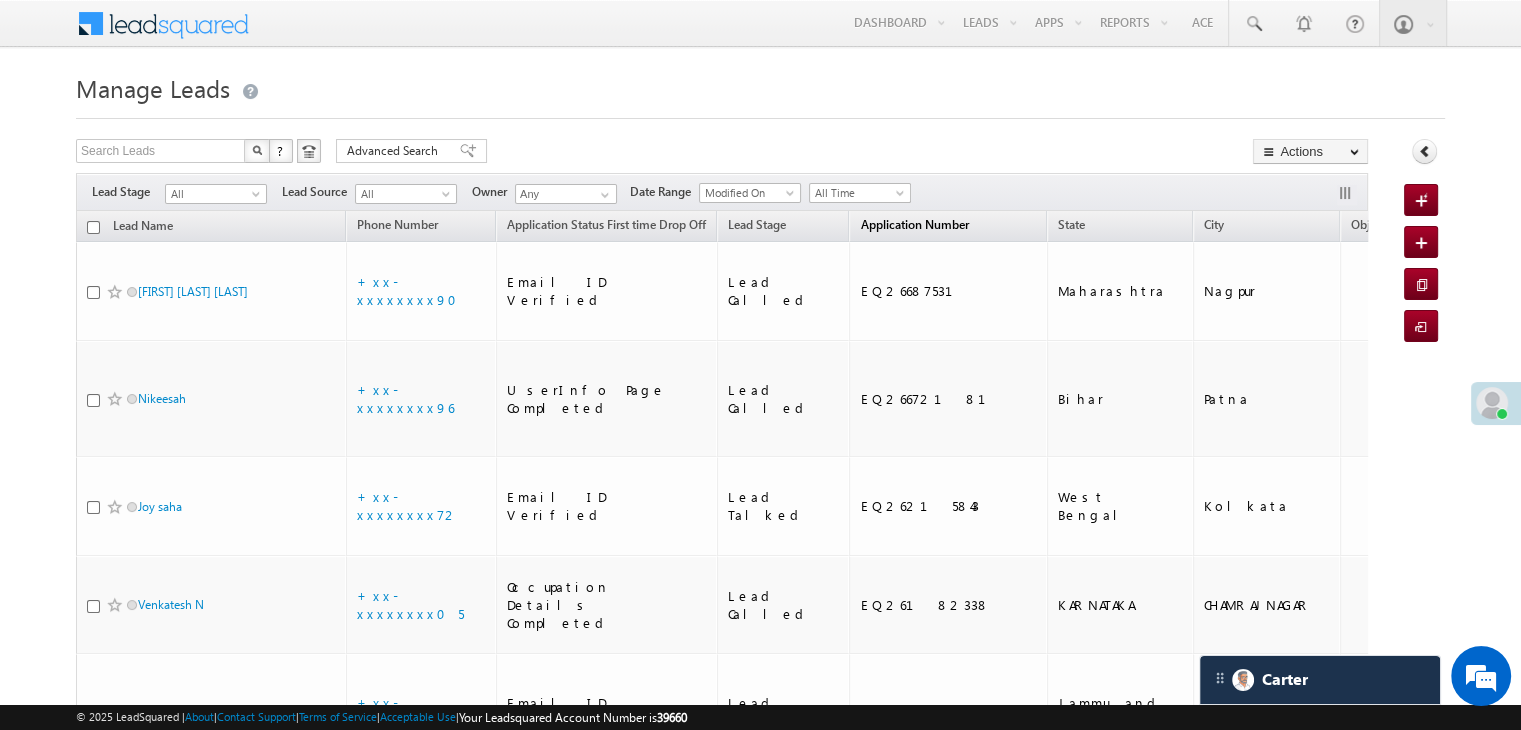 scroll, scrollTop: 0, scrollLeft: 0, axis: both 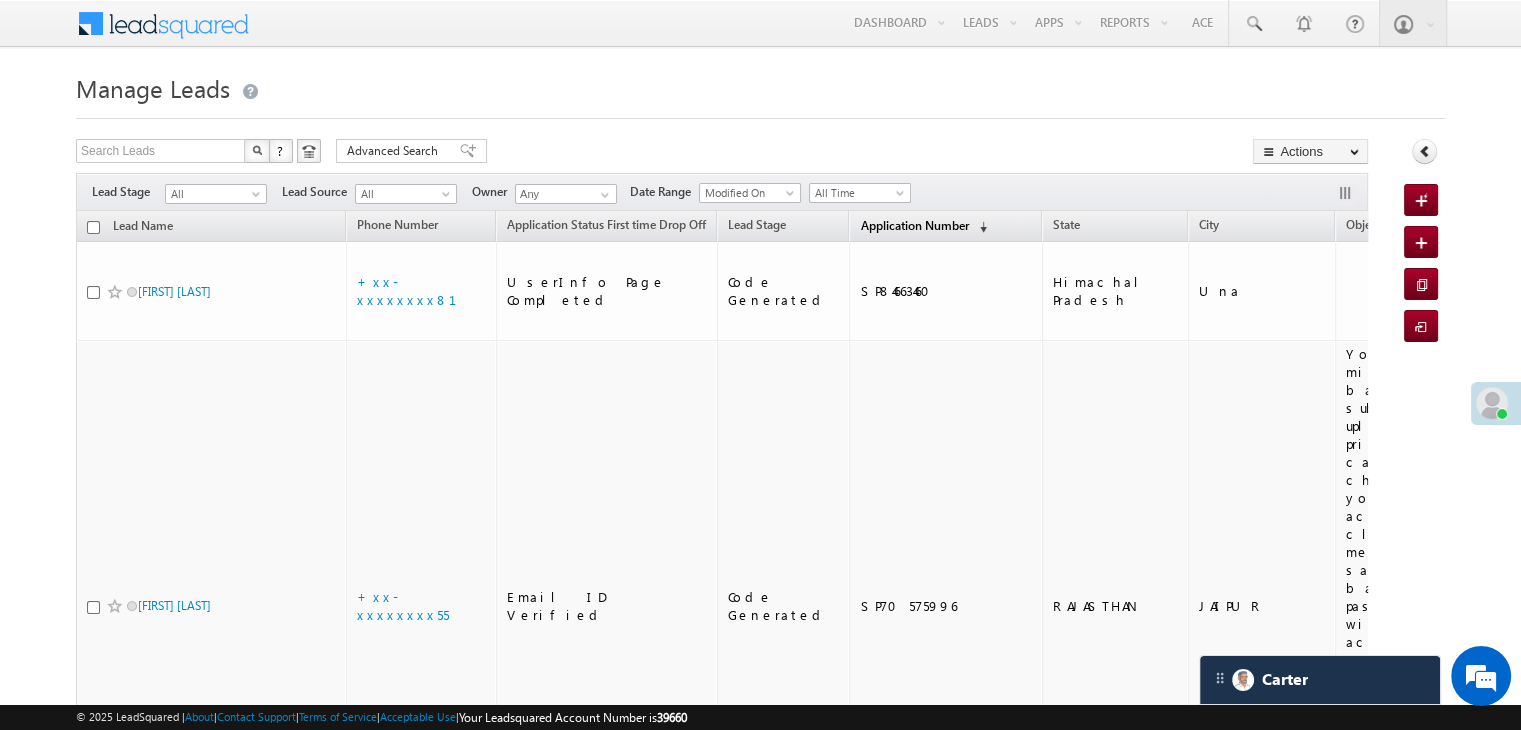 click on "Application Number" at bounding box center [914, 225] 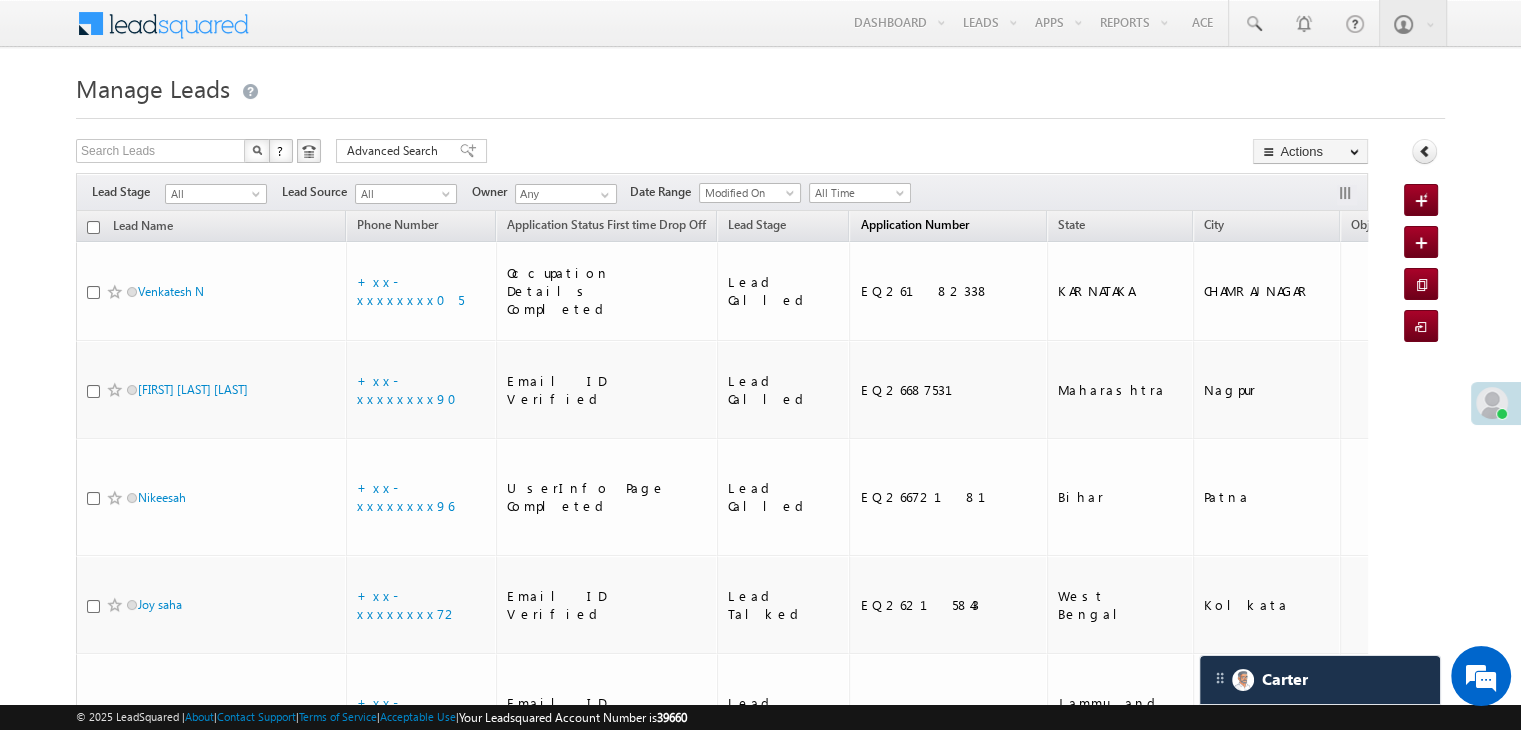 scroll, scrollTop: 0, scrollLeft: 0, axis: both 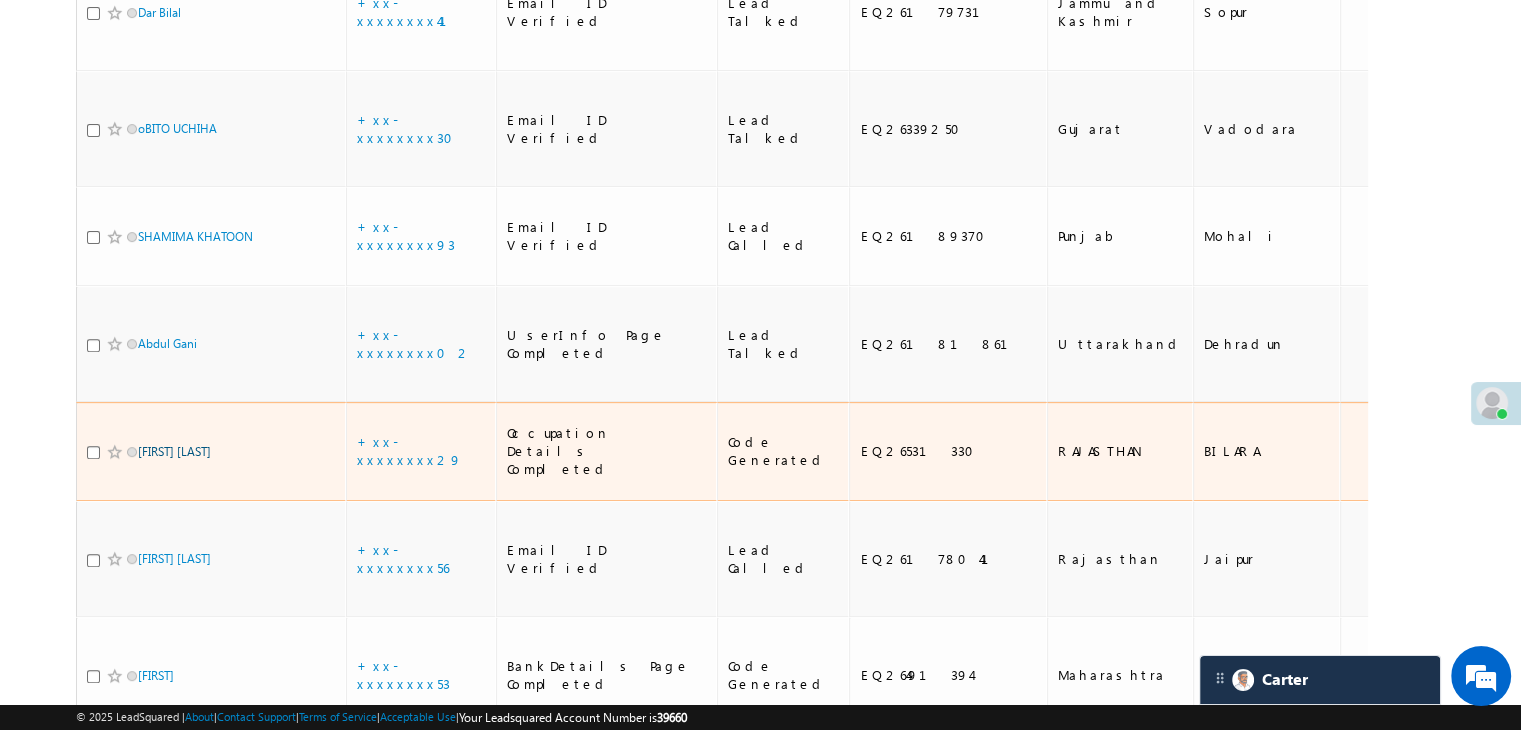 click on "[NAME] [NAME]" at bounding box center [174, 451] 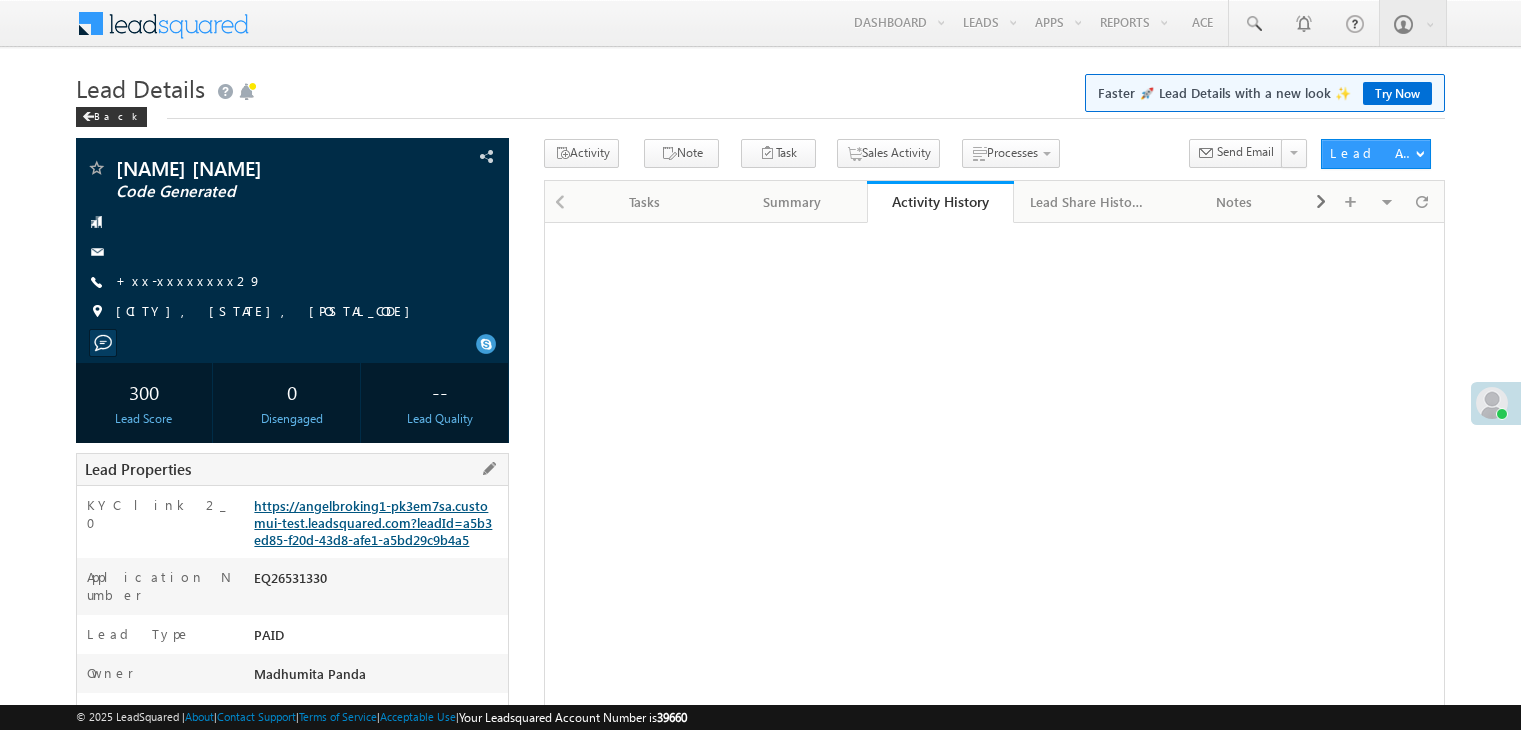 scroll, scrollTop: 0, scrollLeft: 0, axis: both 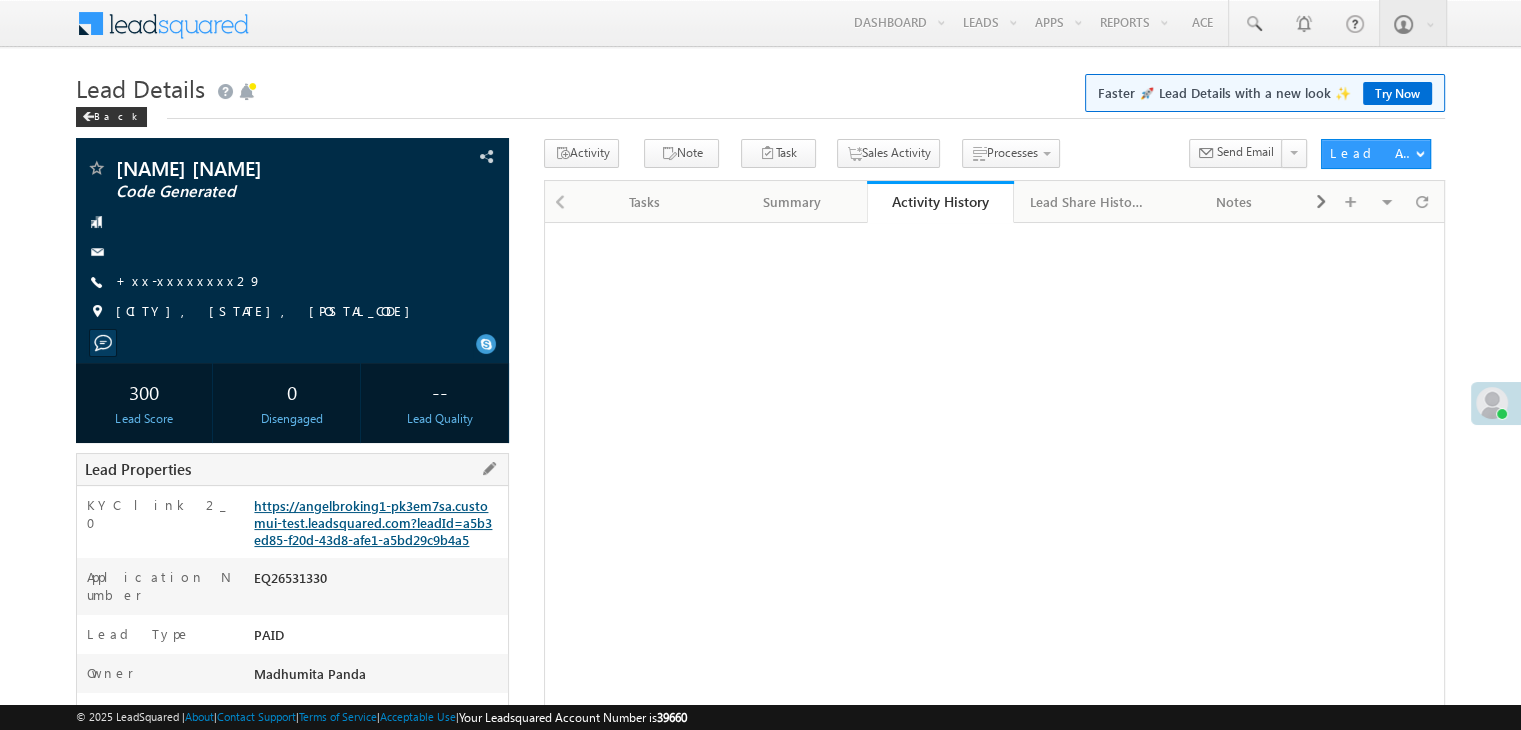 click on "https://angelbroking1-pk3em7sa.customui-test.leadsquared.com?leadId=a5b3ed85-f20d-43d8-afe1-a5bd29c9b4a5" at bounding box center [373, 522] 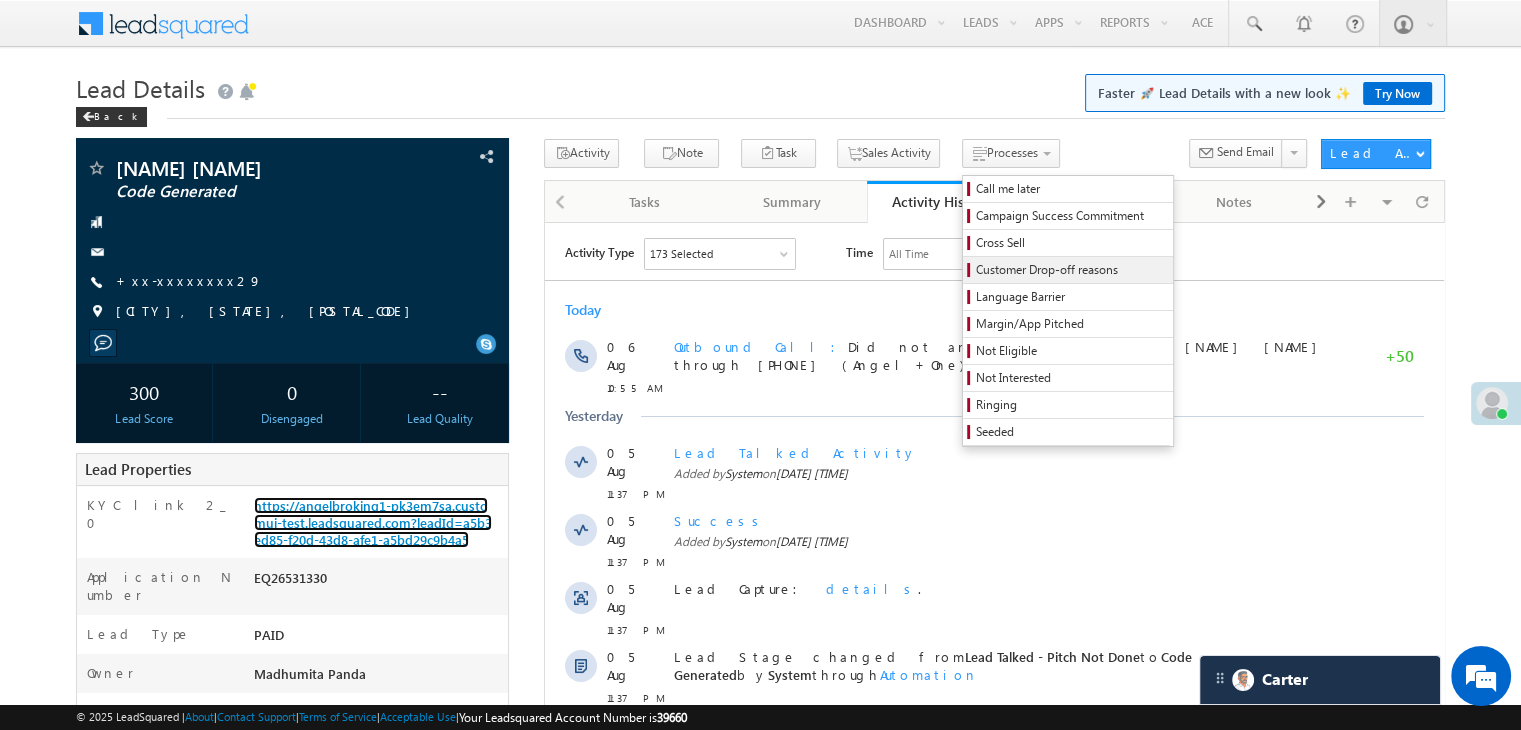 scroll, scrollTop: 0, scrollLeft: 0, axis: both 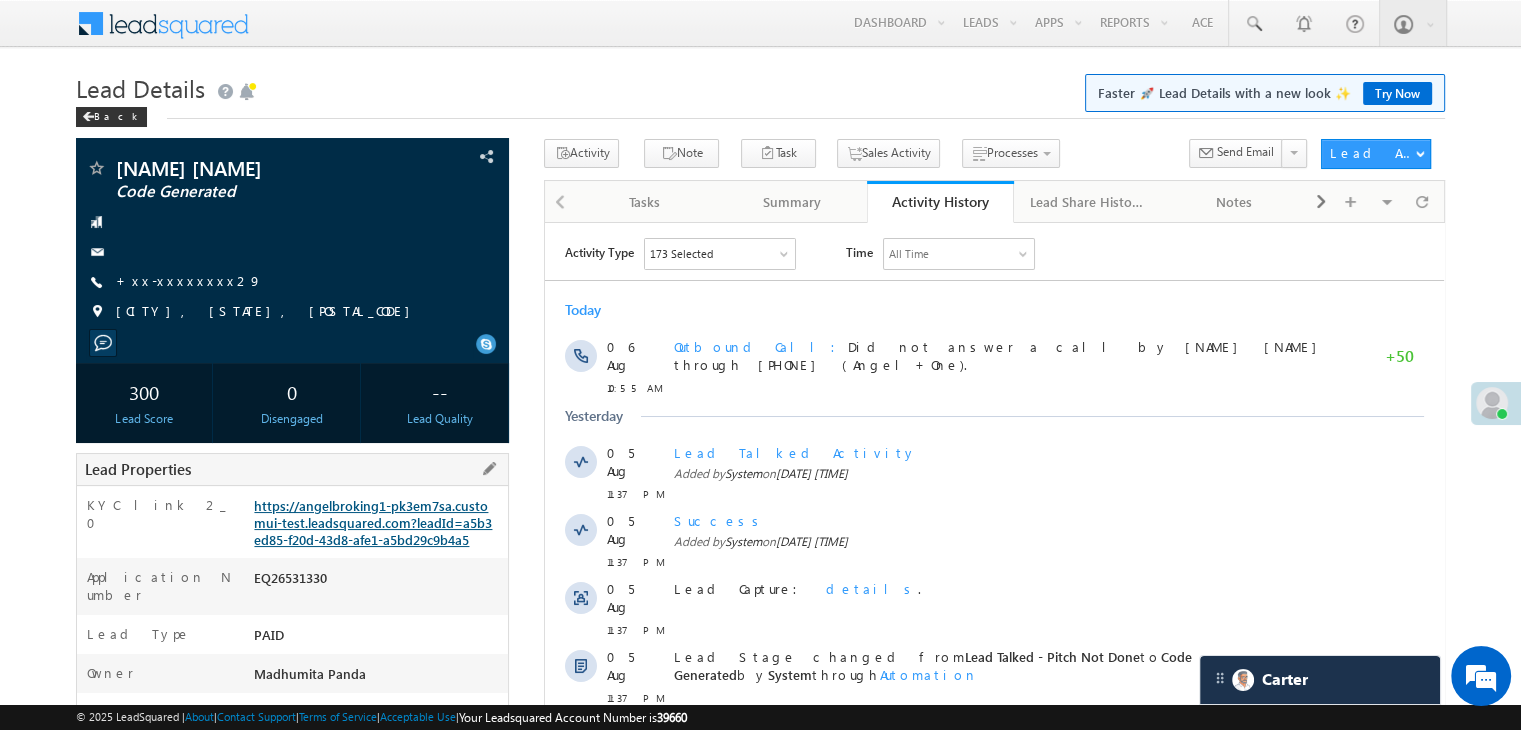 click on "https://angelbroking1-pk3em7sa.customui-test.leadsquared.com?leadId=a5b3ed85-f20d-43d8-afe1-a5bd29c9b4a5" at bounding box center [373, 522] 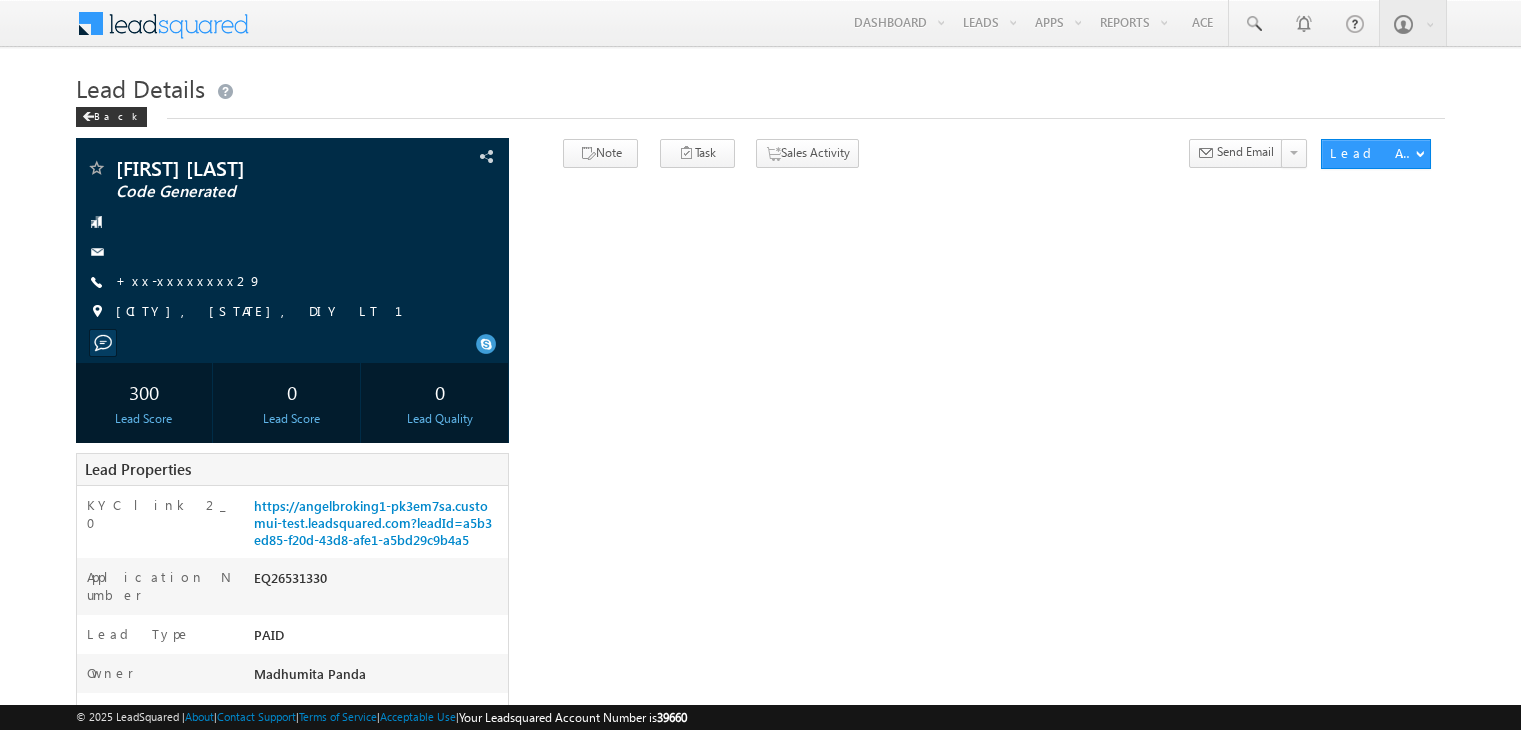 scroll, scrollTop: 0, scrollLeft: 0, axis: both 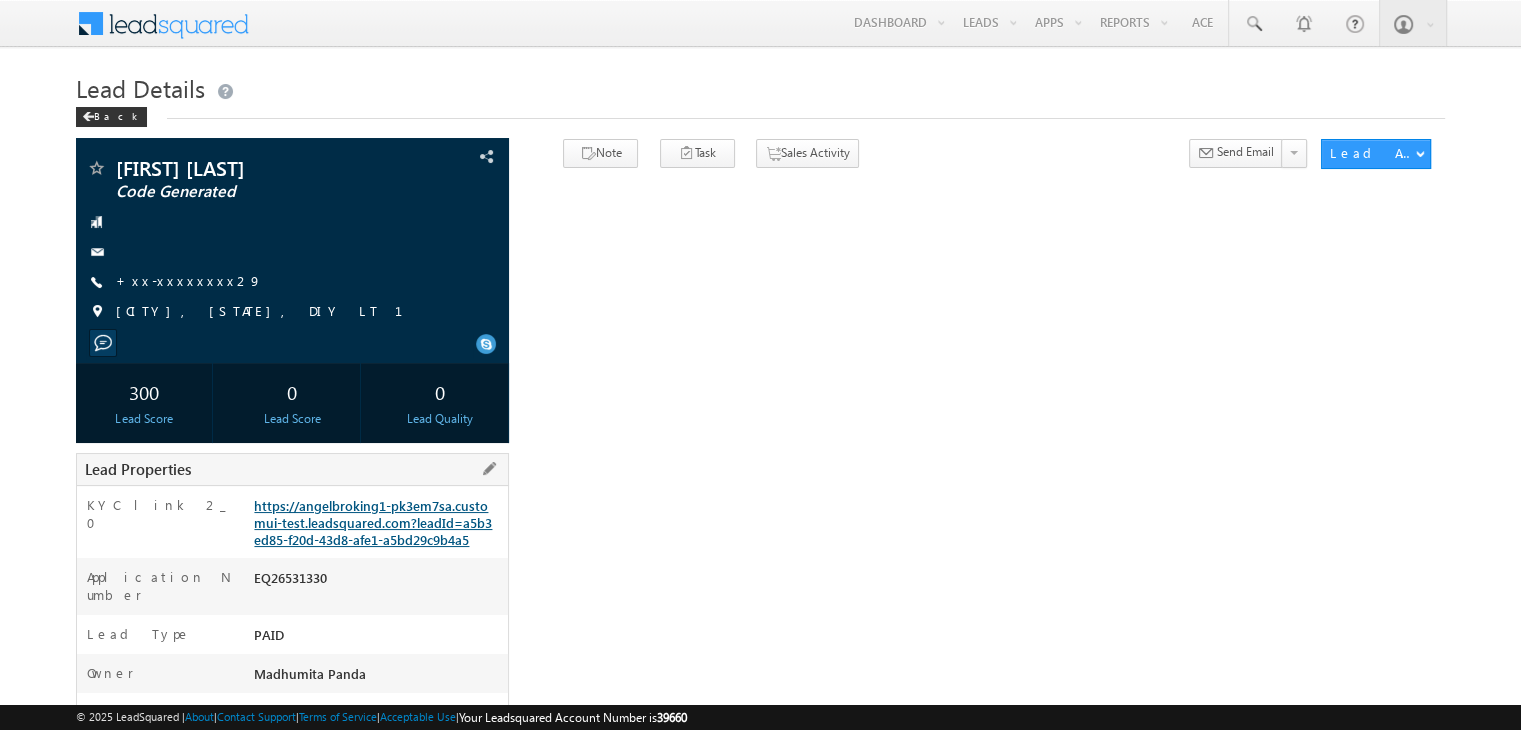 click on "https://angelbroking1-pk3em7sa.customui-test.leadsquared.com?leadId=a5b3ed85-f20d-43d8-afe1-a5bd29c9b4a5" at bounding box center (373, 522) 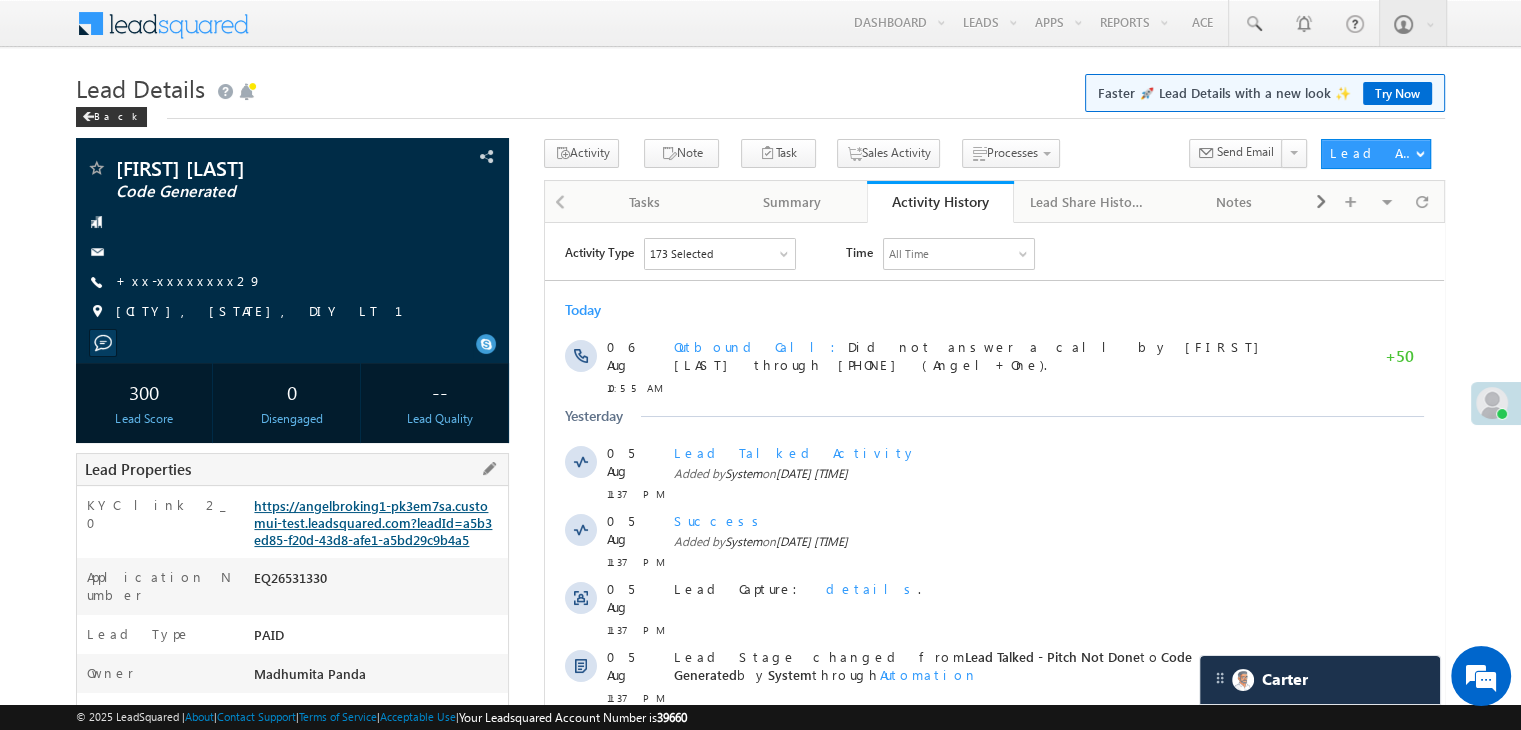 scroll, scrollTop: 0, scrollLeft: 0, axis: both 